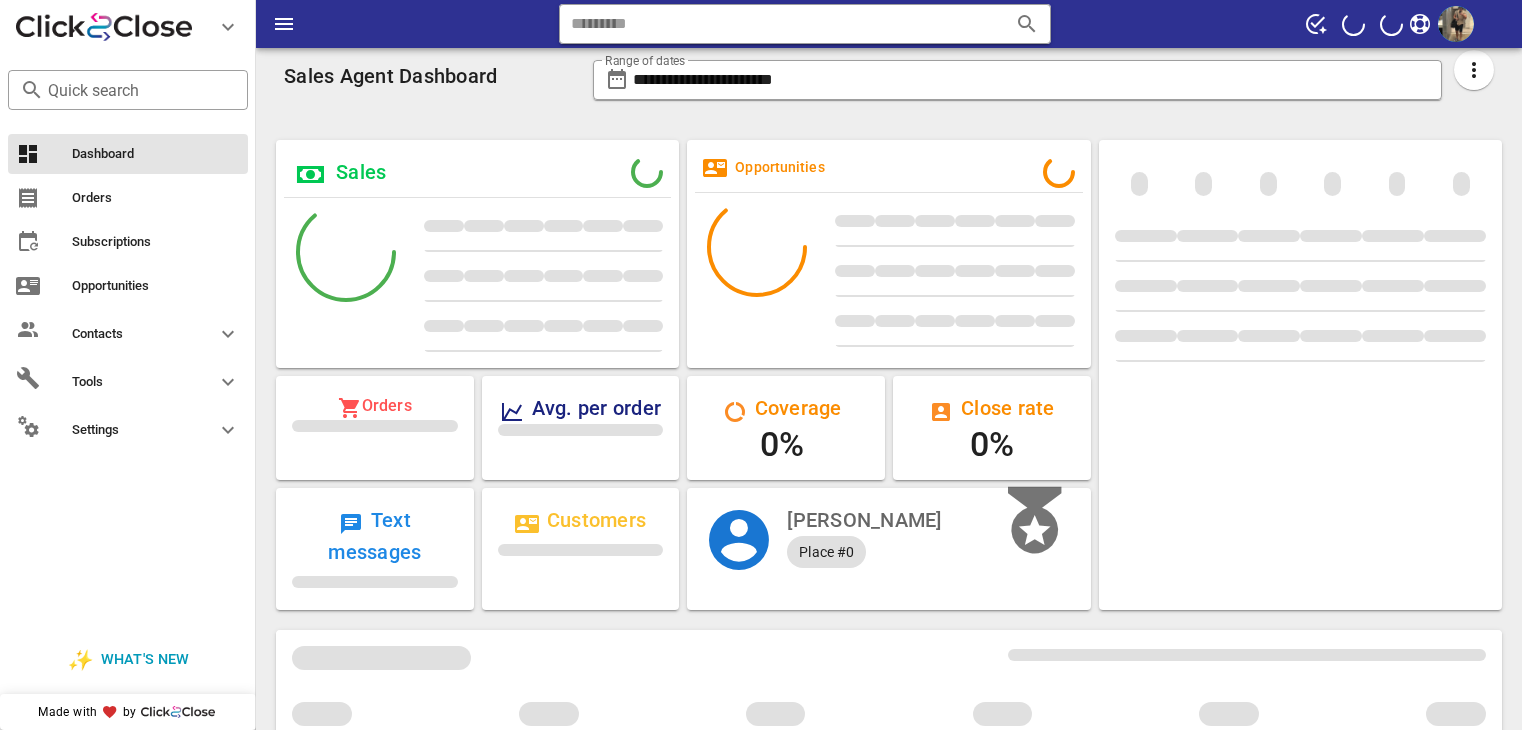 scroll, scrollTop: 0, scrollLeft: 0, axis: both 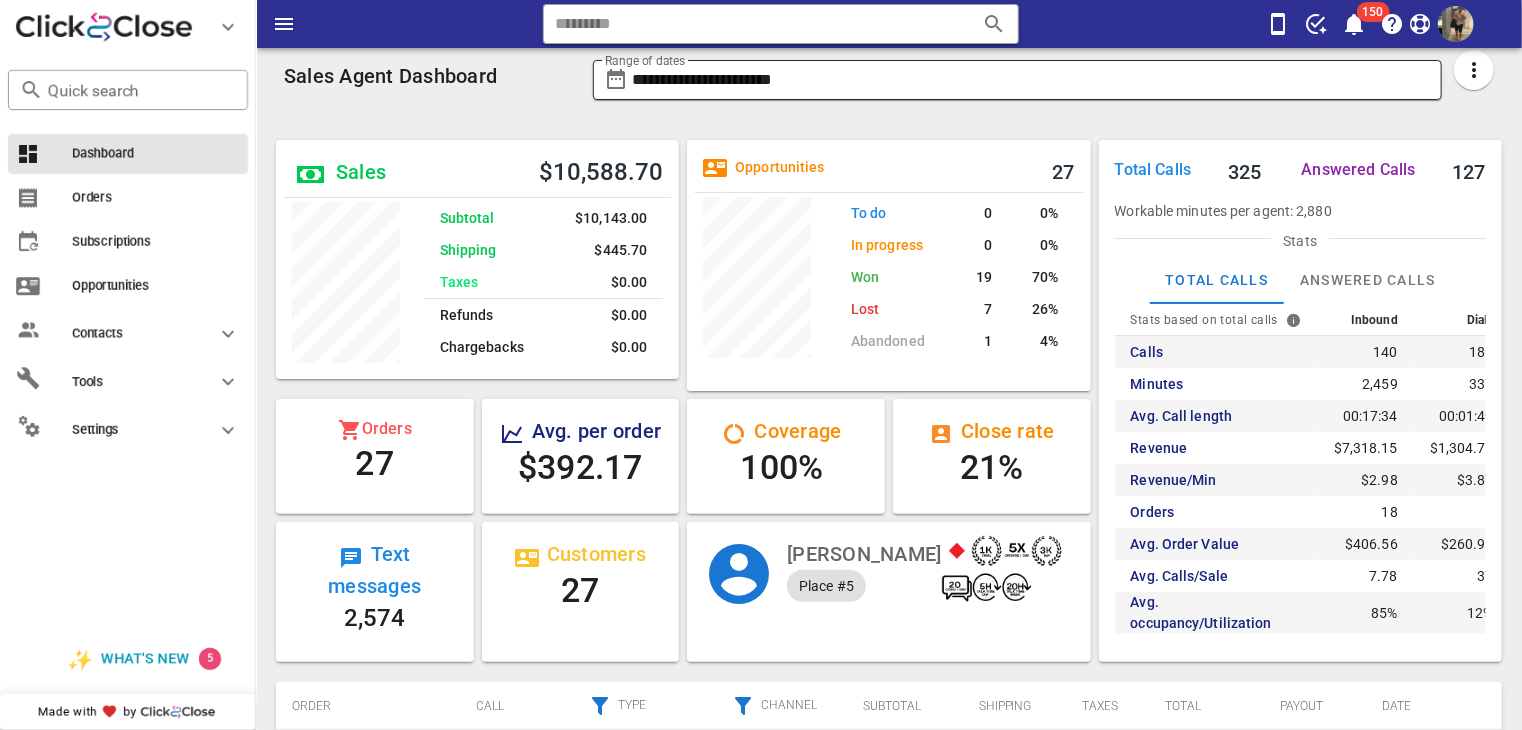 click on "**********" at bounding box center [1032, 80] 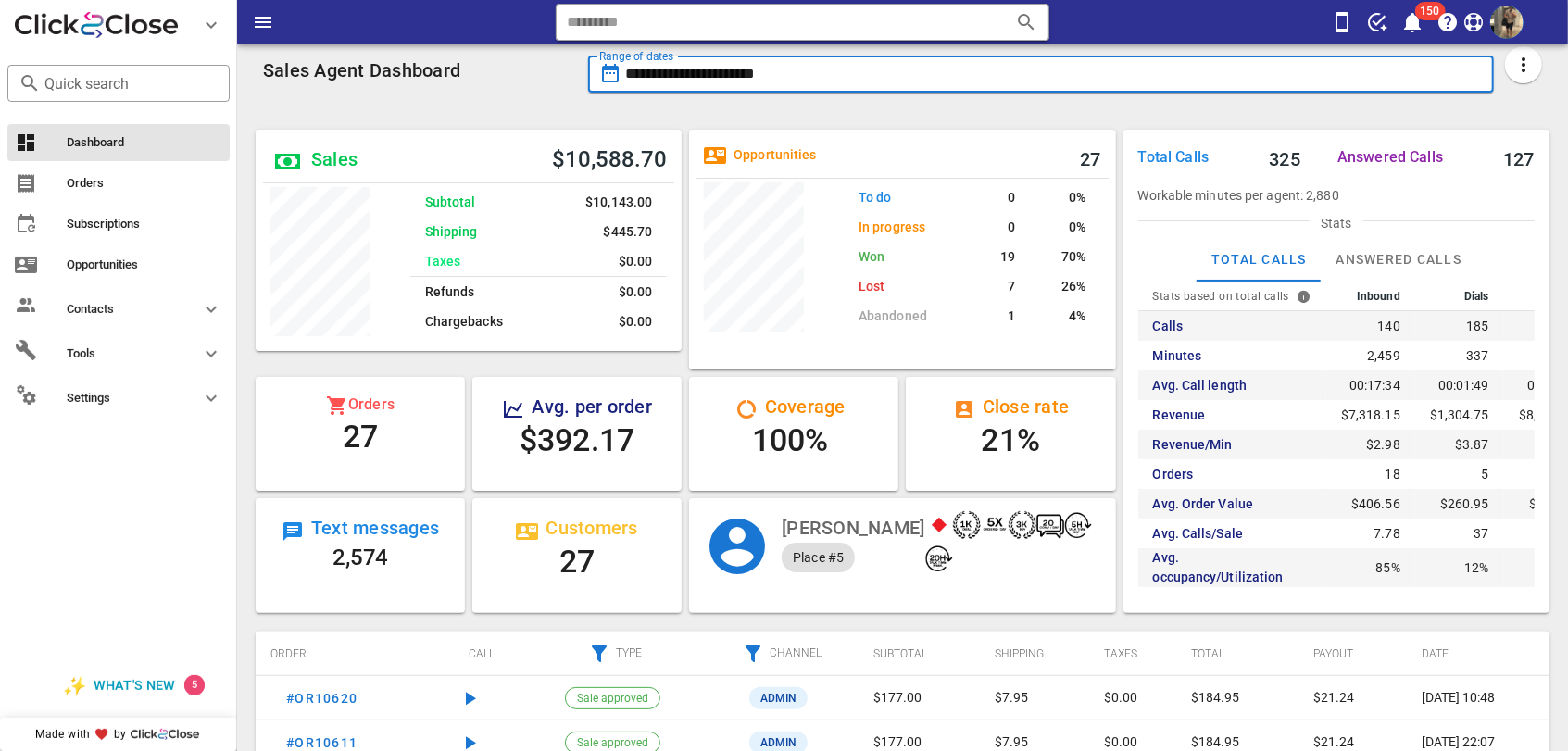 scroll, scrollTop: 925796, scrollLeft: 925740, axis: both 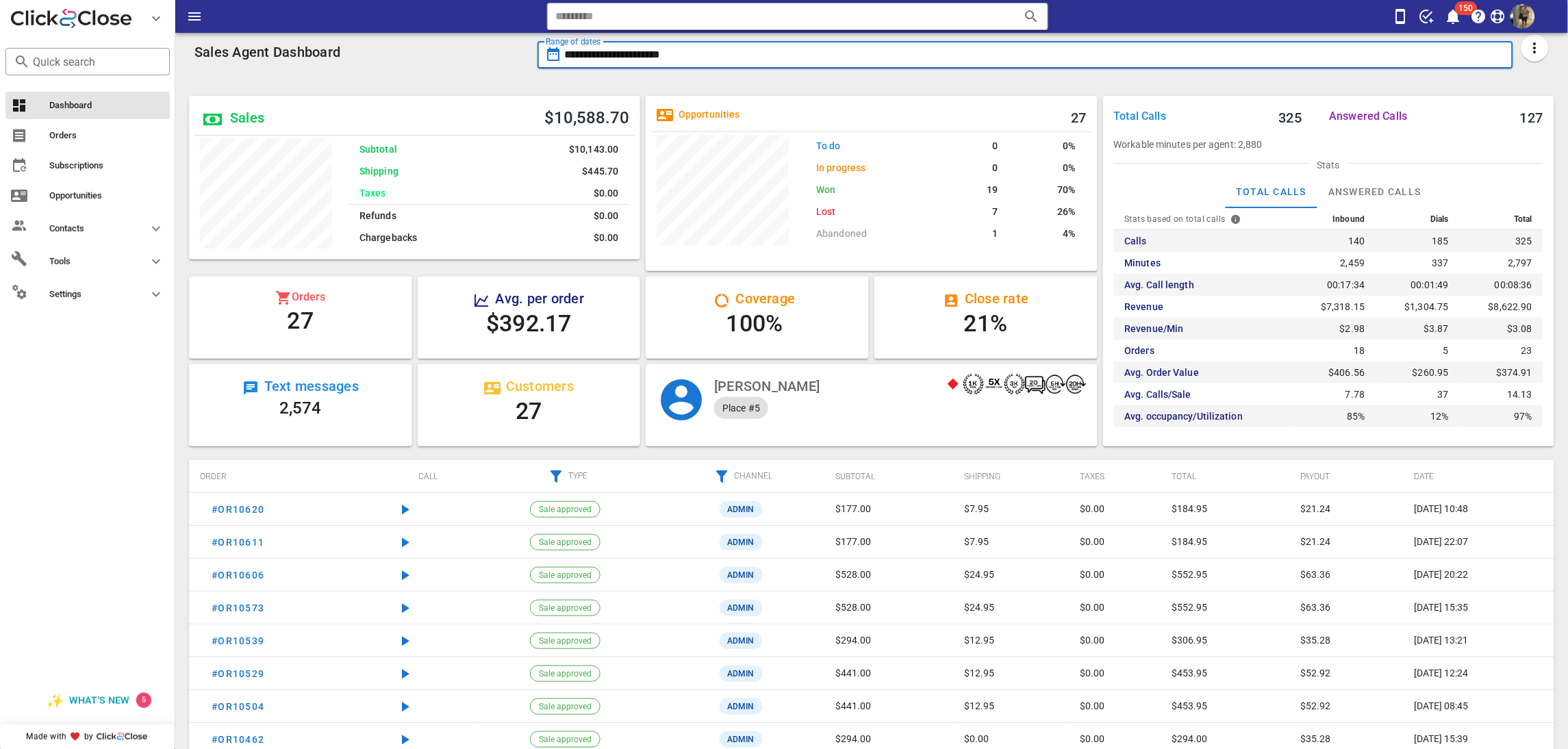drag, startPoint x: 1039, startPoint y: 1, endPoint x: 34, endPoint y: 558, distance: 1149.0318 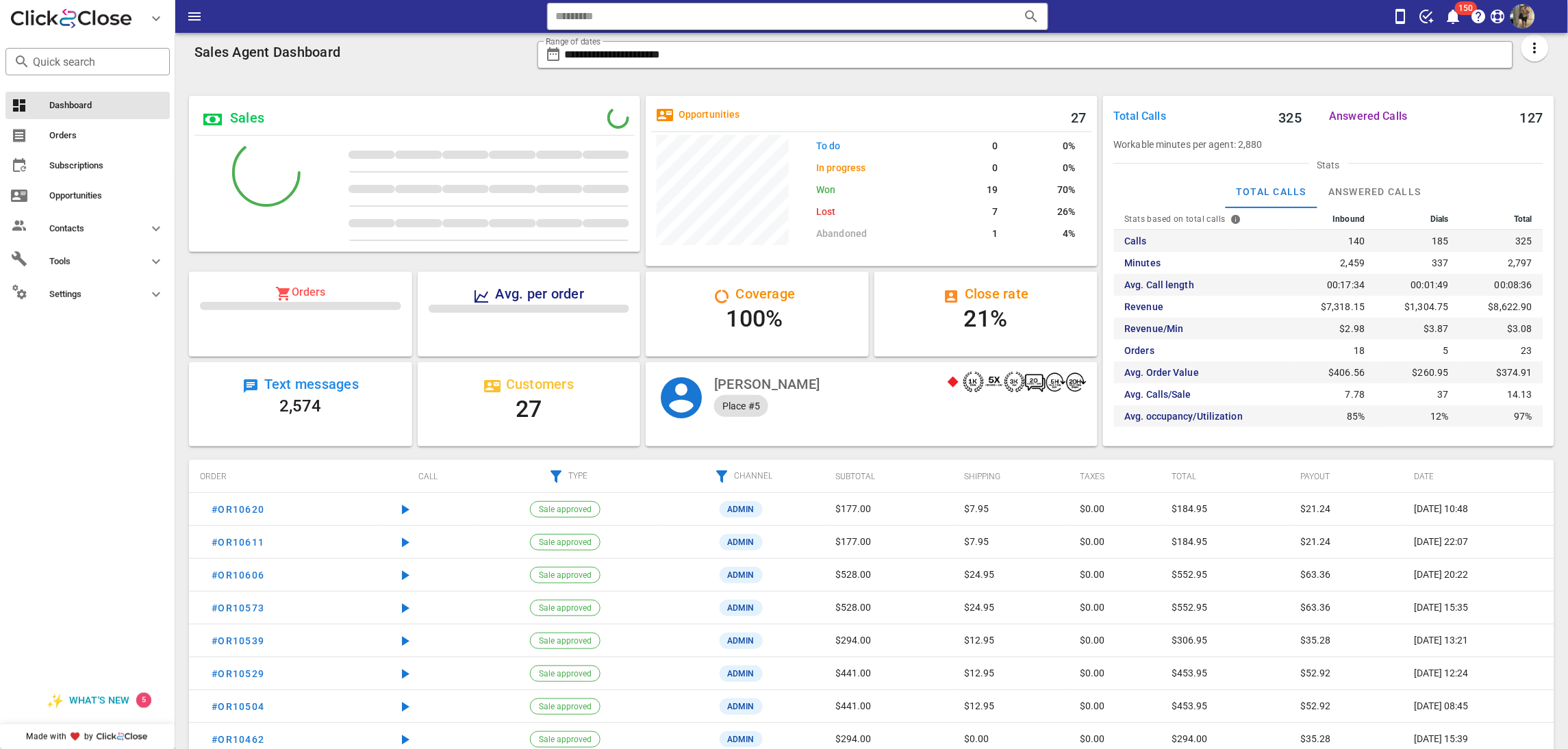 scroll, scrollTop: 684472, scrollLeft: 684264, axis: both 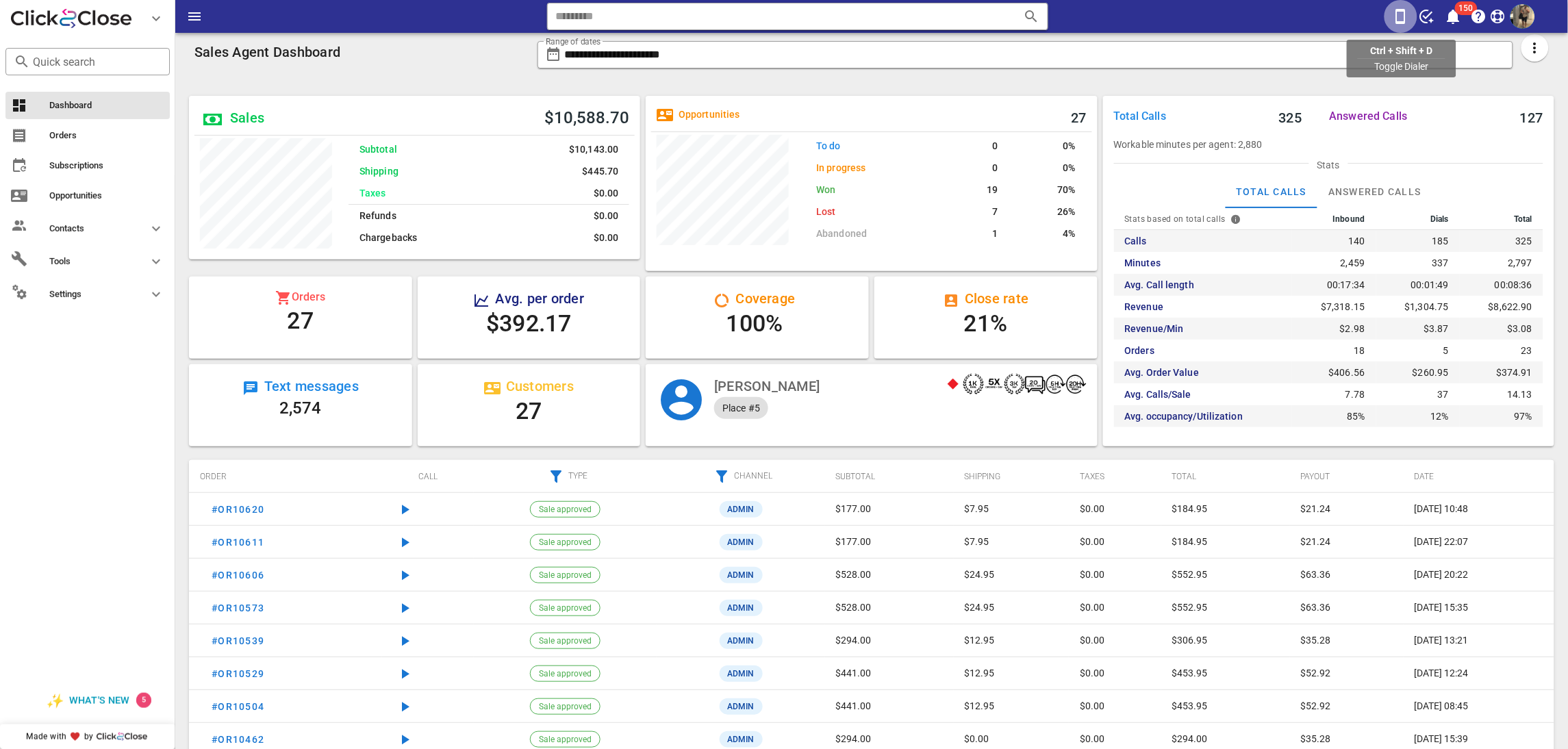 click at bounding box center (1401, 16) 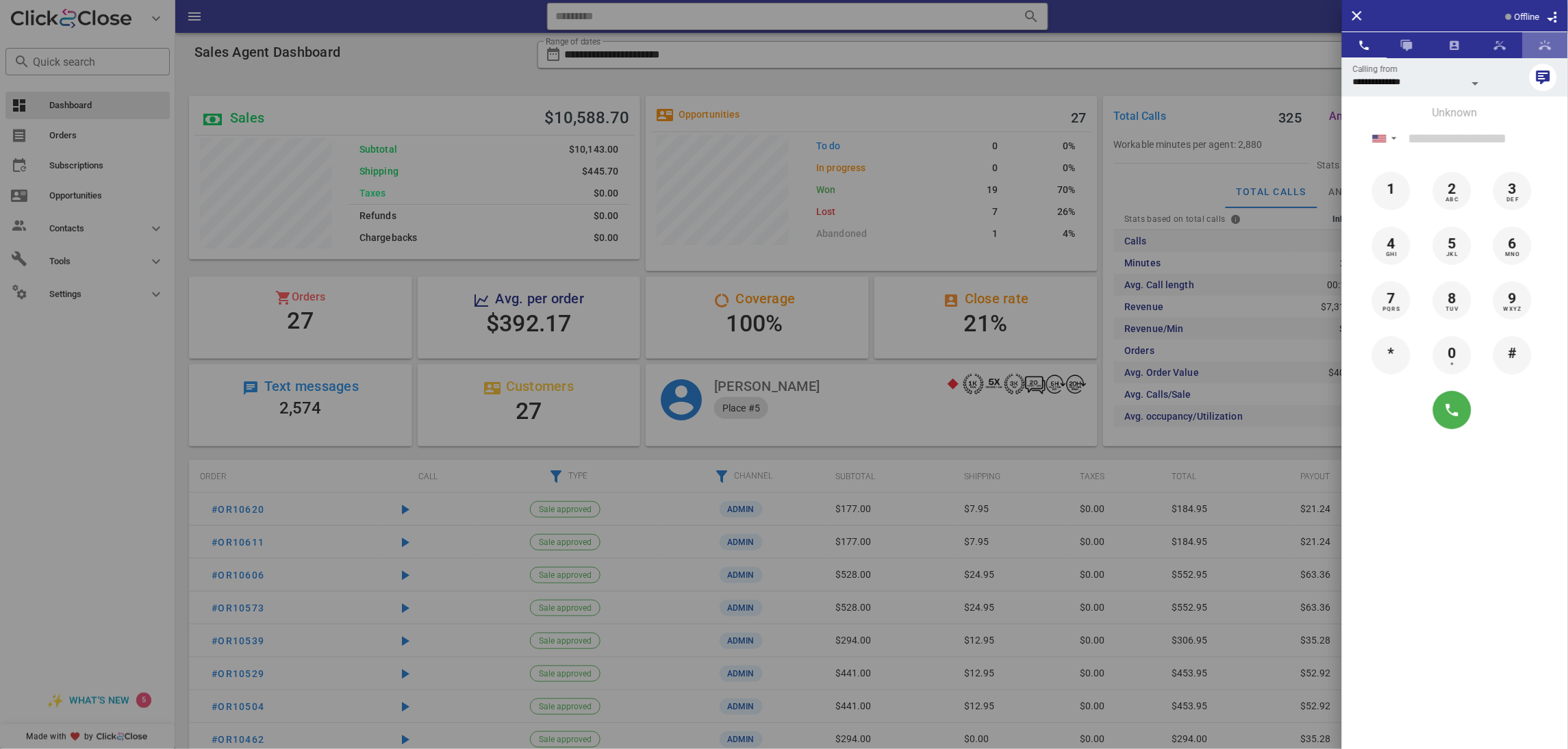 click at bounding box center [1545, 45] 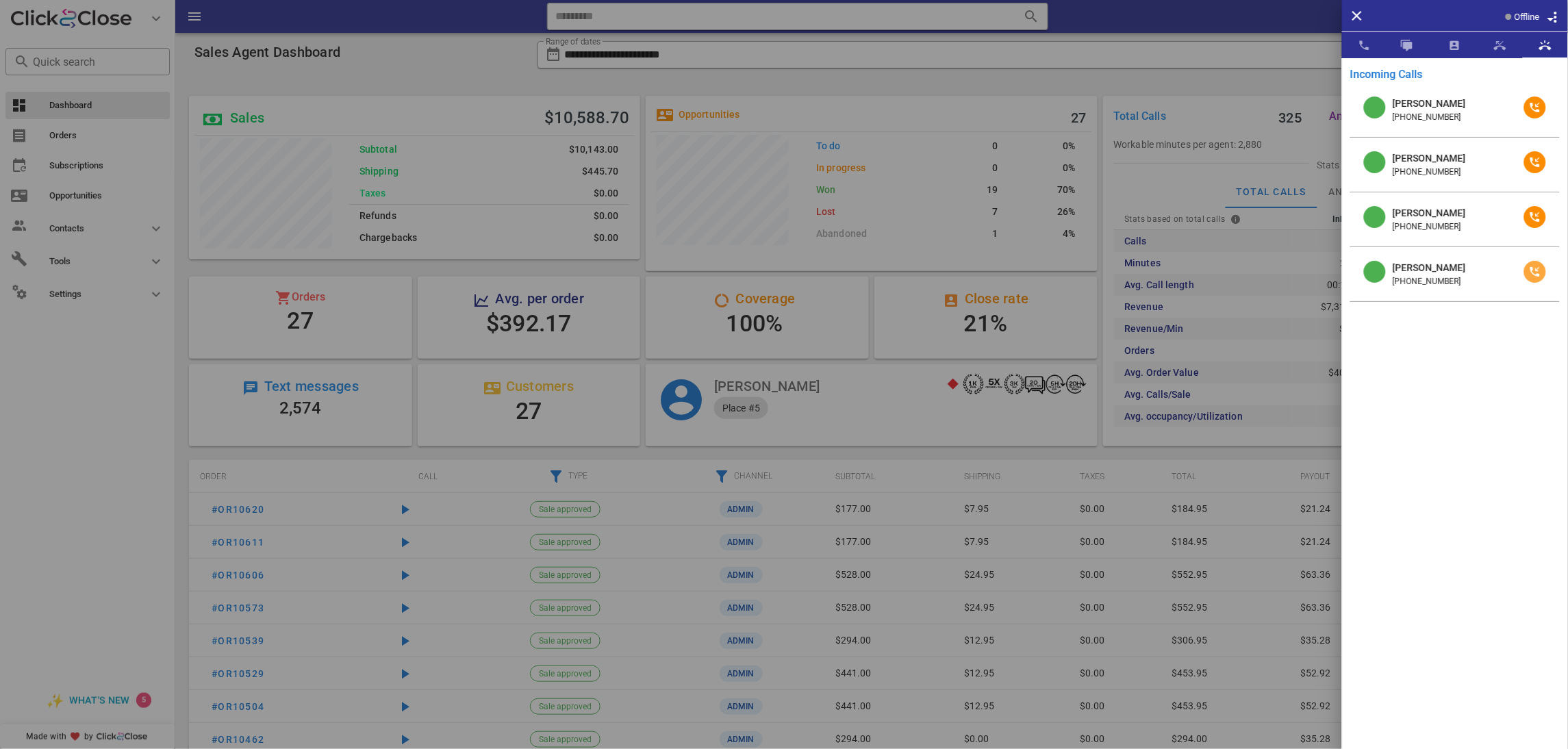click at bounding box center [1535, 272] 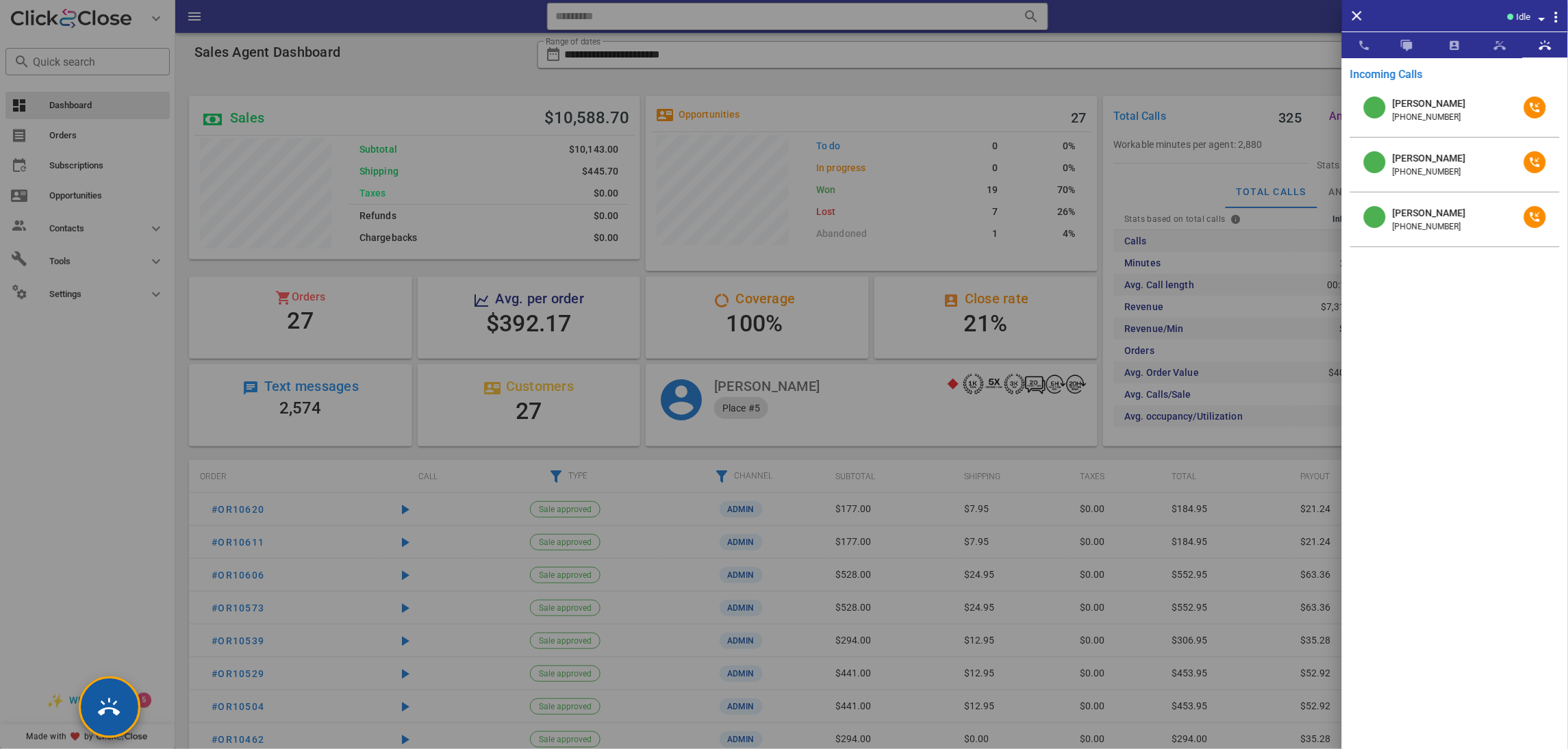 click at bounding box center [110, 707] 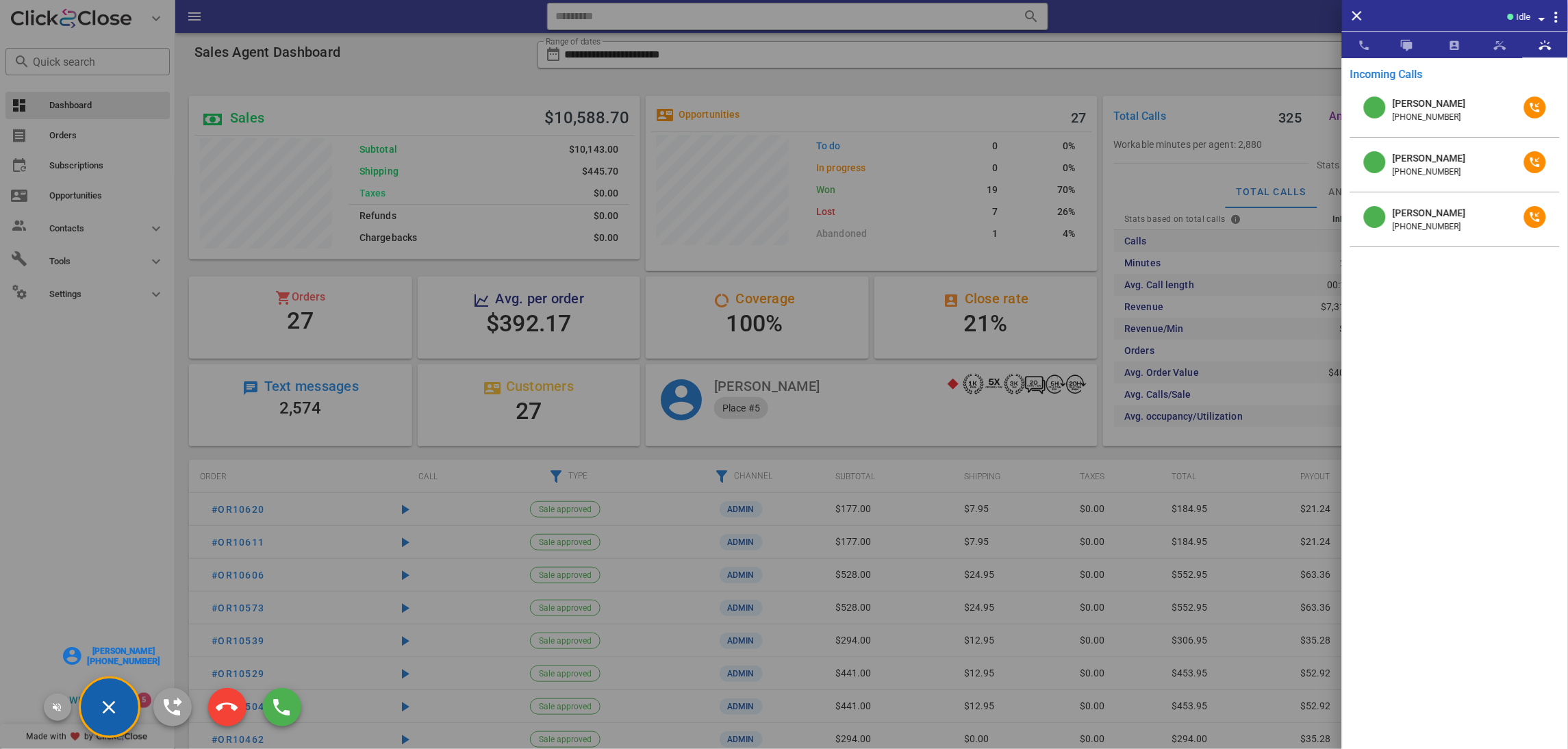 click at bounding box center [784, 374] 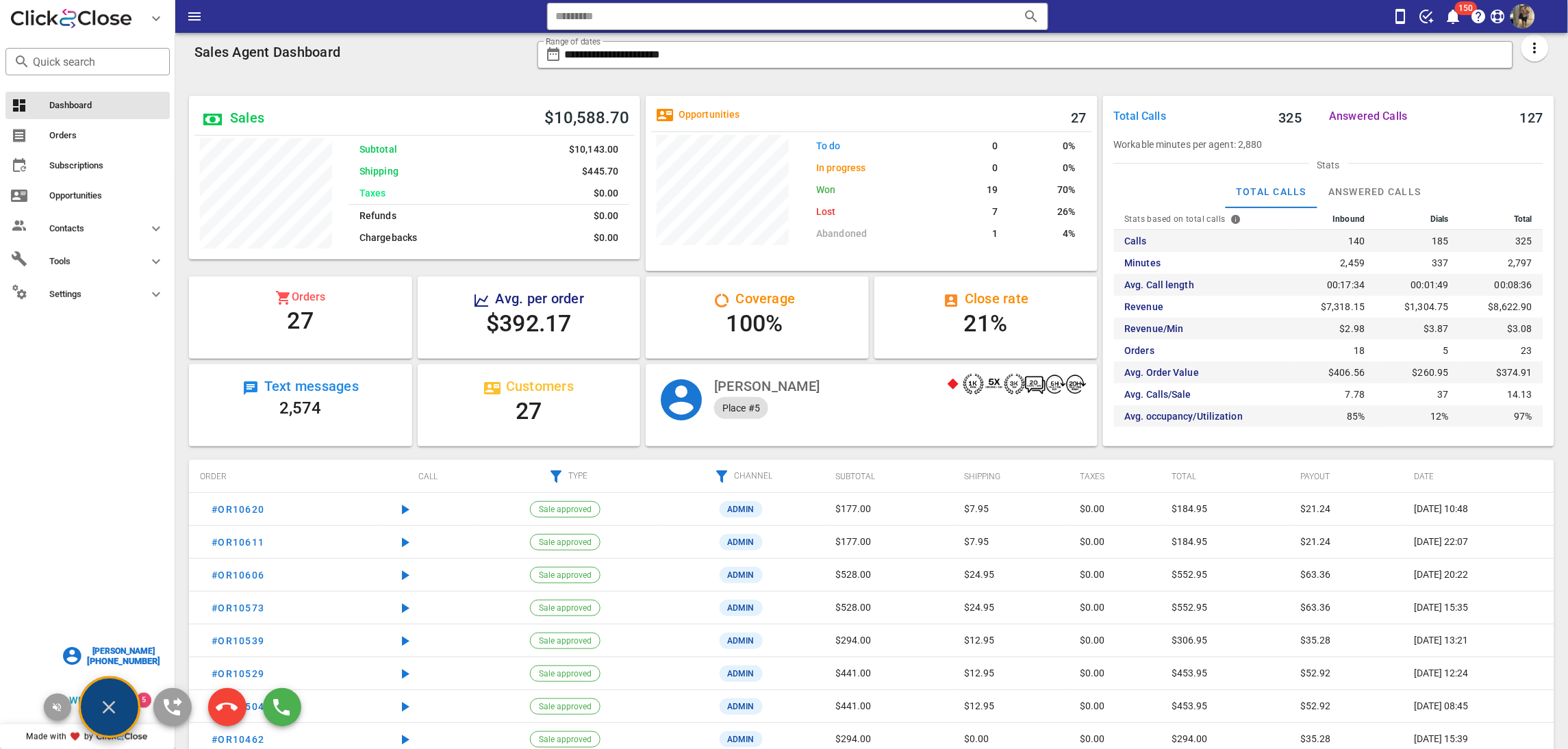 click on "[PERSON_NAME]" at bounding box center (123, 651) 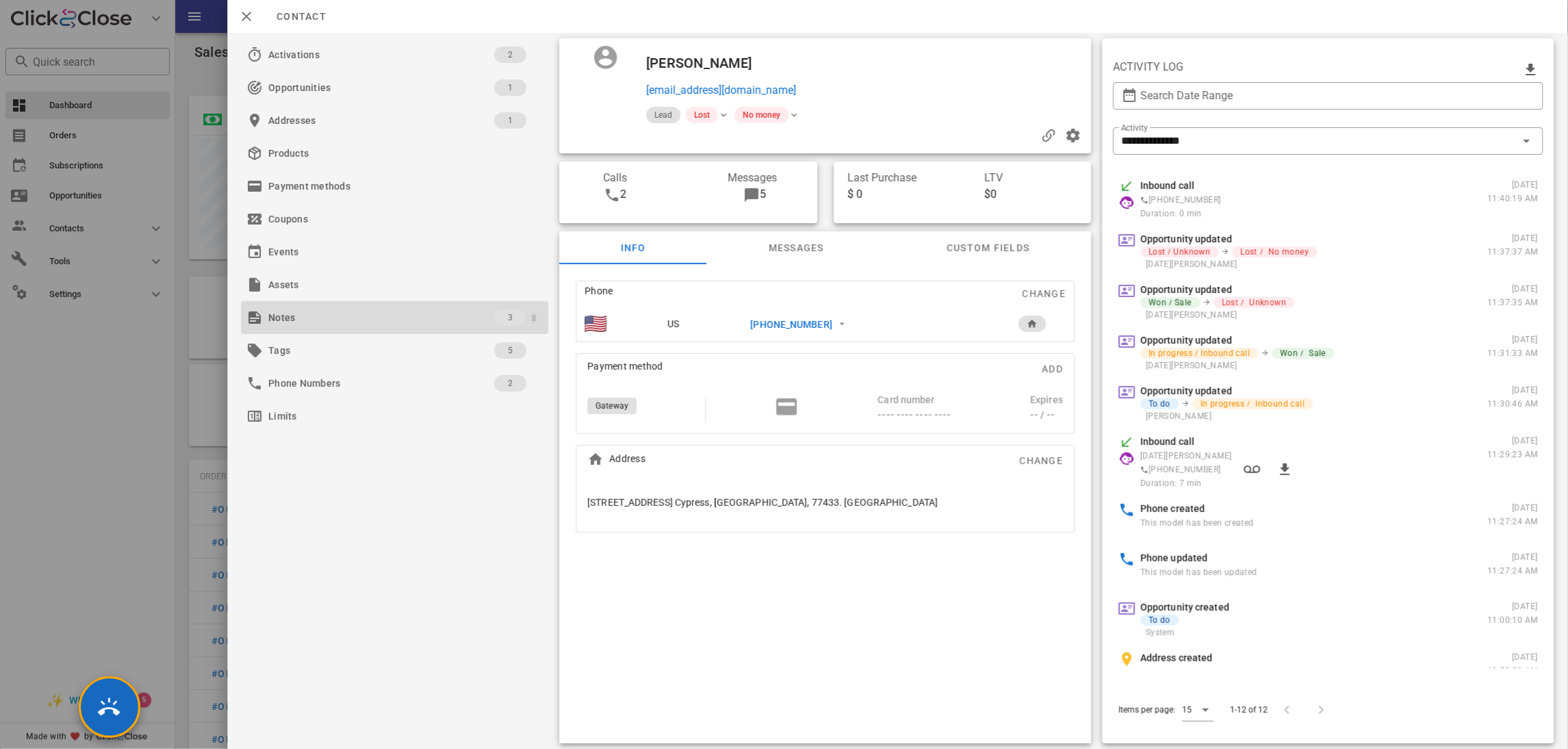 click on "Notes" at bounding box center [381, 318] 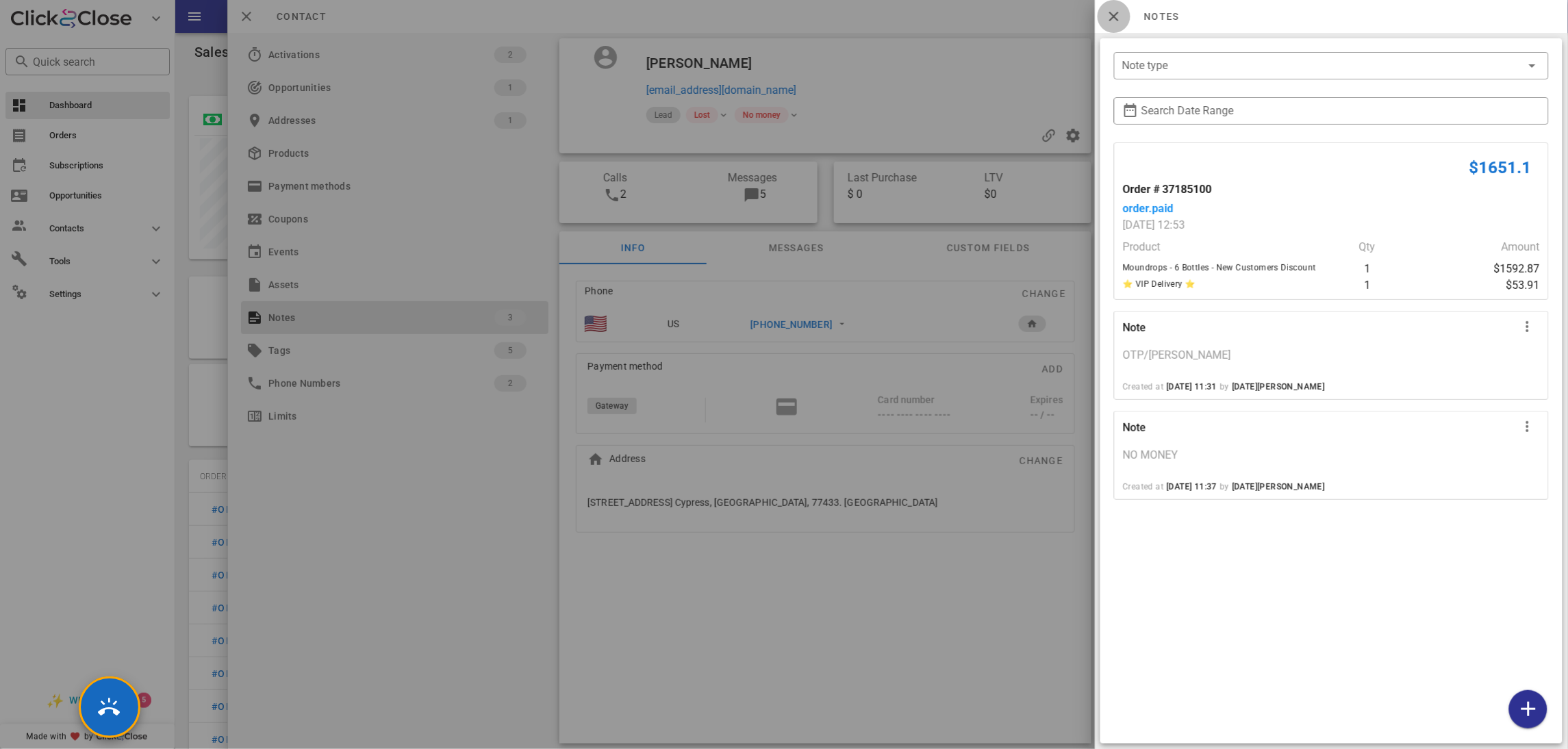 click at bounding box center [1114, 16] 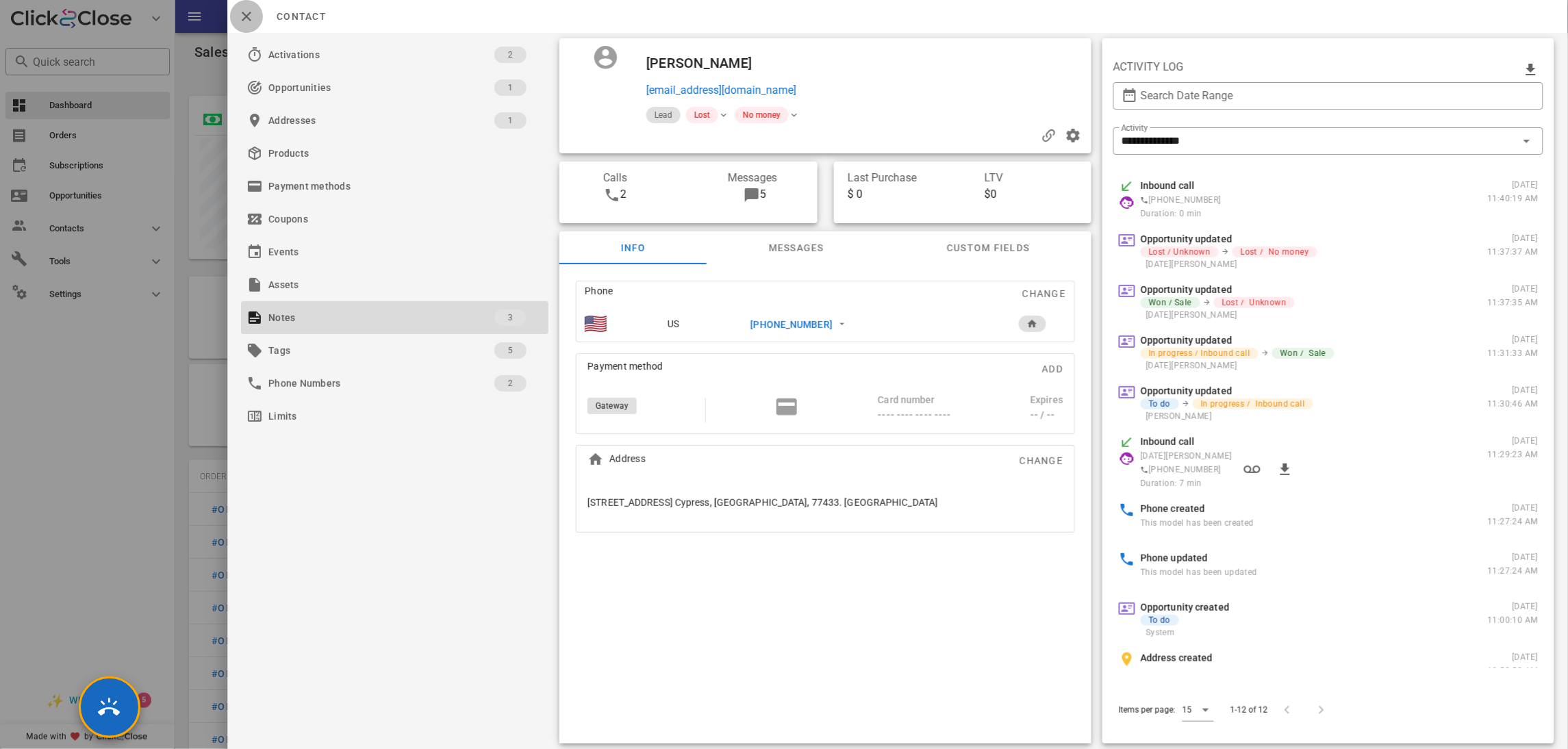 click at bounding box center (246, 16) 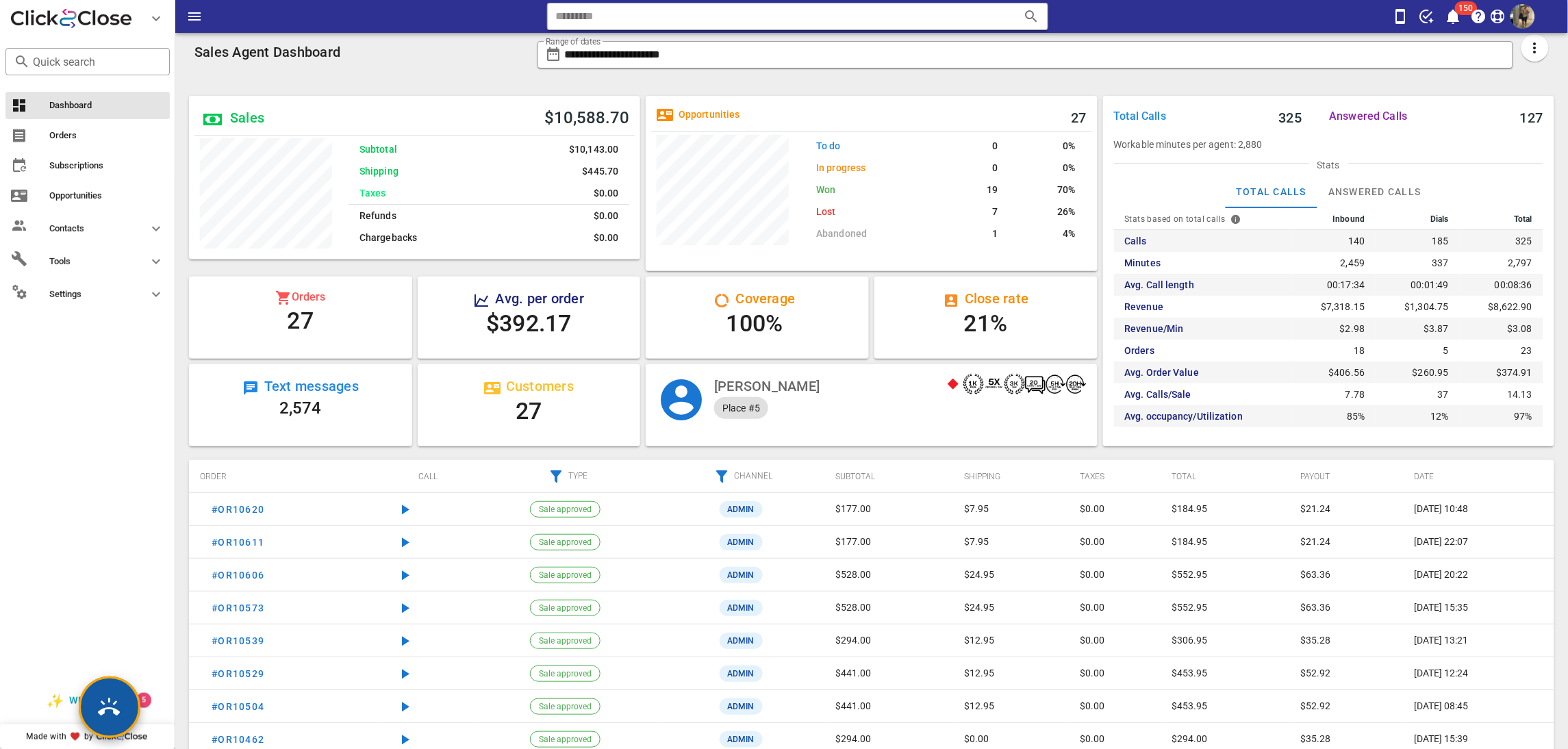 click at bounding box center (110, 707) 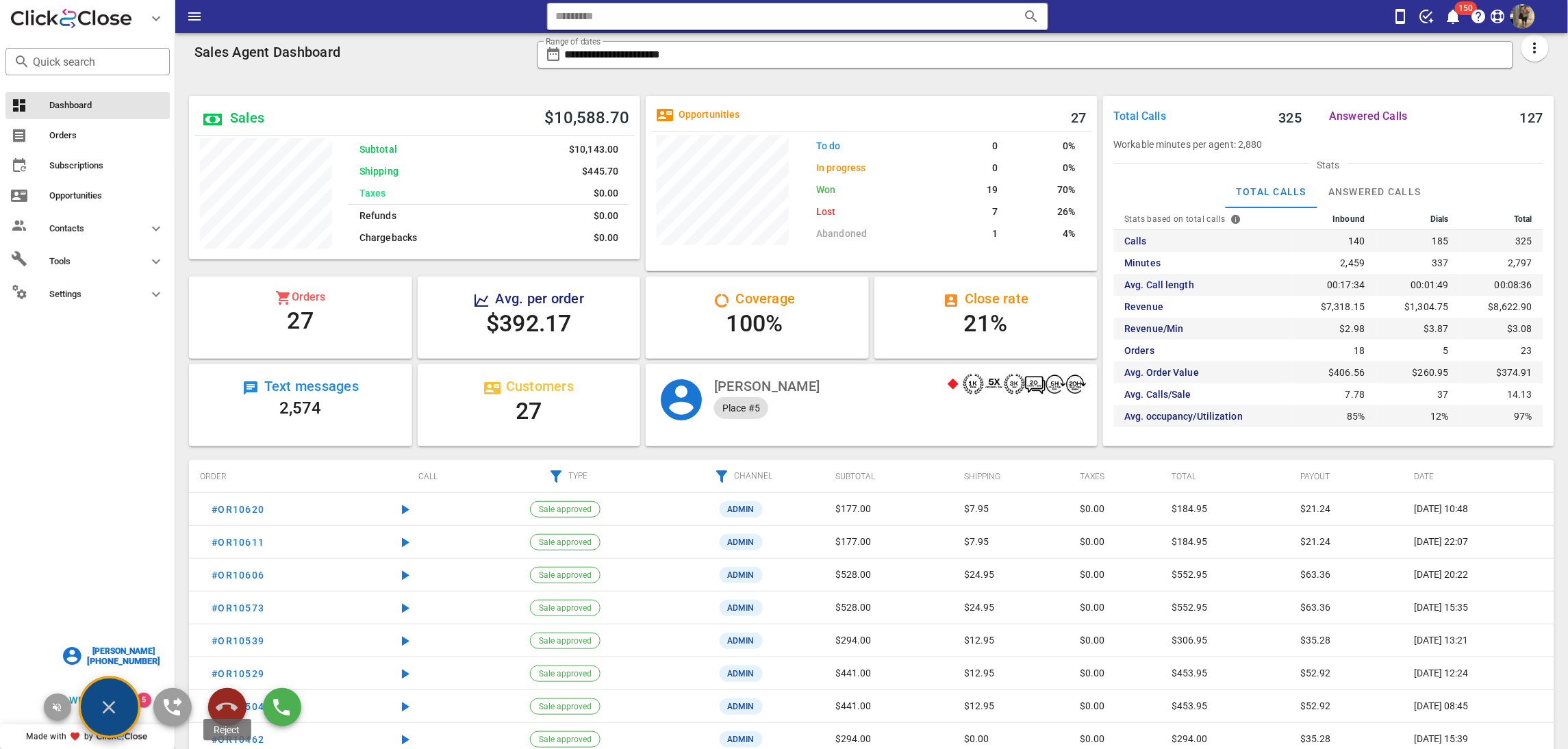 click at bounding box center (227, 707) 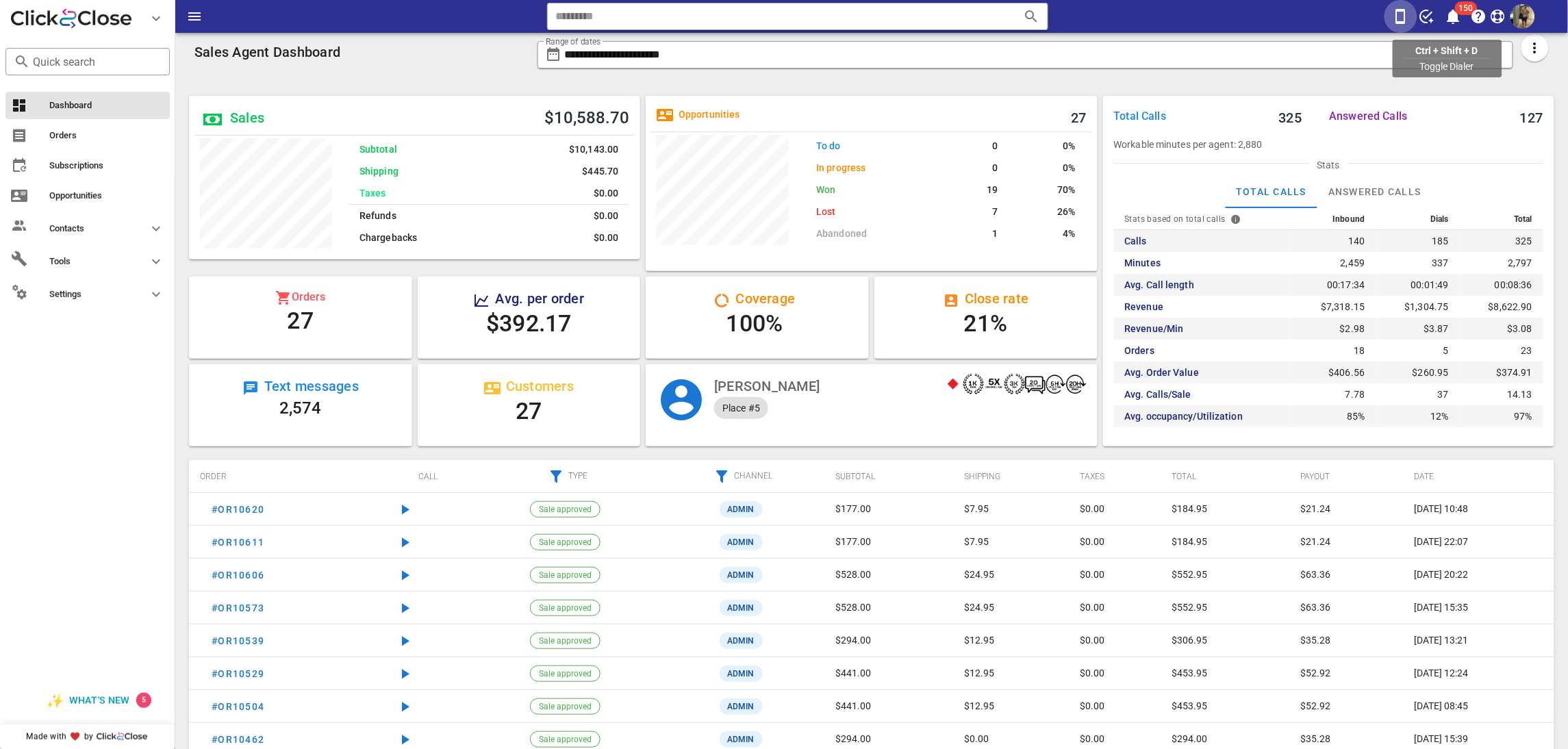 click at bounding box center (1401, 16) 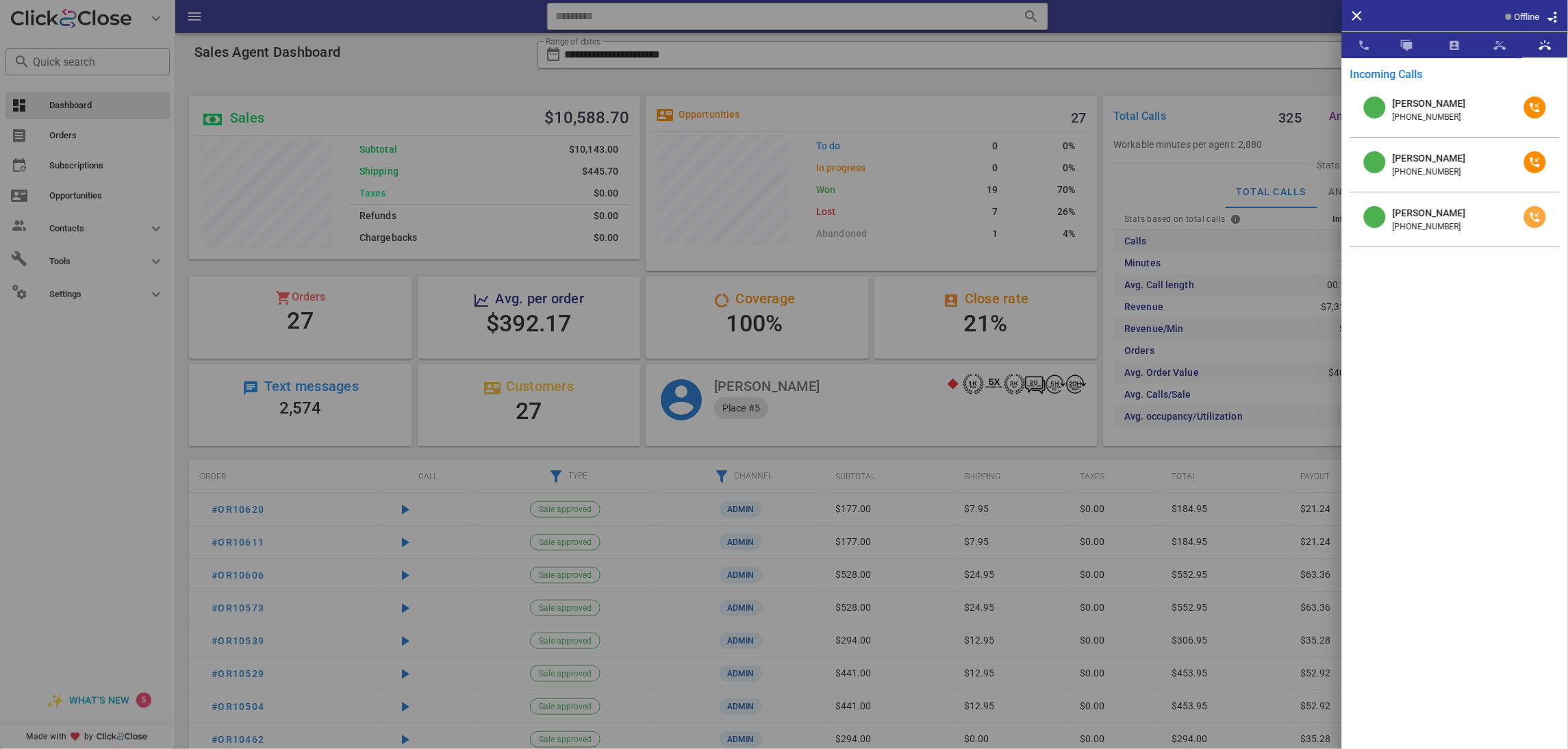click at bounding box center [1535, 217] 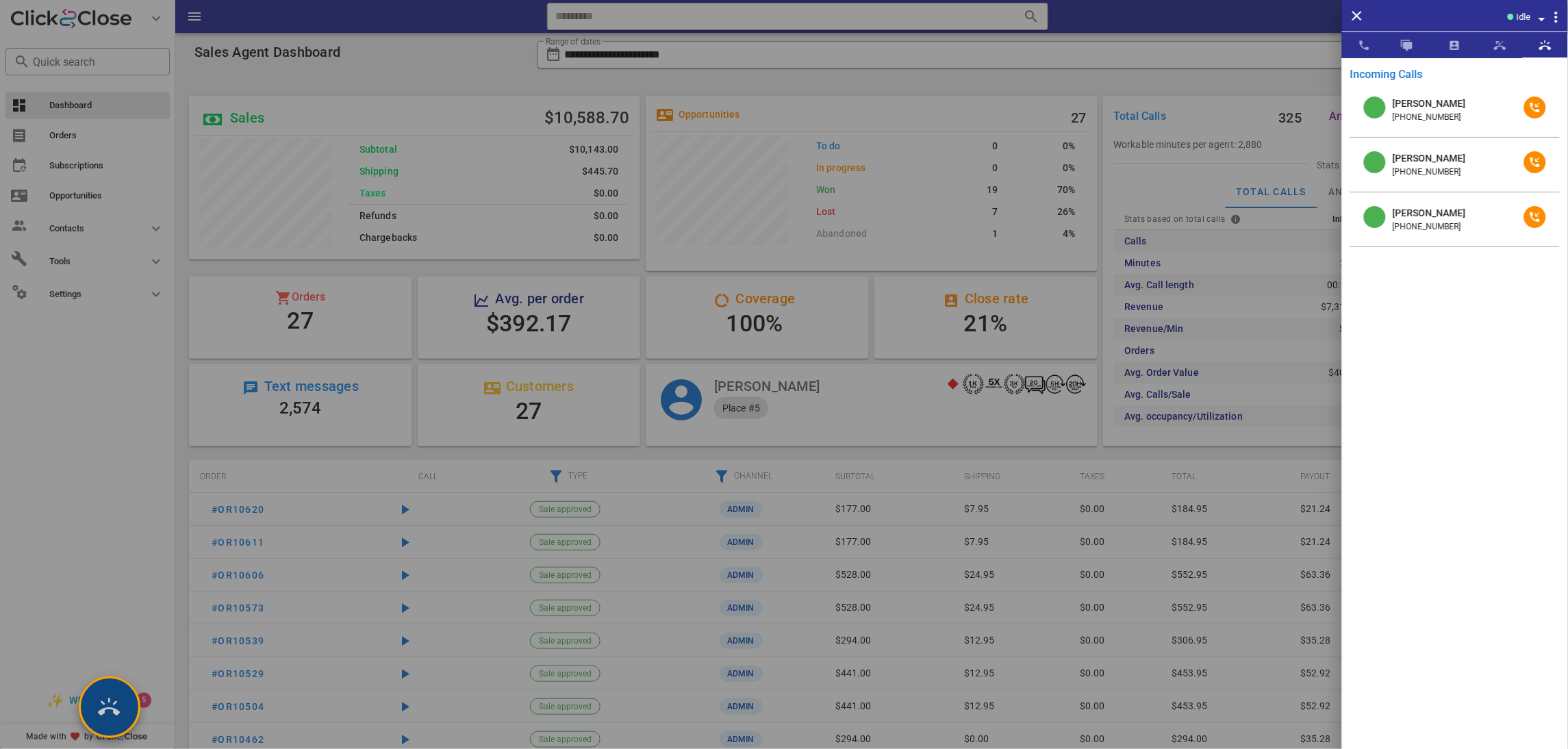 click at bounding box center (110, 707) 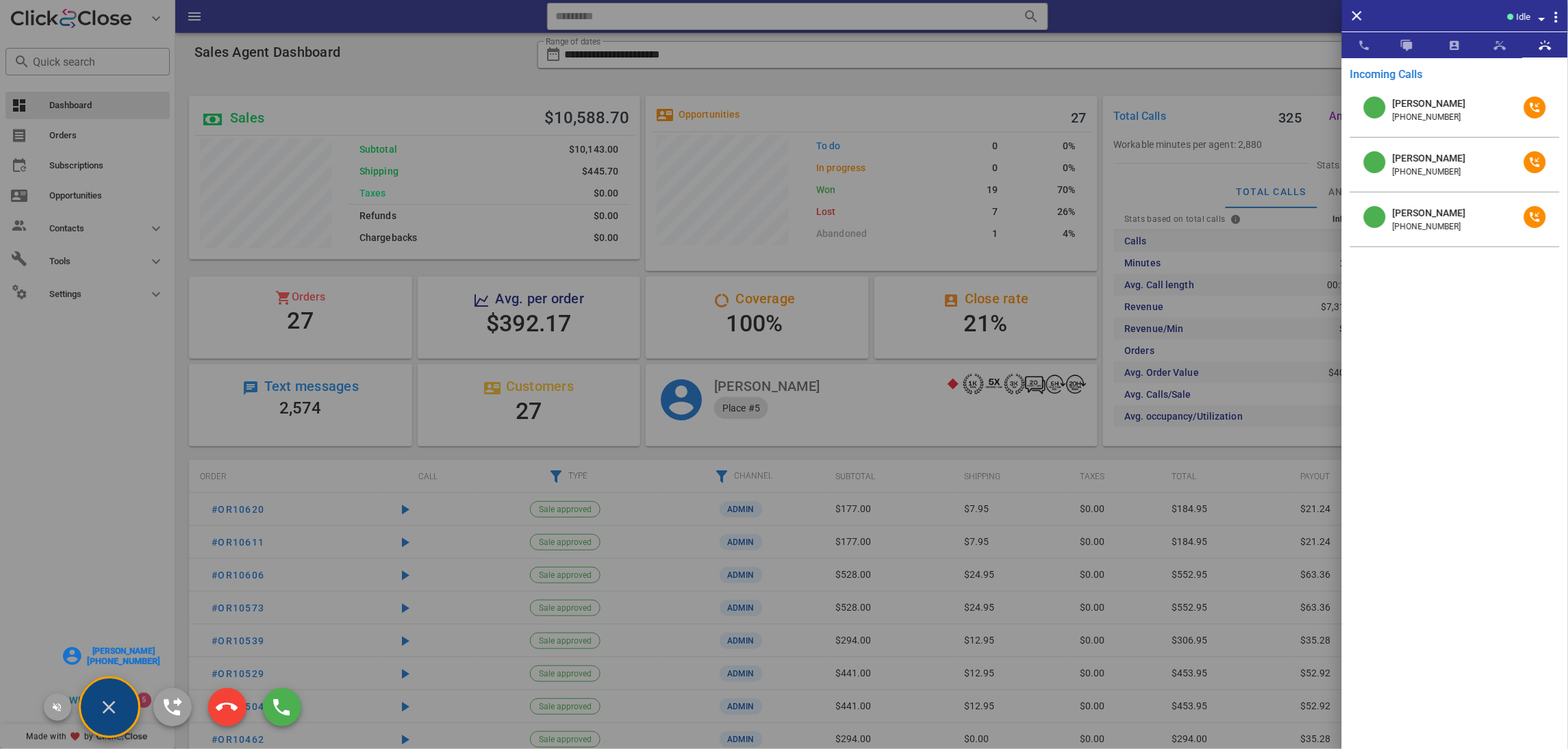 click on "[PERSON_NAME] [PHONE_NUMBER]" at bounding box center [110, 707] 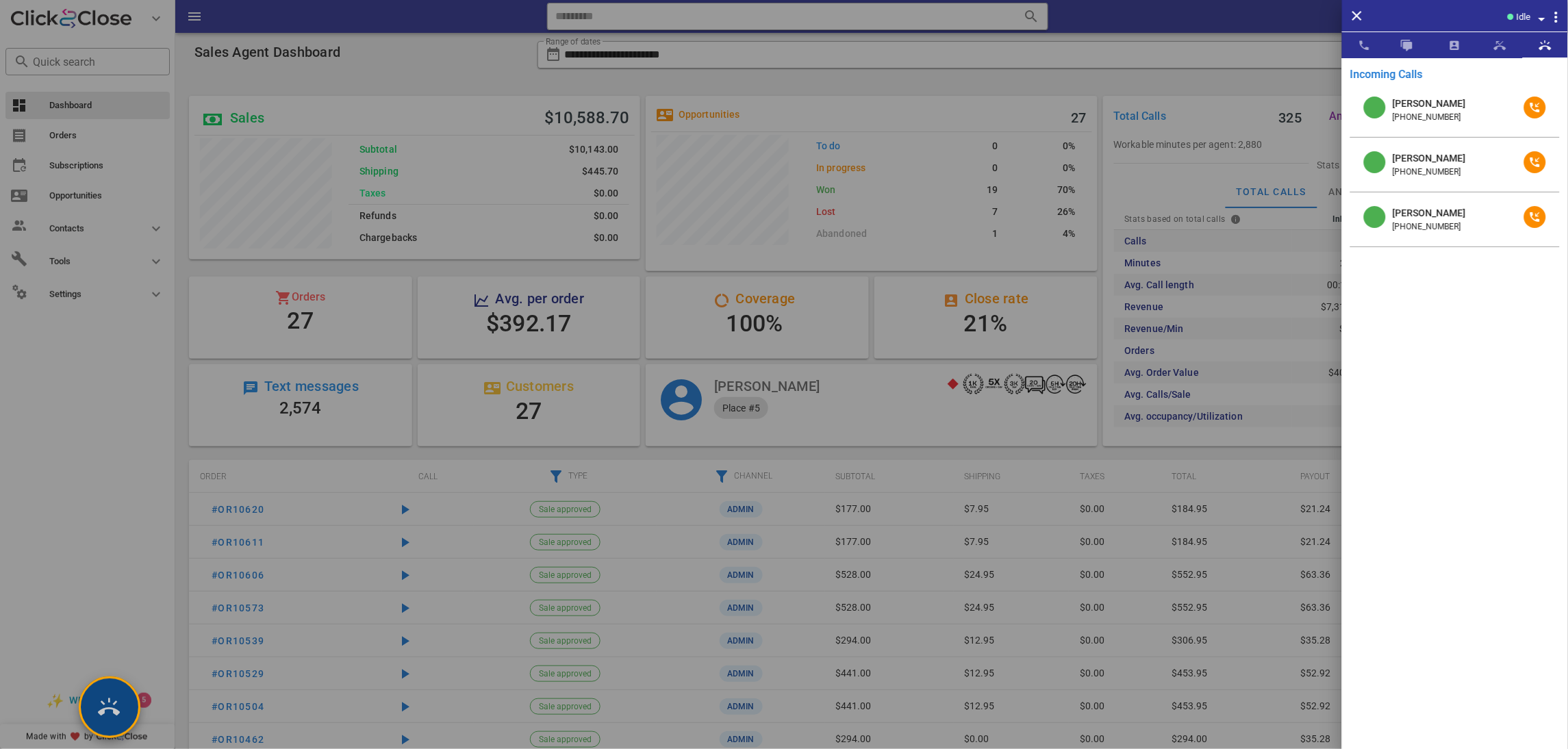 click at bounding box center (110, 707) 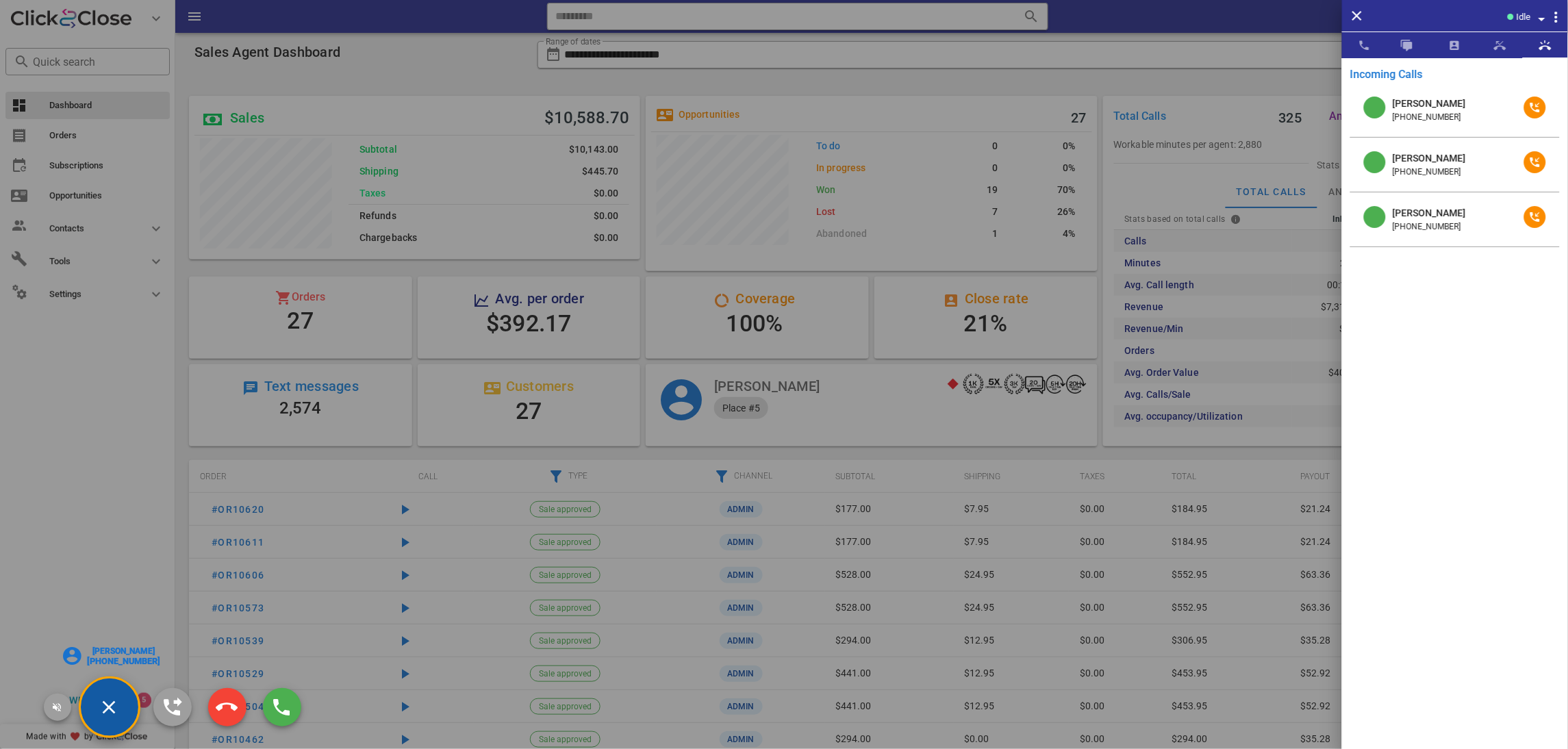 click on "[PERSON_NAME] [PHONE_NUMBER]" at bounding box center [110, 707] 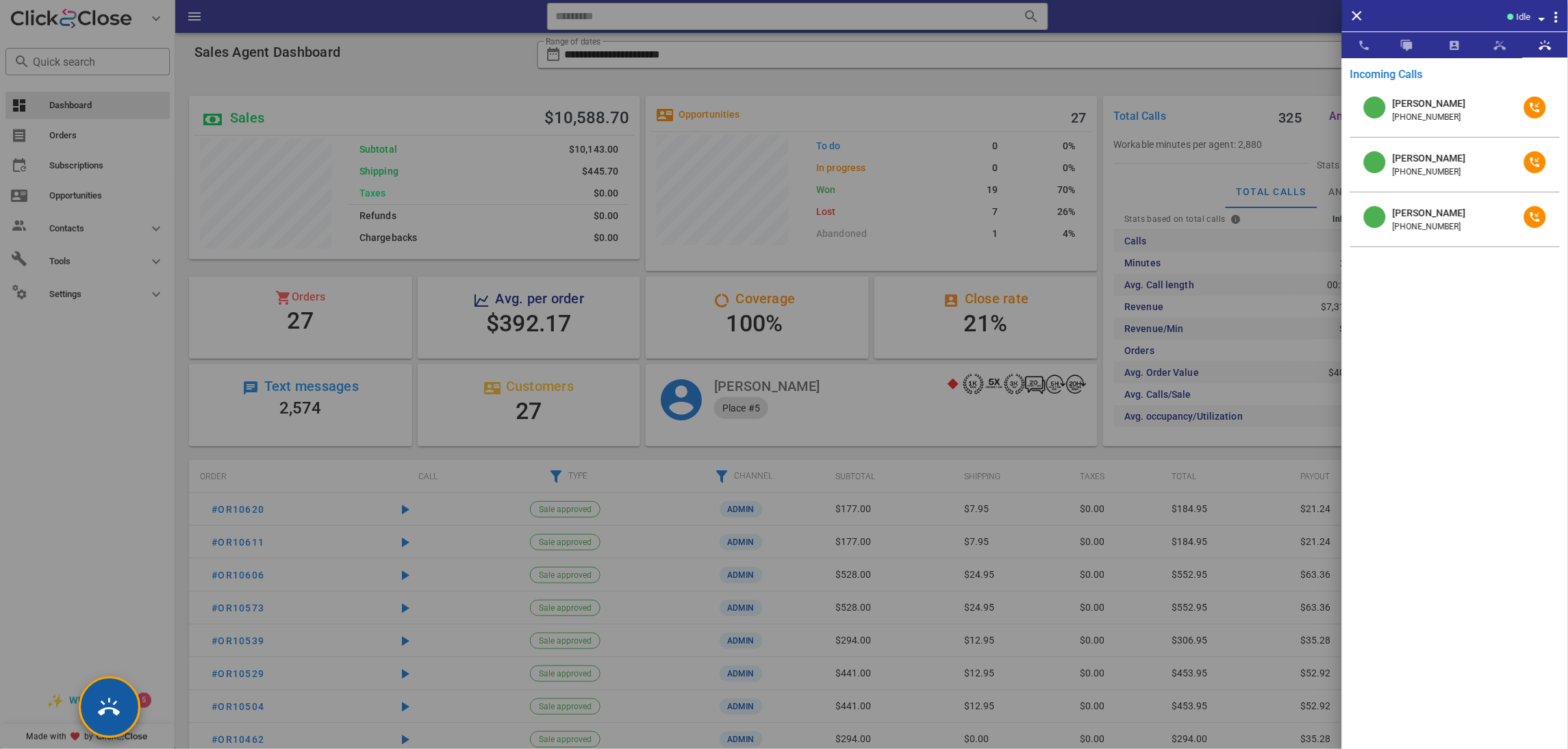 click at bounding box center [110, 707] 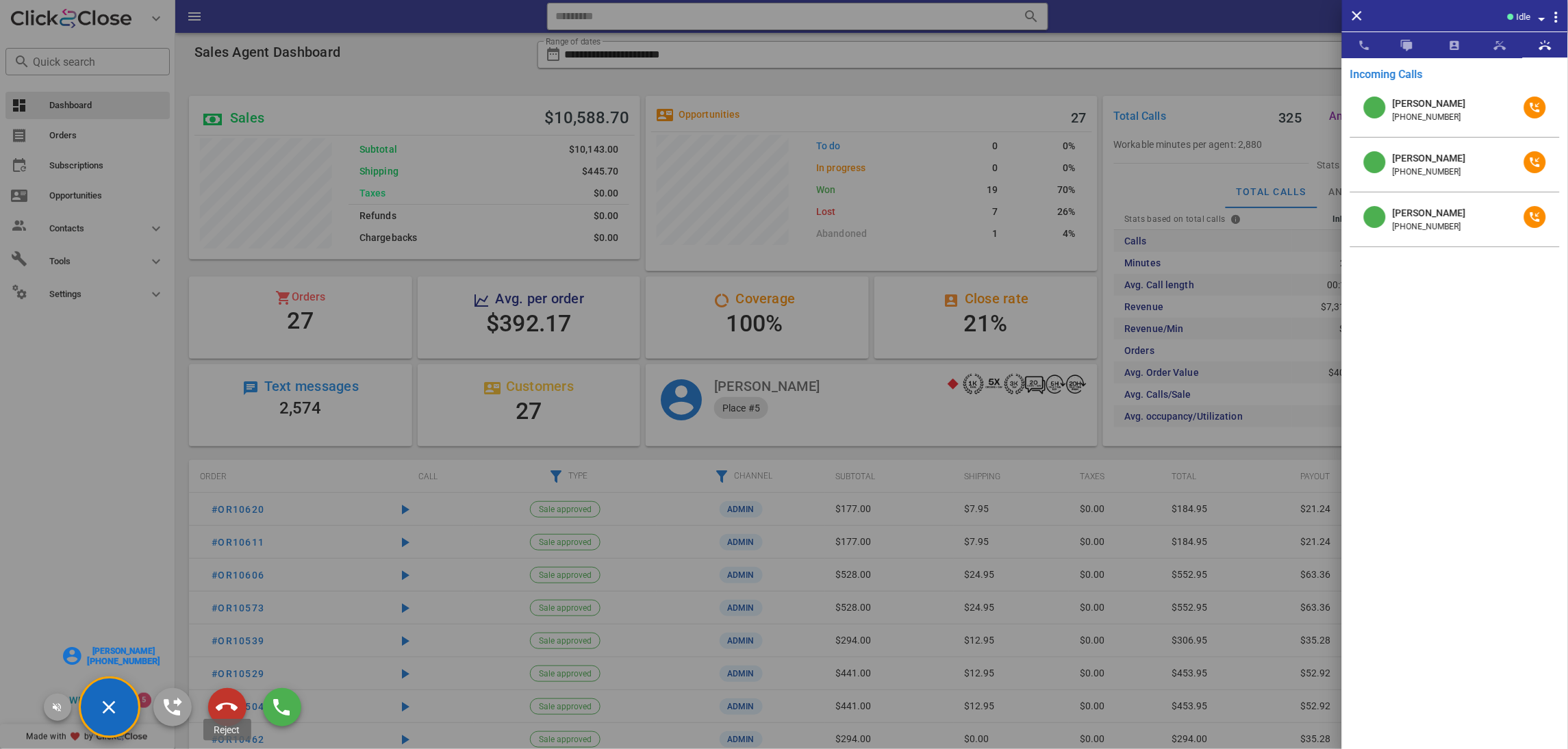 click at bounding box center (227, 707) 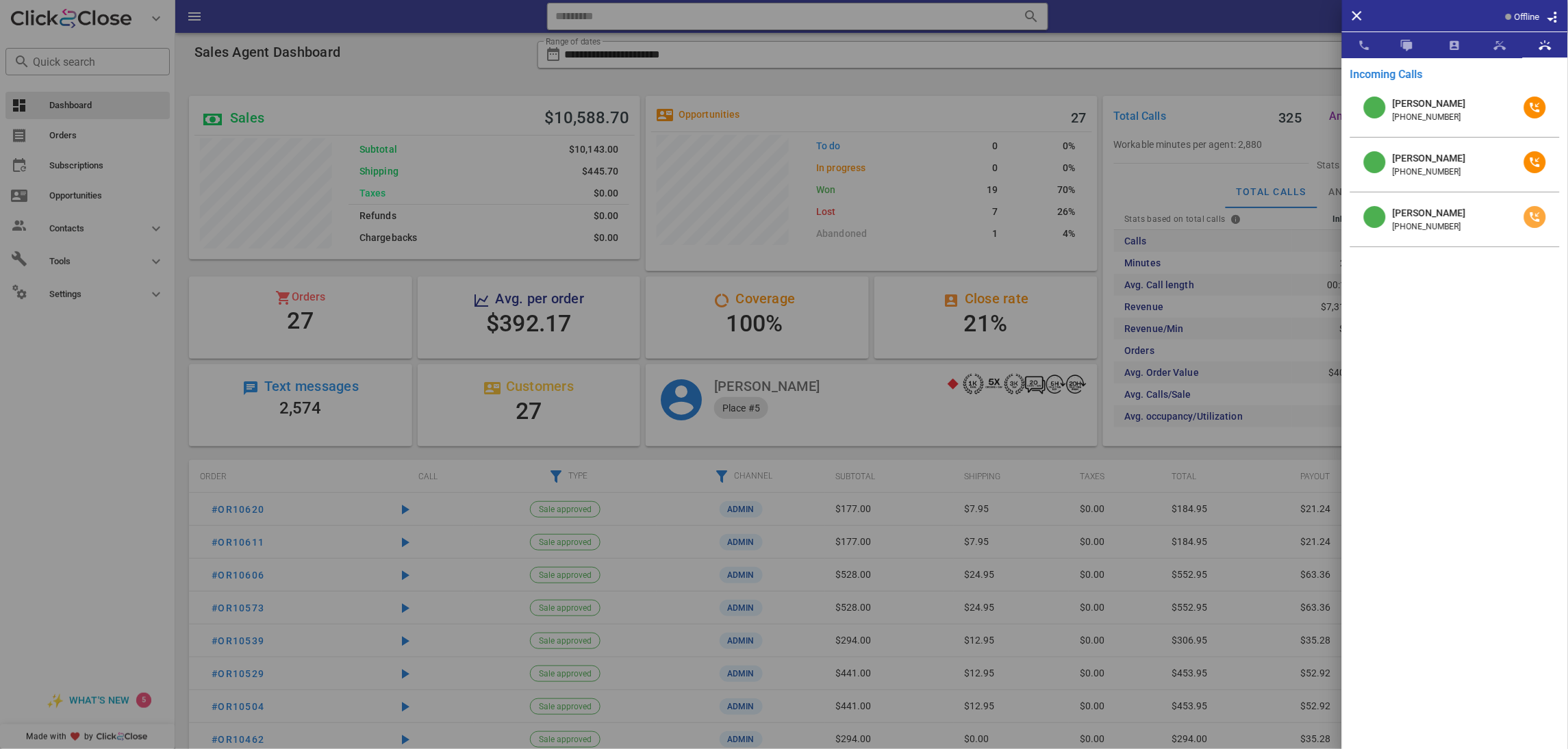 click at bounding box center (1535, 217) 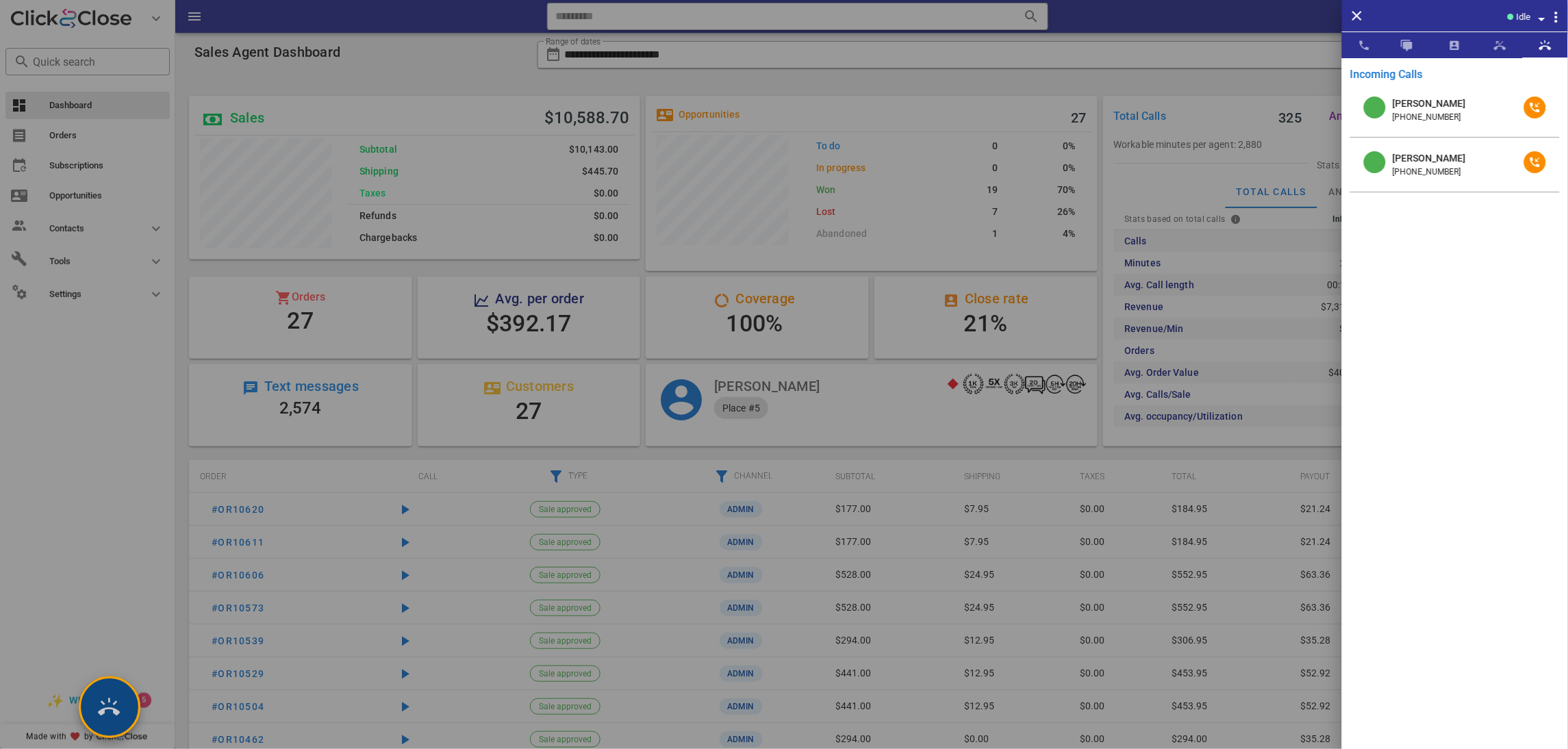 click at bounding box center (110, 707) 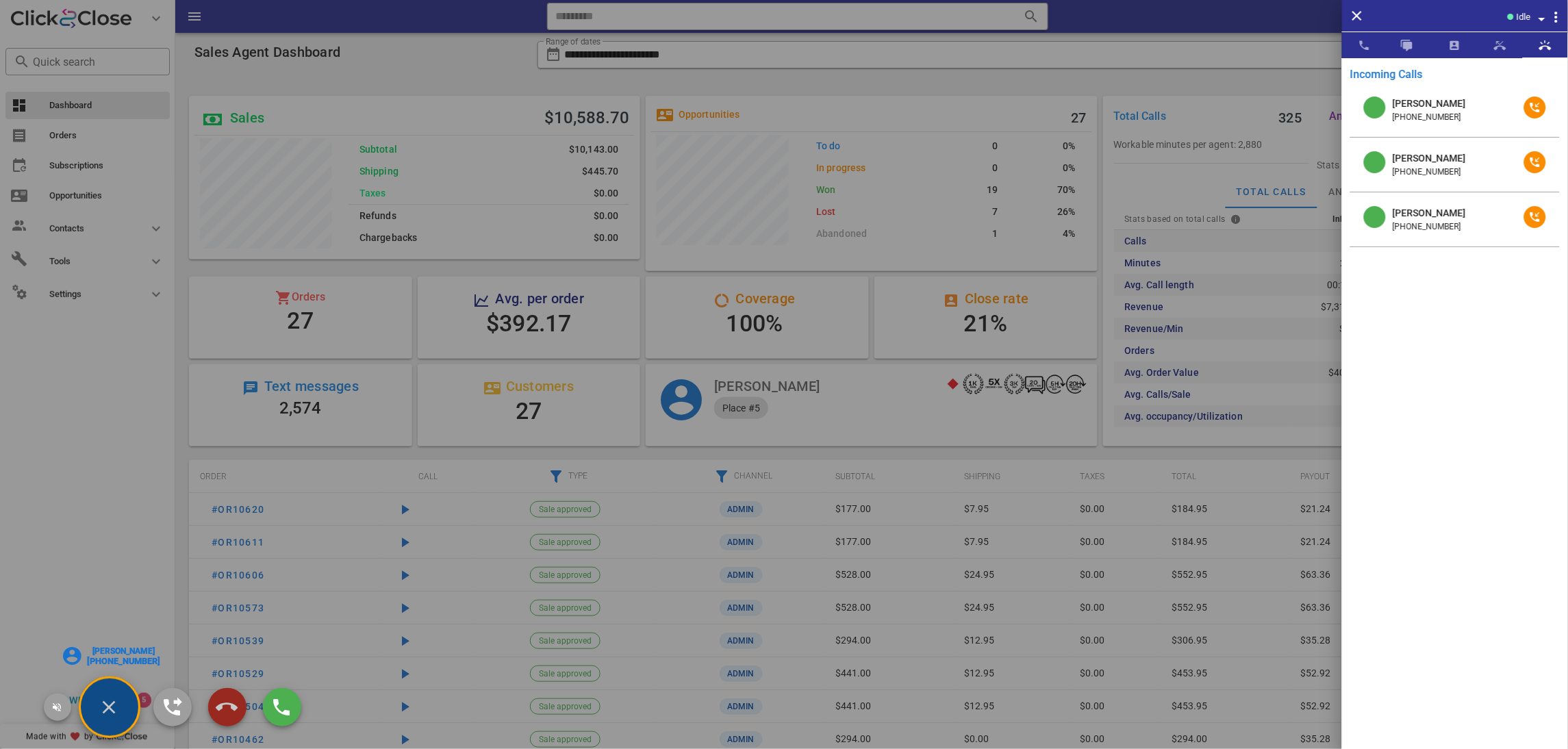 click at bounding box center (227, 707) 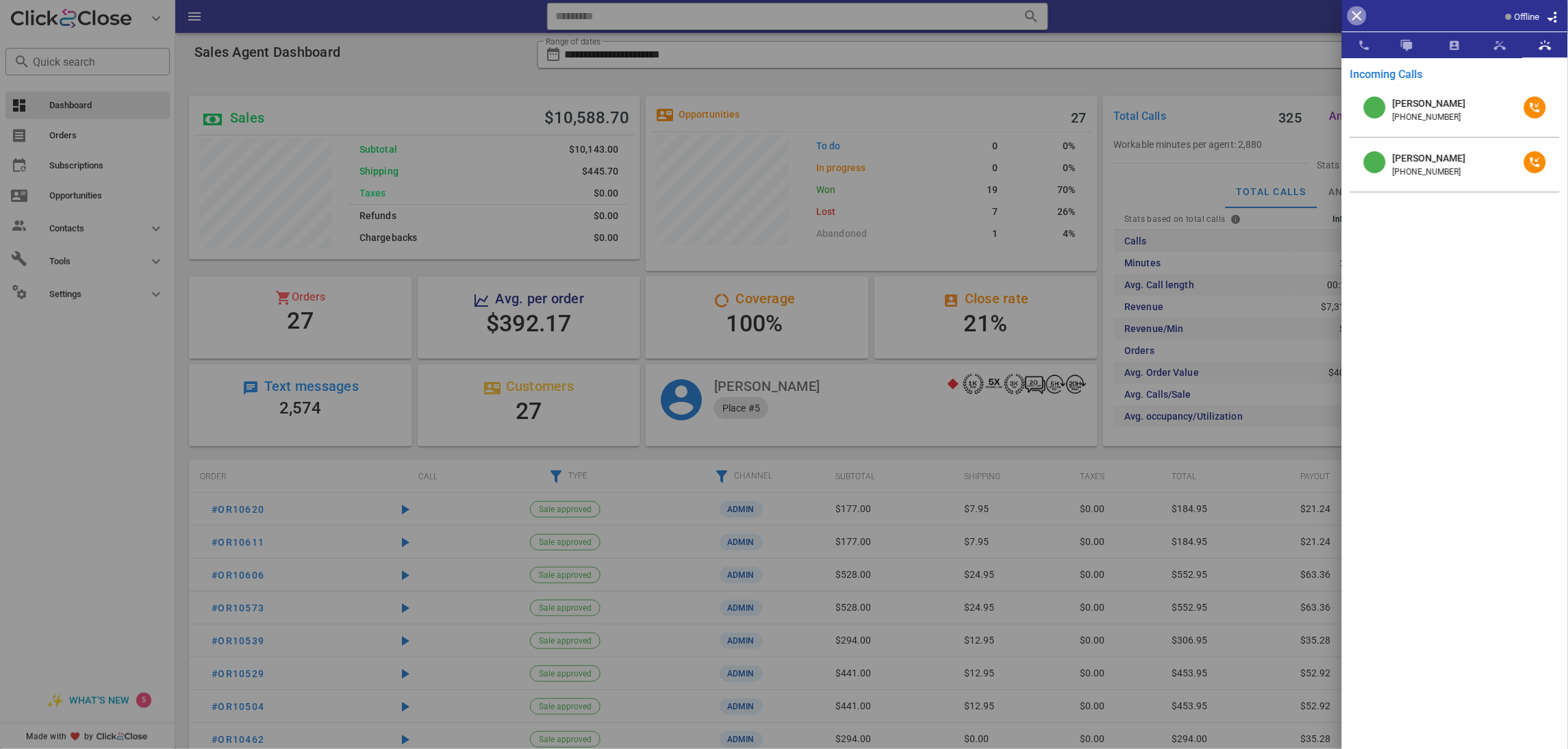 click at bounding box center [1357, 16] 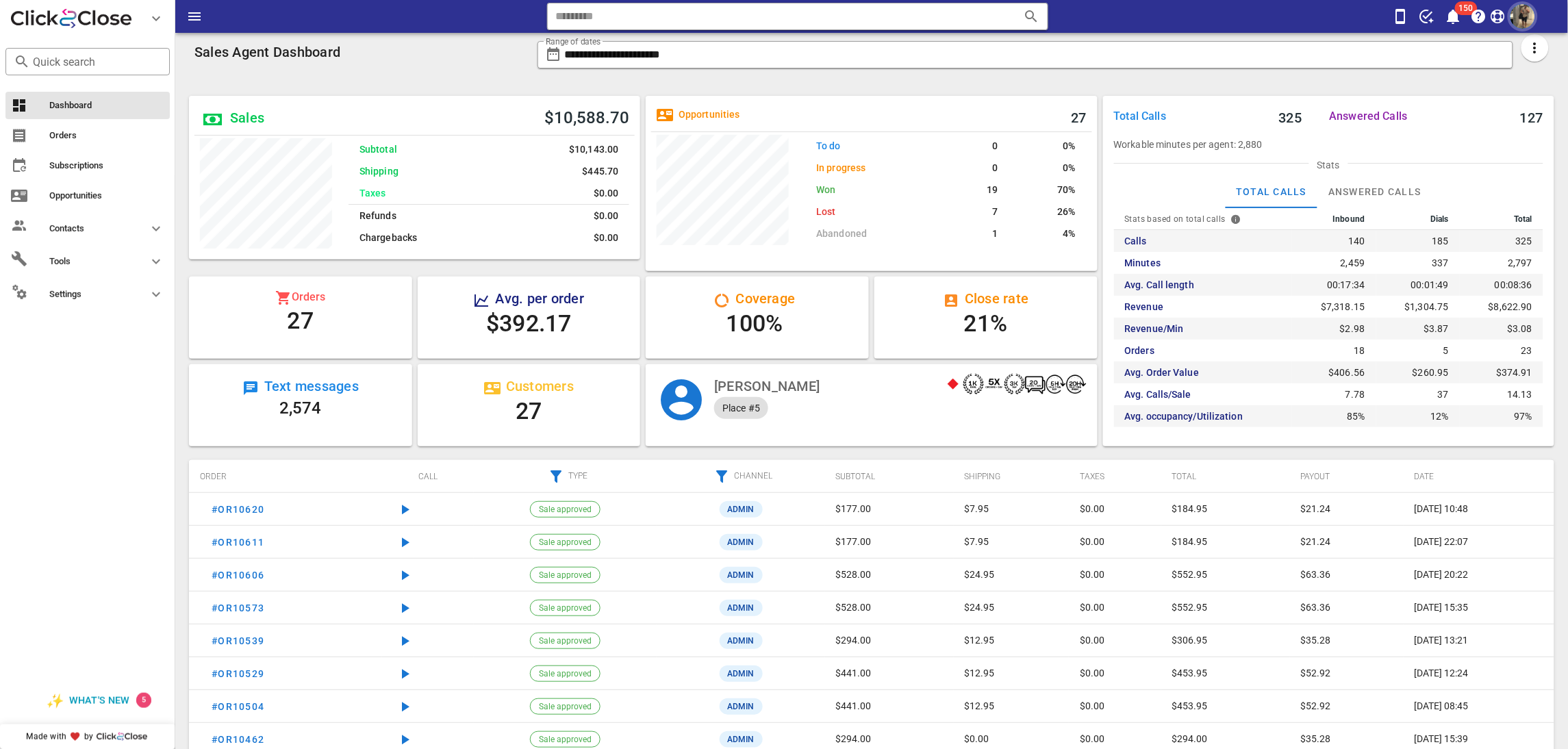 click at bounding box center [1523, 16] 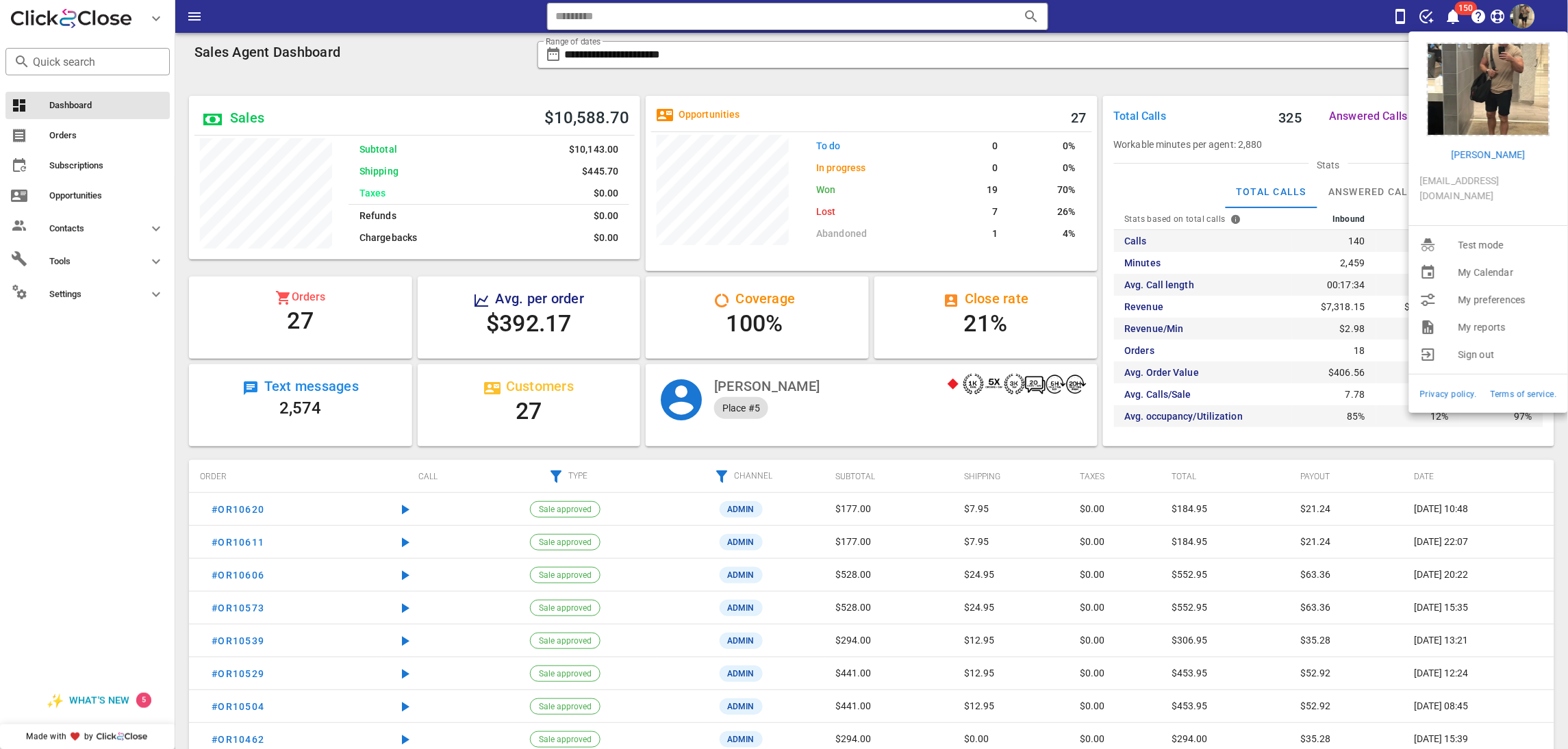 click on "**********" at bounding box center (1026, 59) 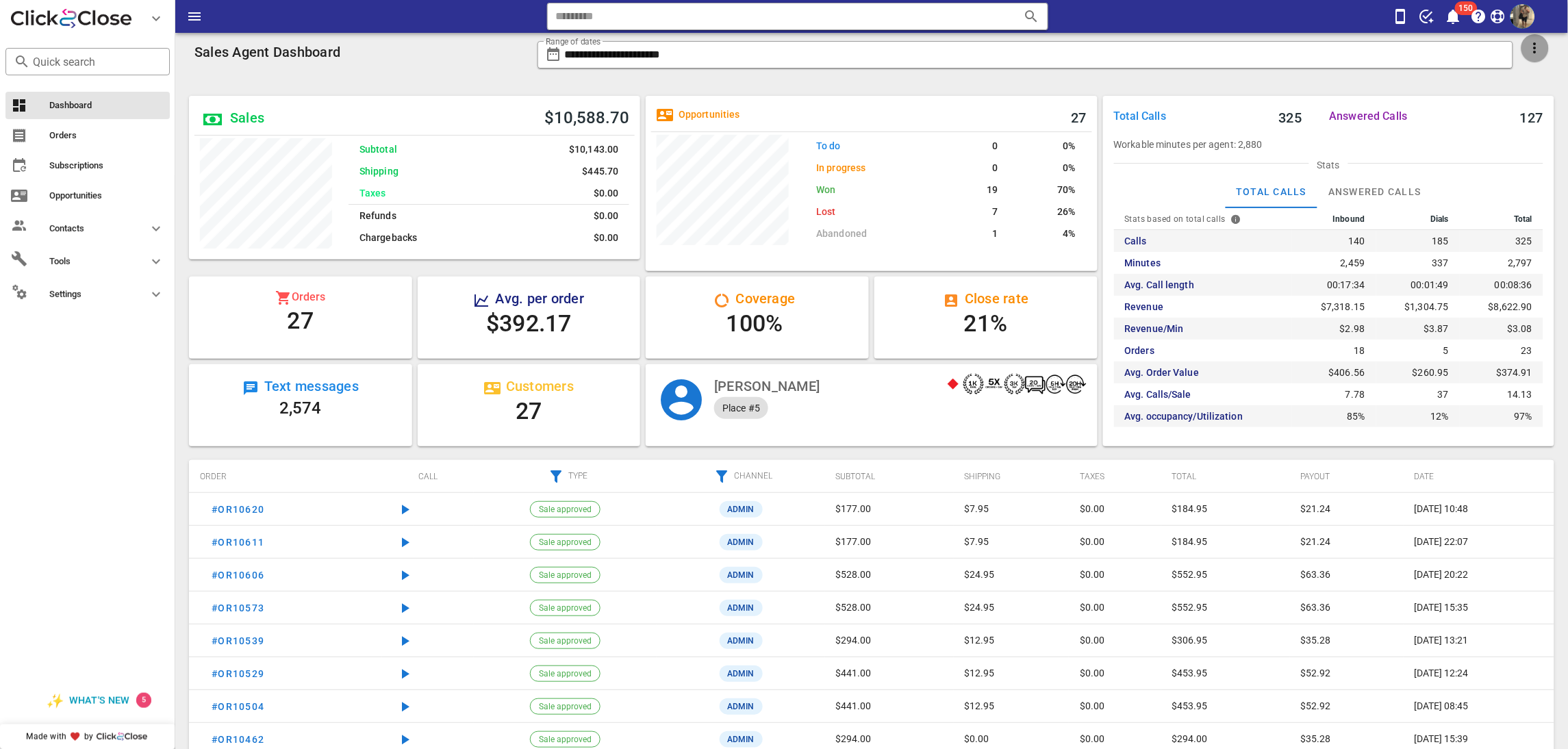 click at bounding box center (1535, 48) 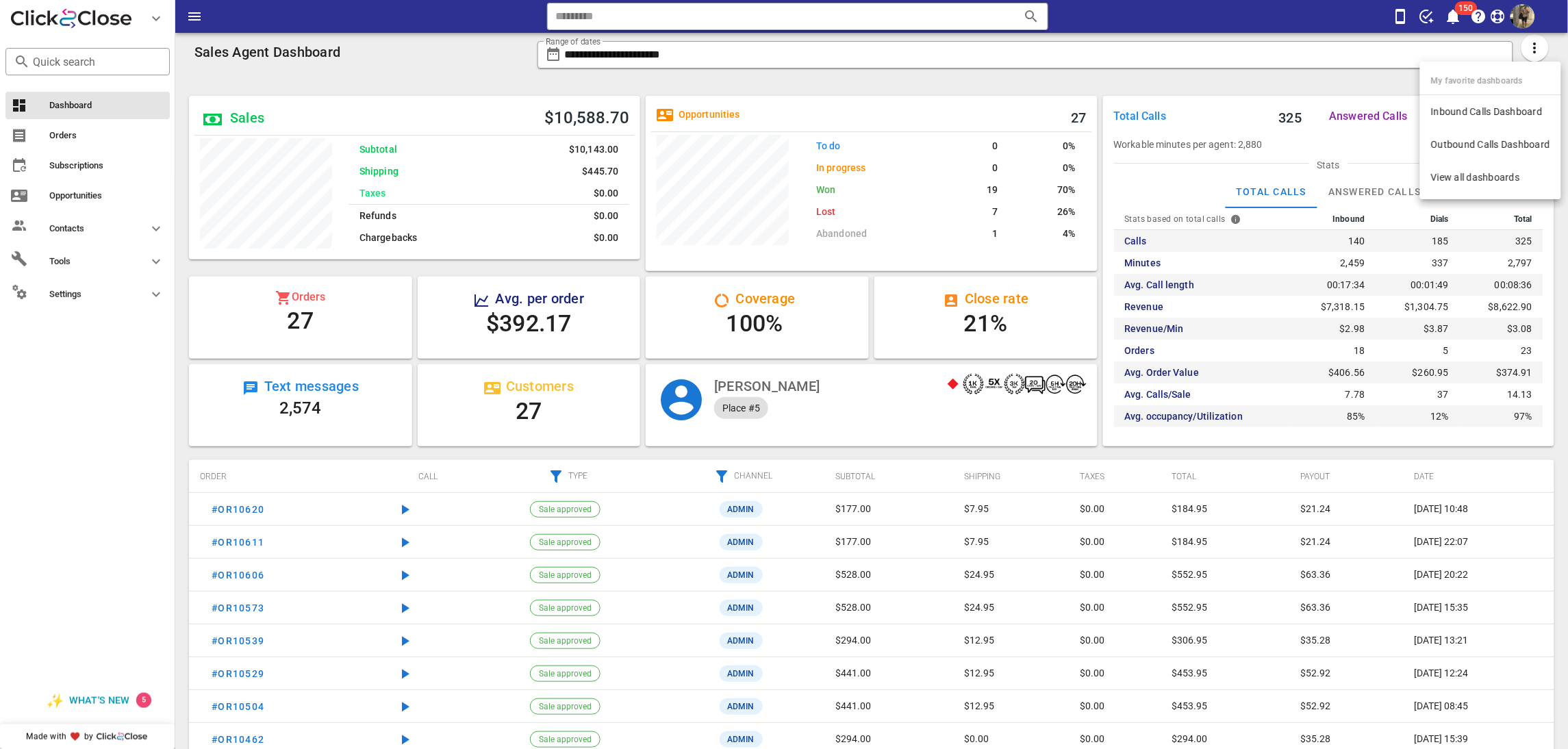 click on "Answered Calls   127" at bounding box center (1430, 118) 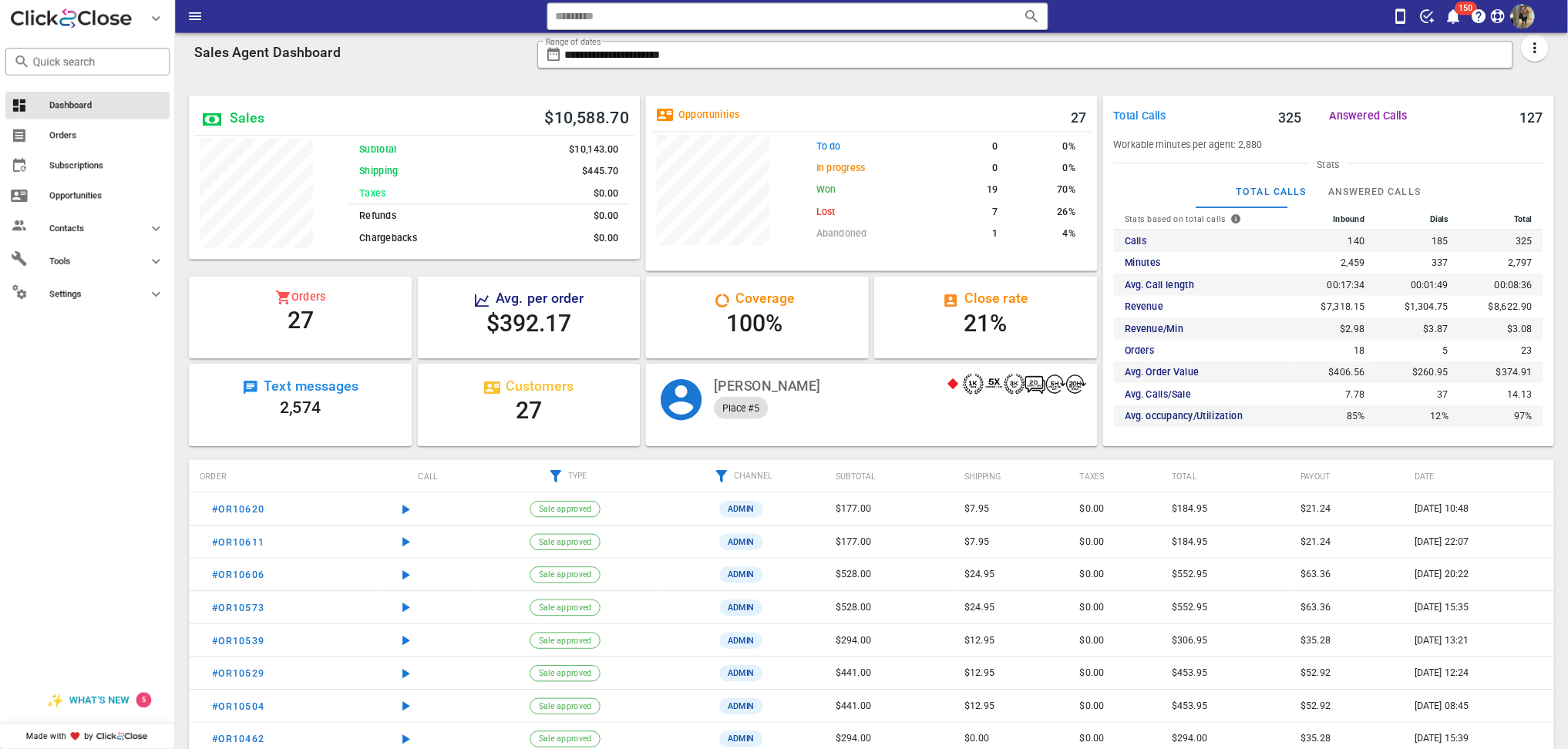 scroll, scrollTop: 770392, scrollLeft: 770452, axis: both 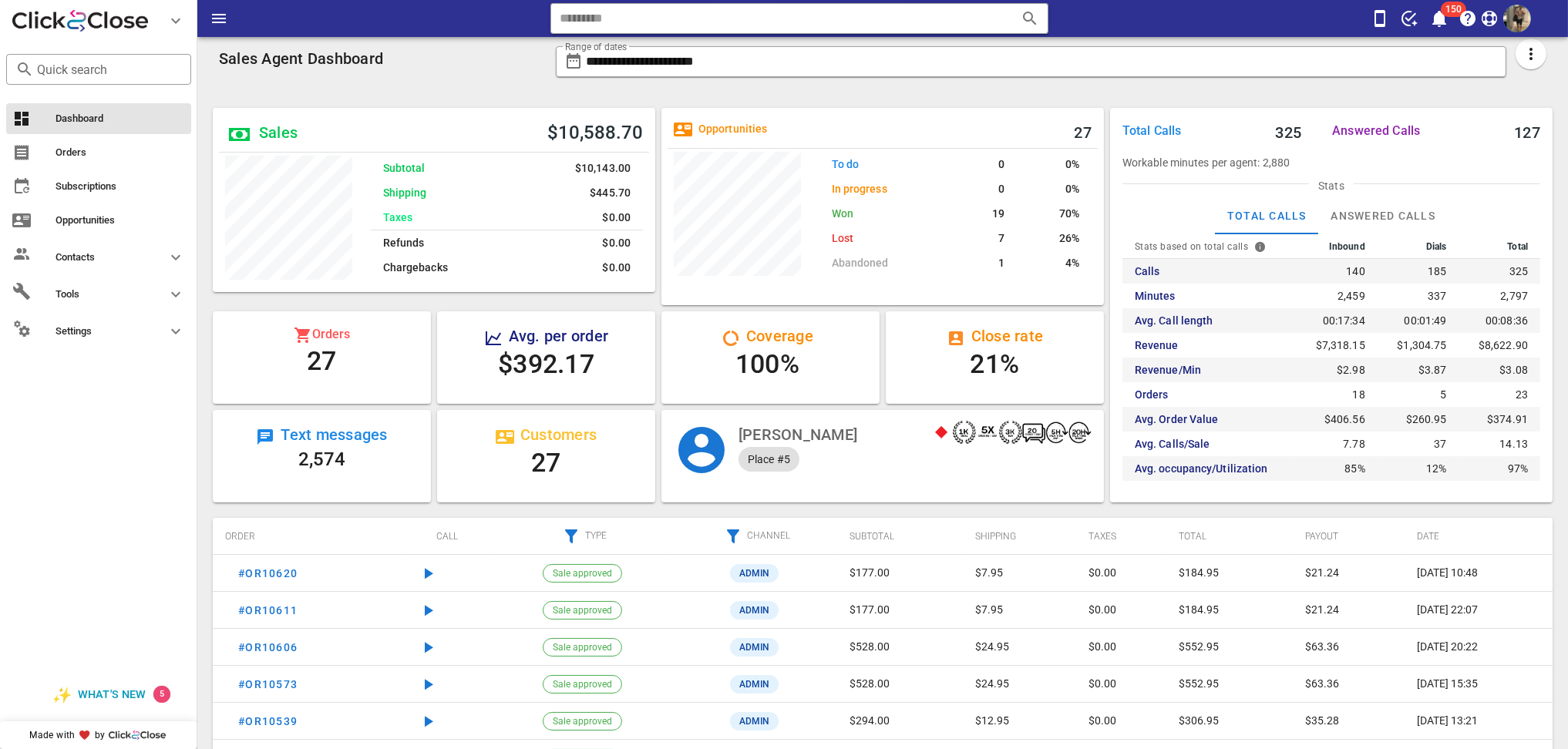 drag, startPoint x: 1727, startPoint y: 2, endPoint x: 35, endPoint y: 409, distance: 1740.2623 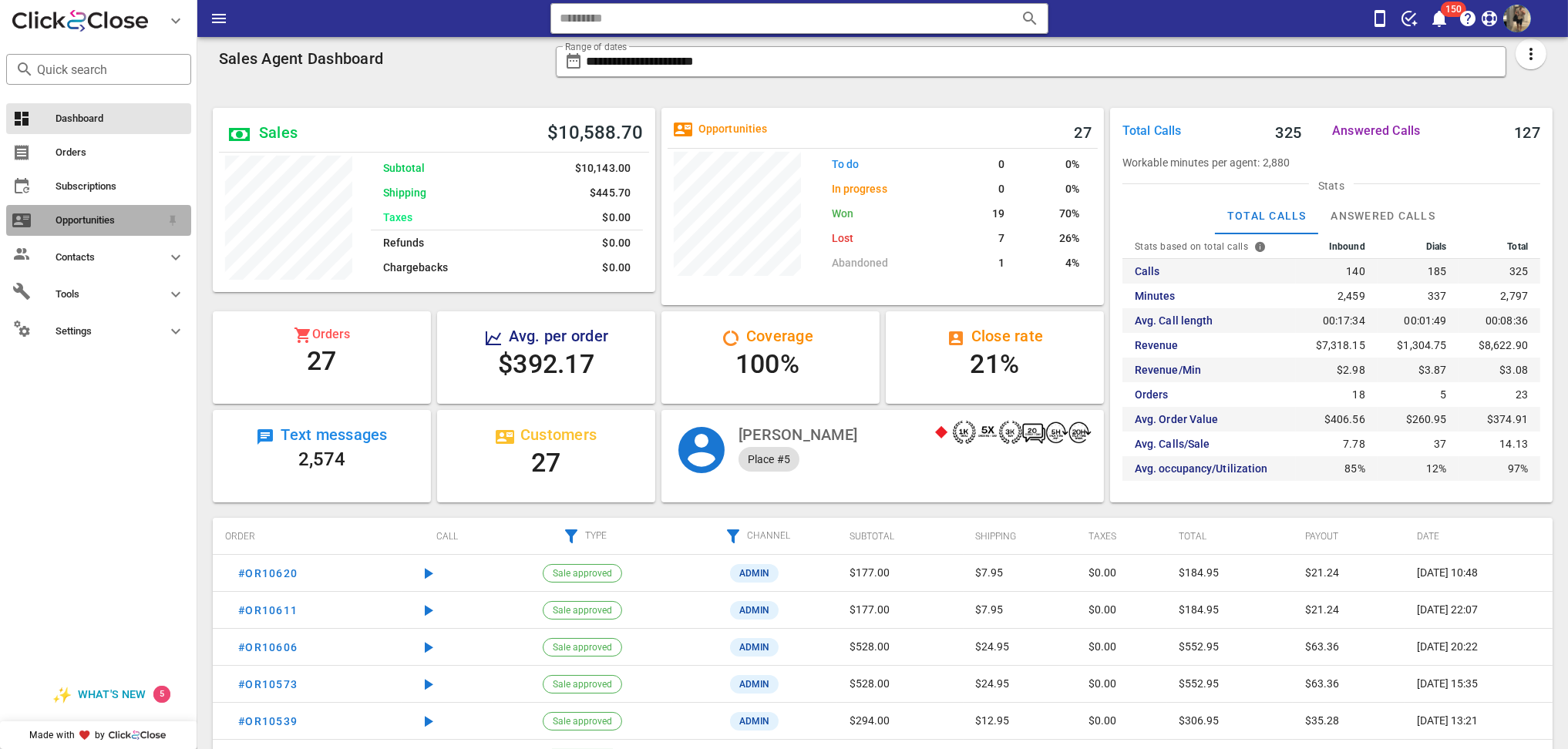 click on "Opportunities" at bounding box center [99, 220] 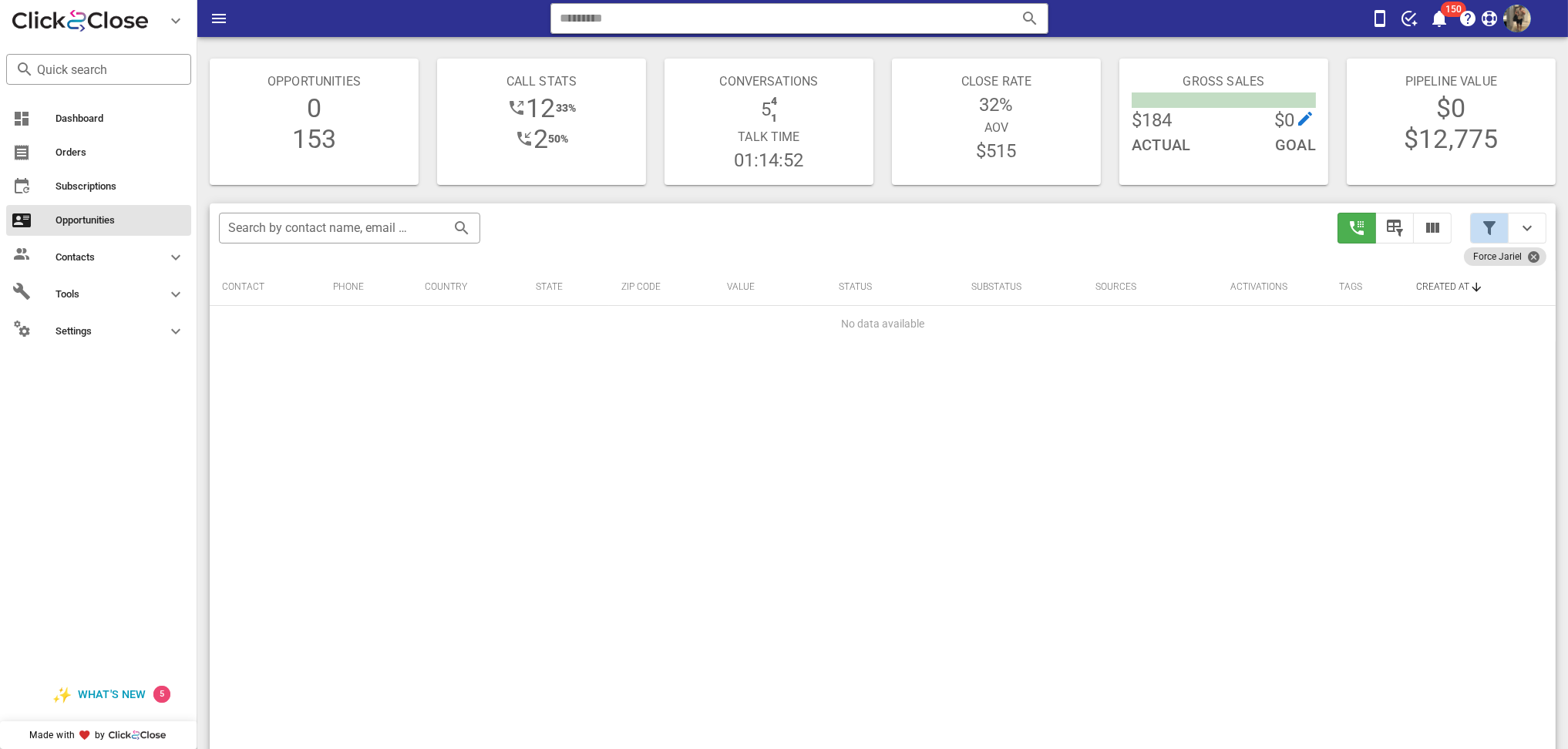 drag, startPoint x: 1497, startPoint y: 236, endPoint x: 1492, endPoint y: 244, distance: 9.433981 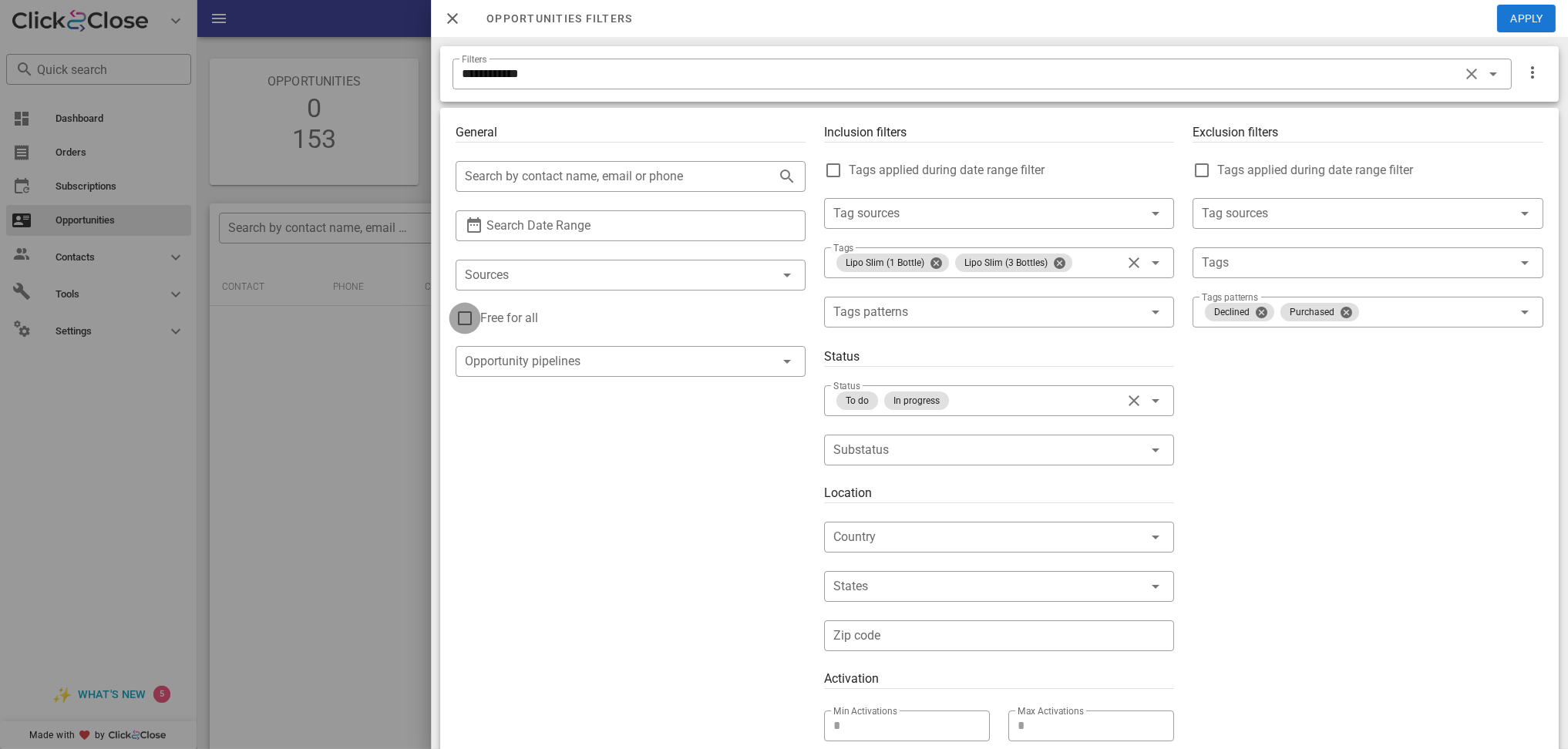 click at bounding box center [465, 318] 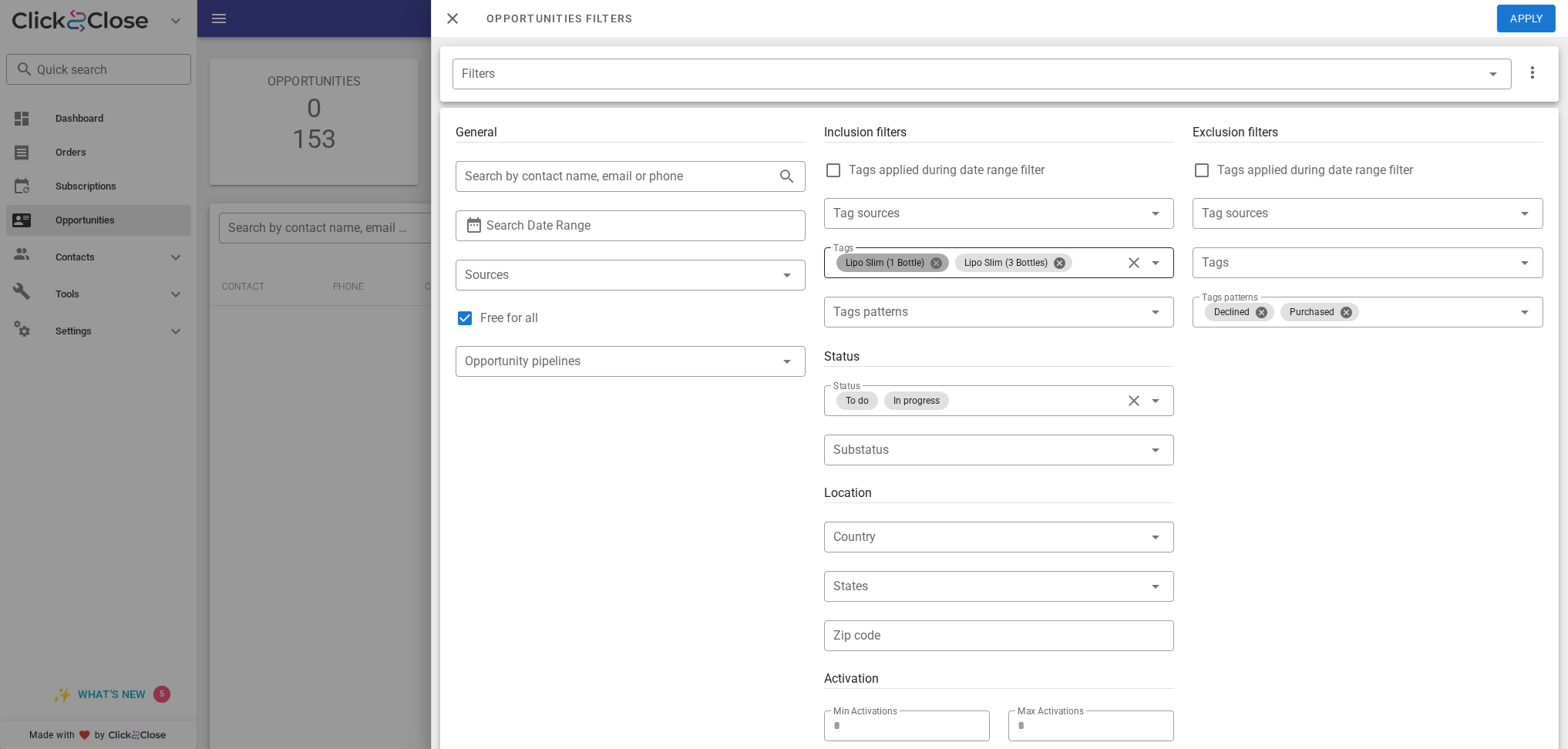 click at bounding box center (937, 263) 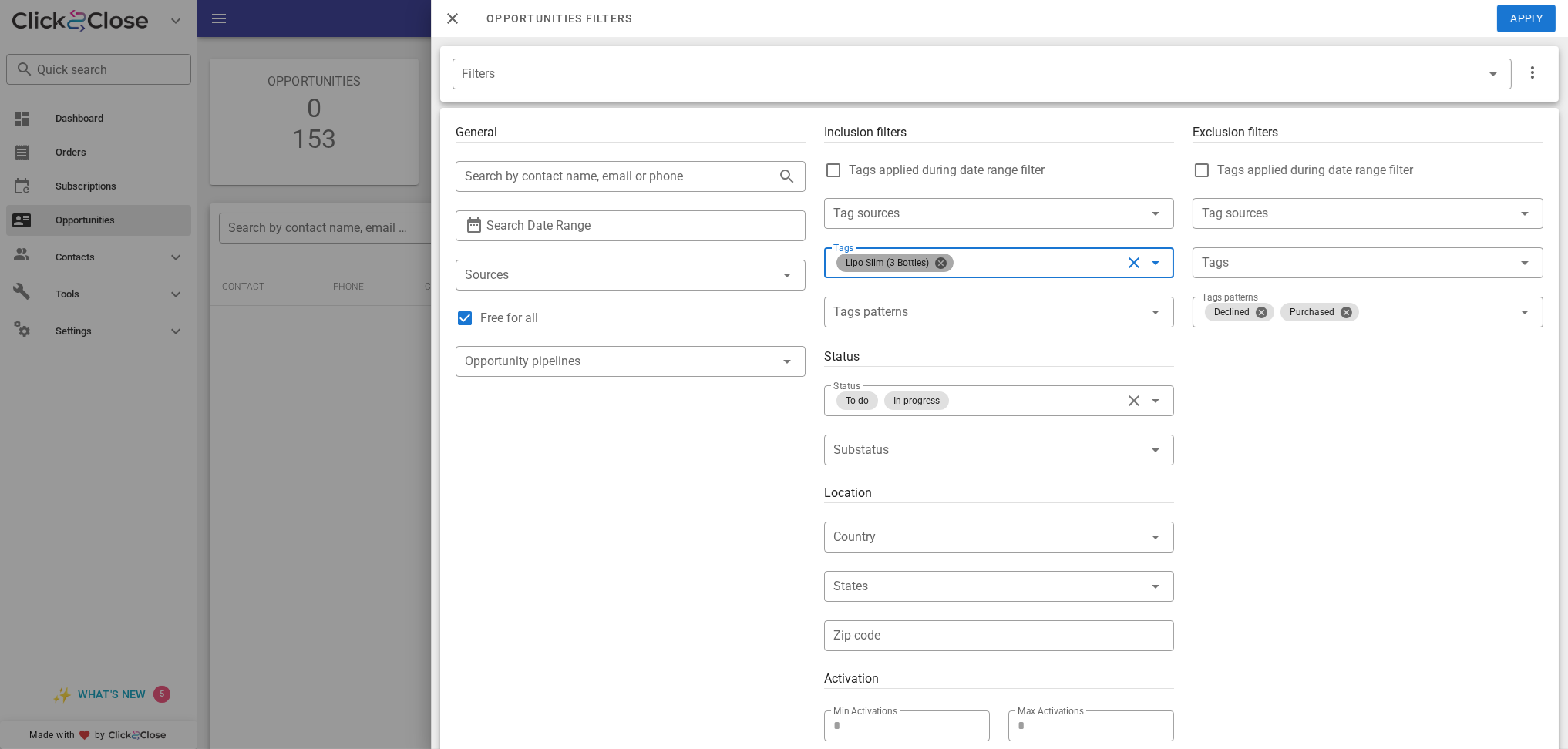 click on "Lipo Slim (3 Bottles)" at bounding box center (896, 263) 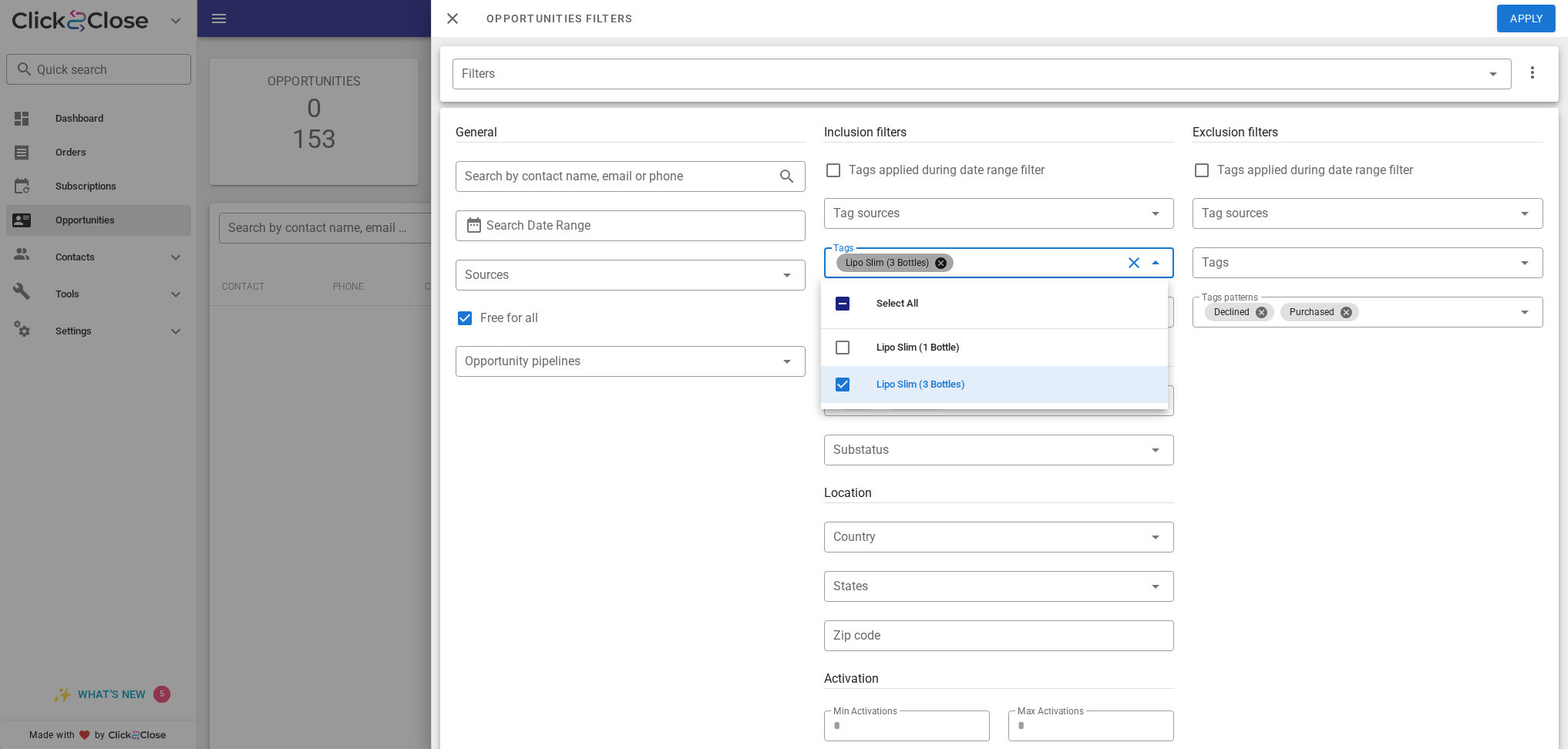 click on "Lipo Slim (3 Bottles)" at bounding box center [896, 263] 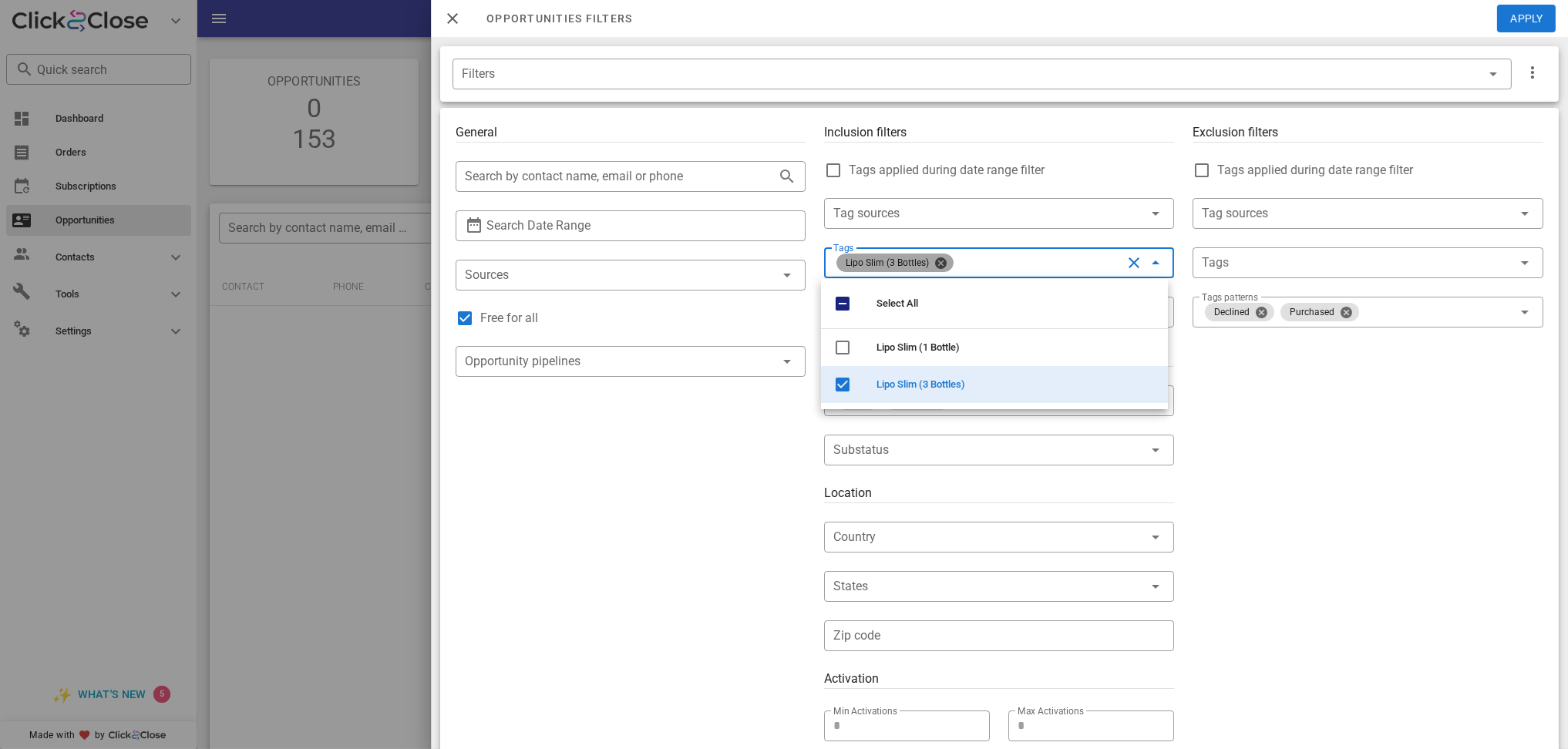 click at bounding box center (941, 263) 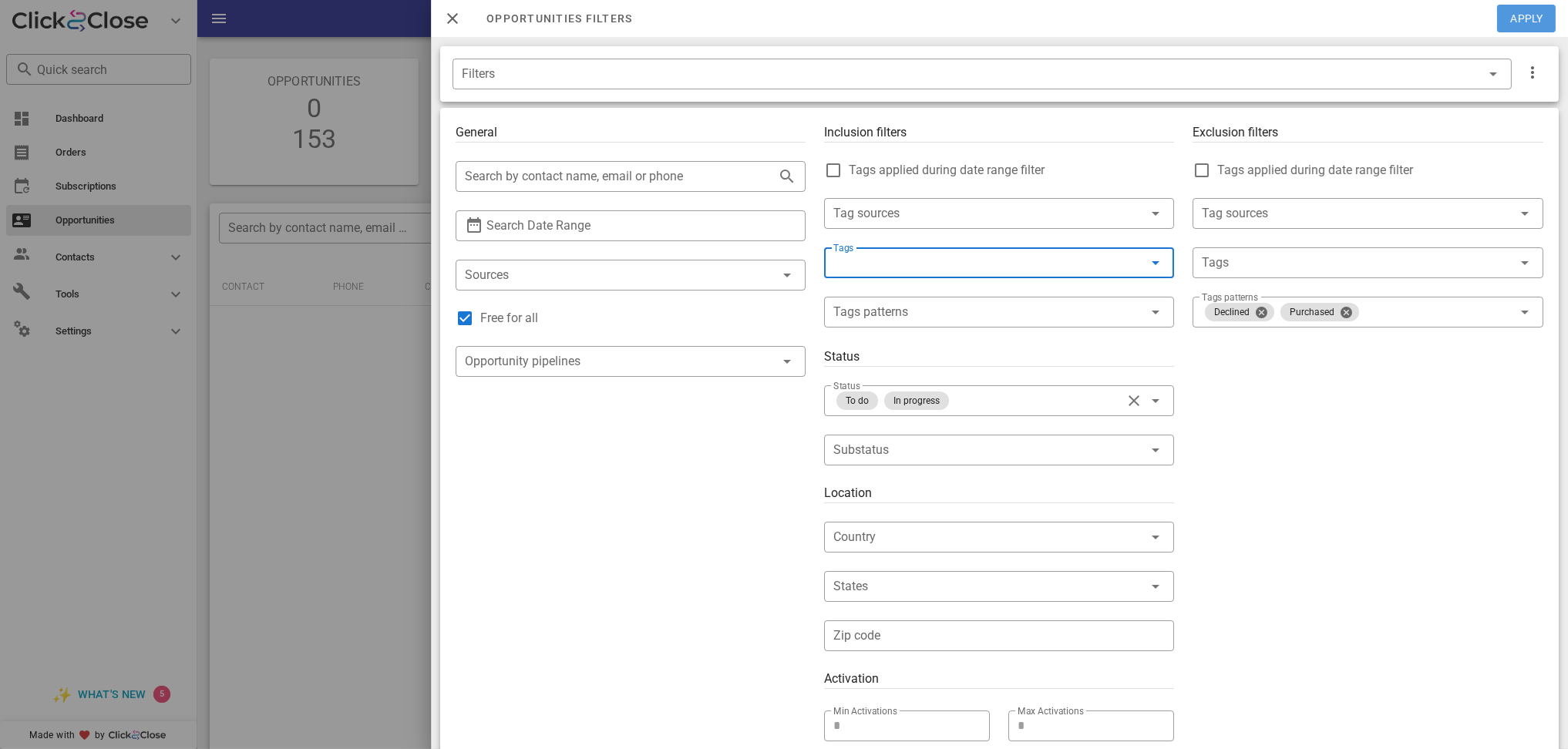click on "Apply" at bounding box center [1527, 18] 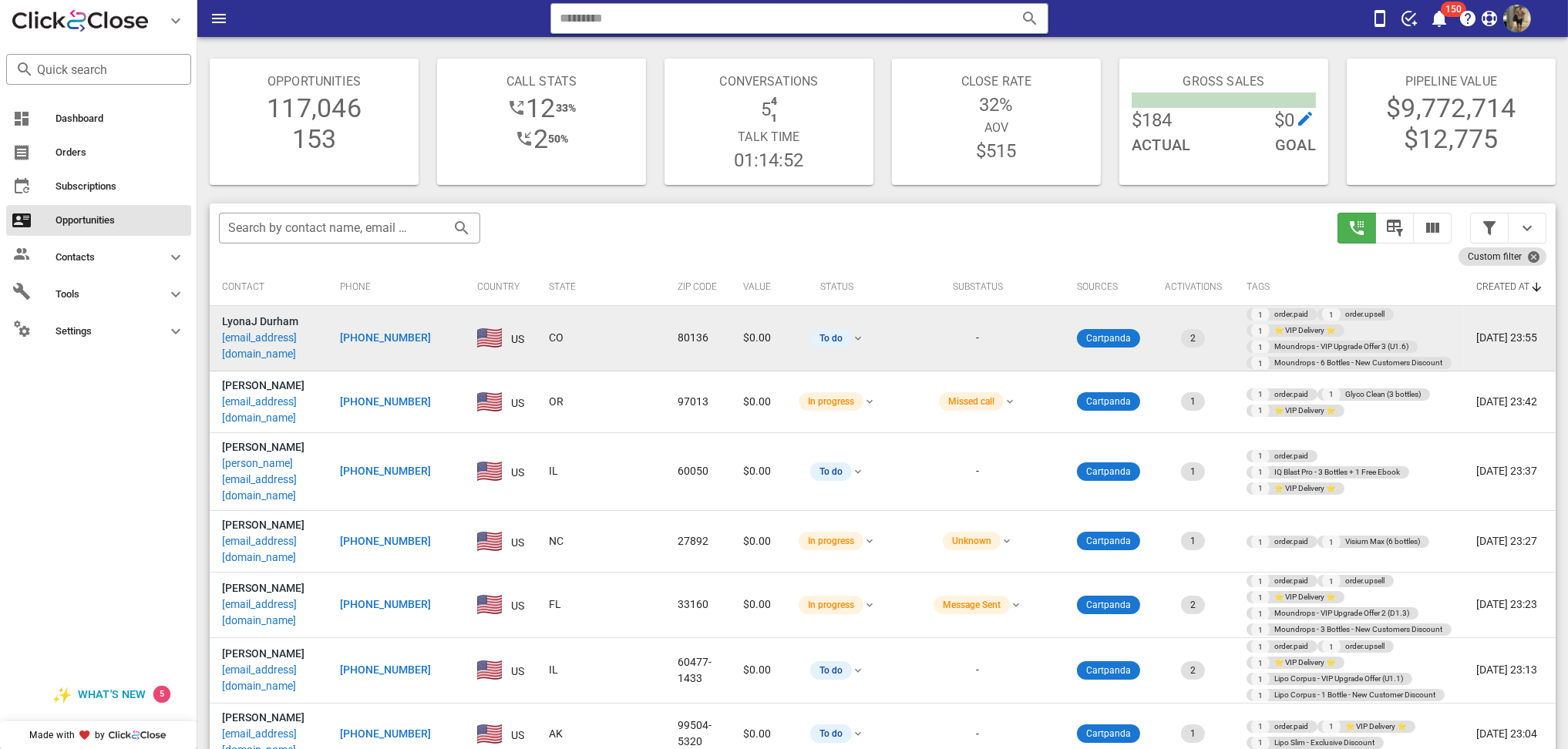 click on "[PHONE_NUMBER]" at bounding box center [385, 338] 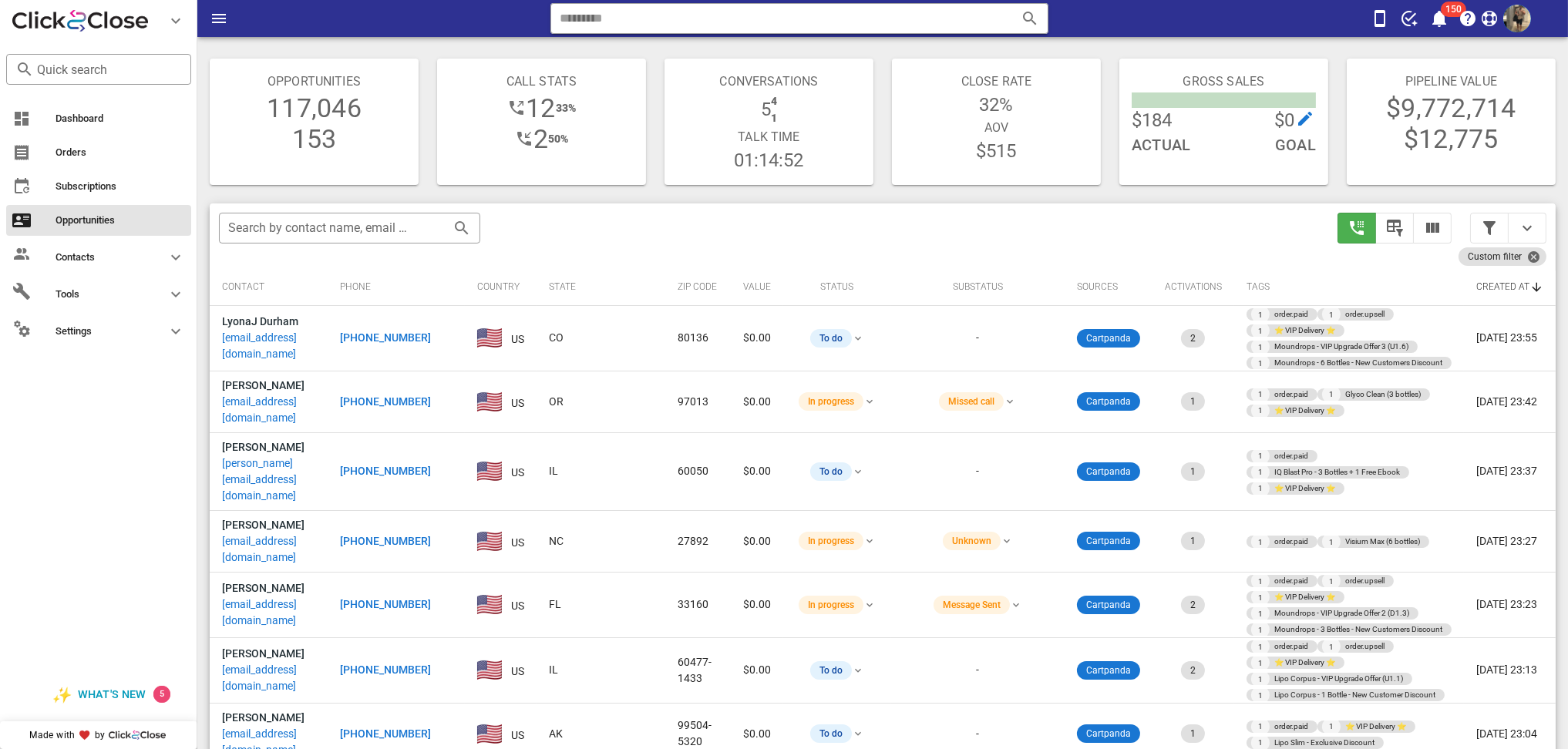 type on "**********" 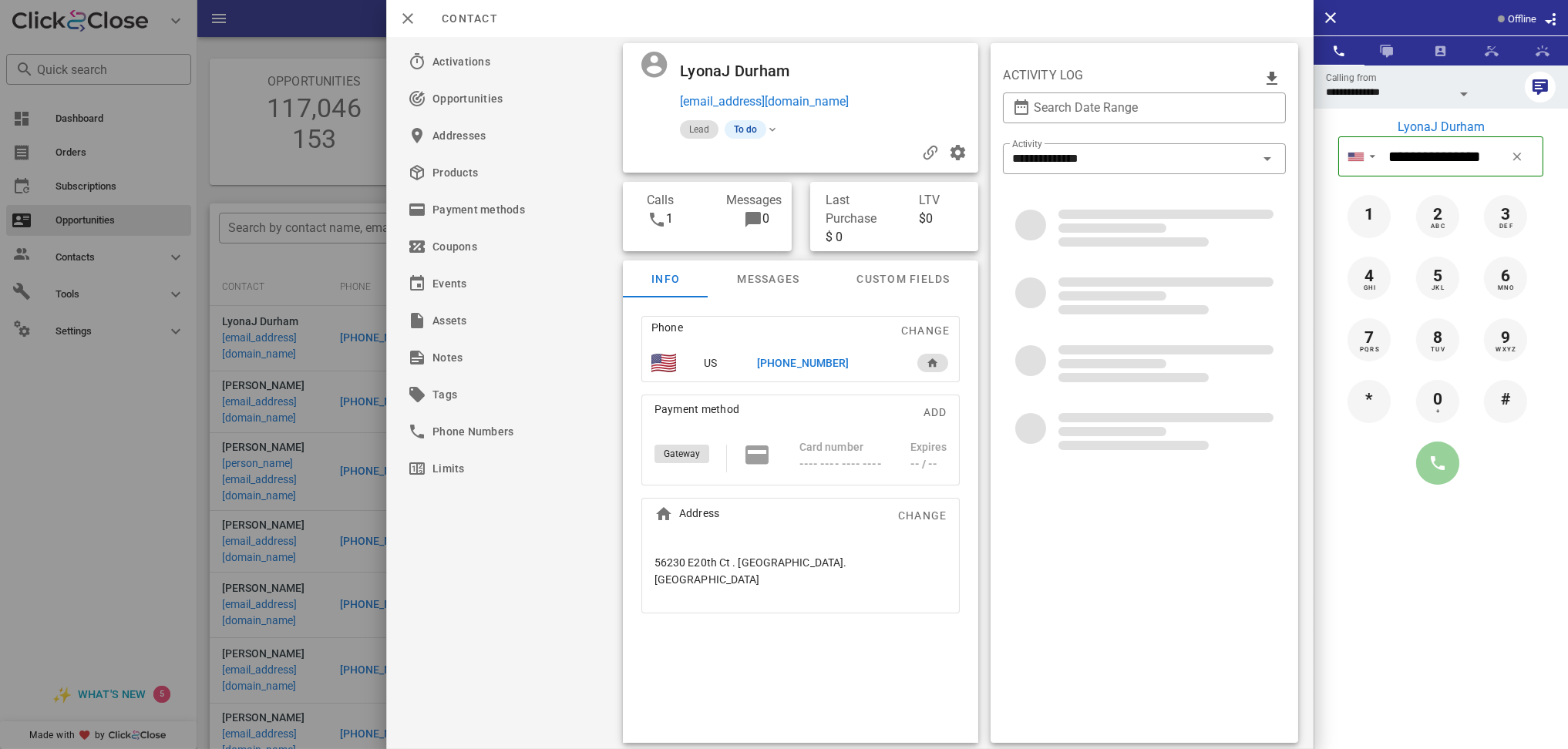 click at bounding box center [1438, 463] 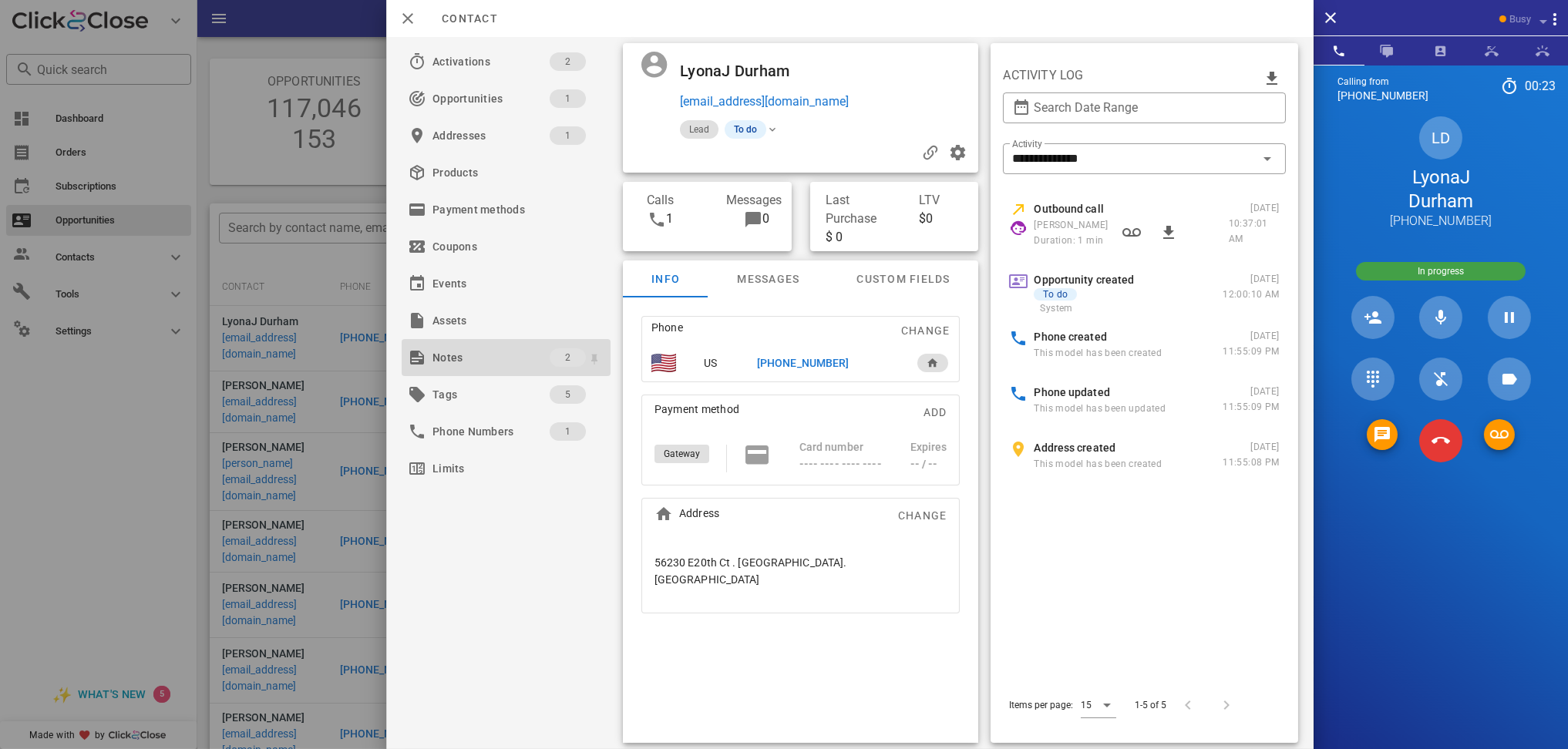 click on "Notes" at bounding box center (491, 358) 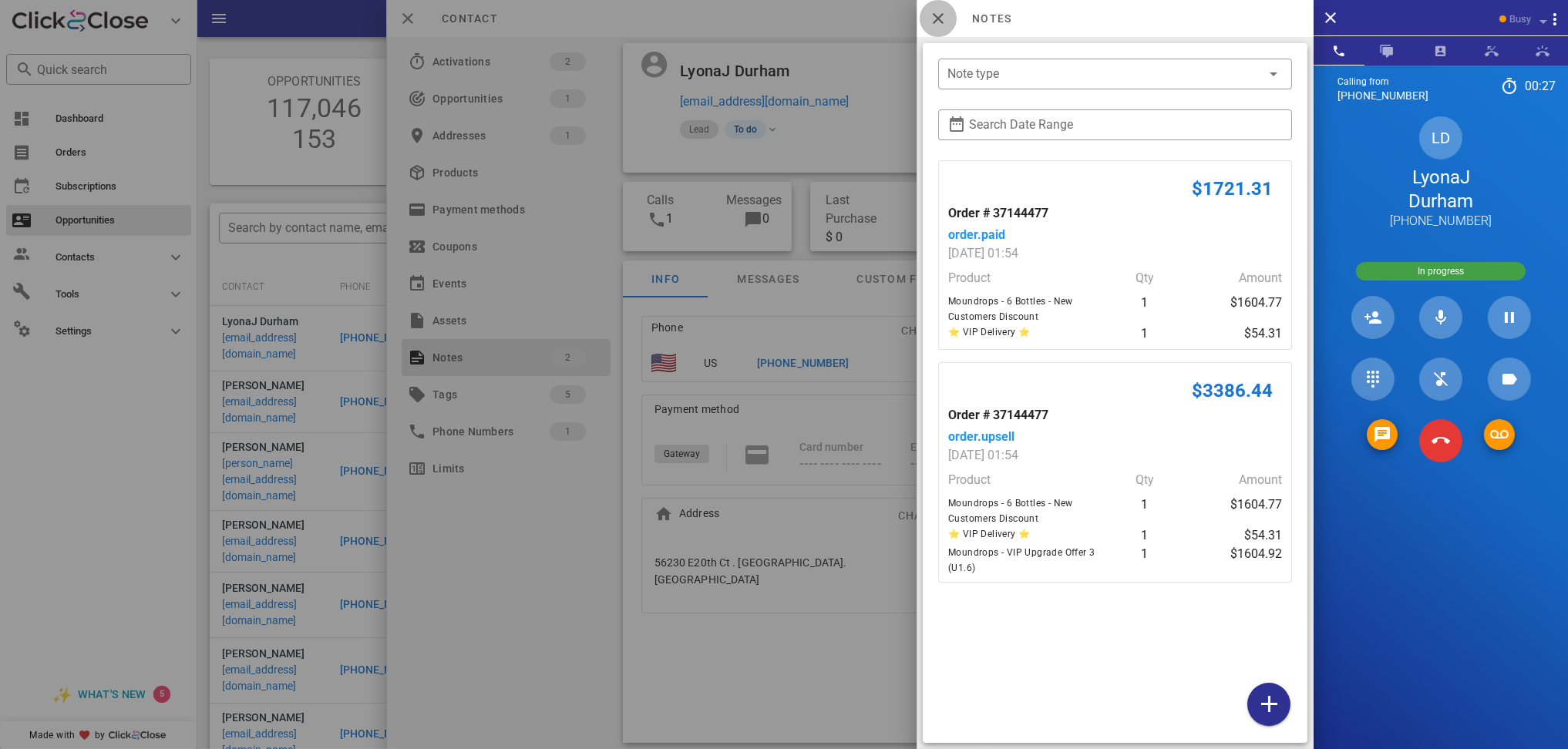 click at bounding box center (938, 18) 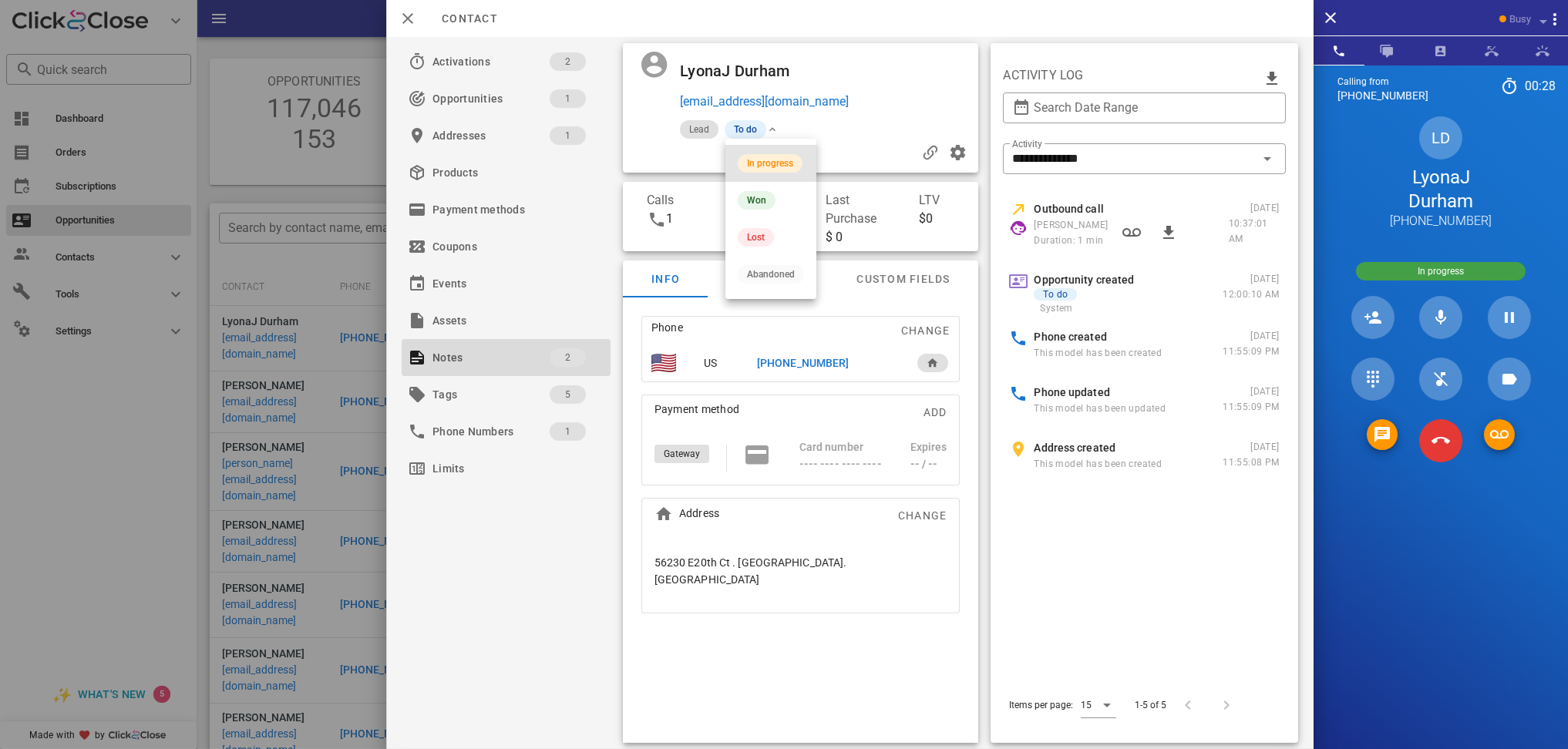 click on "In progress" at bounding box center [770, 163] 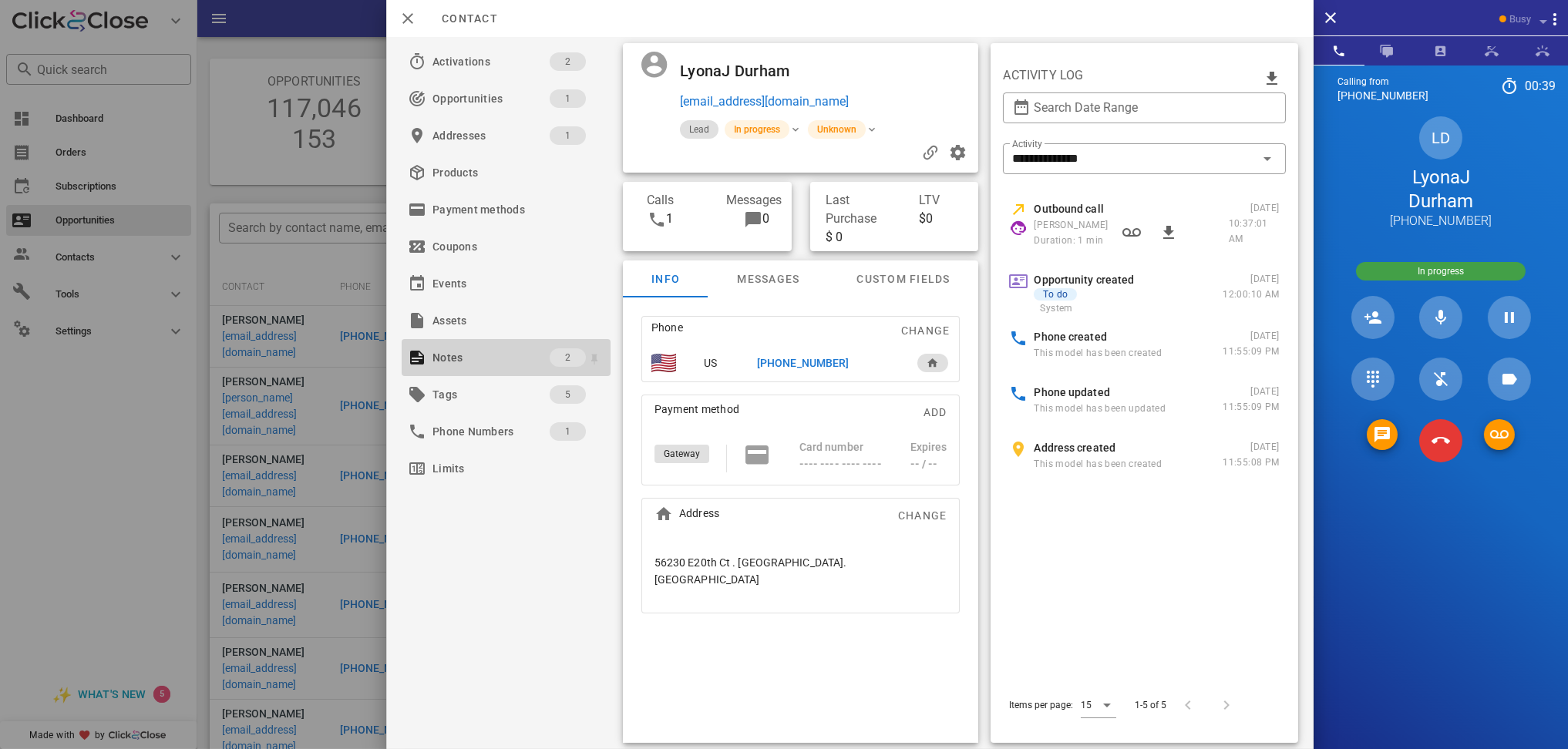 click on "Notes" at bounding box center [491, 358] 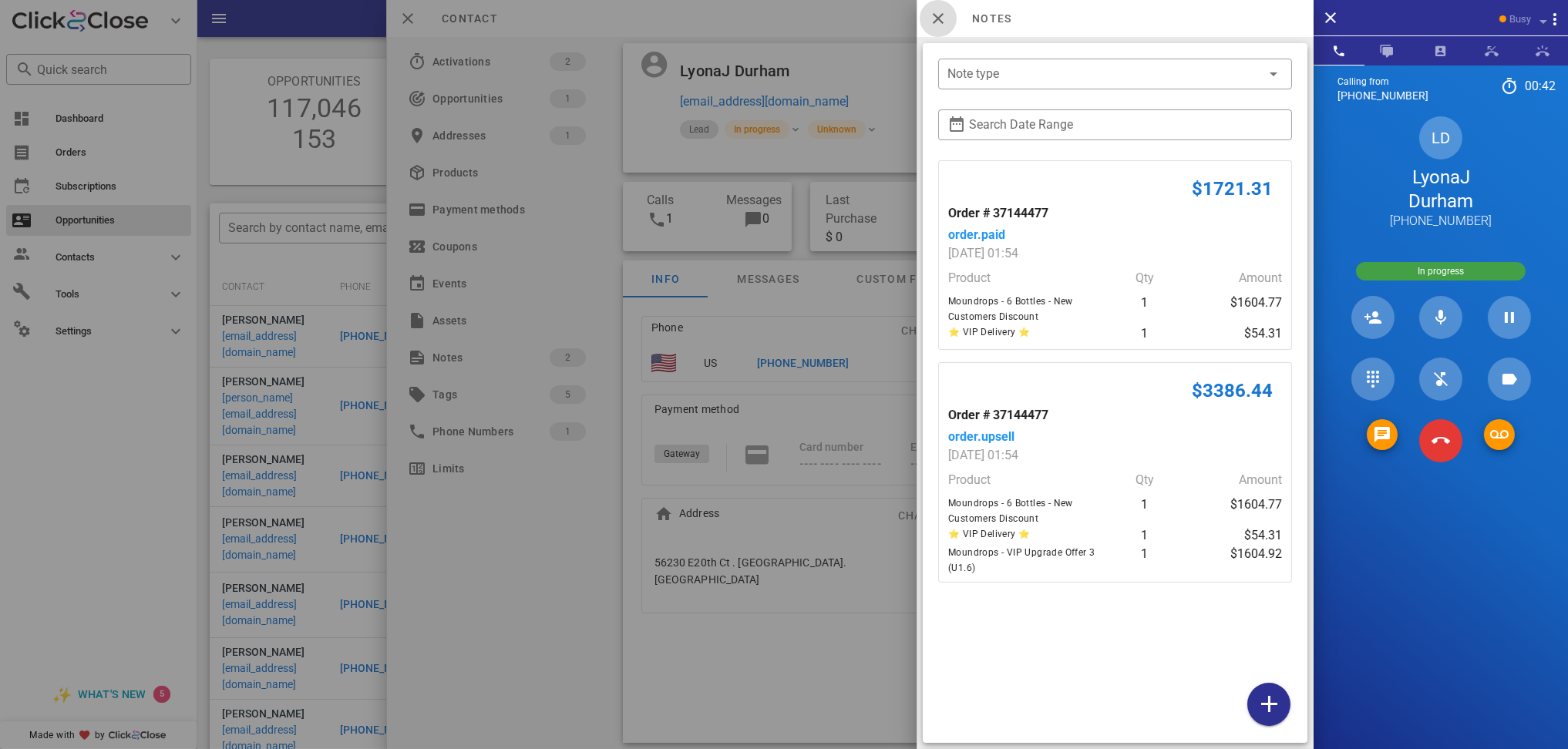 click at bounding box center (938, 18) 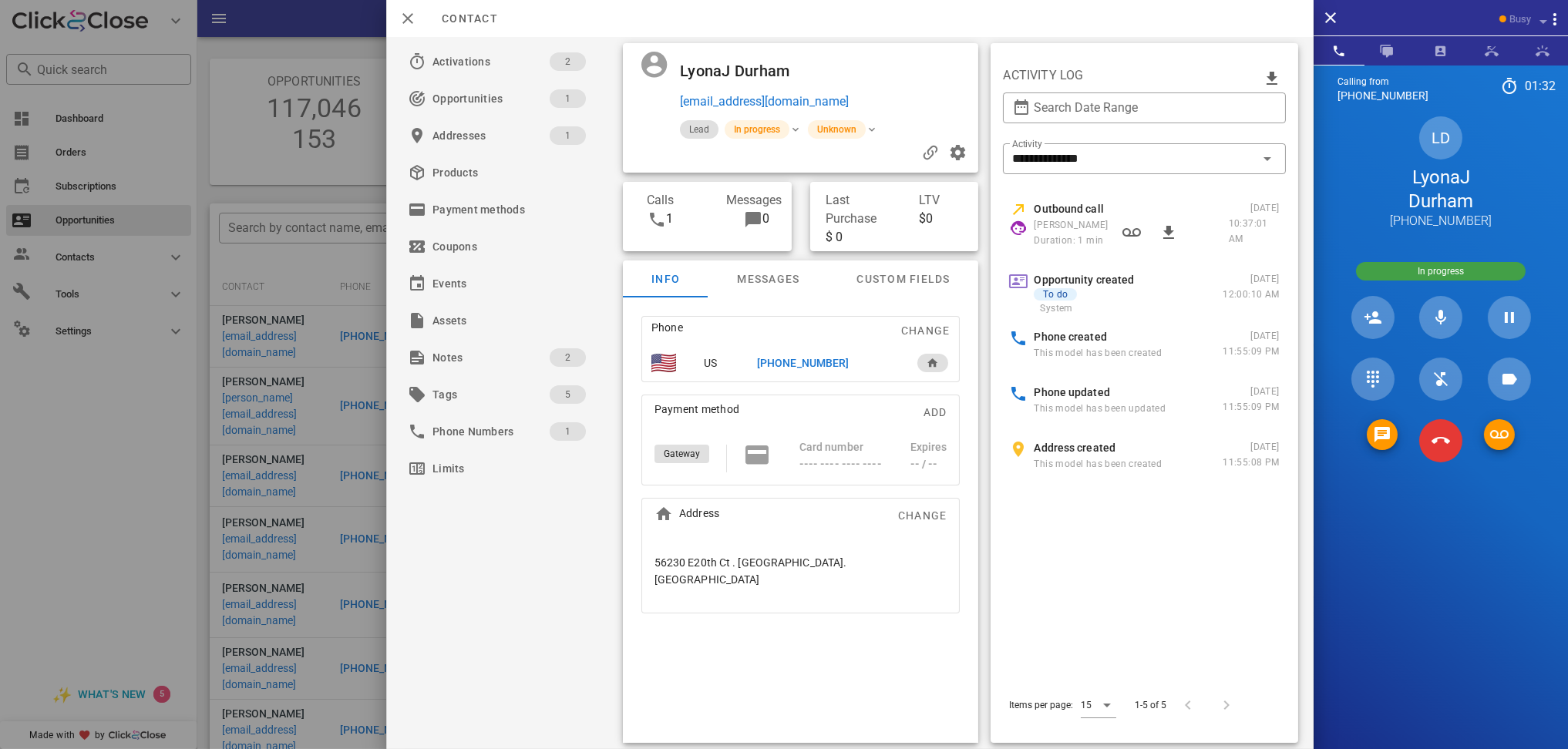 click on "Outbound call  [PERSON_NAME]   Duration: 1 min   [DATE]   10:37:01 AM  Opportunity created To do System  [DATE]   12:00:10 AM  Phone created  This model has been created   [DATE]   11:55:09 PM  Phone updated  This model has been updated   [DATE]   11:55:09 PM  Address created  This model has been created   [DATE]   11:55:08 PM" at bounding box center [1145, 426] 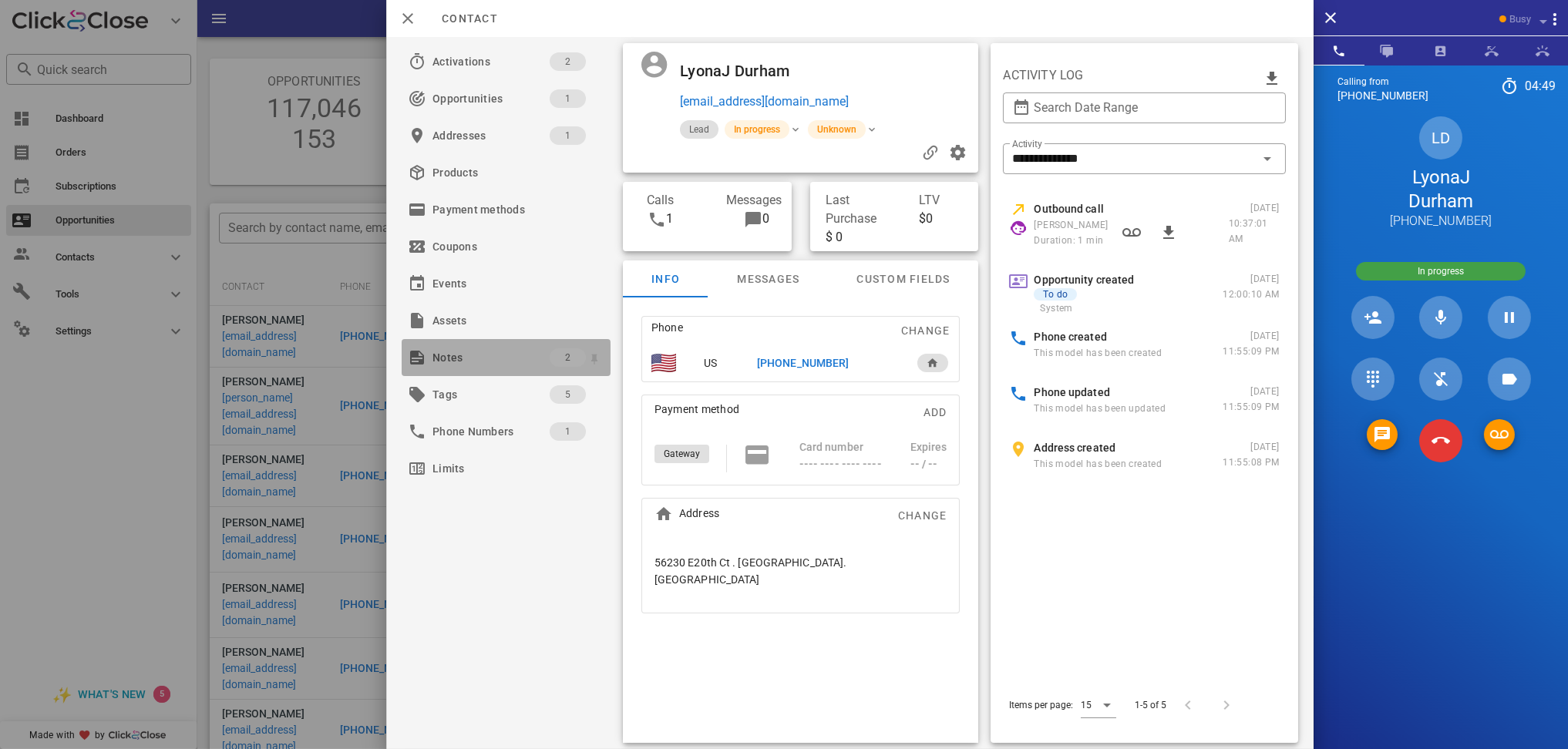 click on "Notes" at bounding box center [491, 358] 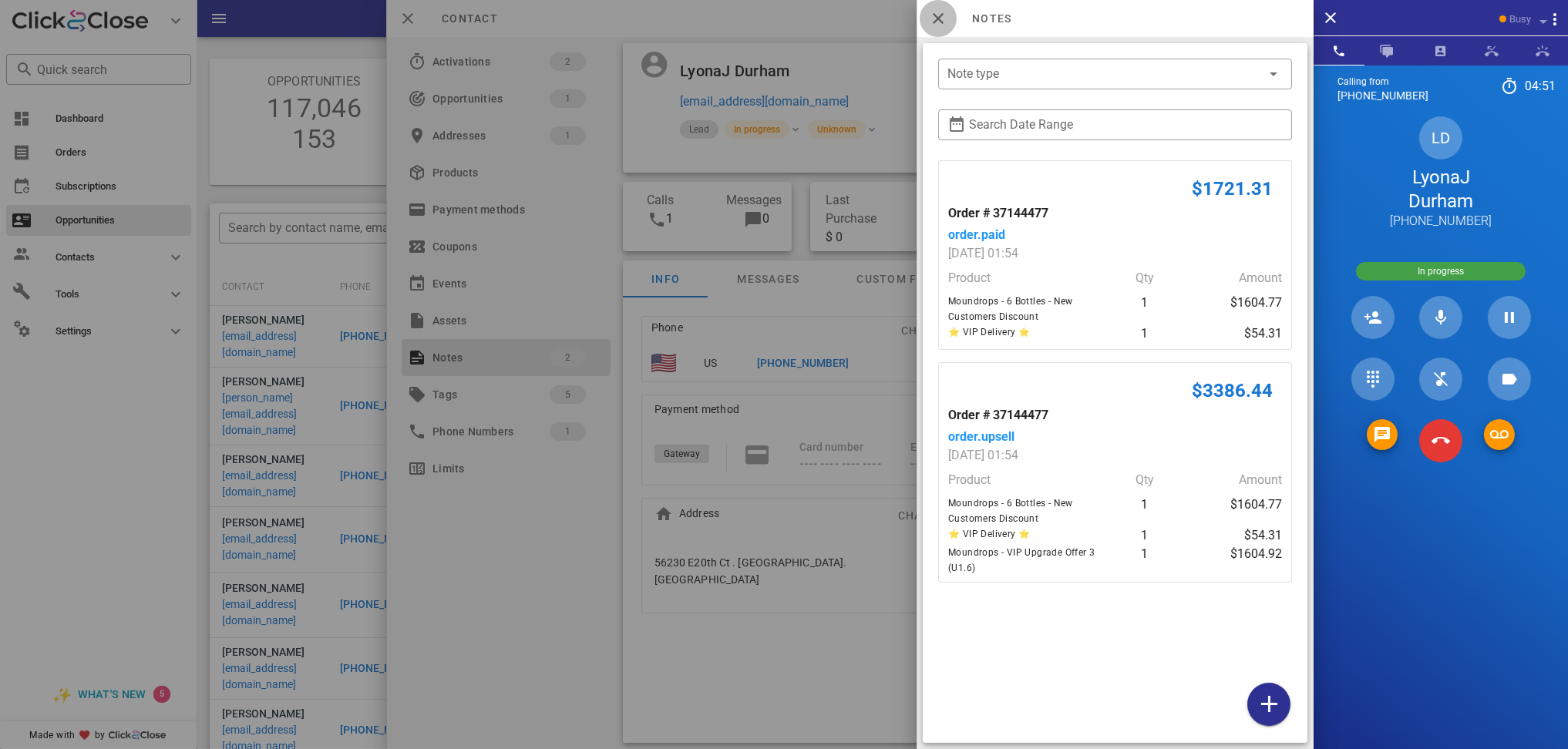 drag, startPoint x: 939, startPoint y: 22, endPoint x: 898, endPoint y: 0, distance: 46.52956 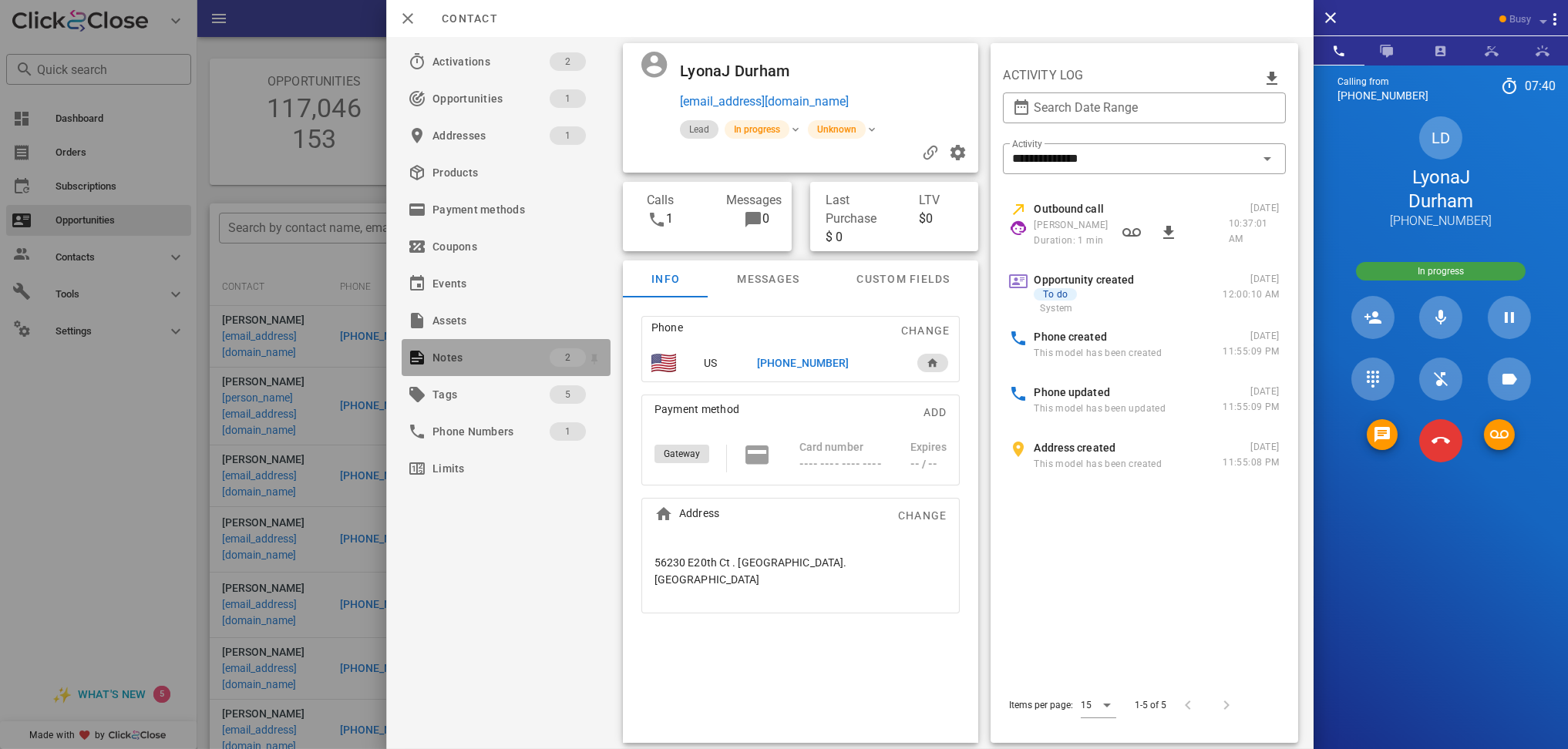 click on "Notes" at bounding box center [491, 358] 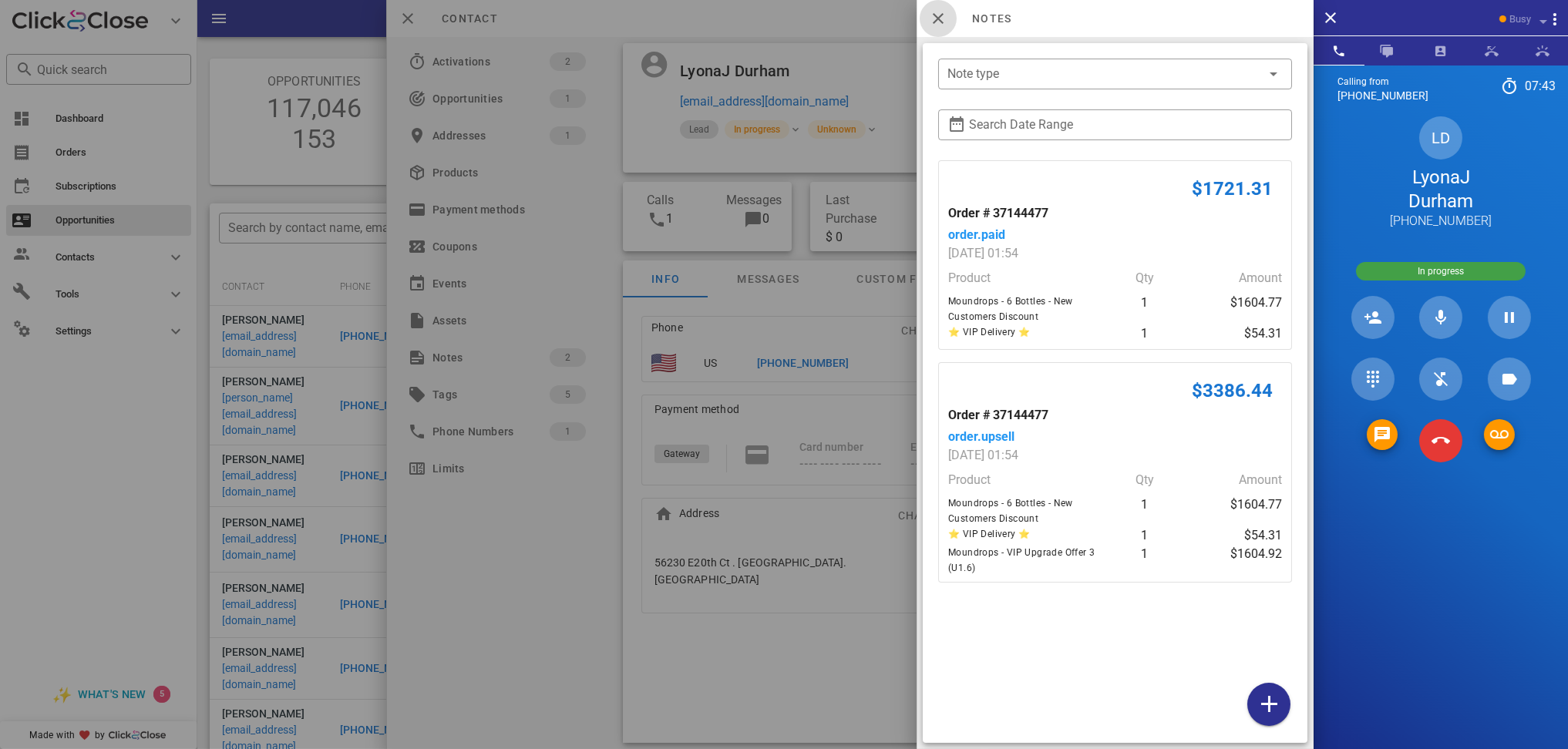 click at bounding box center [938, 18] 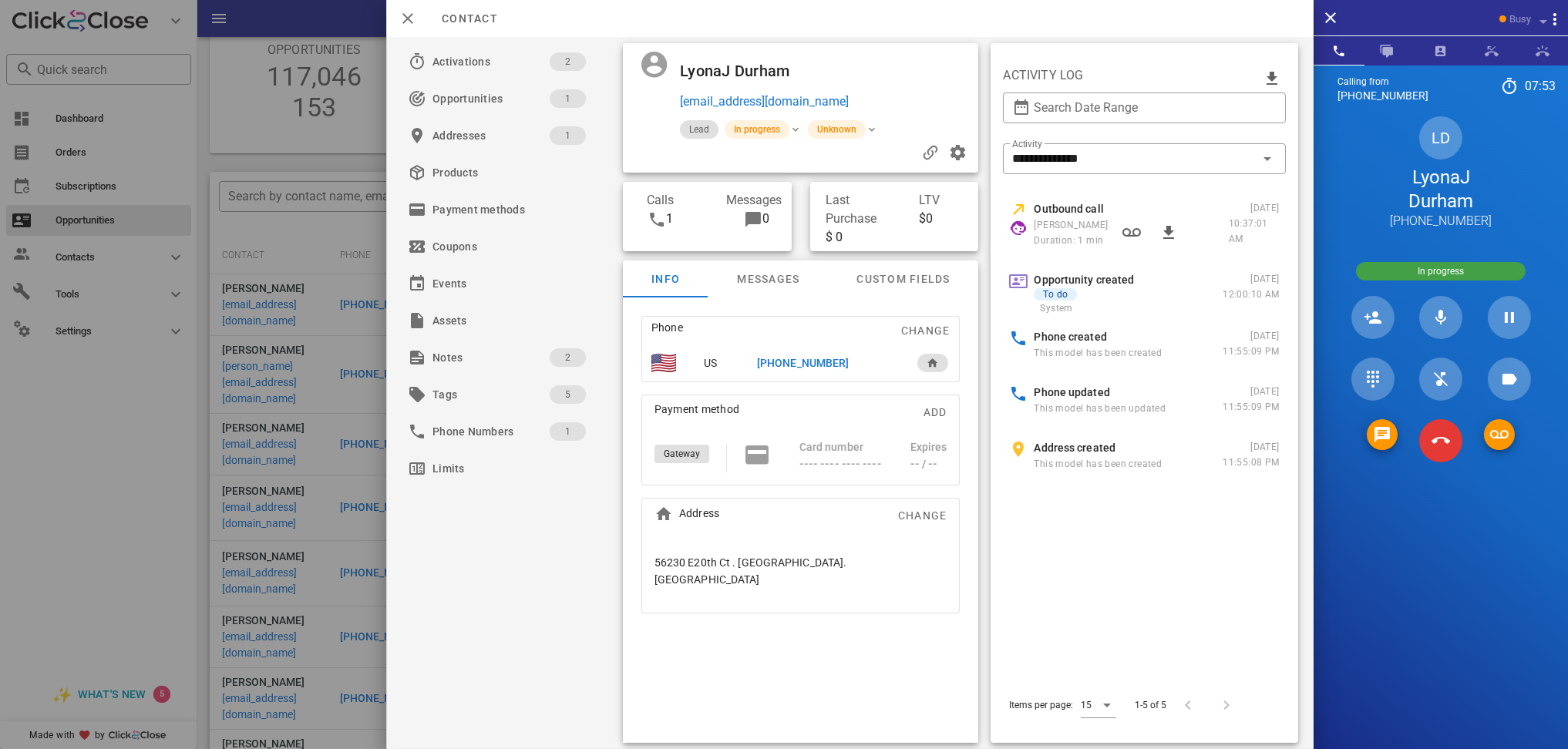 scroll, scrollTop: 0, scrollLeft: 0, axis: both 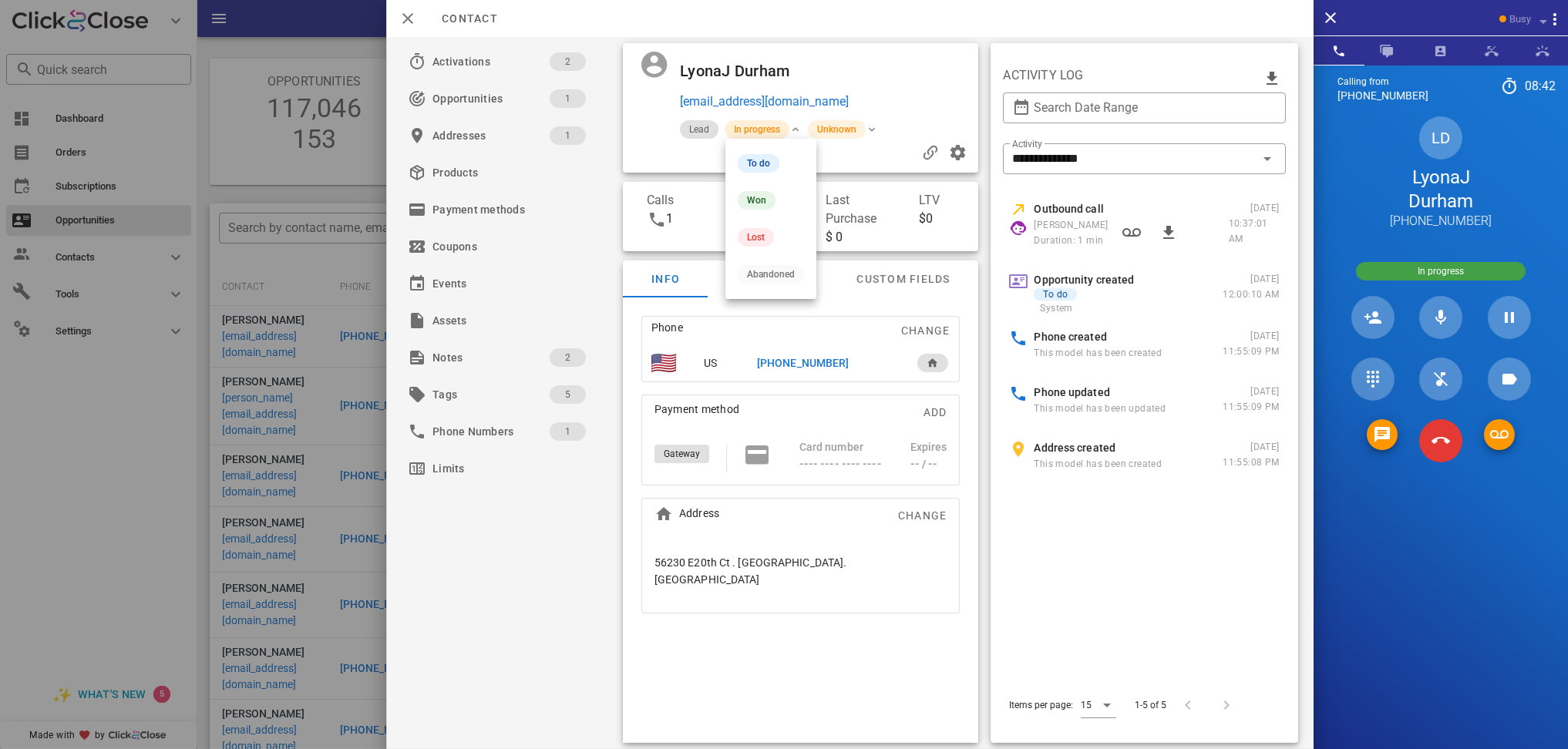 click on "In progress" at bounding box center (757, 129) 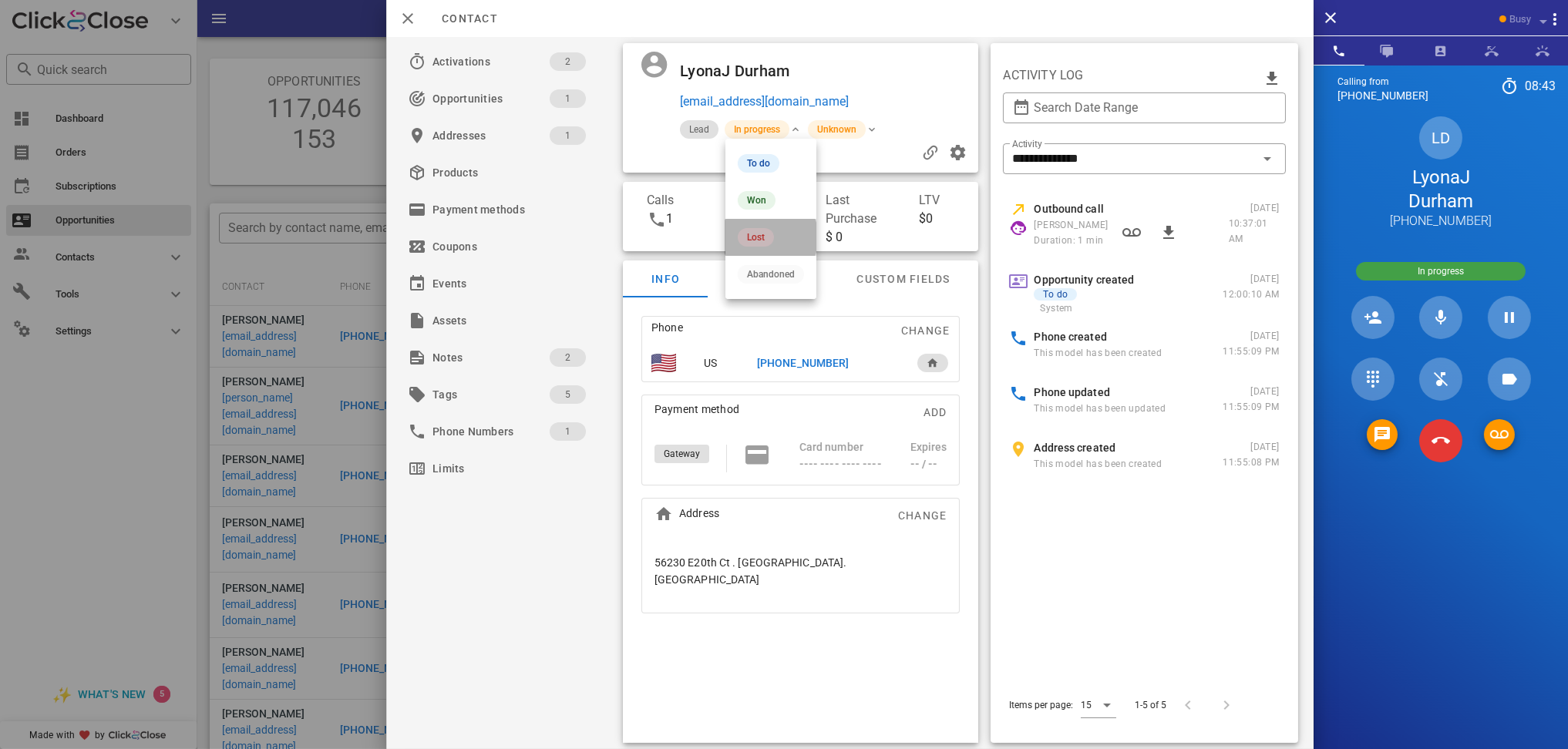 click on "Lost" at bounding box center [771, 237] 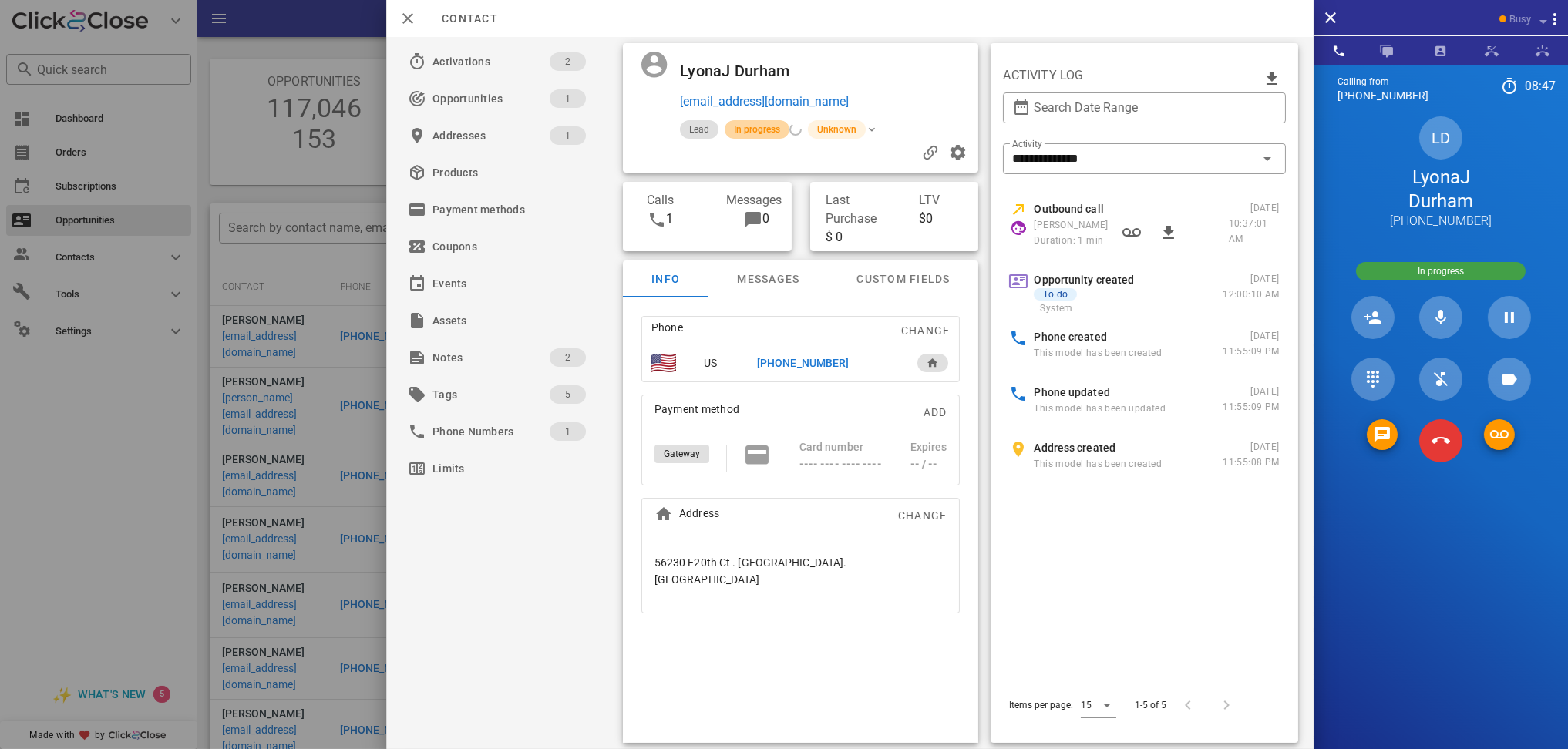 click on "In progress" at bounding box center [757, 129] 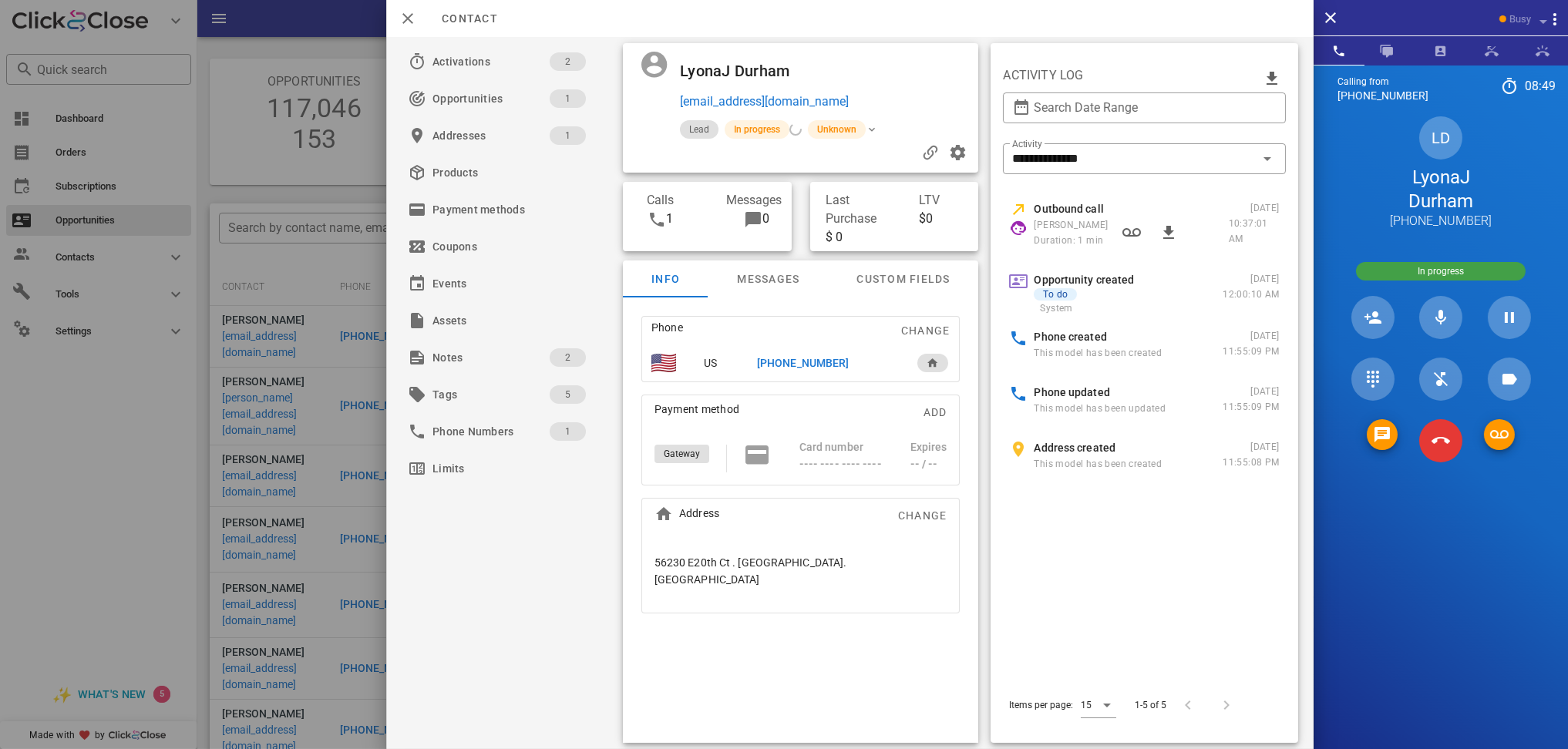 click at bounding box center (801, 153) 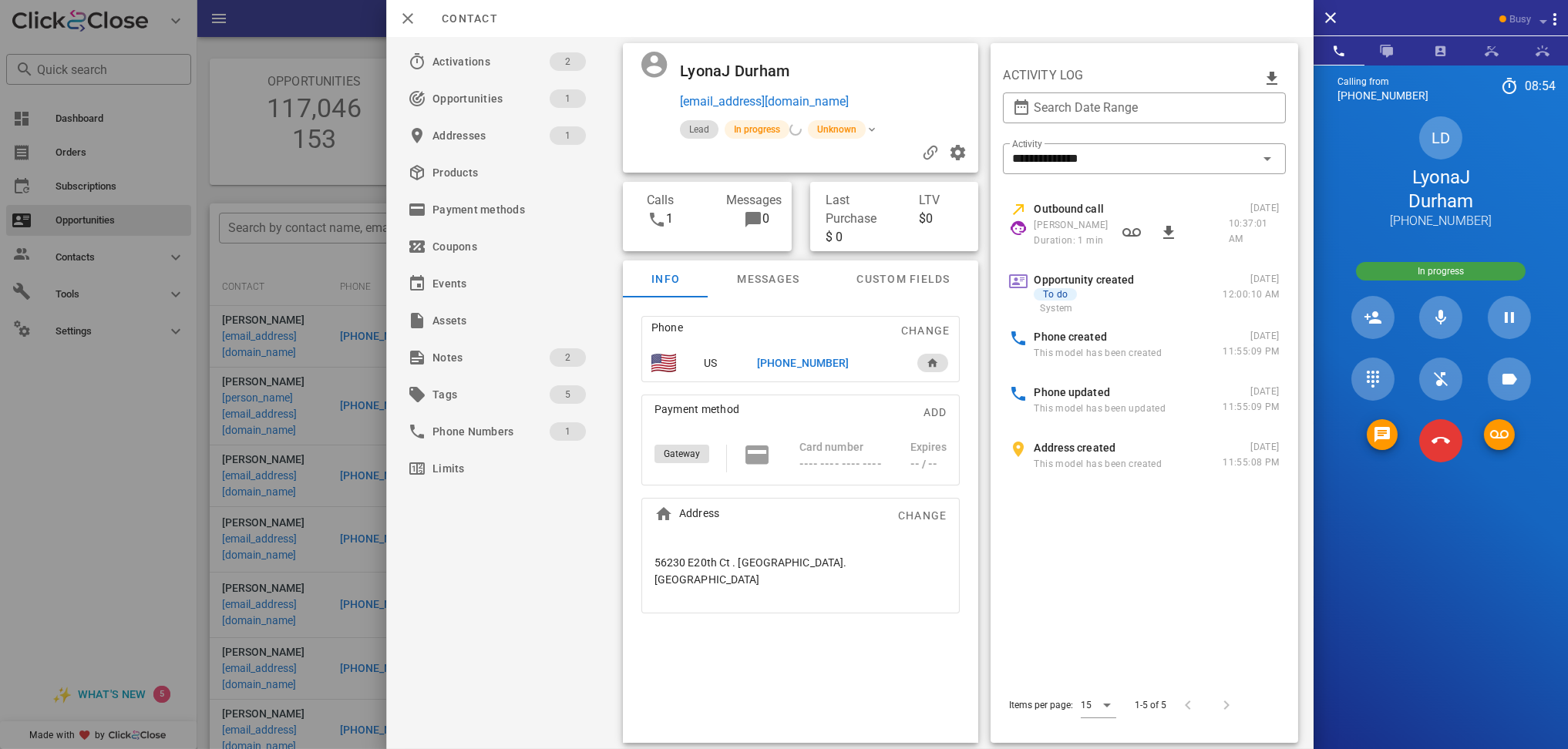 click on "Outbound call  [PERSON_NAME]   Duration: 1 min   [DATE]   10:37:01 AM  Opportunity created To do System  [DATE]   12:00:10 AM  Phone created  This model has been created   [DATE]   11:55:09 PM  Phone updated  This model has been updated   [DATE]   11:55:09 PM  Address created  This model has been created   [DATE]   11:55:08 PM" at bounding box center (1145, 426) 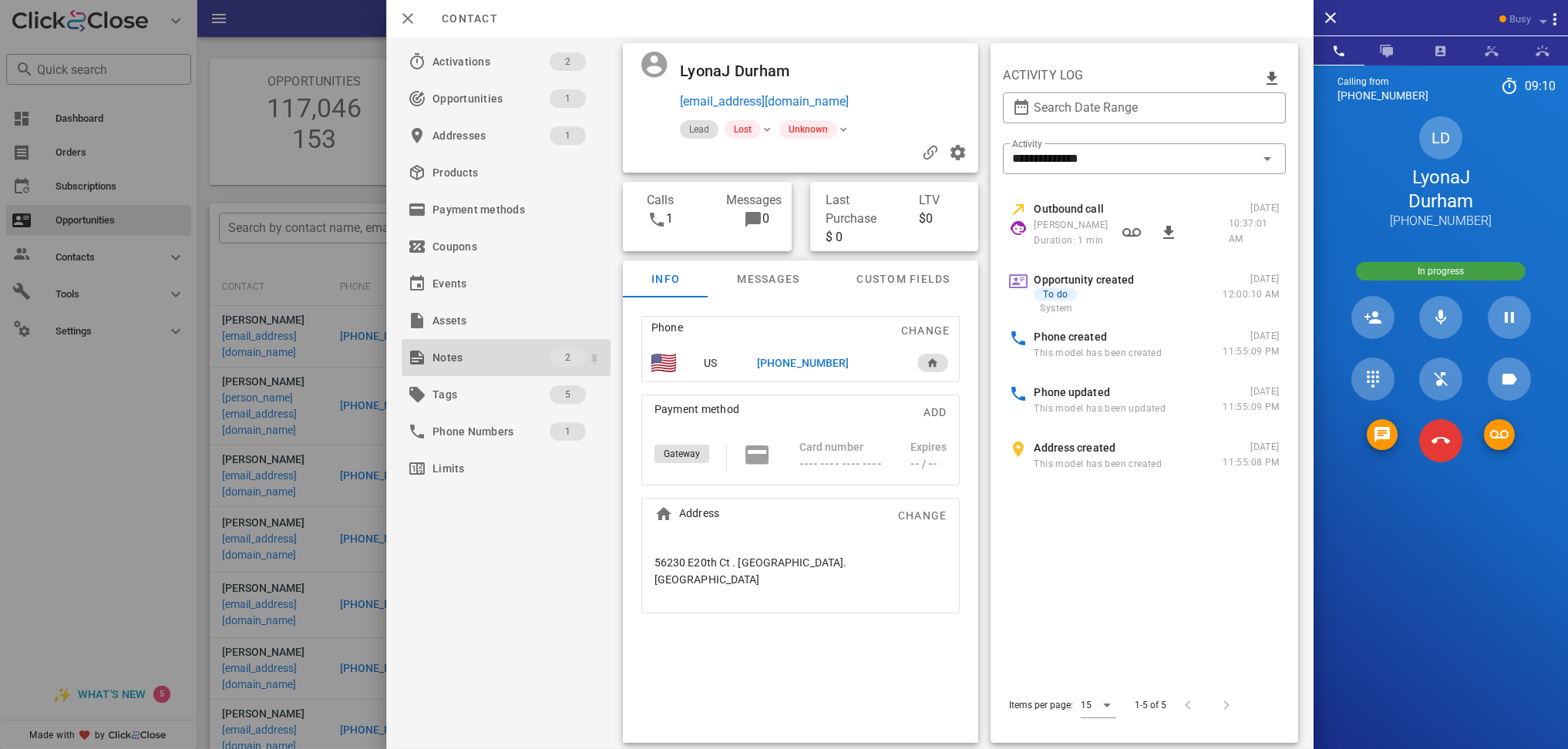 click on "Notes" at bounding box center [491, 358] 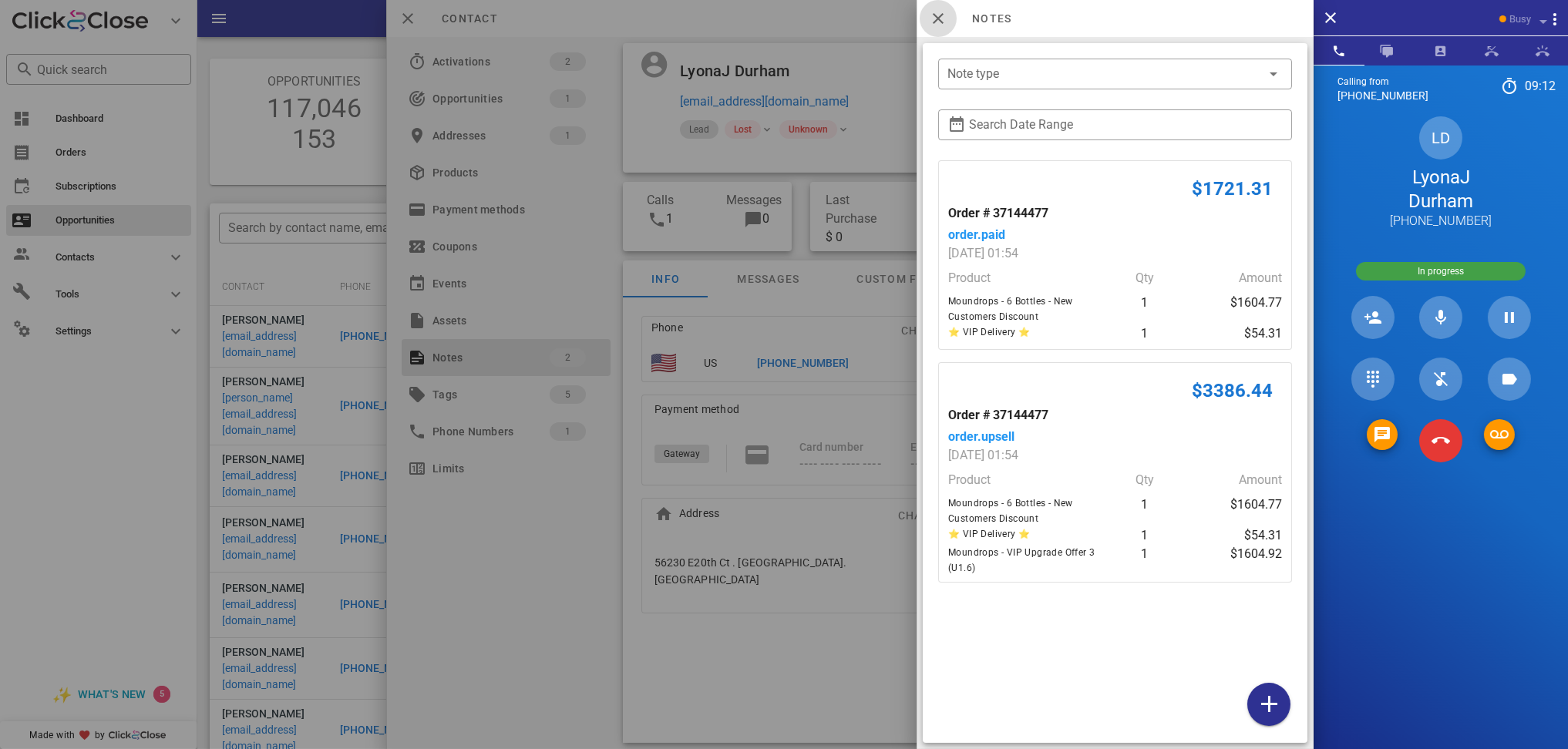 click at bounding box center [938, 18] 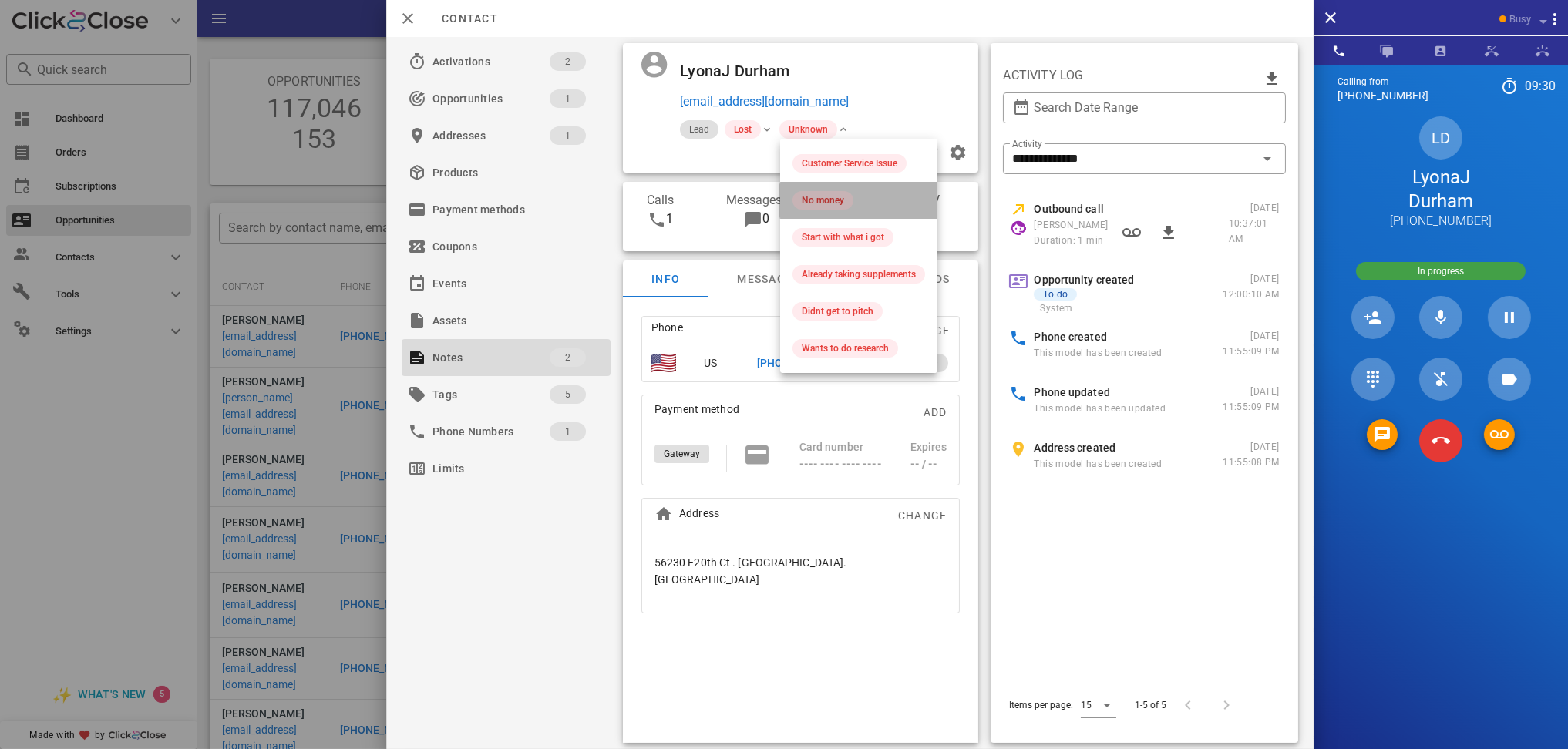 click on "No money" at bounding box center (823, 200) 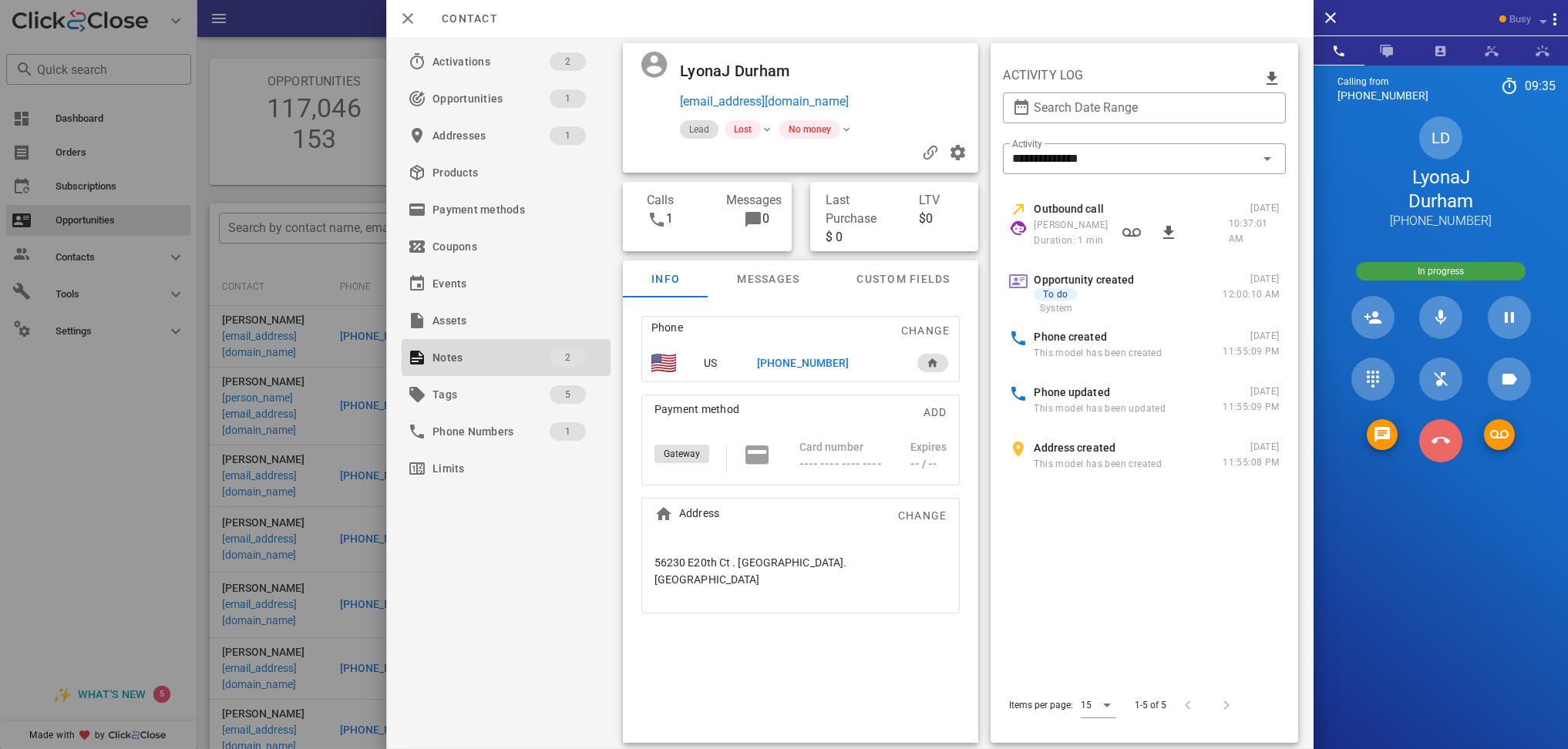 drag, startPoint x: 1457, startPoint y: 436, endPoint x: 1436, endPoint y: 569, distance: 134.64769 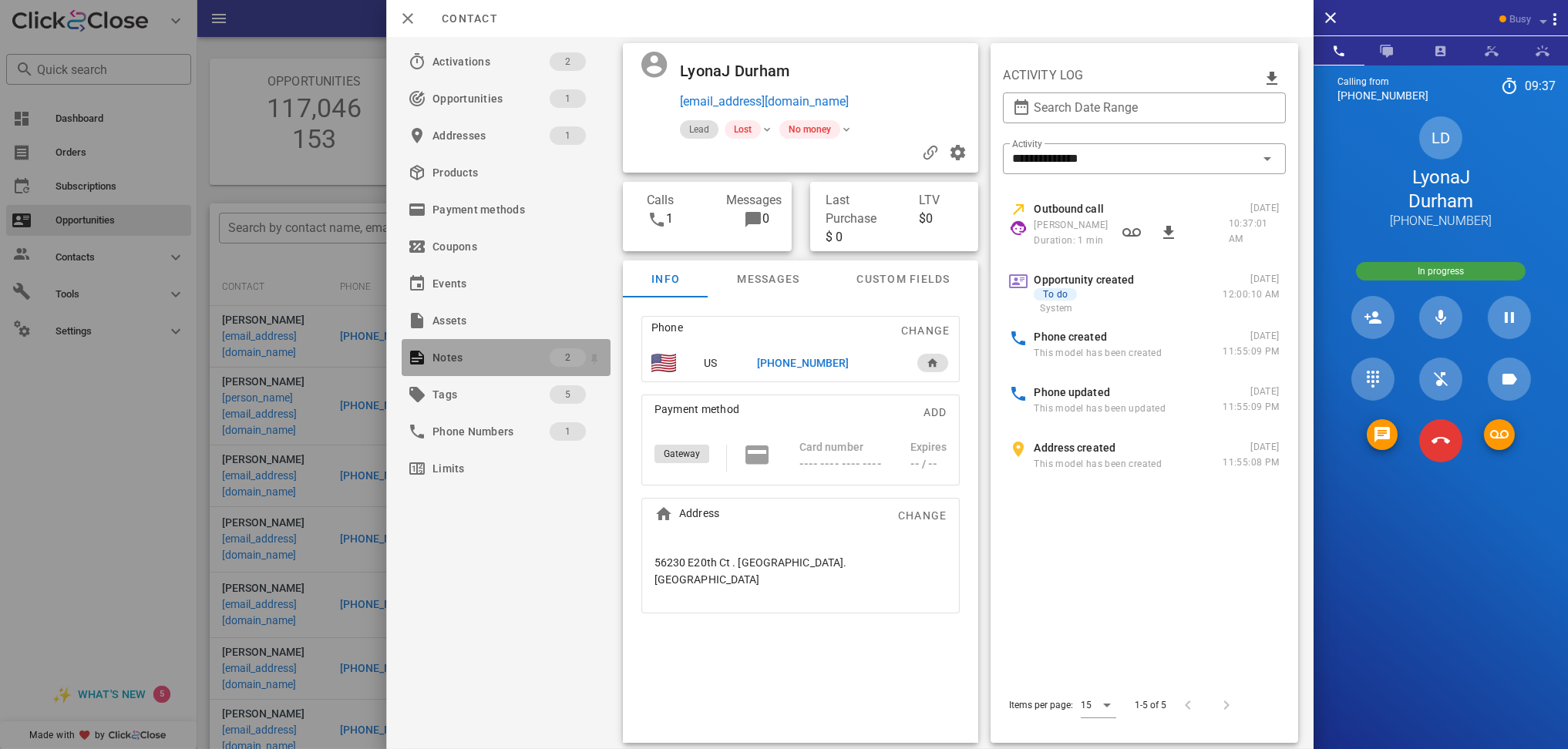 click on "Notes" at bounding box center (491, 358) 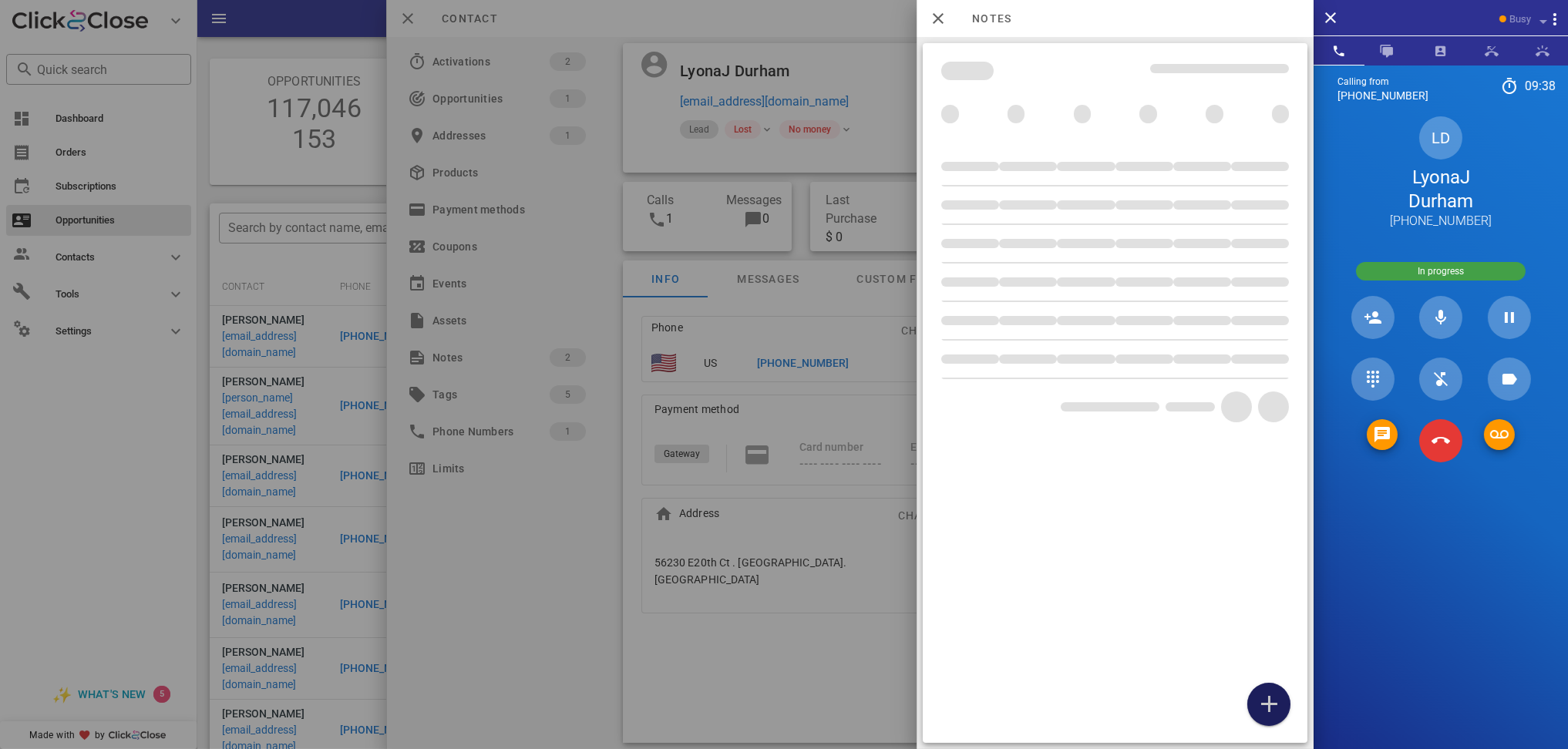 click at bounding box center (1269, 704) 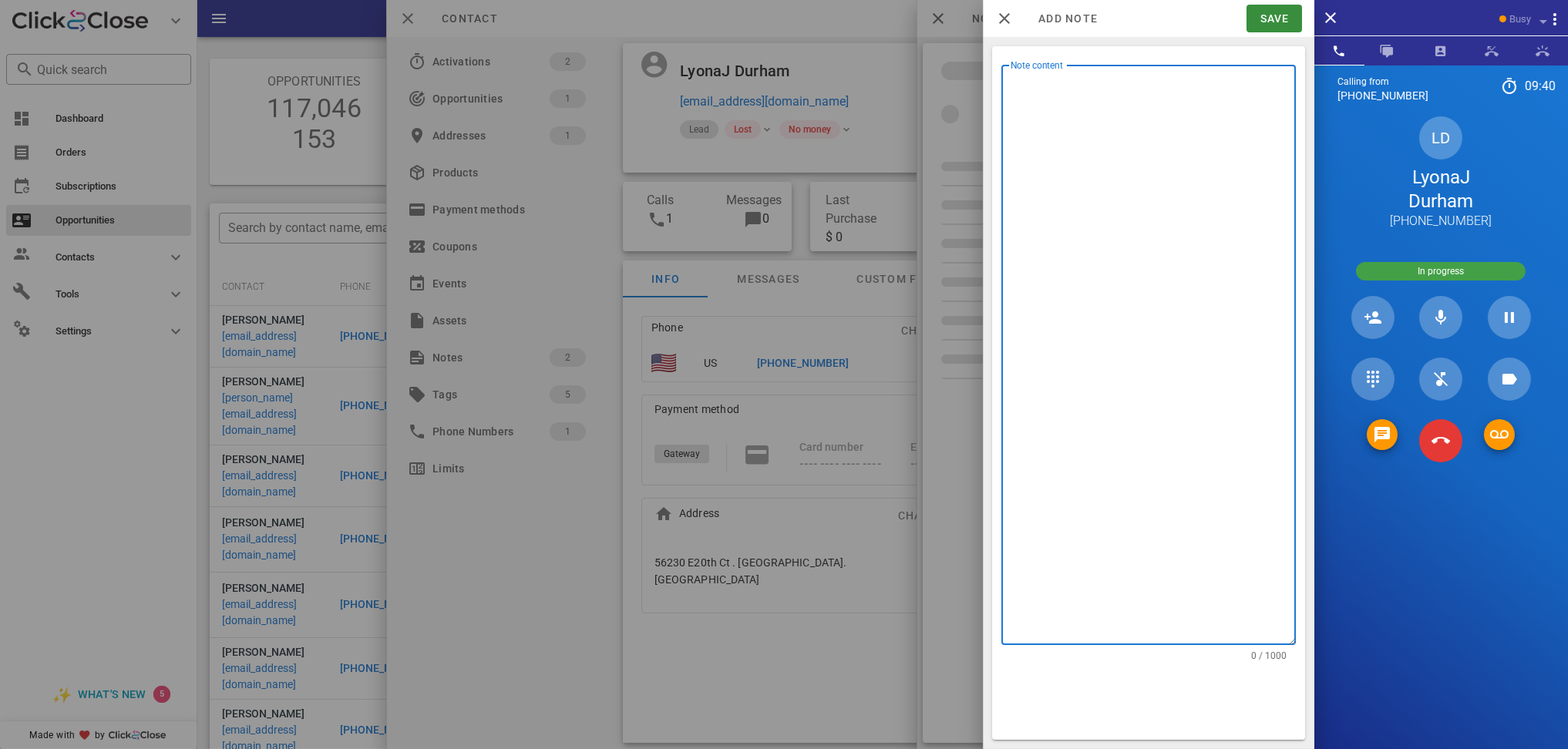 click on "Note content" at bounding box center [1153, 358] 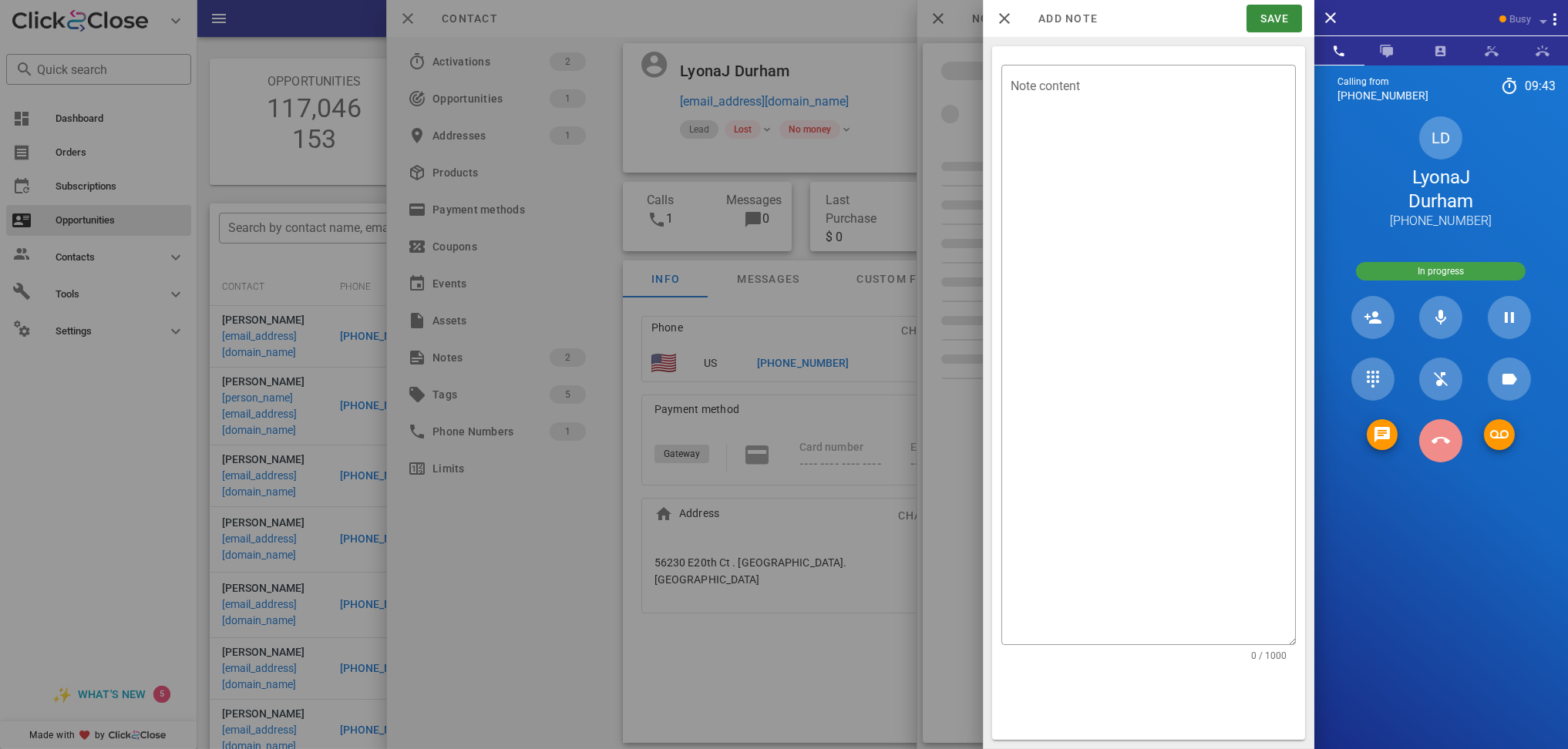 click at bounding box center (1441, 441) 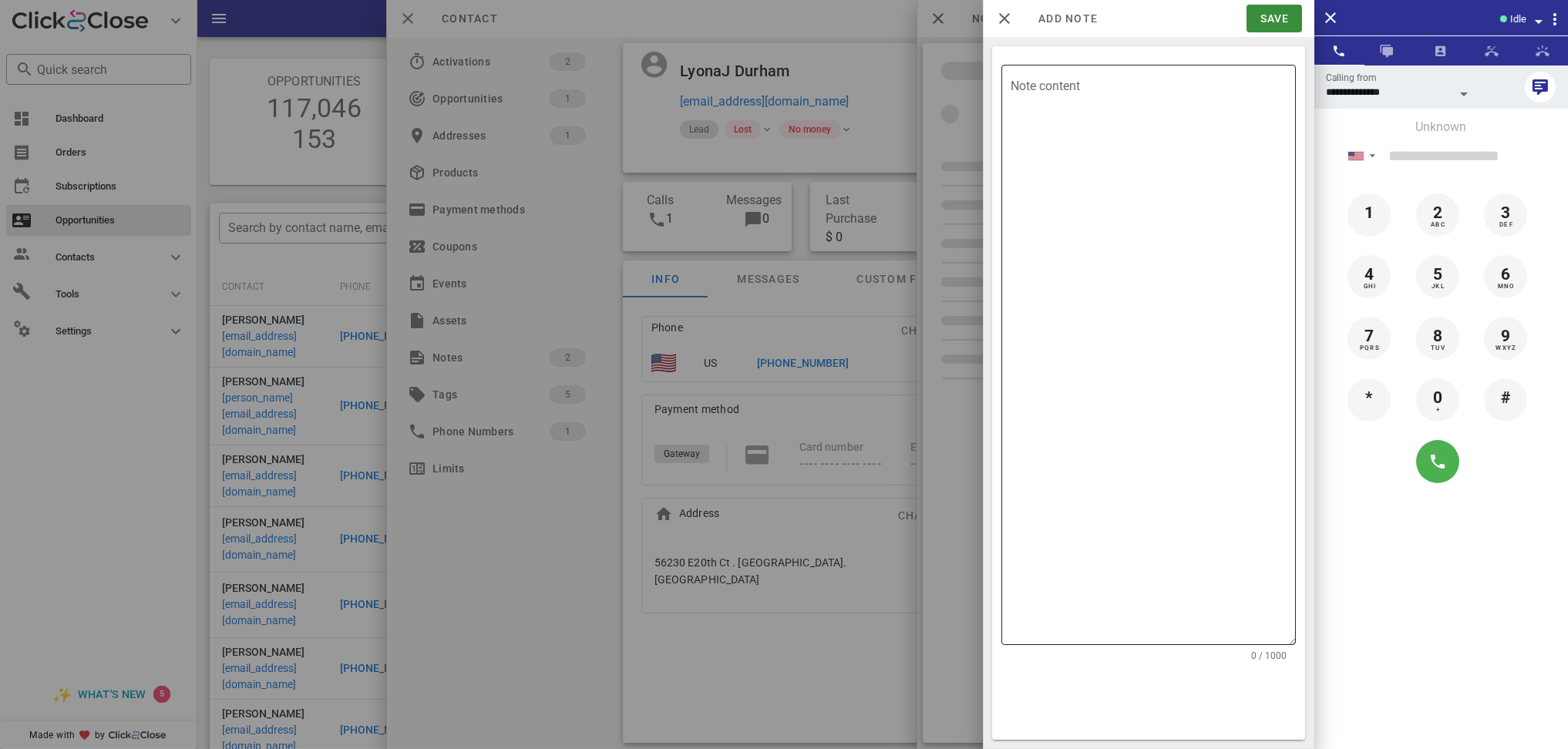 click on "Note content" at bounding box center (1153, 358) 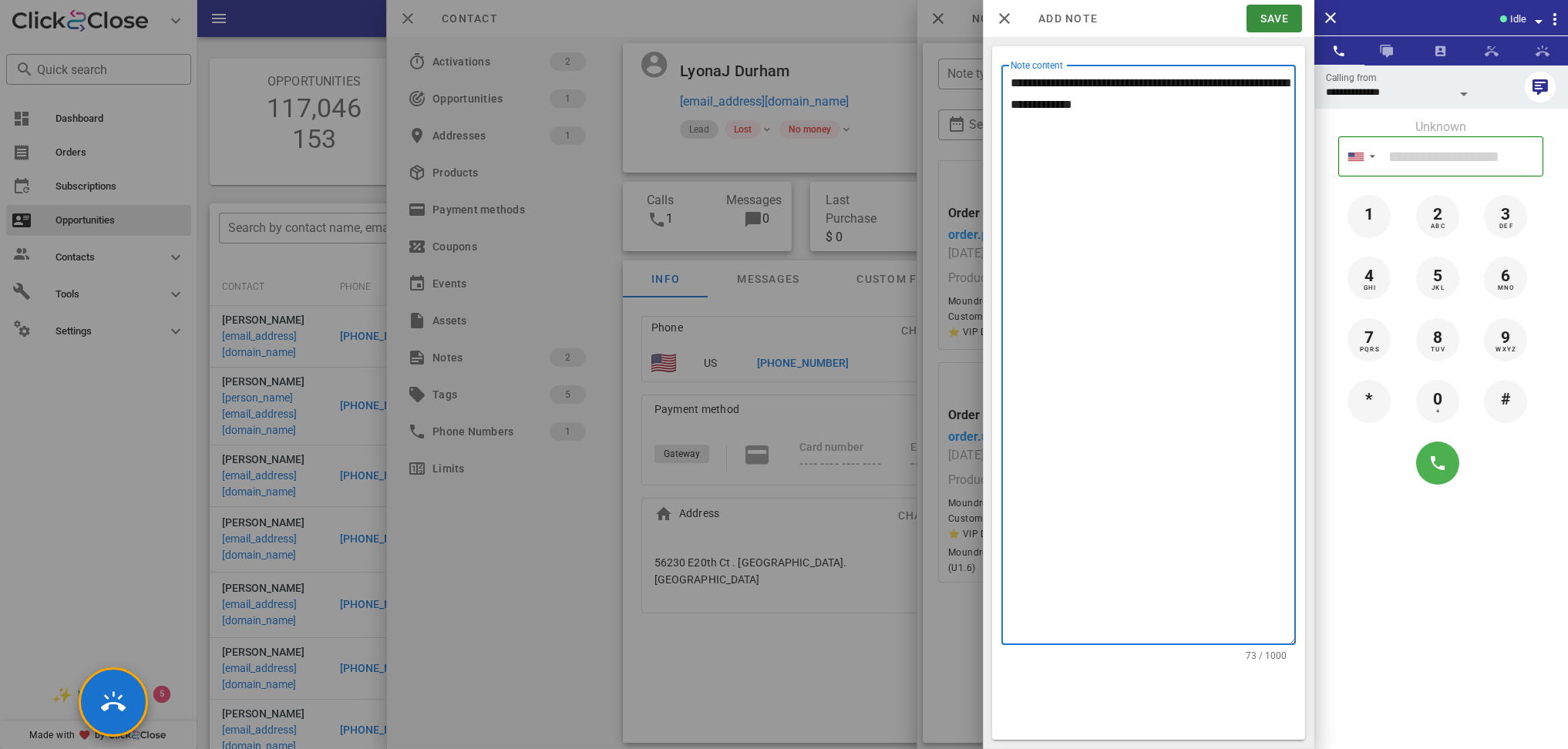 type on "**********" 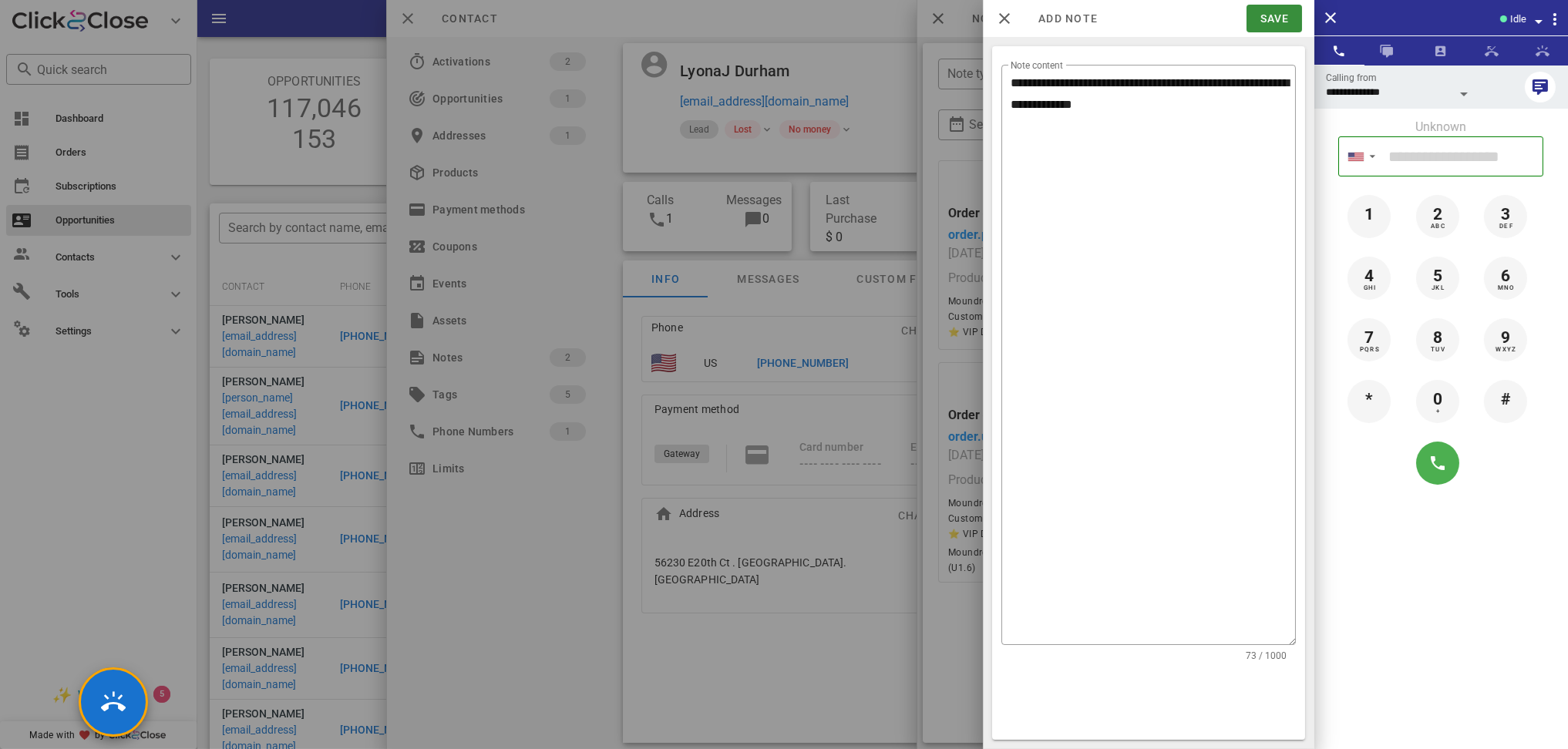 click on "Add note Save" at bounding box center [1149, 18] 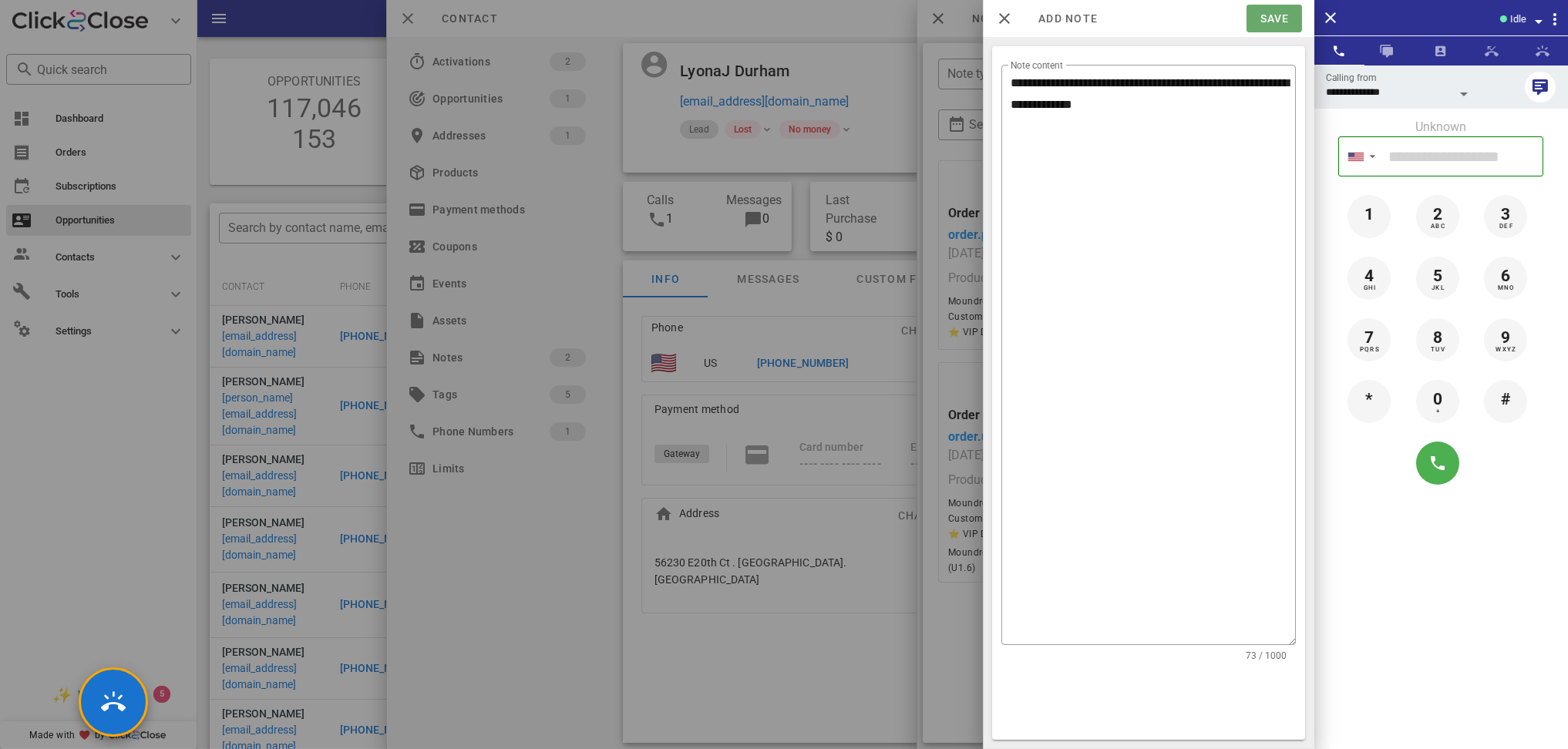 click on "Save" at bounding box center (1274, 18) 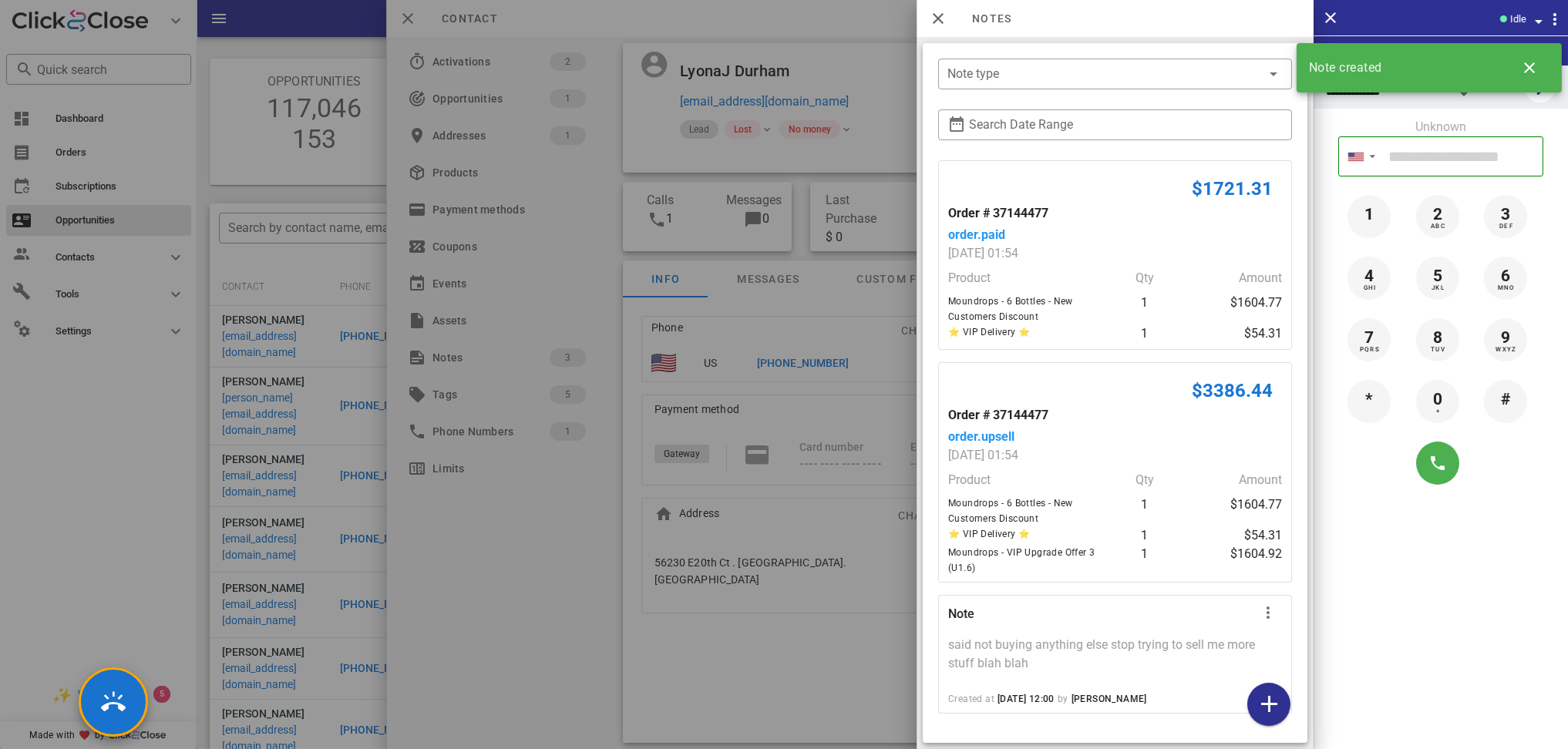 click at bounding box center (784, 374) 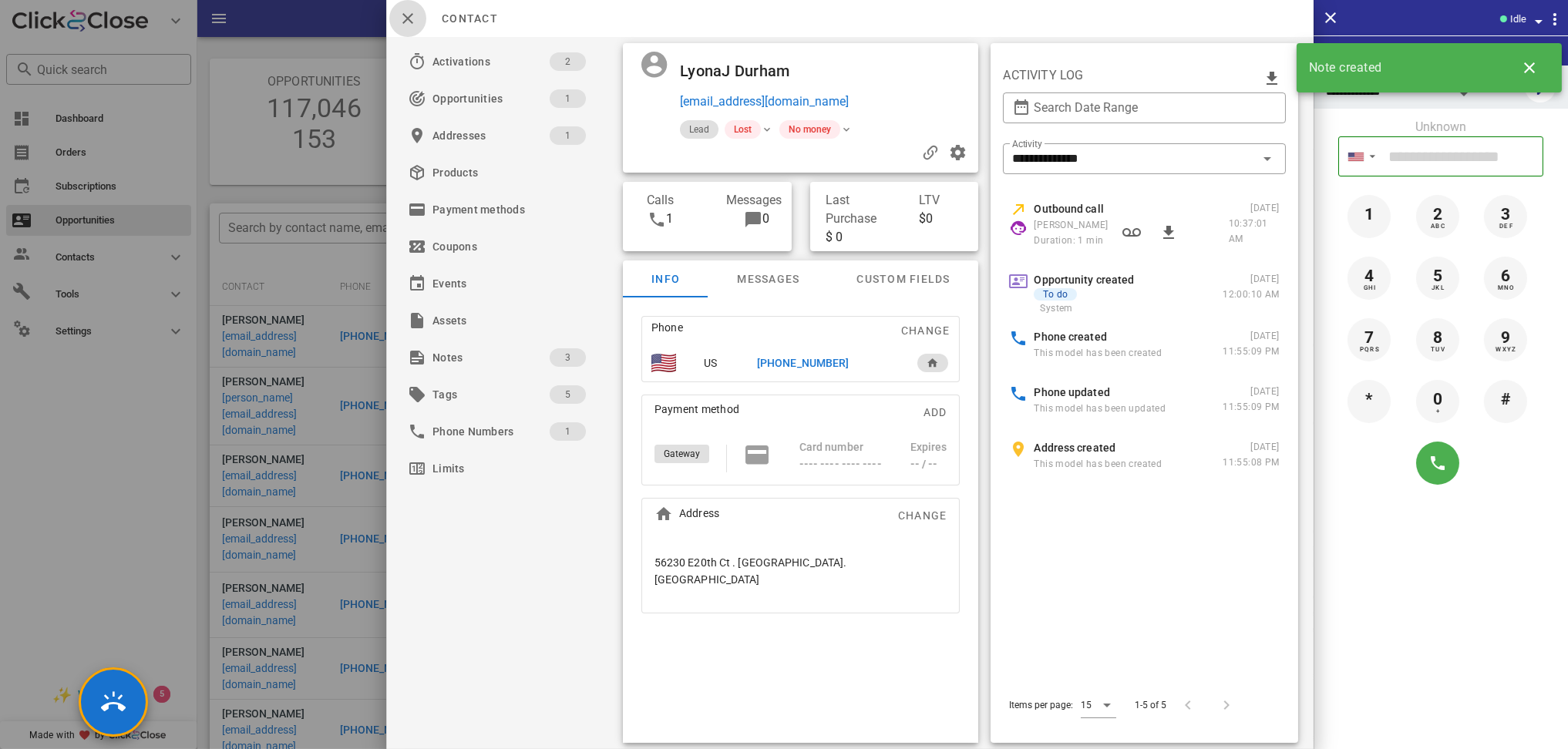 click at bounding box center (408, 18) 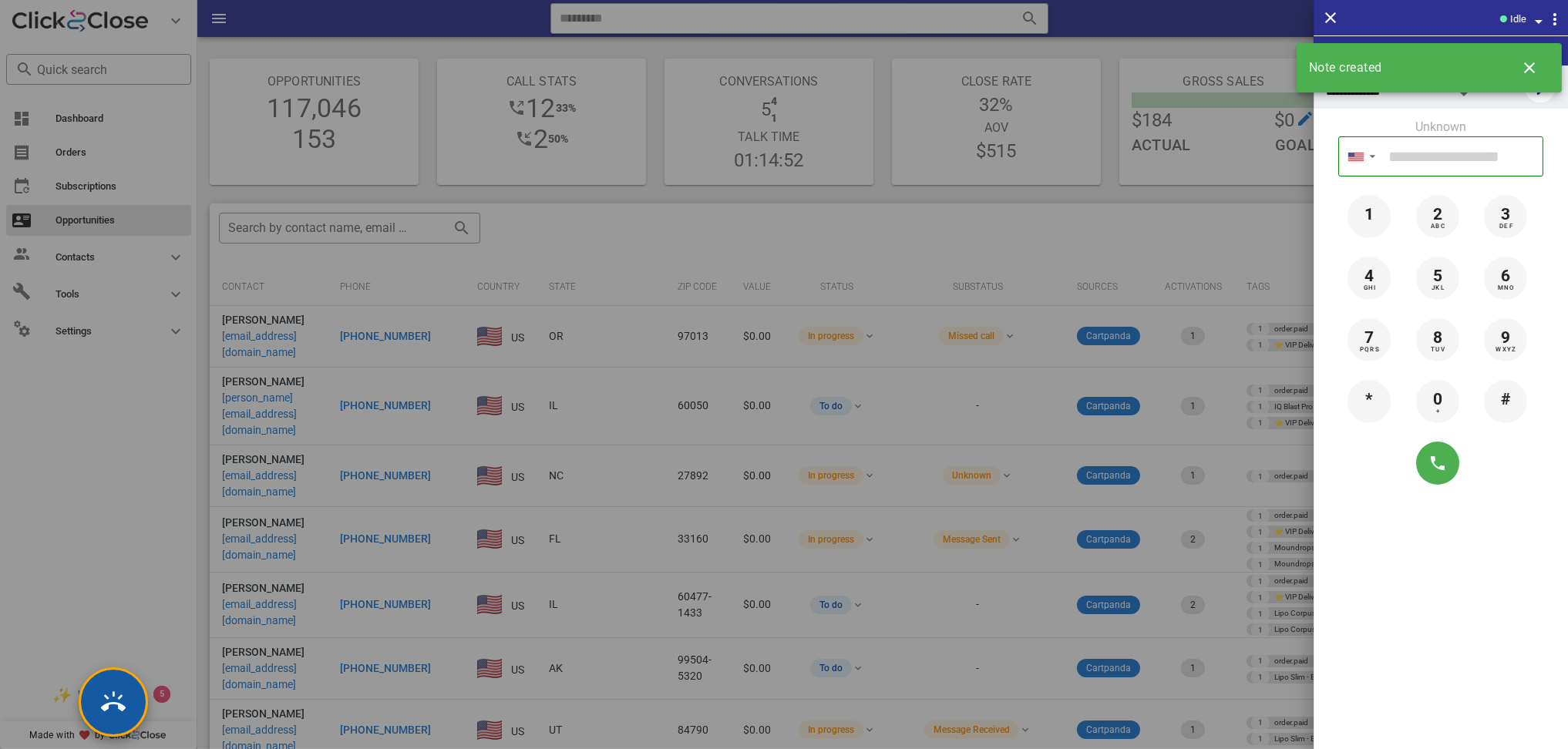 click at bounding box center [113, 702] 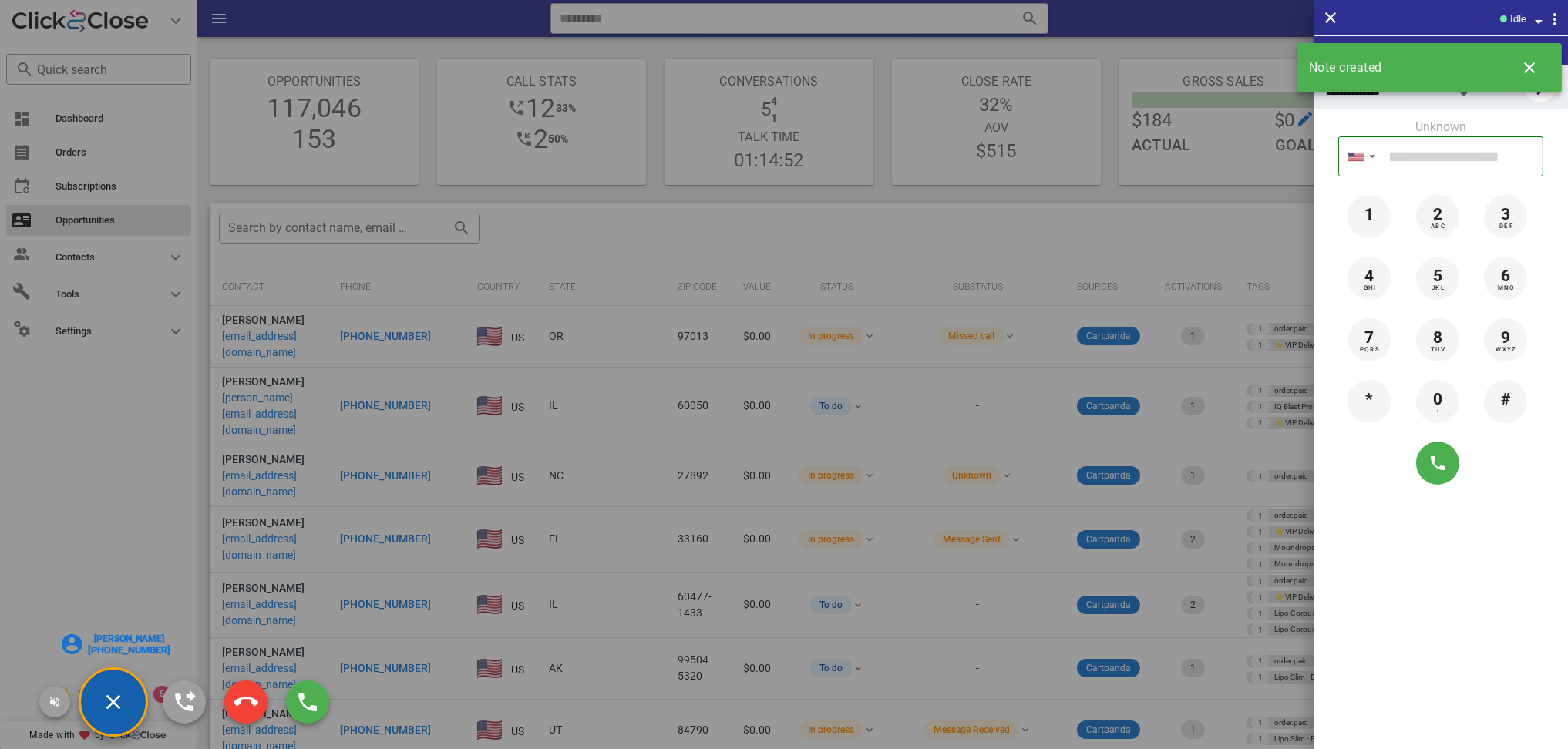 click at bounding box center (784, 374) 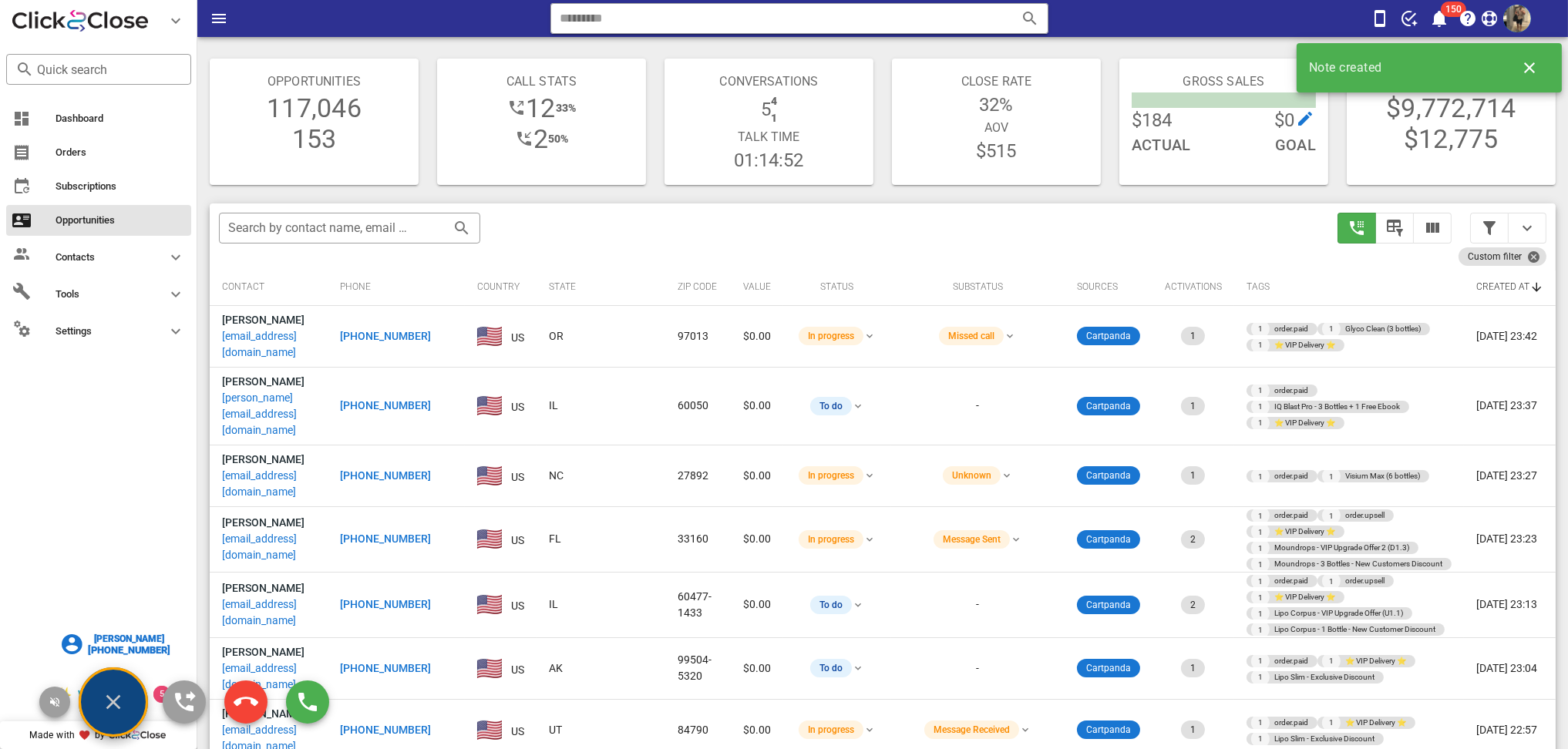 click on "[PERSON_NAME]" at bounding box center [129, 639] 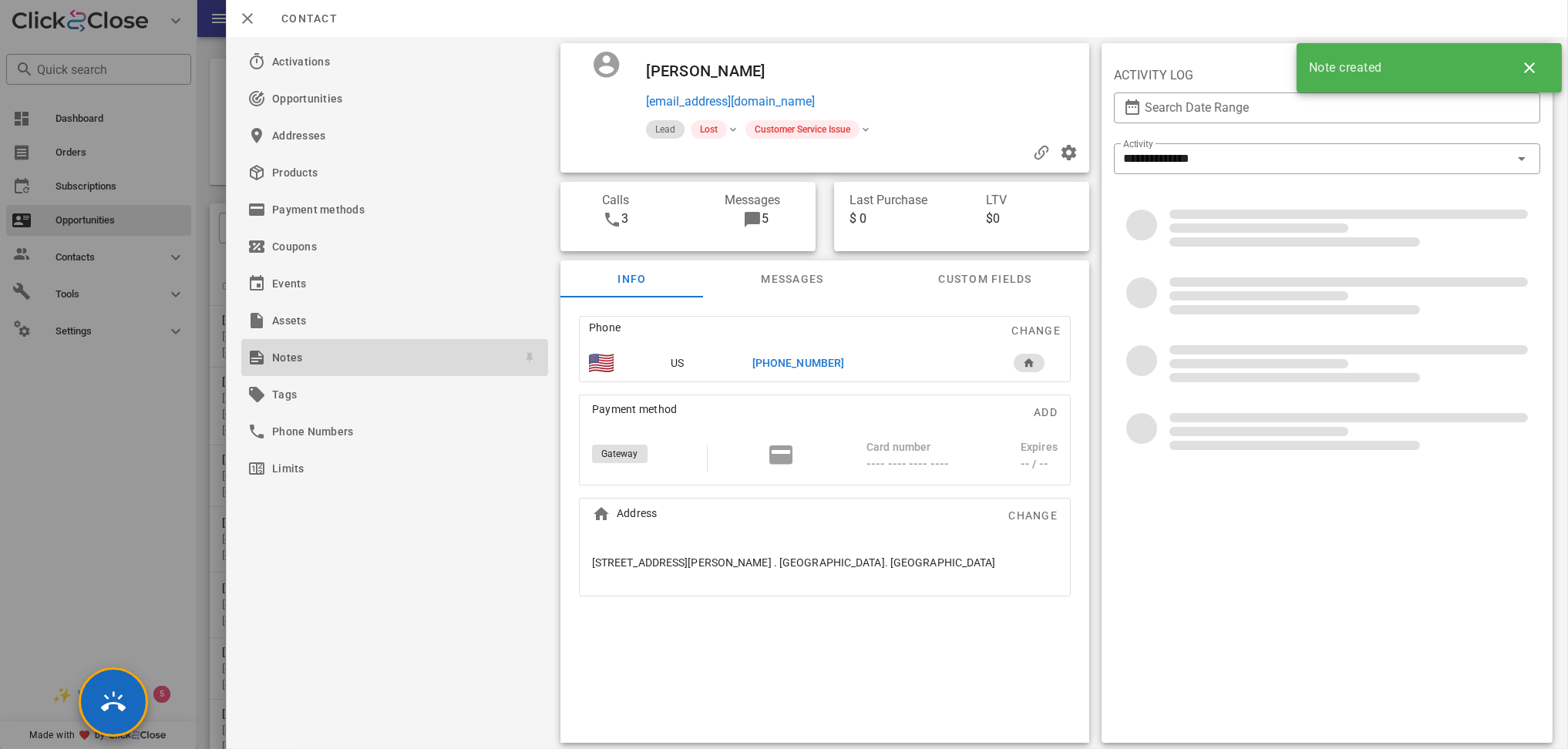 click on "Notes" at bounding box center (392, 358) 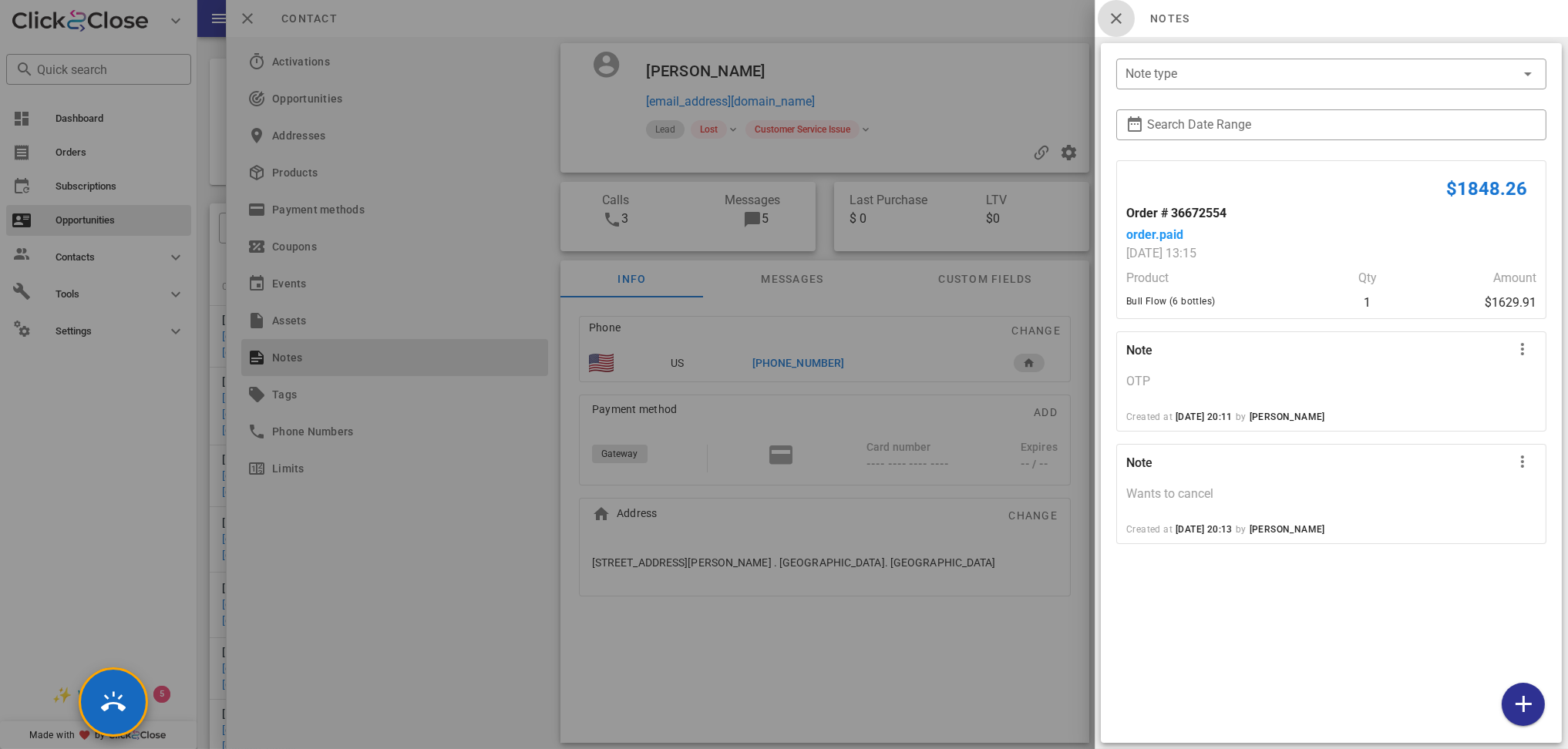 click at bounding box center (1116, 18) 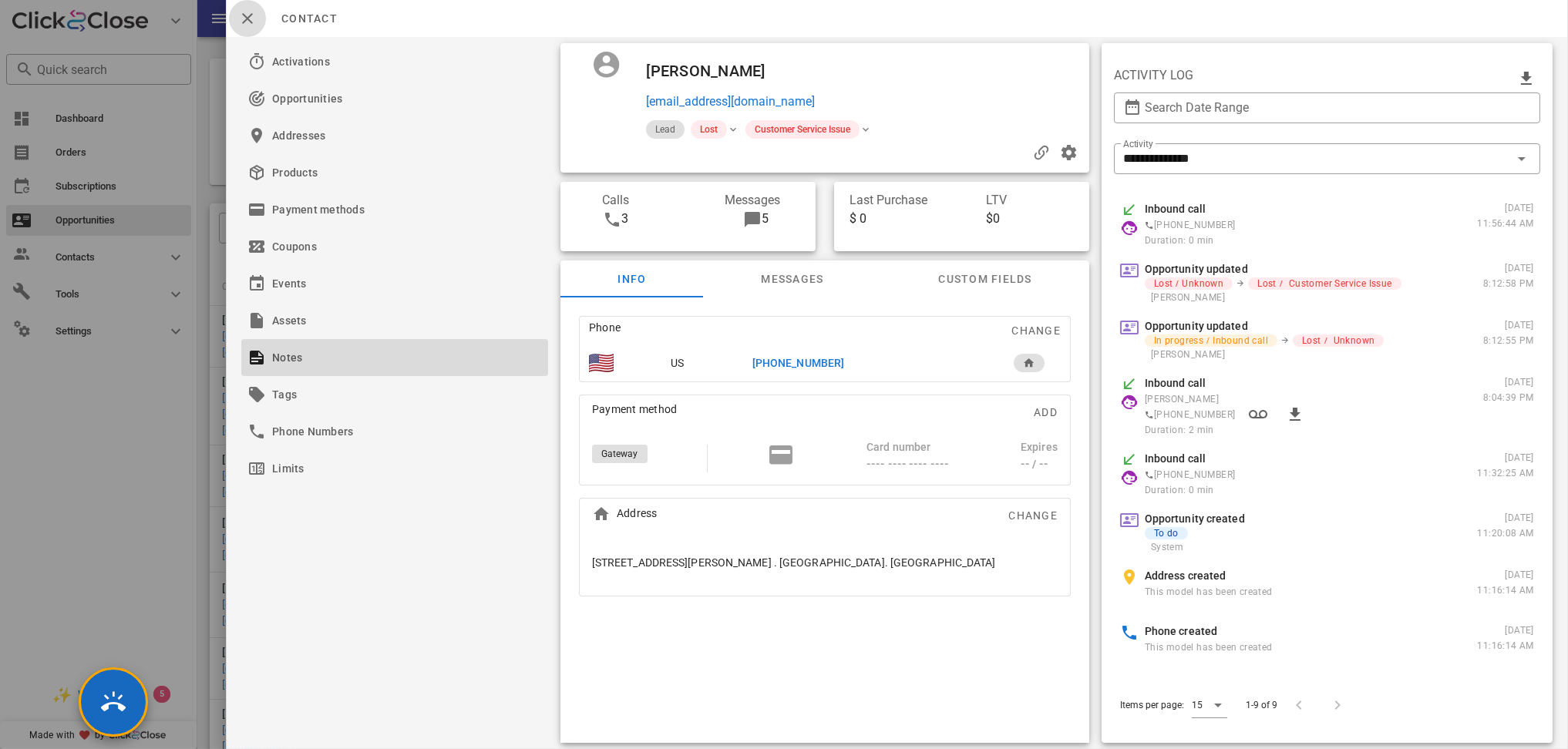 click at bounding box center (247, 18) 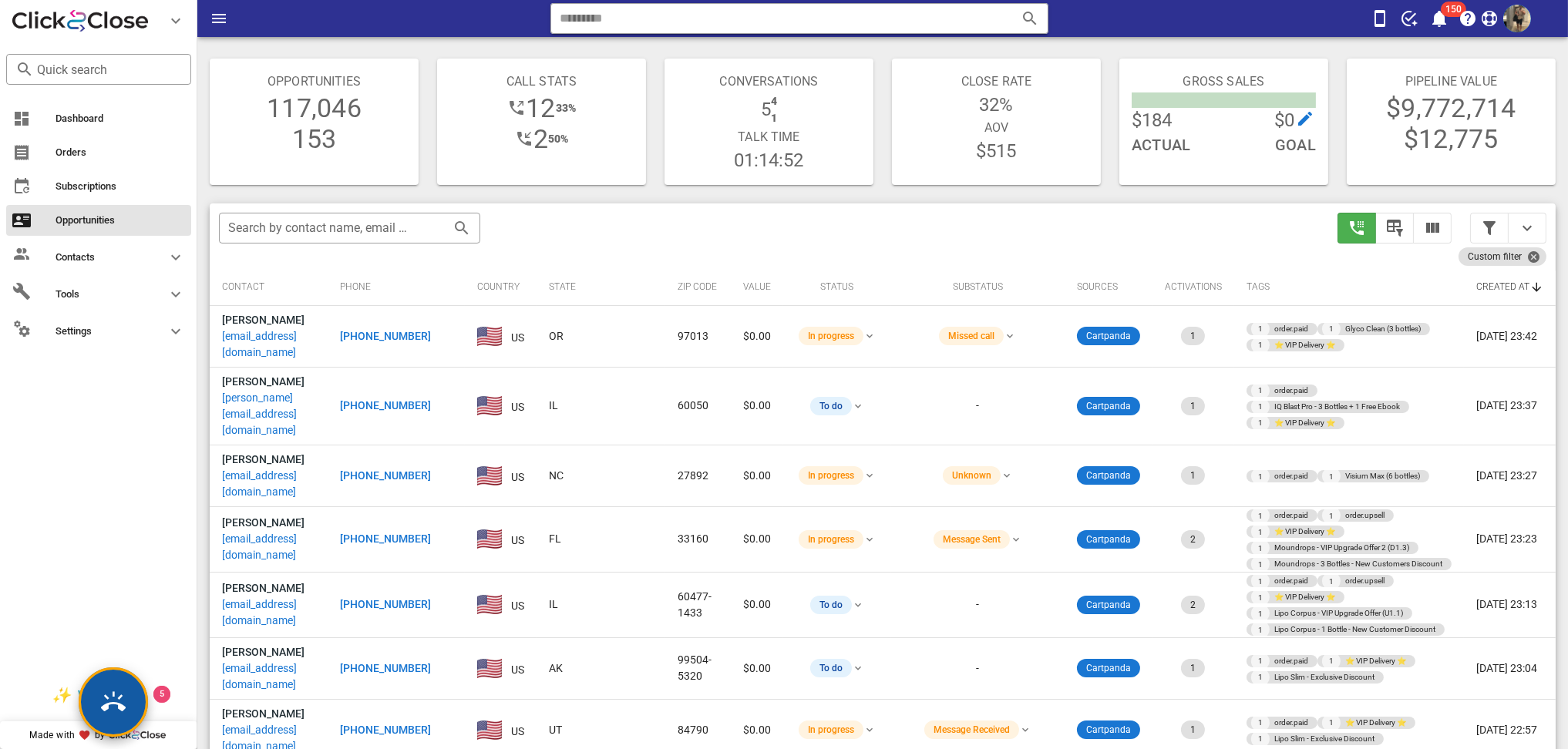 click at bounding box center (113, 702) 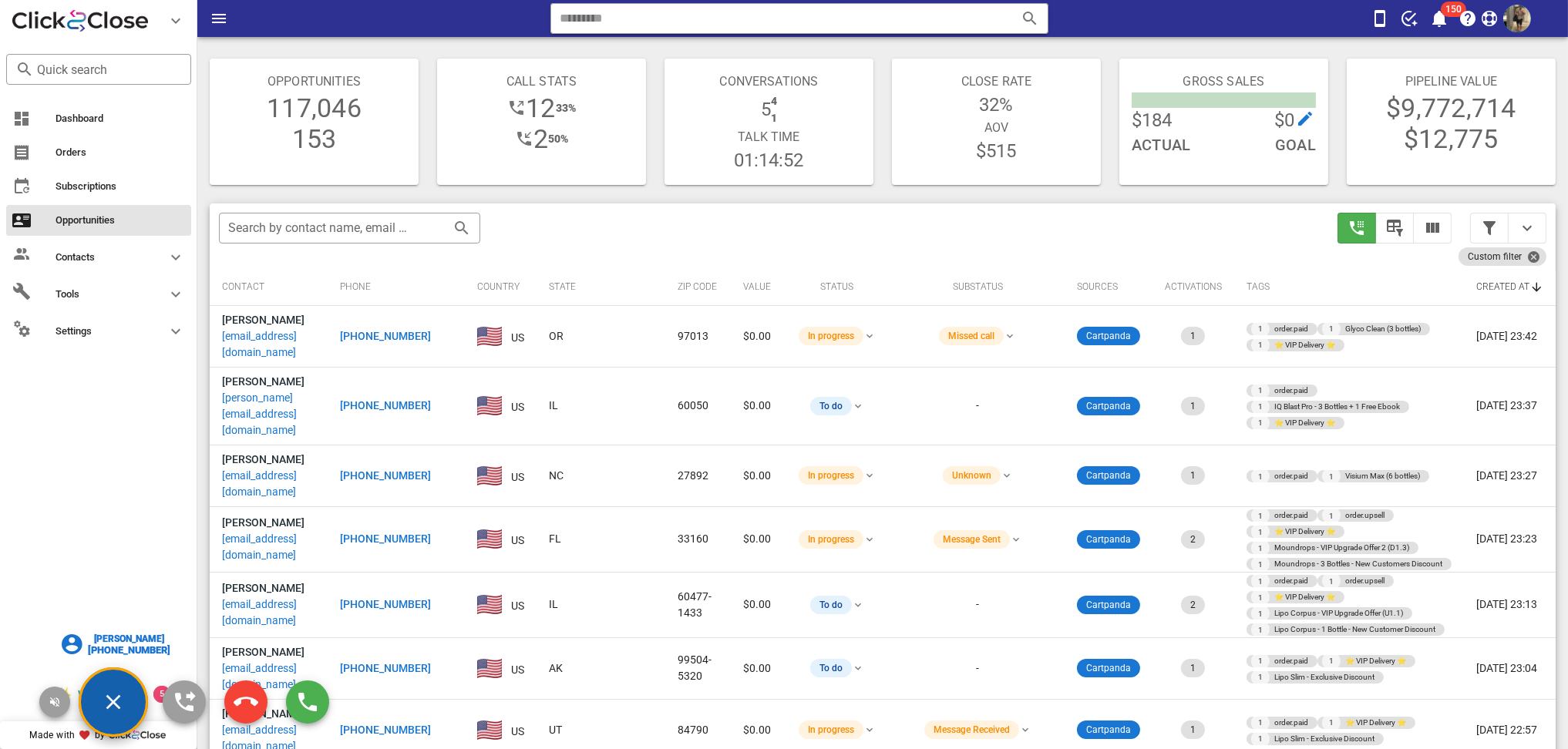 click on "[PERSON_NAME]  [EMAIL_ADDRESS][DOMAIN_NAME]" at bounding box center (268, 792) 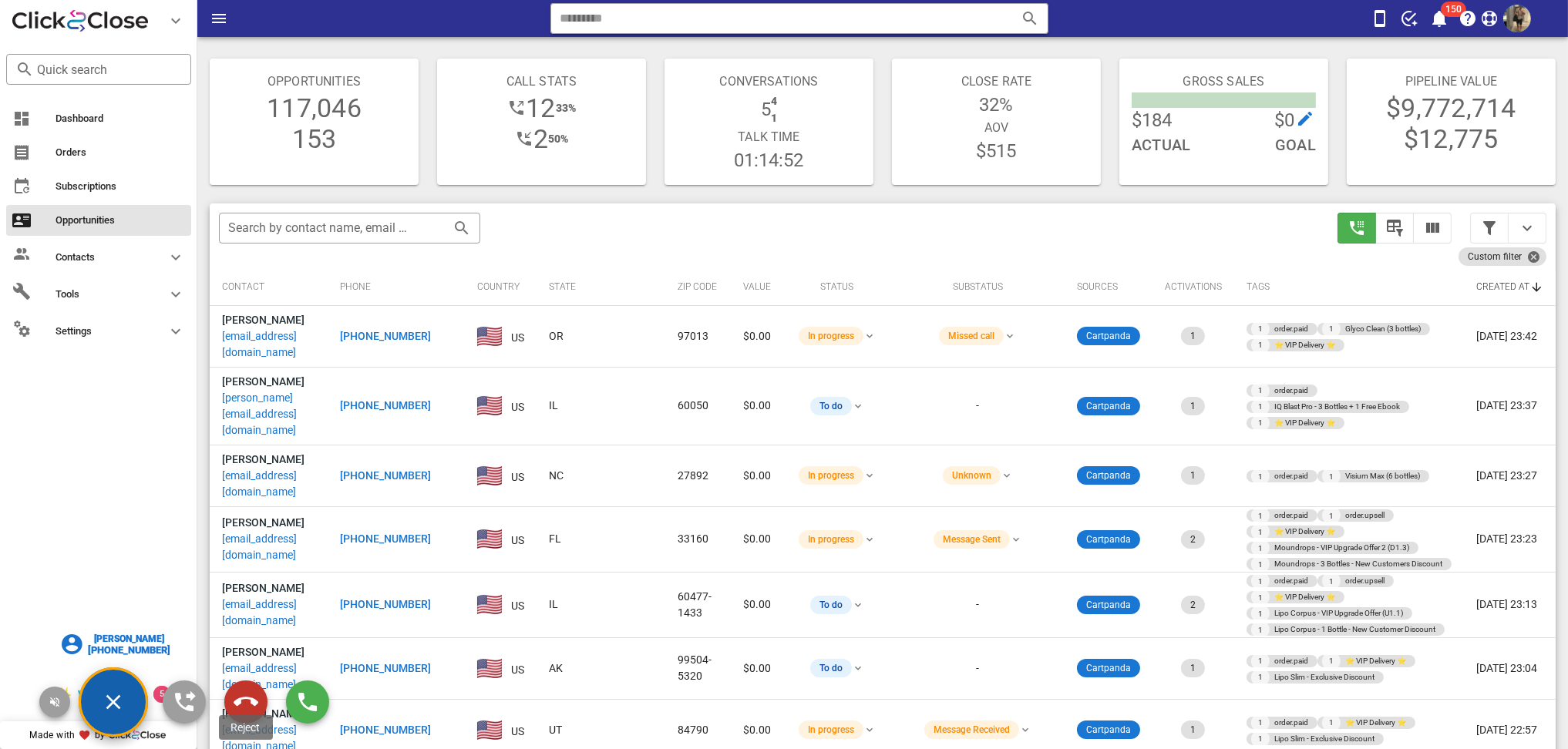 click at bounding box center (246, 702) 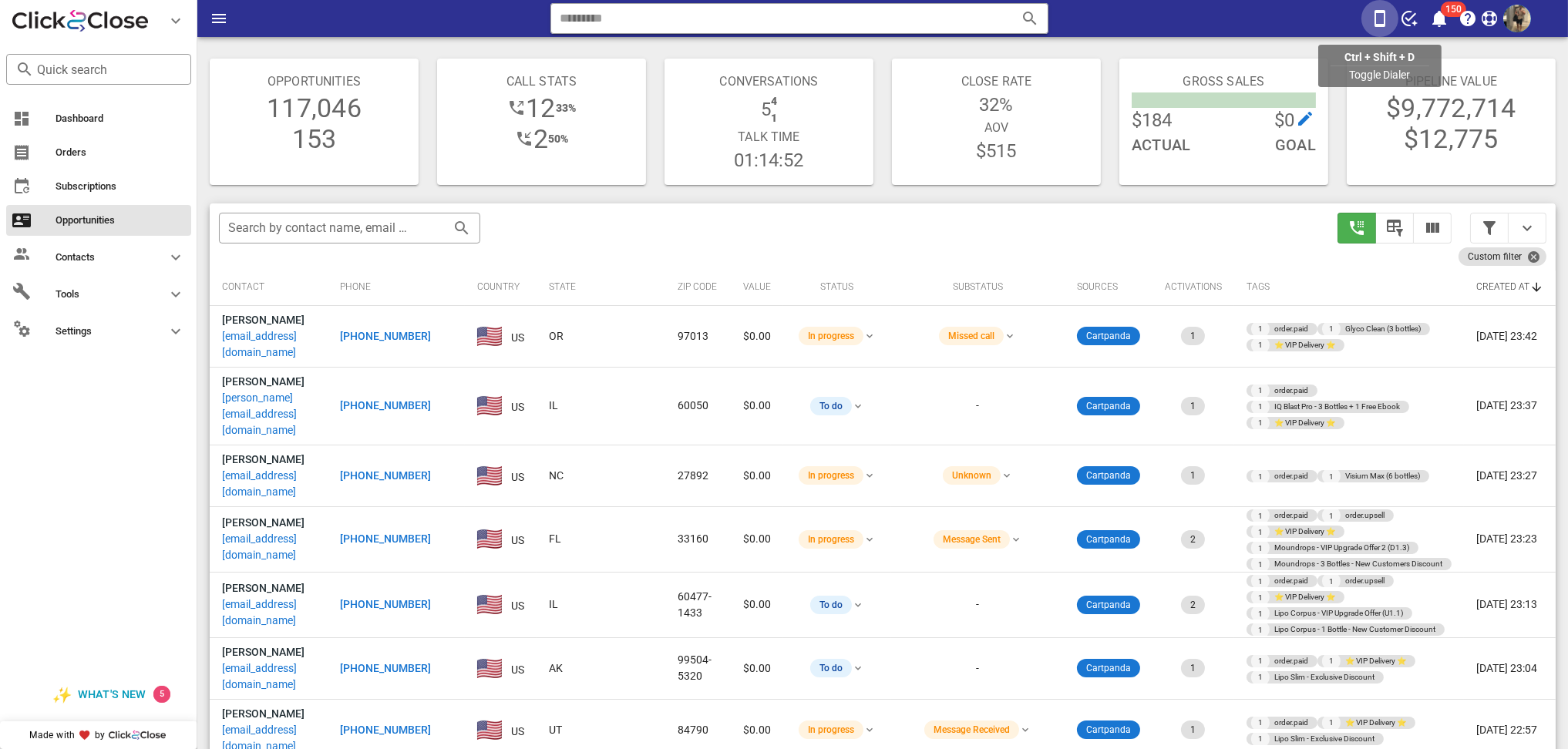 click at bounding box center (1380, 18) 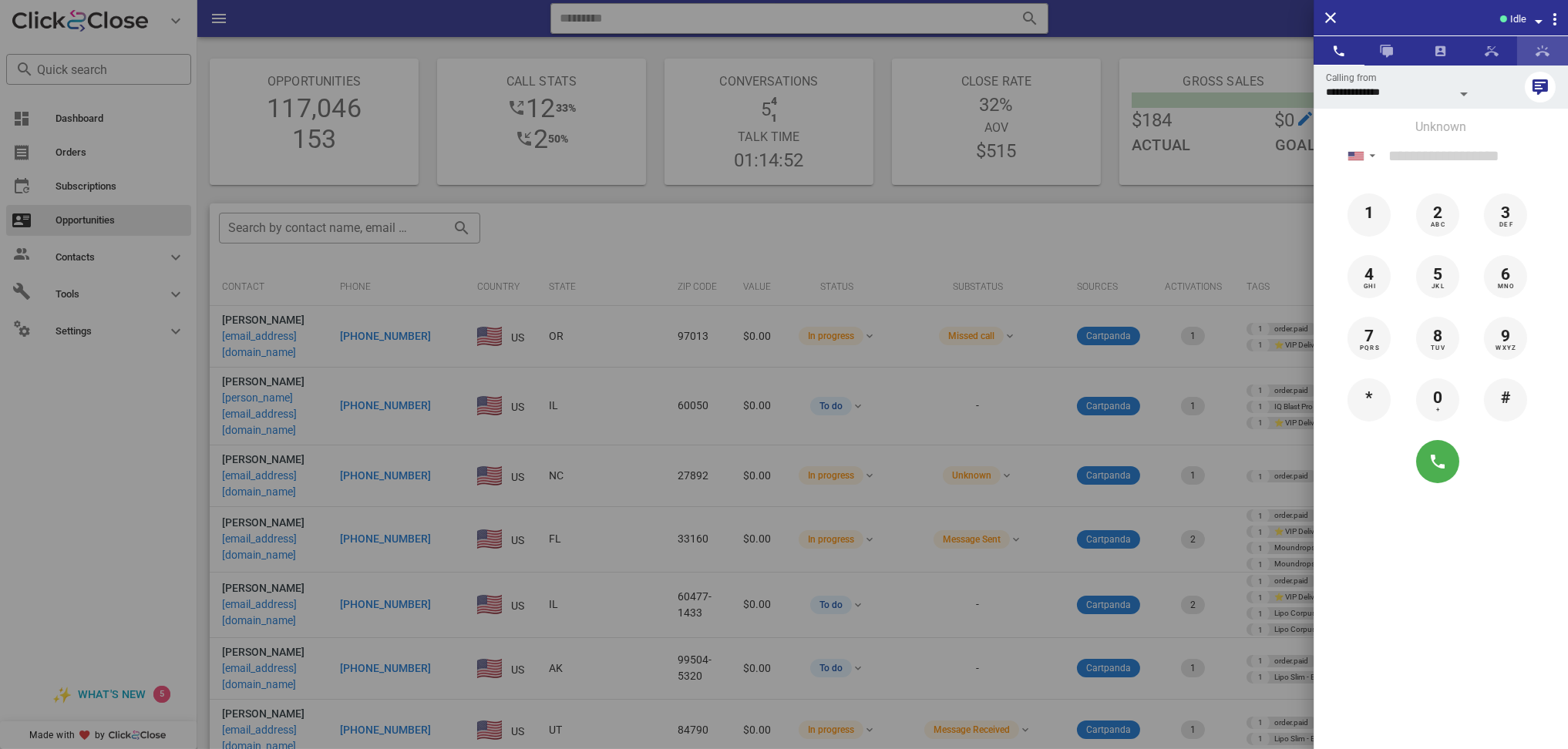 click at bounding box center [1543, 51] 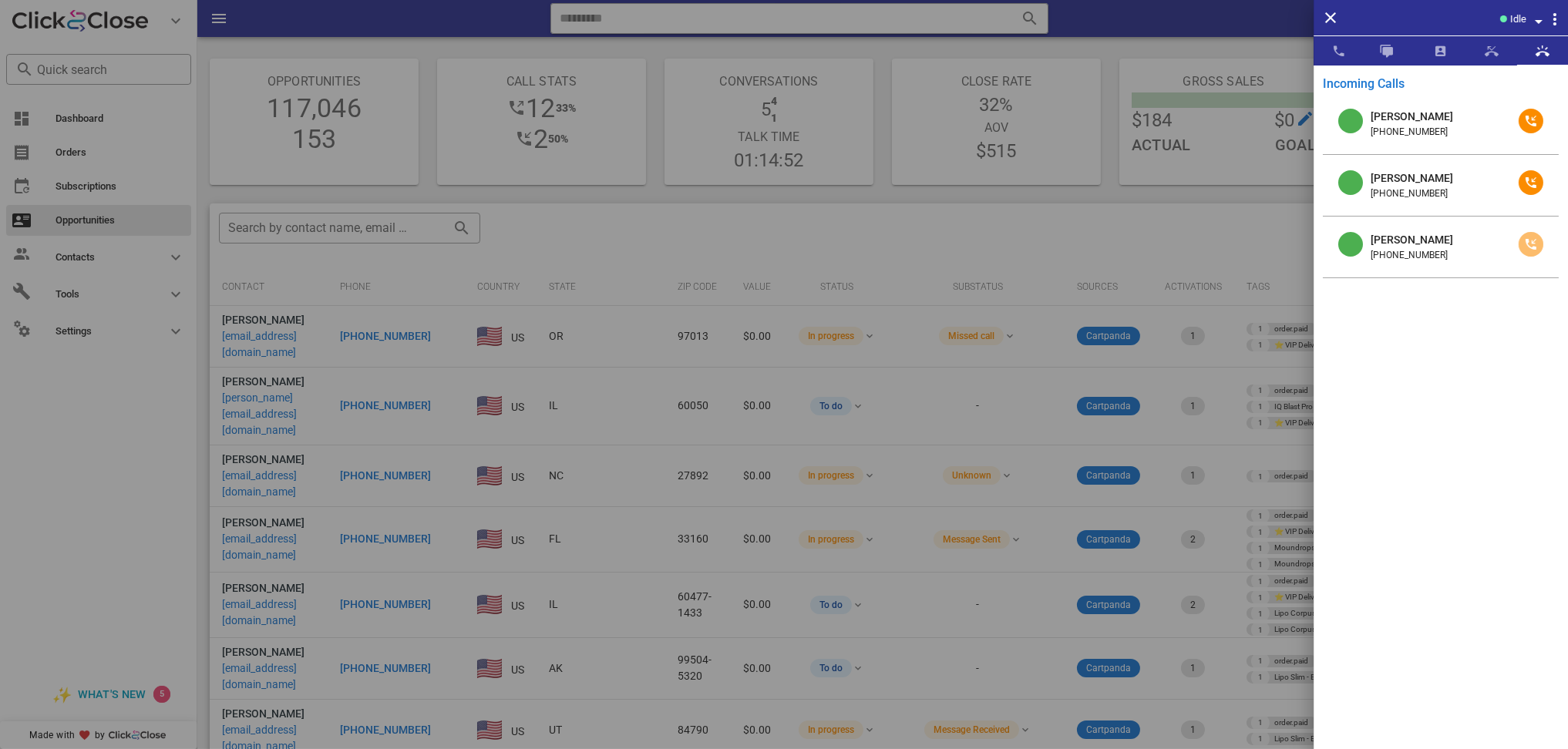 click at bounding box center [1531, 244] 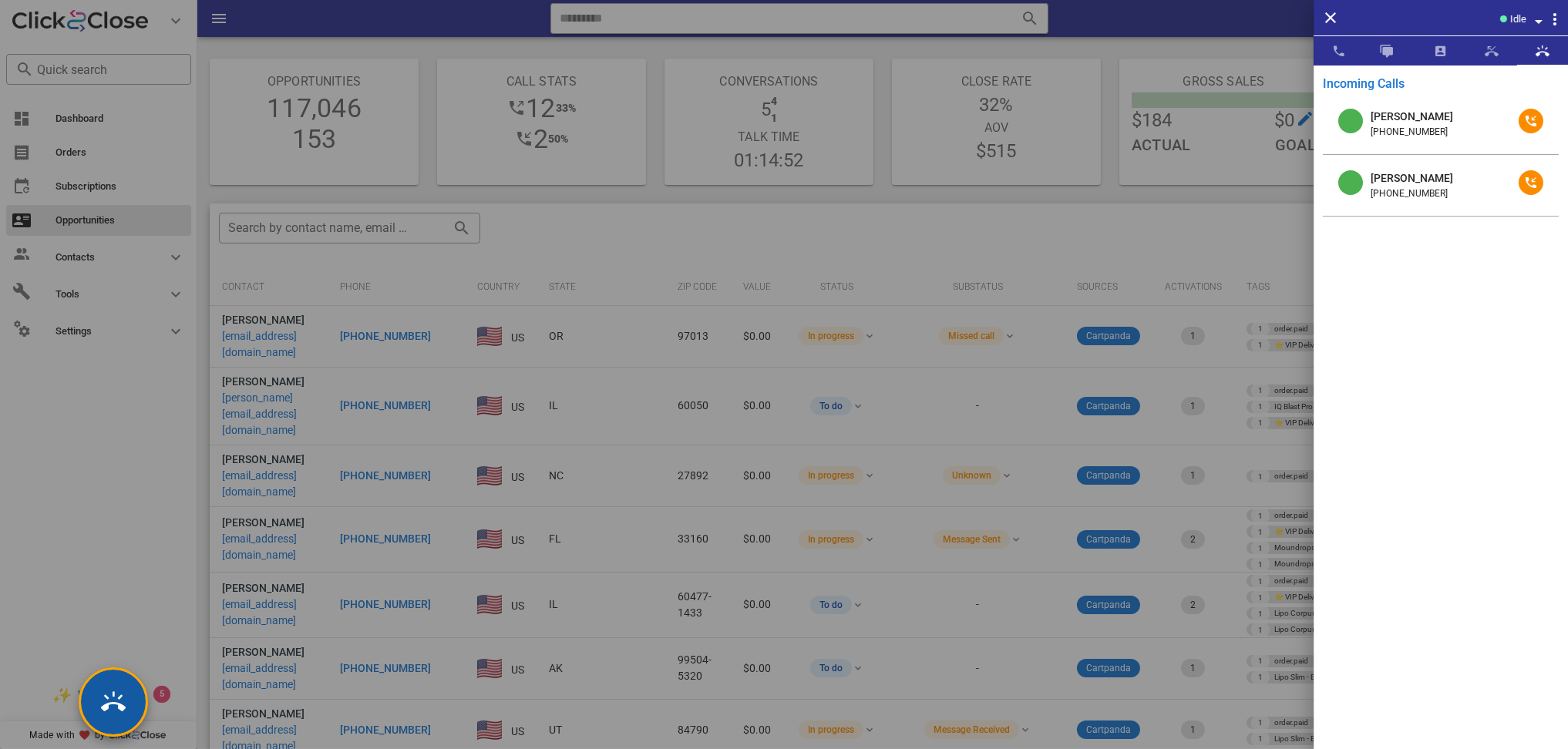 click at bounding box center [113, 702] 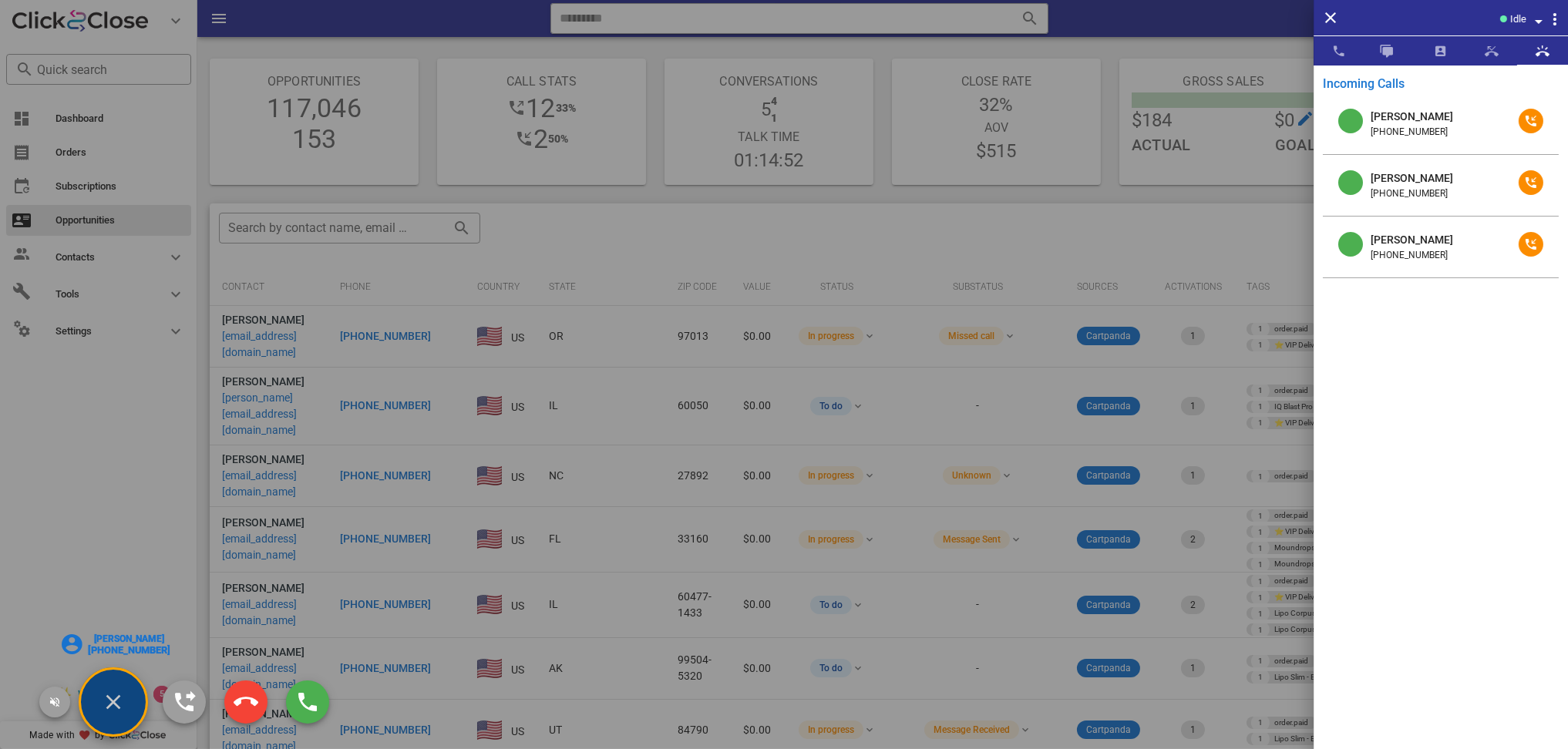 click on "[PERSON_NAME]" at bounding box center (129, 639) 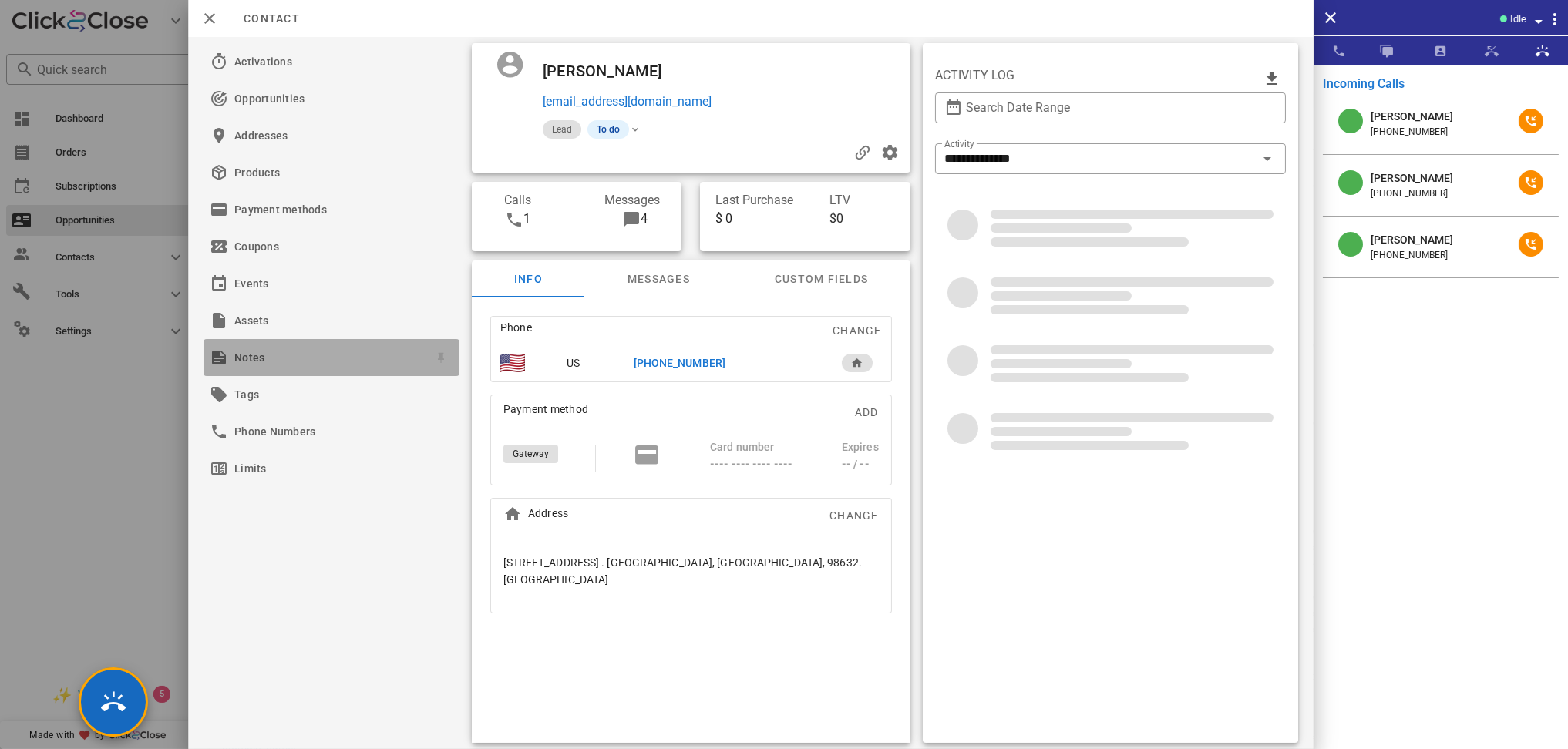 click on "Notes" at bounding box center [328, 358] 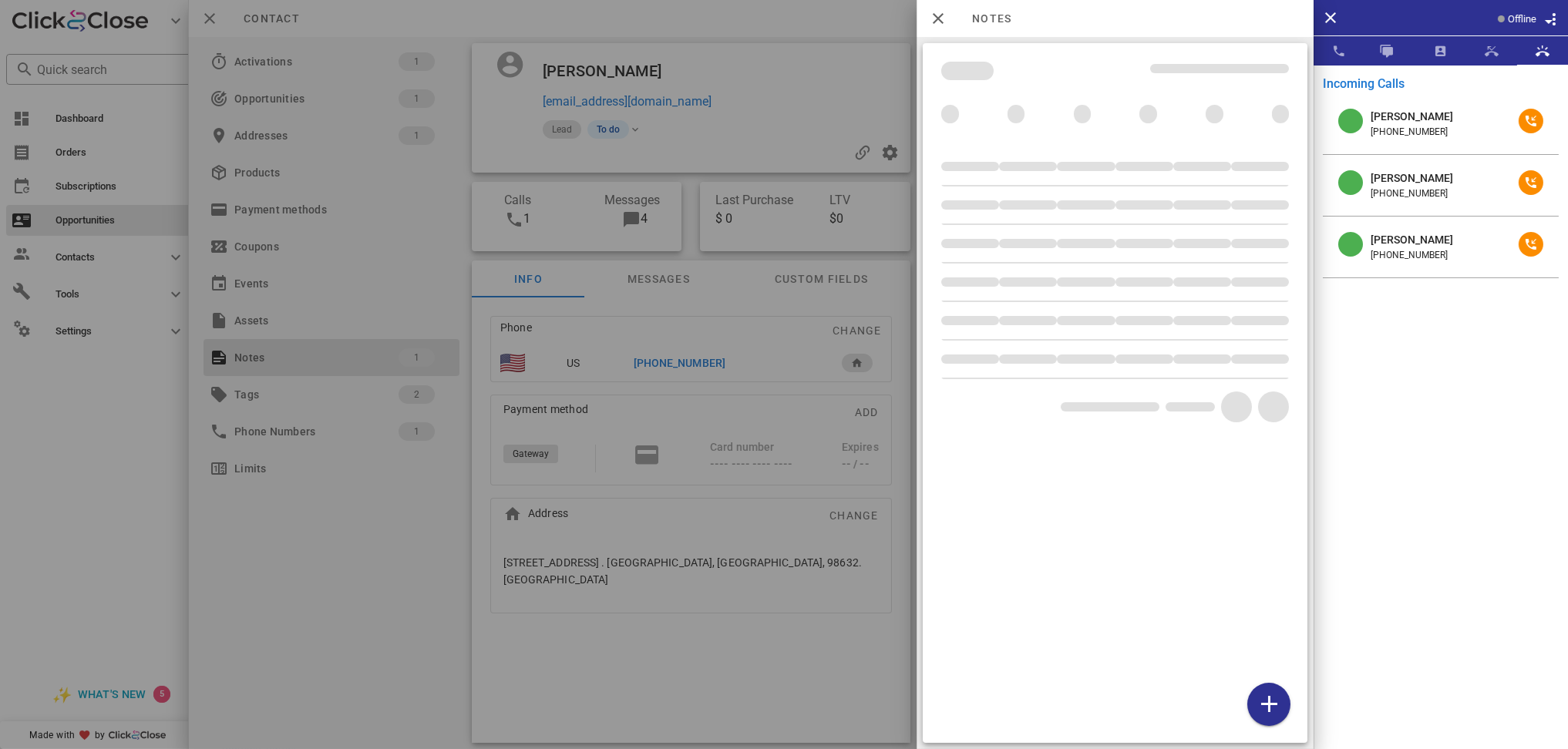 click at bounding box center [1115, 393] 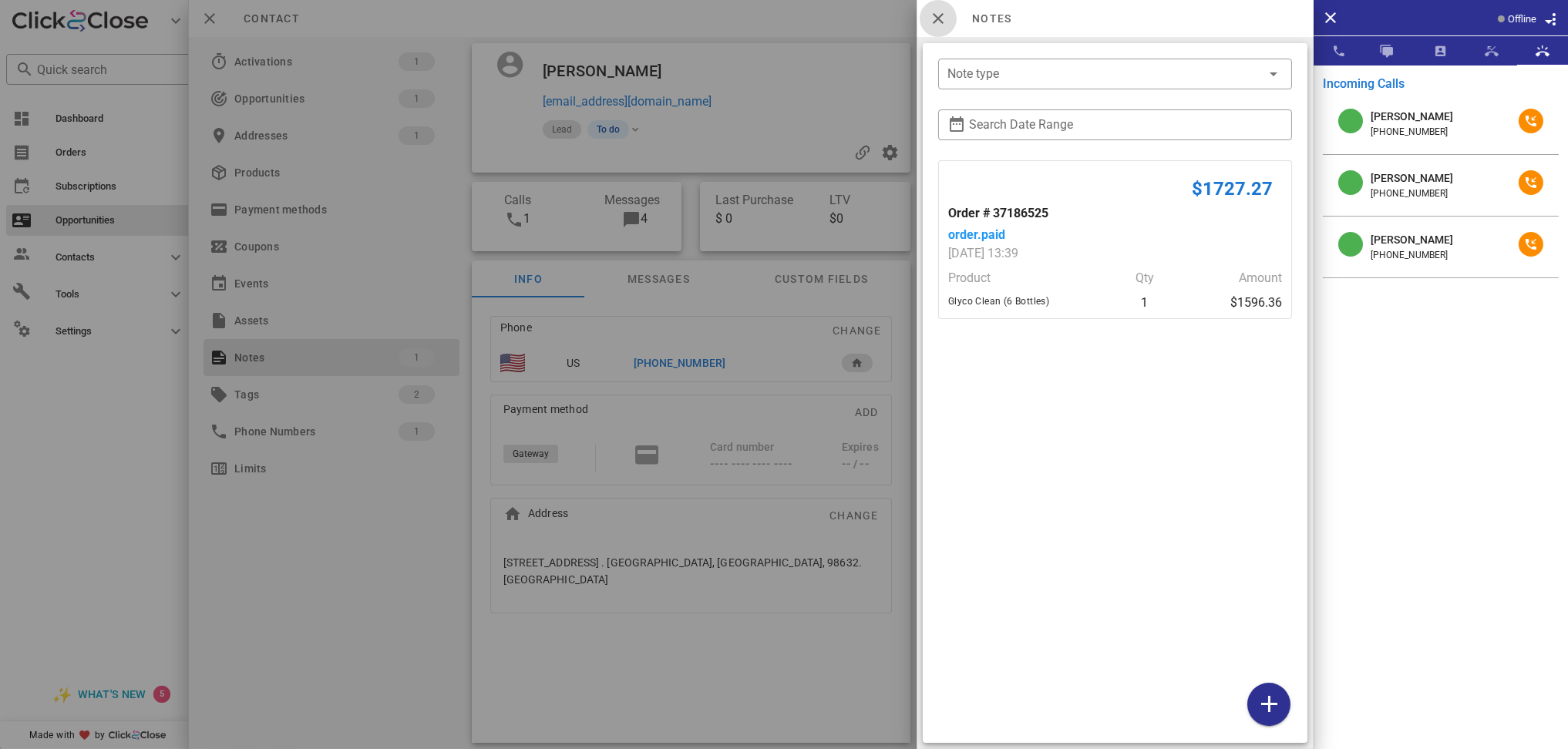 click at bounding box center (938, 18) 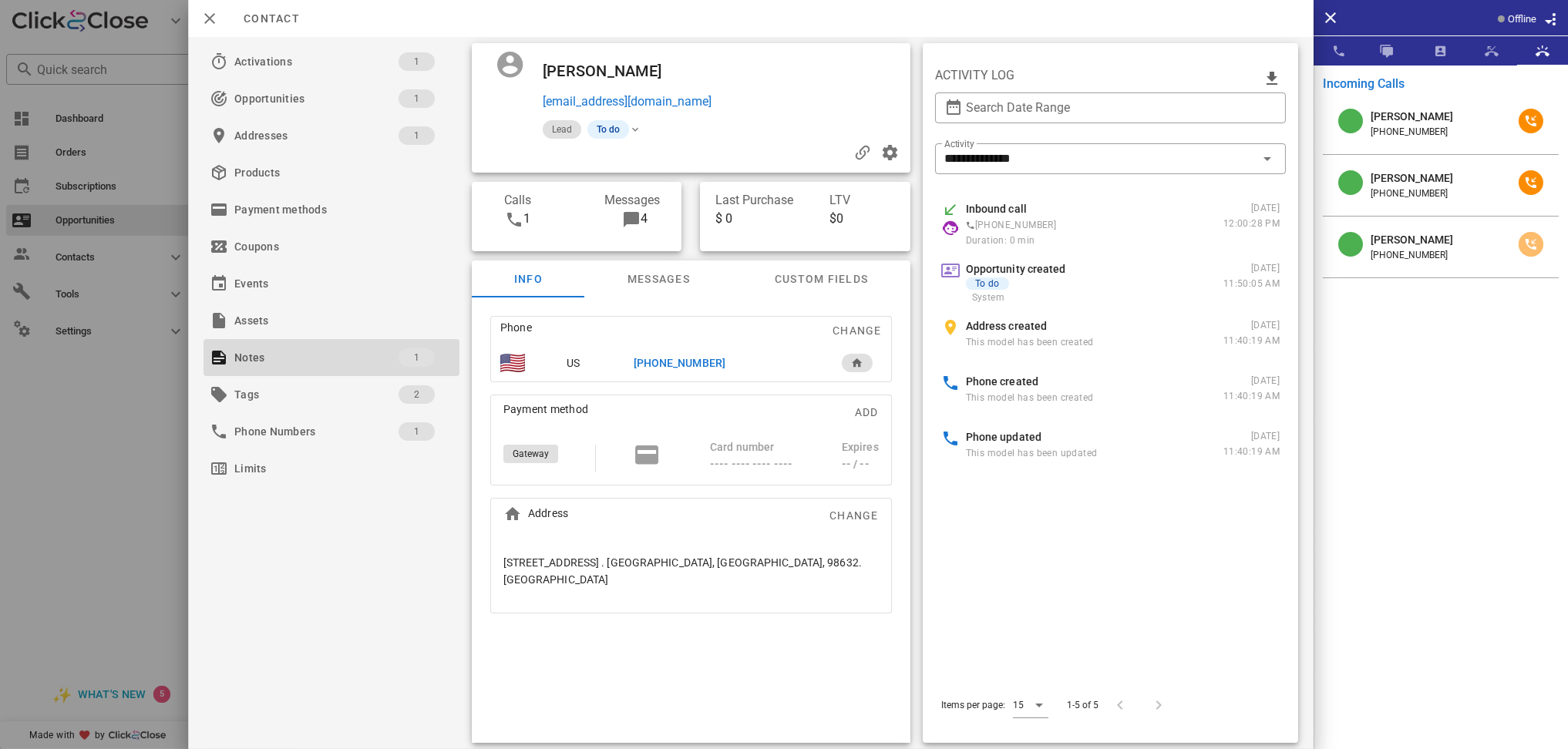 click at bounding box center (1531, 244) 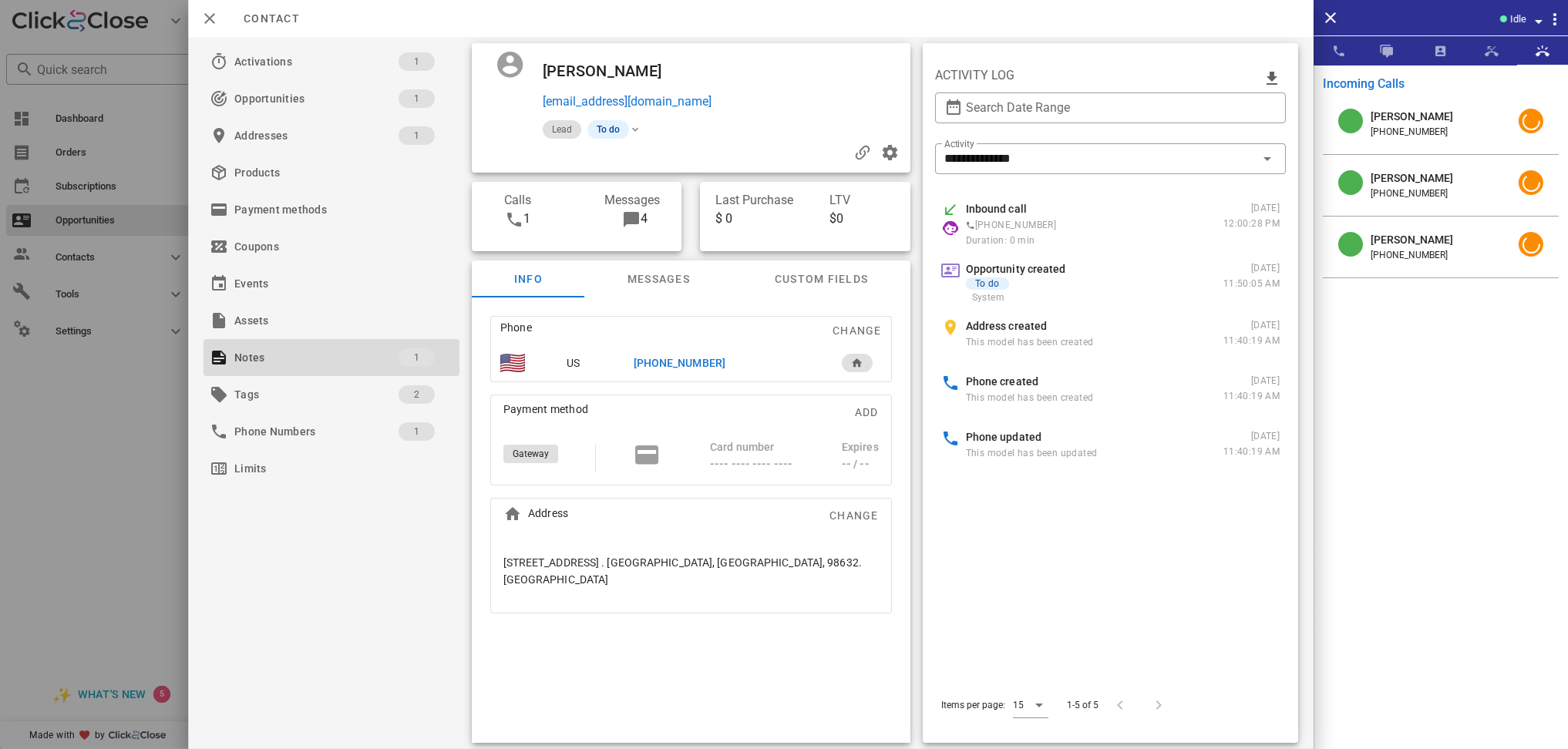 click on "[PERSON_NAME]   [PHONE_NUMBER]   [PERSON_NAME]   [PHONE_NUMBER]   [PERSON_NAME]   [PHONE_NUMBER]" at bounding box center (1441, 396) 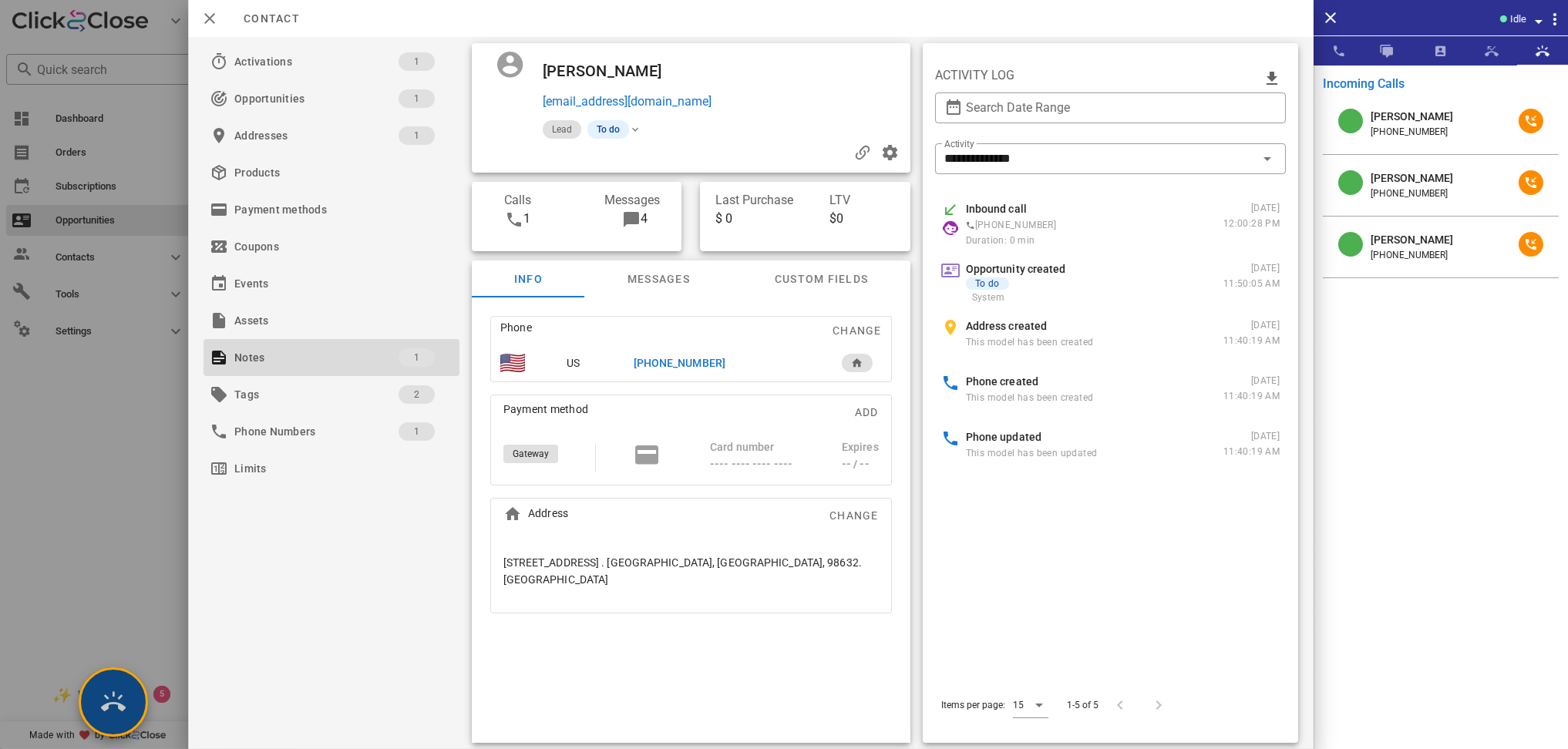 click at bounding box center (113, 702) 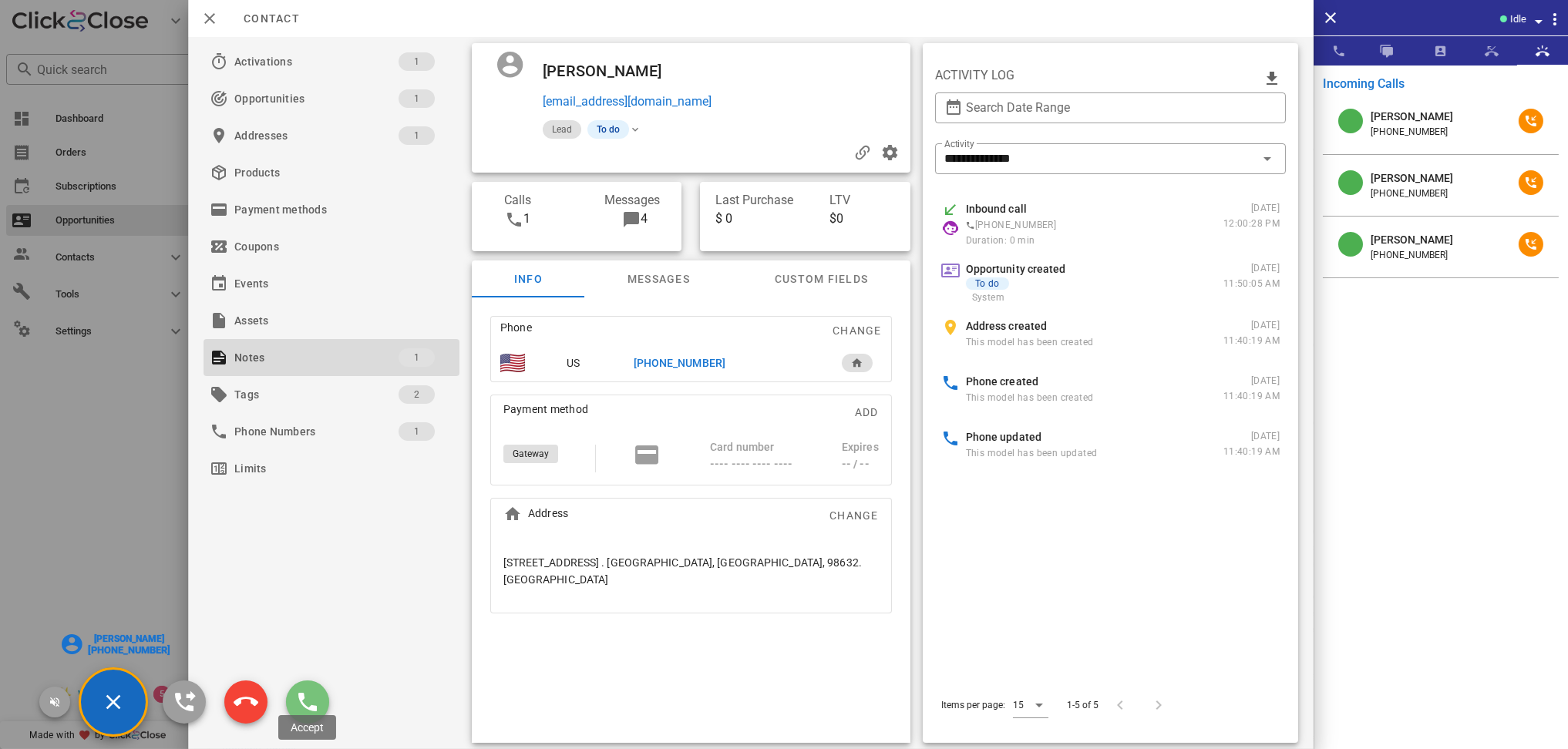 click at bounding box center [308, 702] 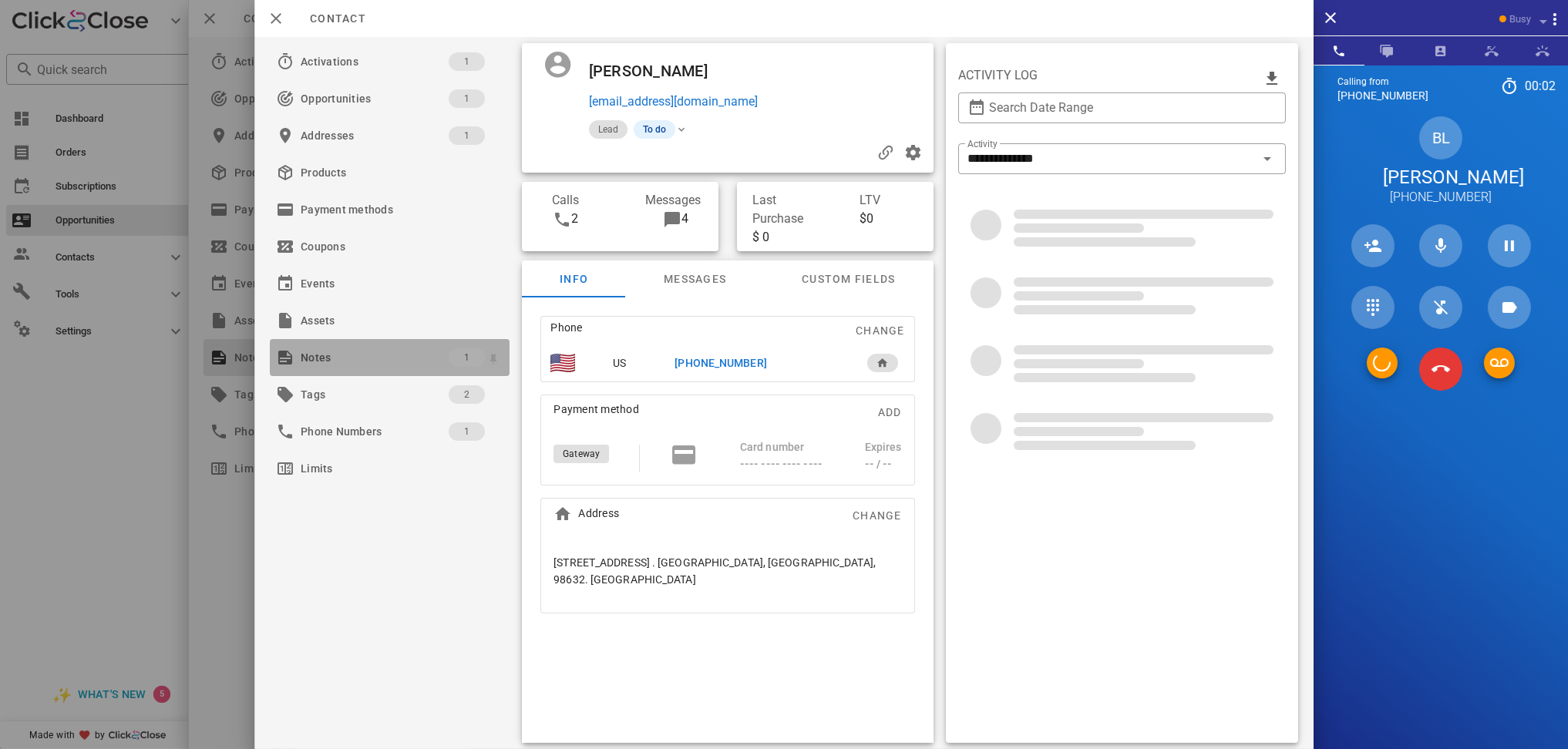 click on "Notes" at bounding box center (375, 358) 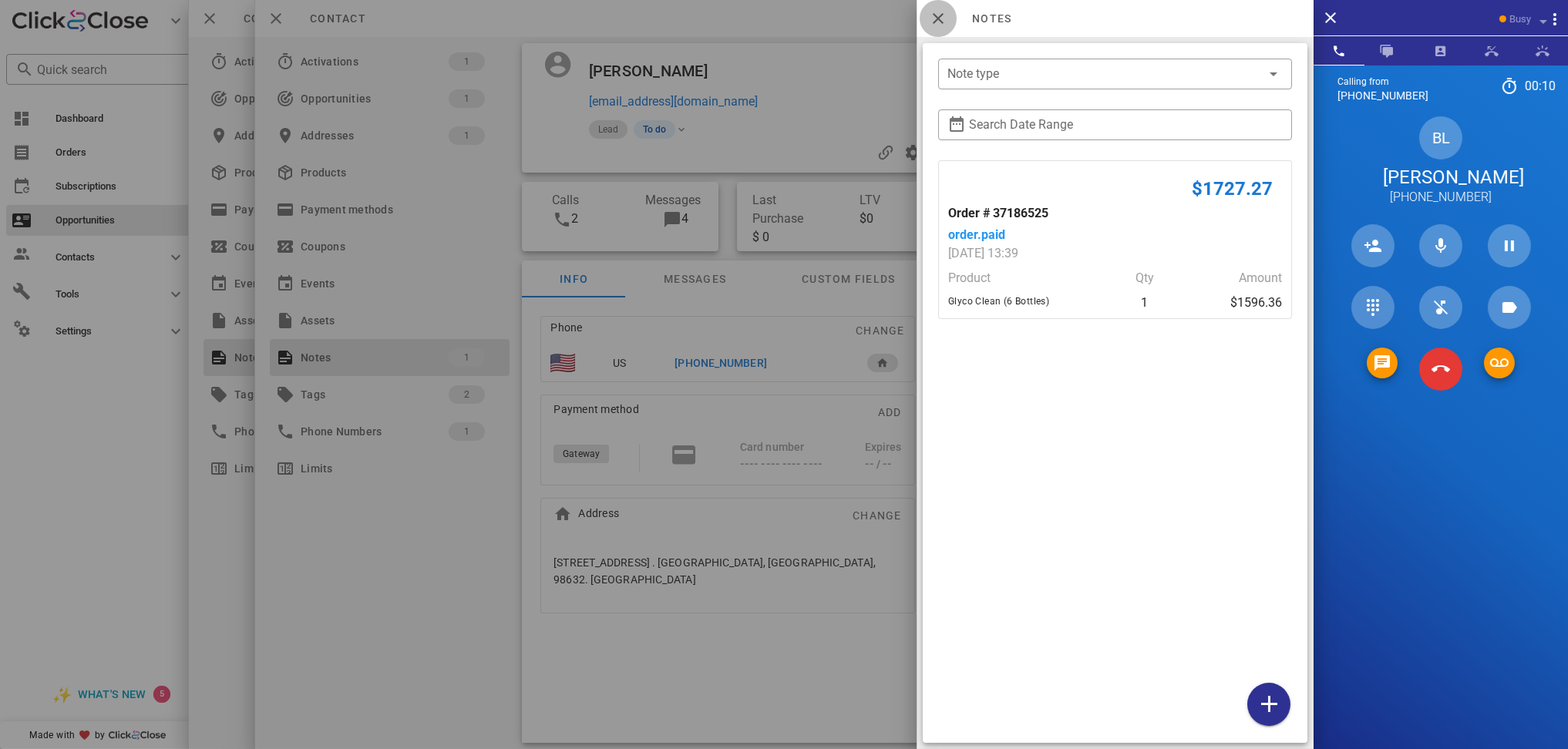 click at bounding box center [938, 18] 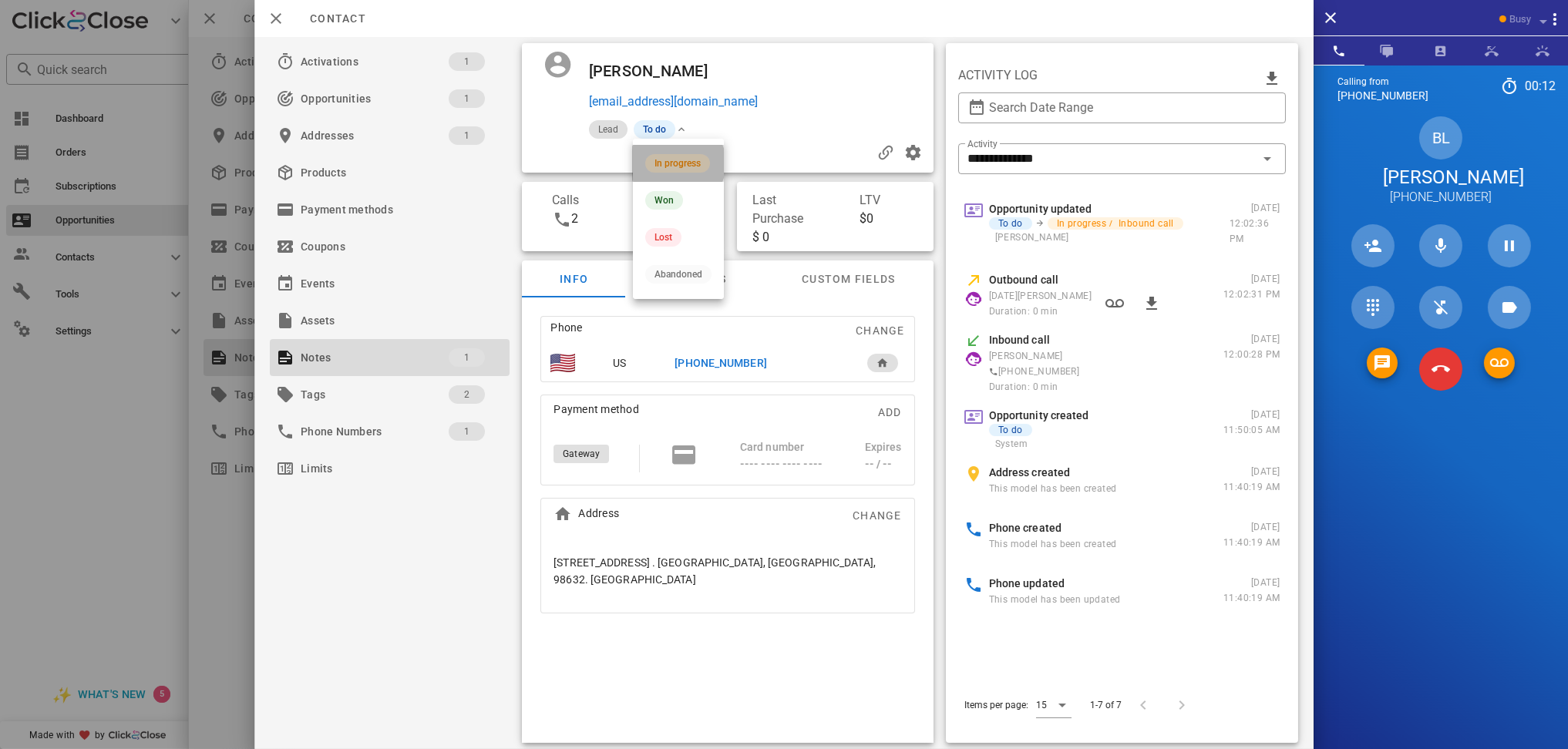 click on "In progress" at bounding box center (678, 163) 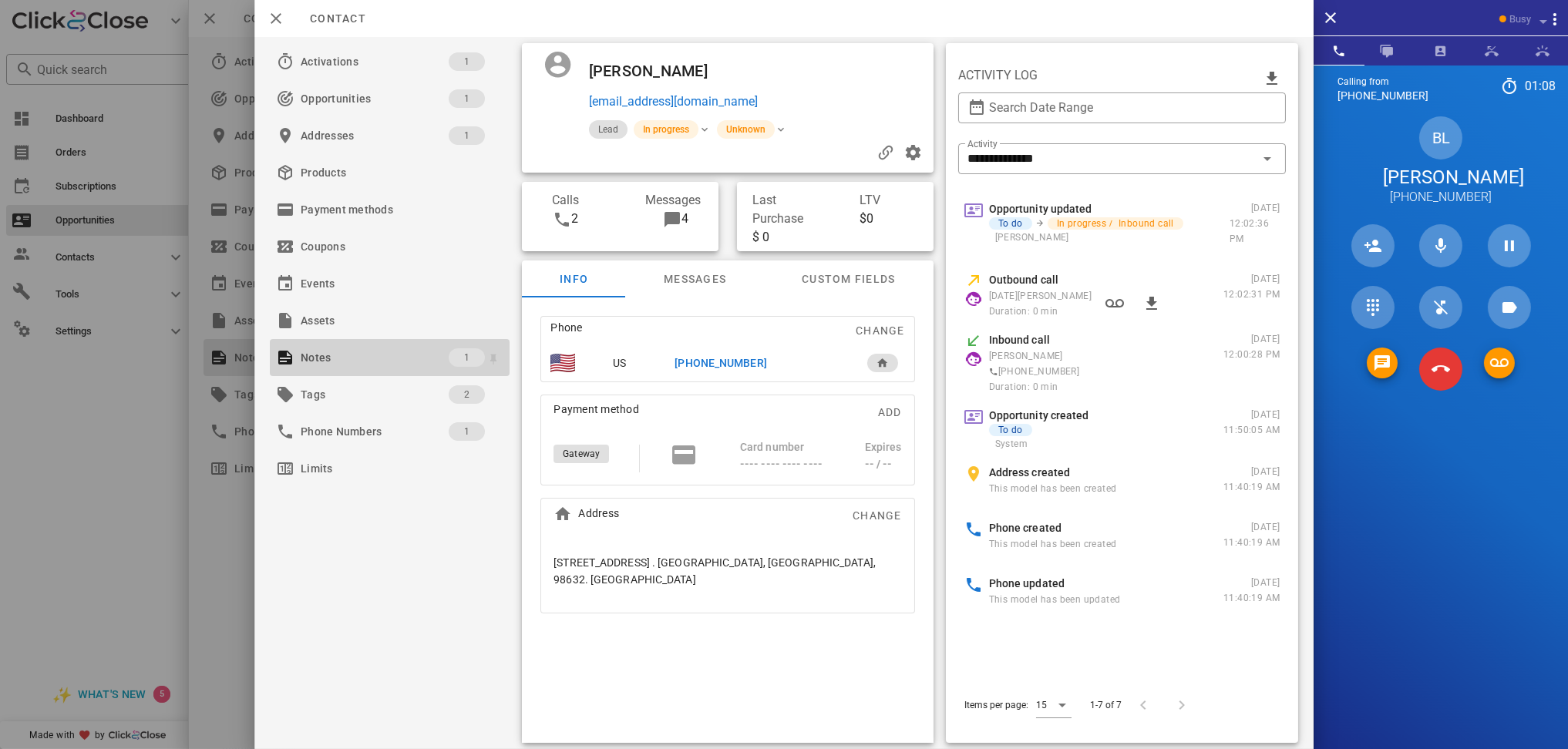 click on "Notes" at bounding box center (375, 358) 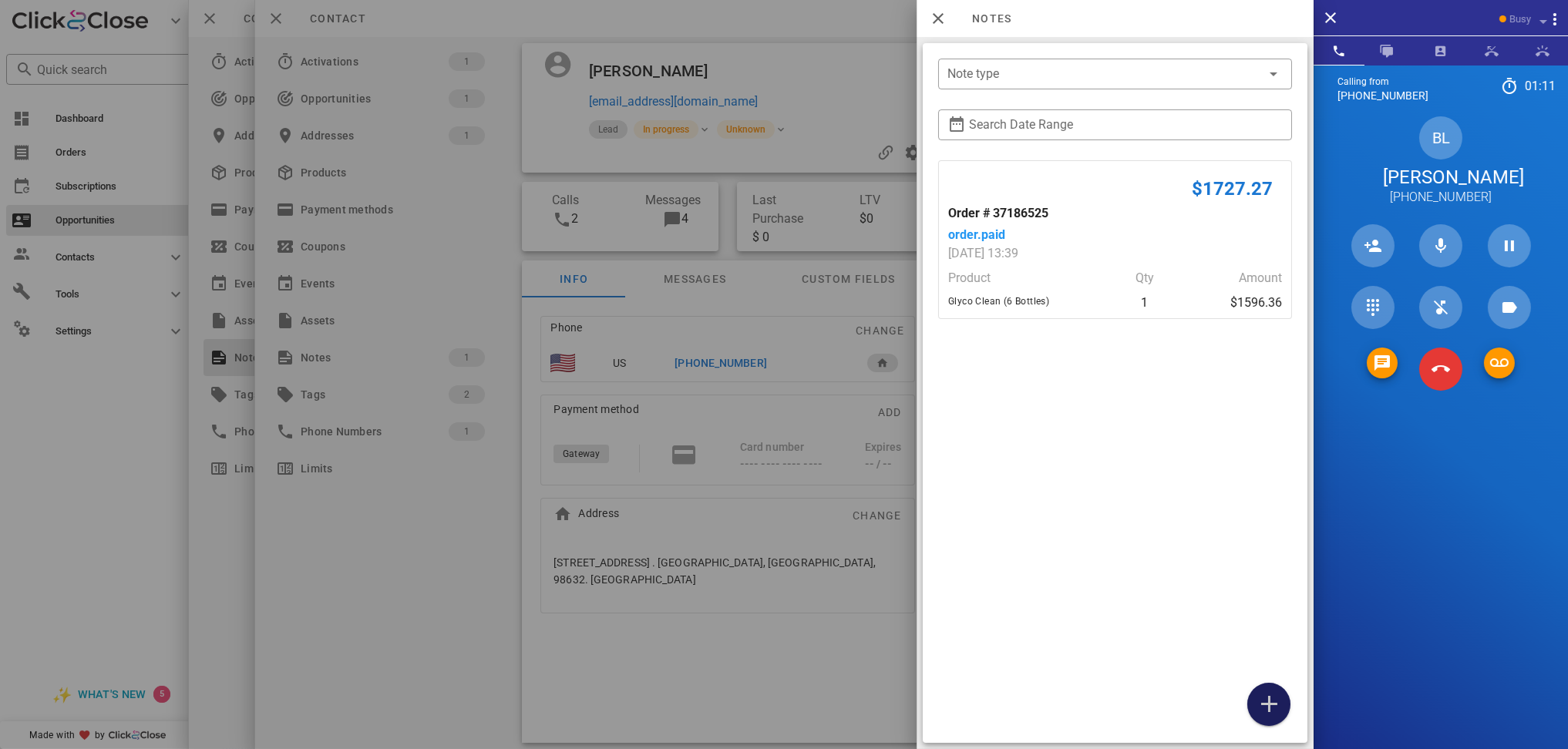 click at bounding box center (1269, 704) 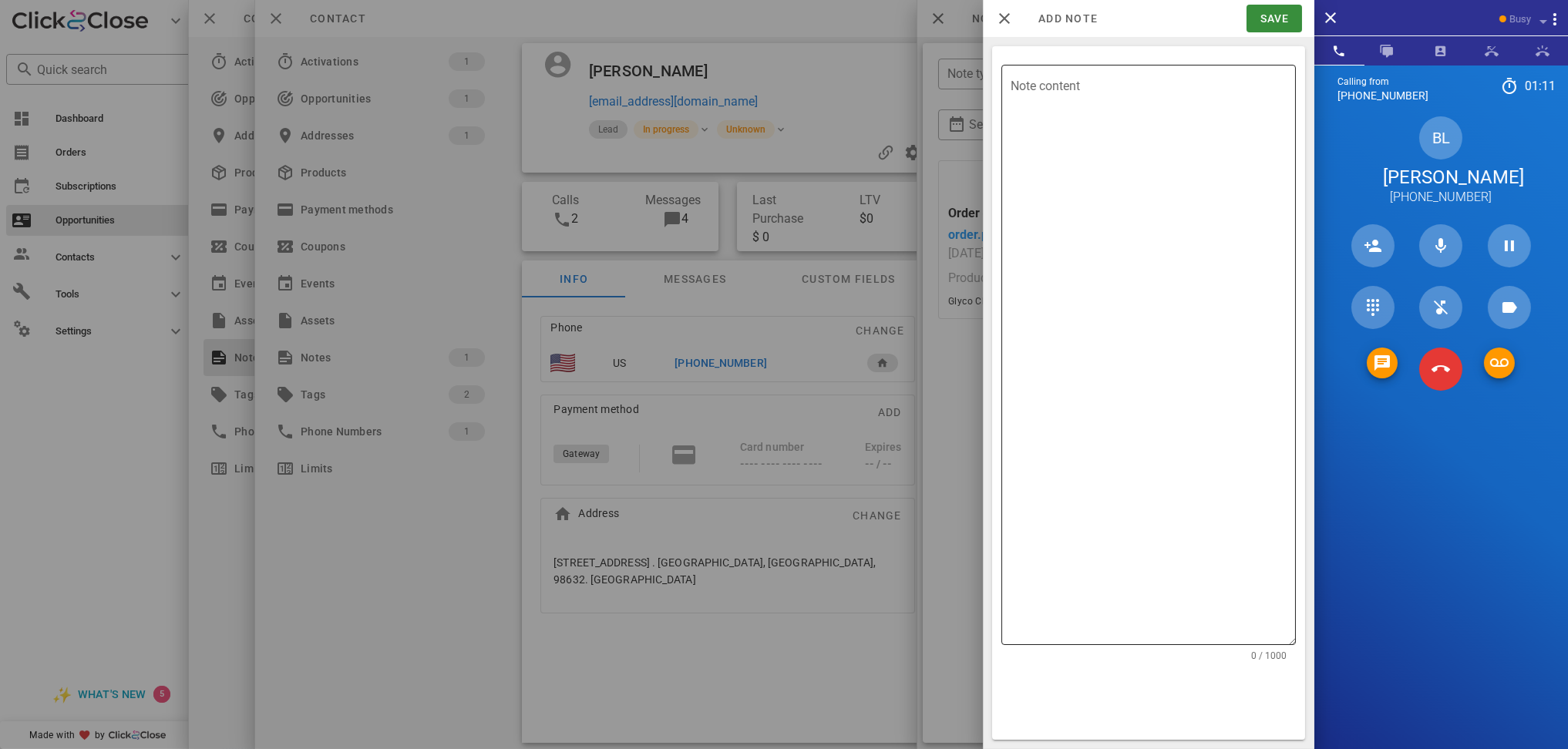 click on "Note content" at bounding box center [1153, 358] 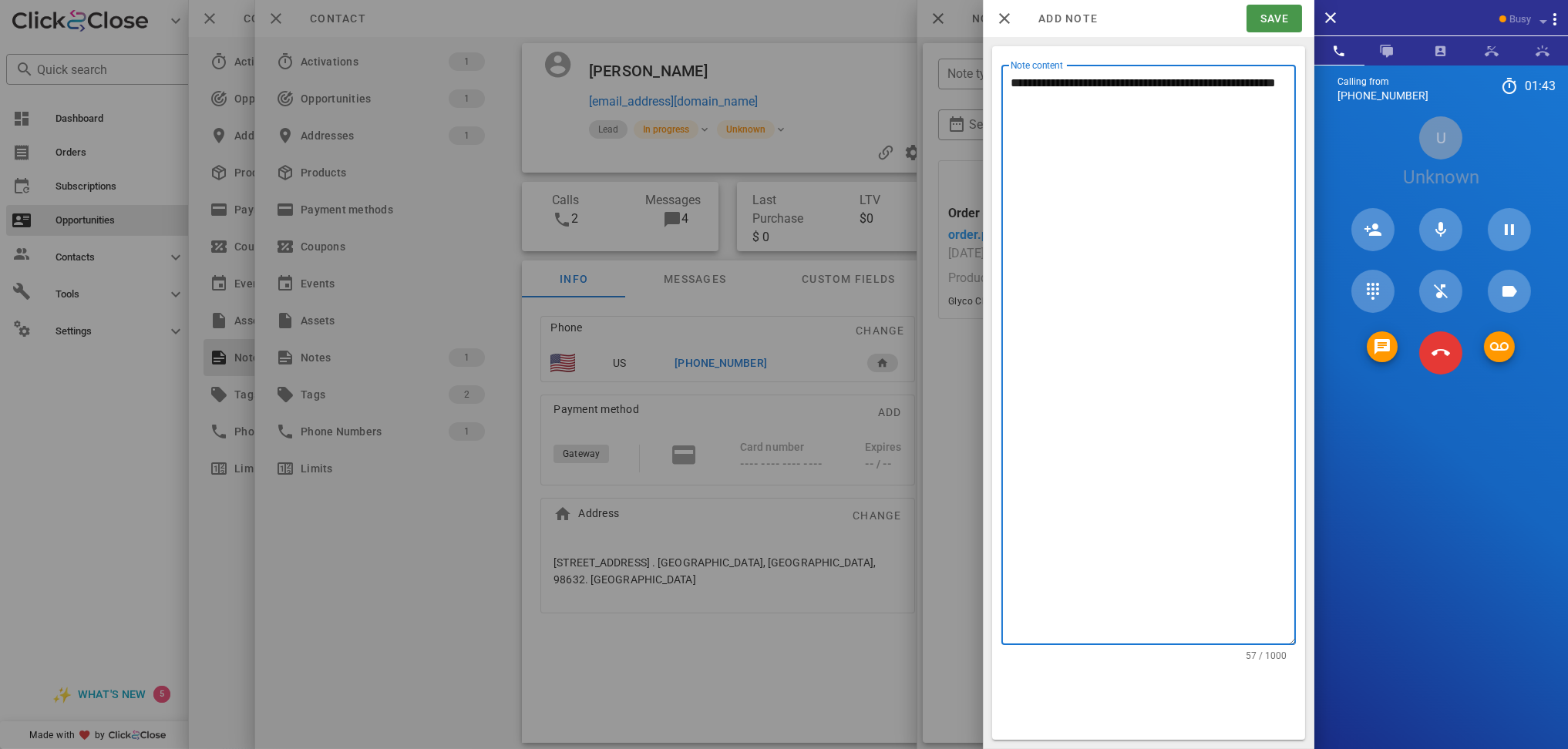 type on "**********" 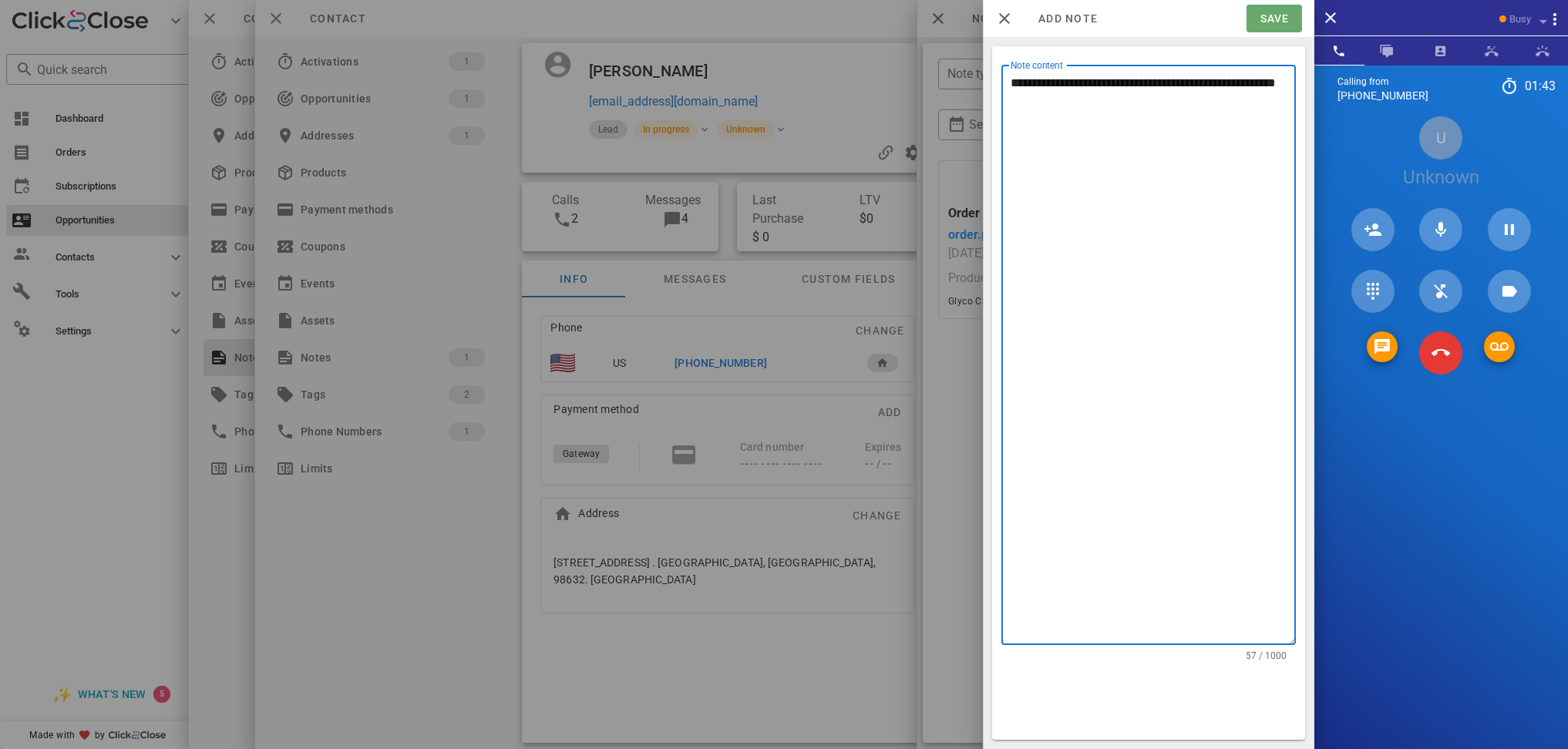 click on "Save" at bounding box center [1274, 18] 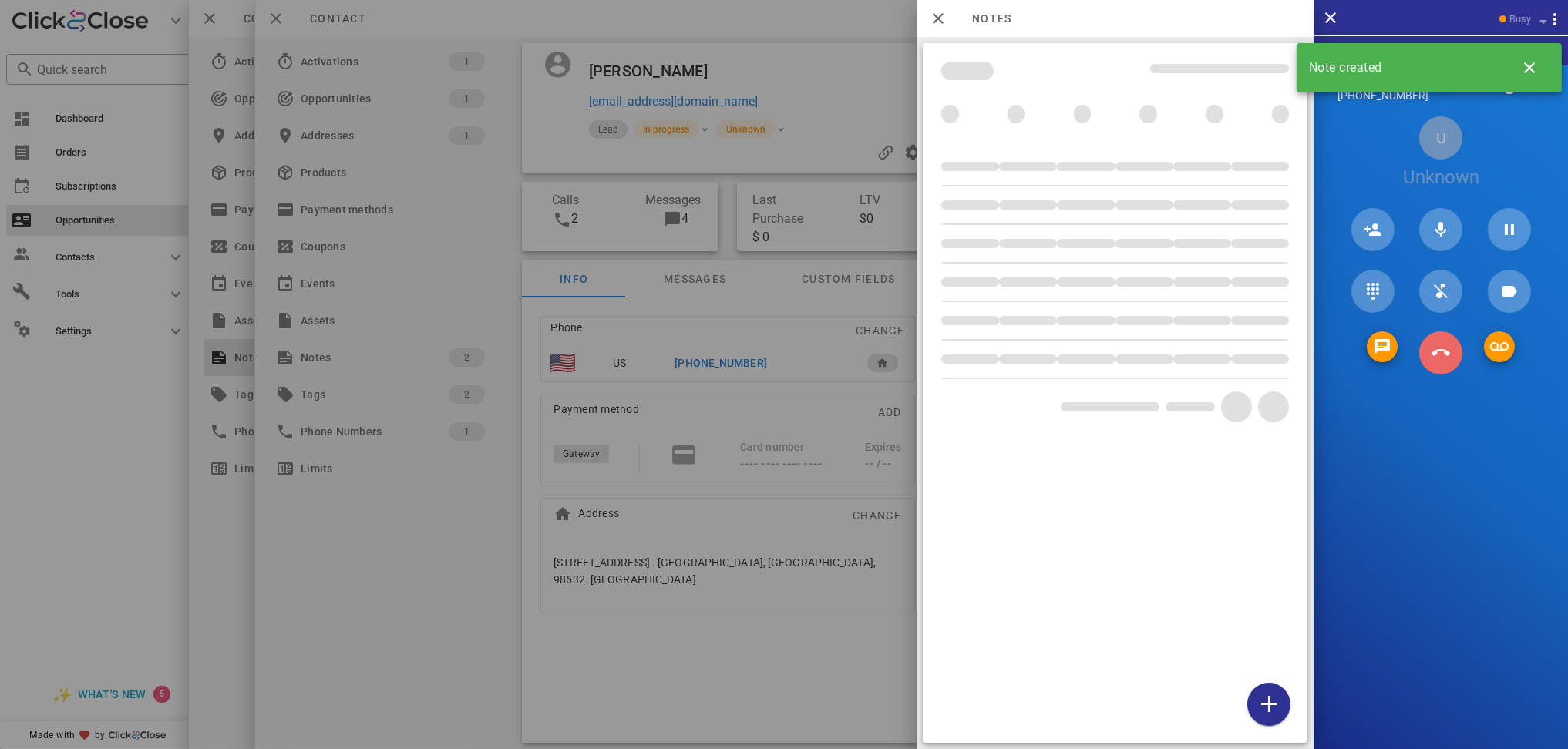 click at bounding box center [1441, 353] 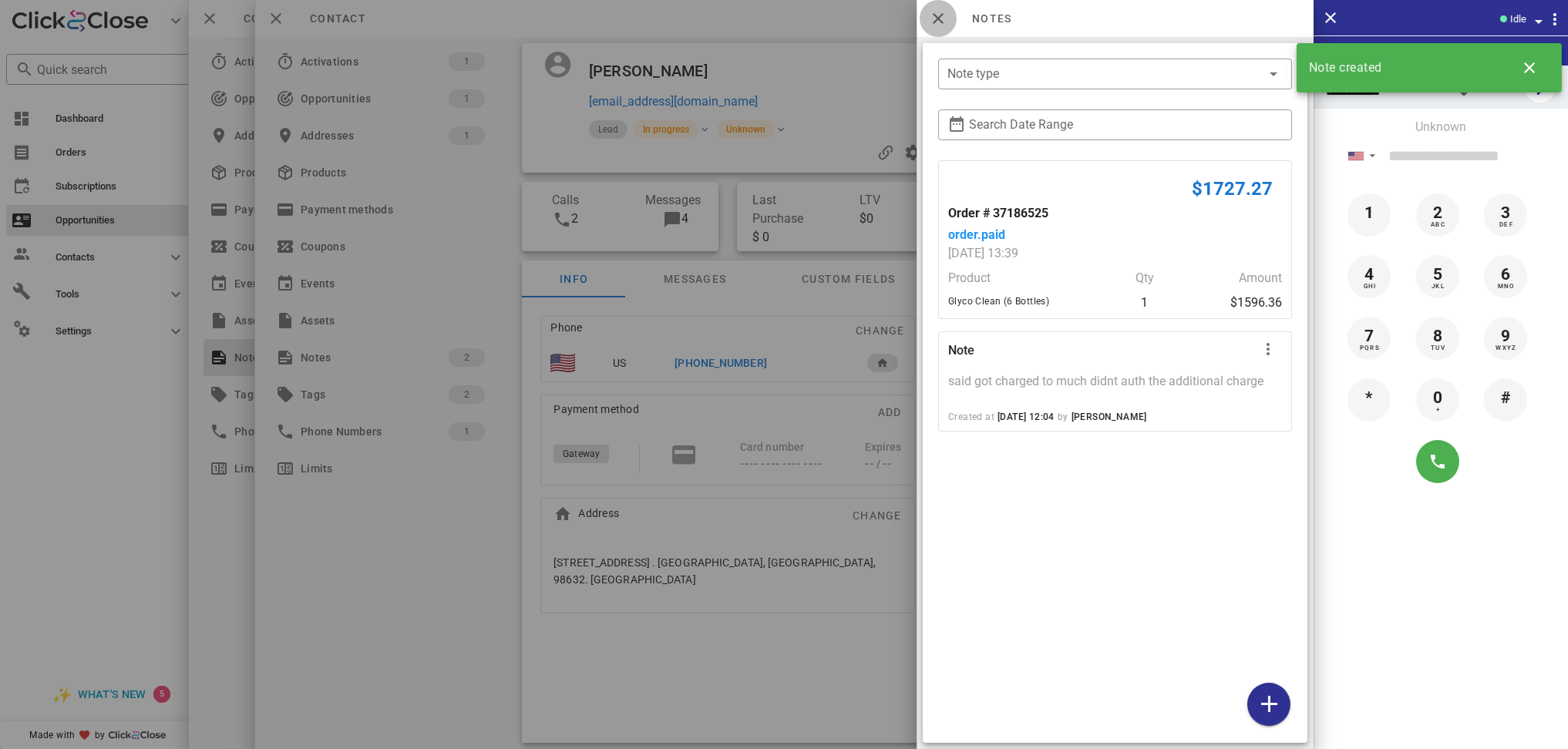 drag, startPoint x: 940, startPoint y: 14, endPoint x: 799, endPoint y: 4, distance: 141.3542 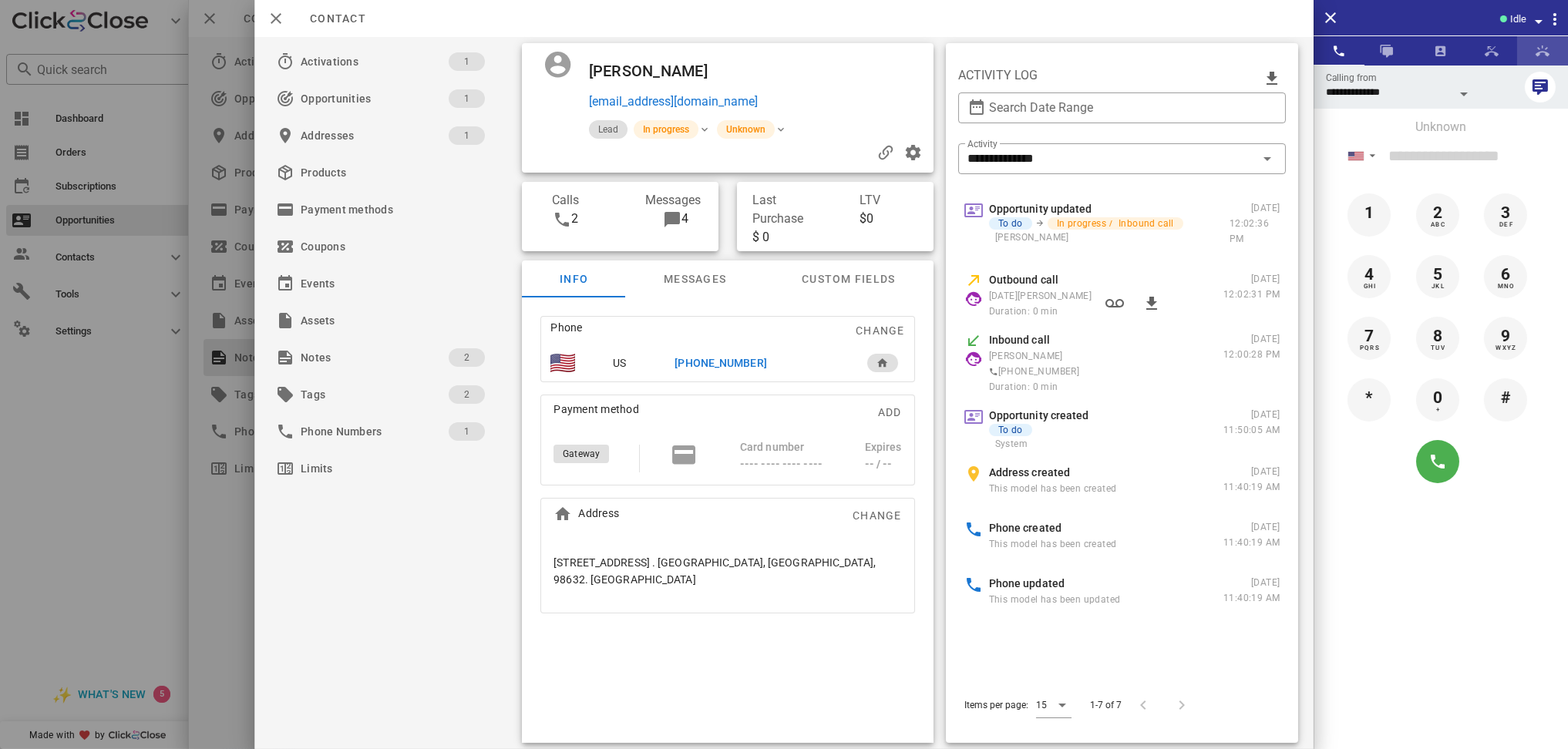 click at bounding box center [1543, 51] 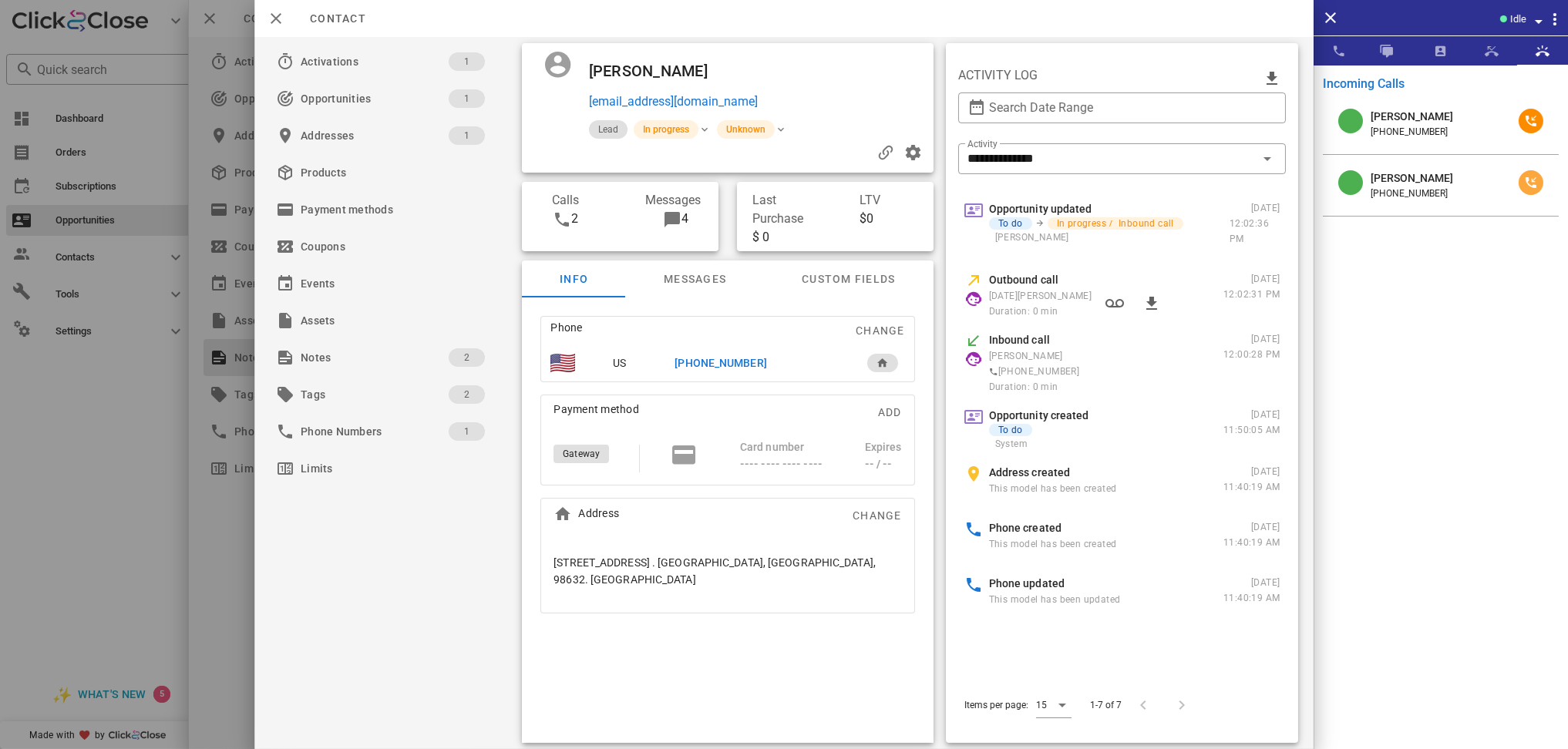 click at bounding box center [1531, 183] 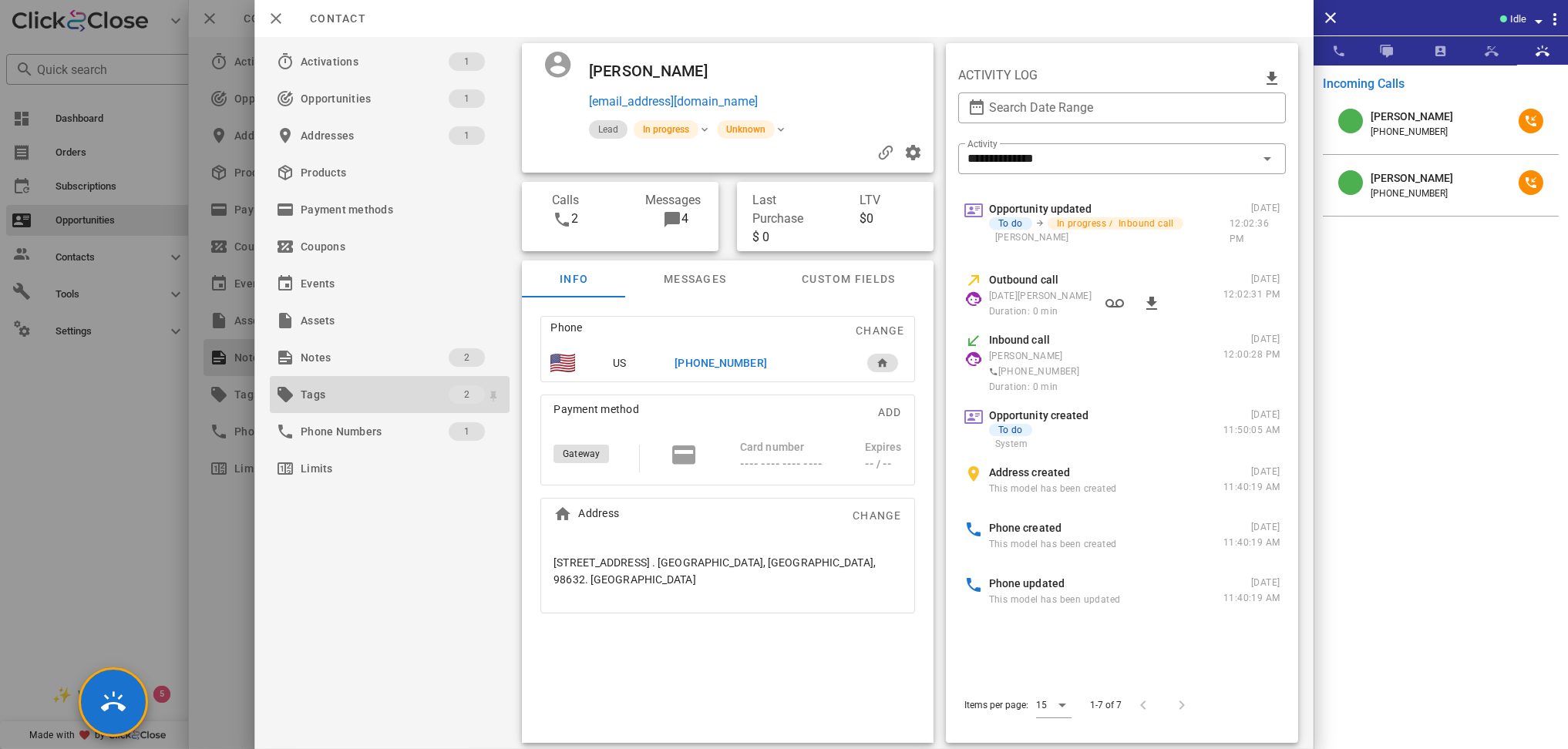 click on "Tags" at bounding box center [375, 395] 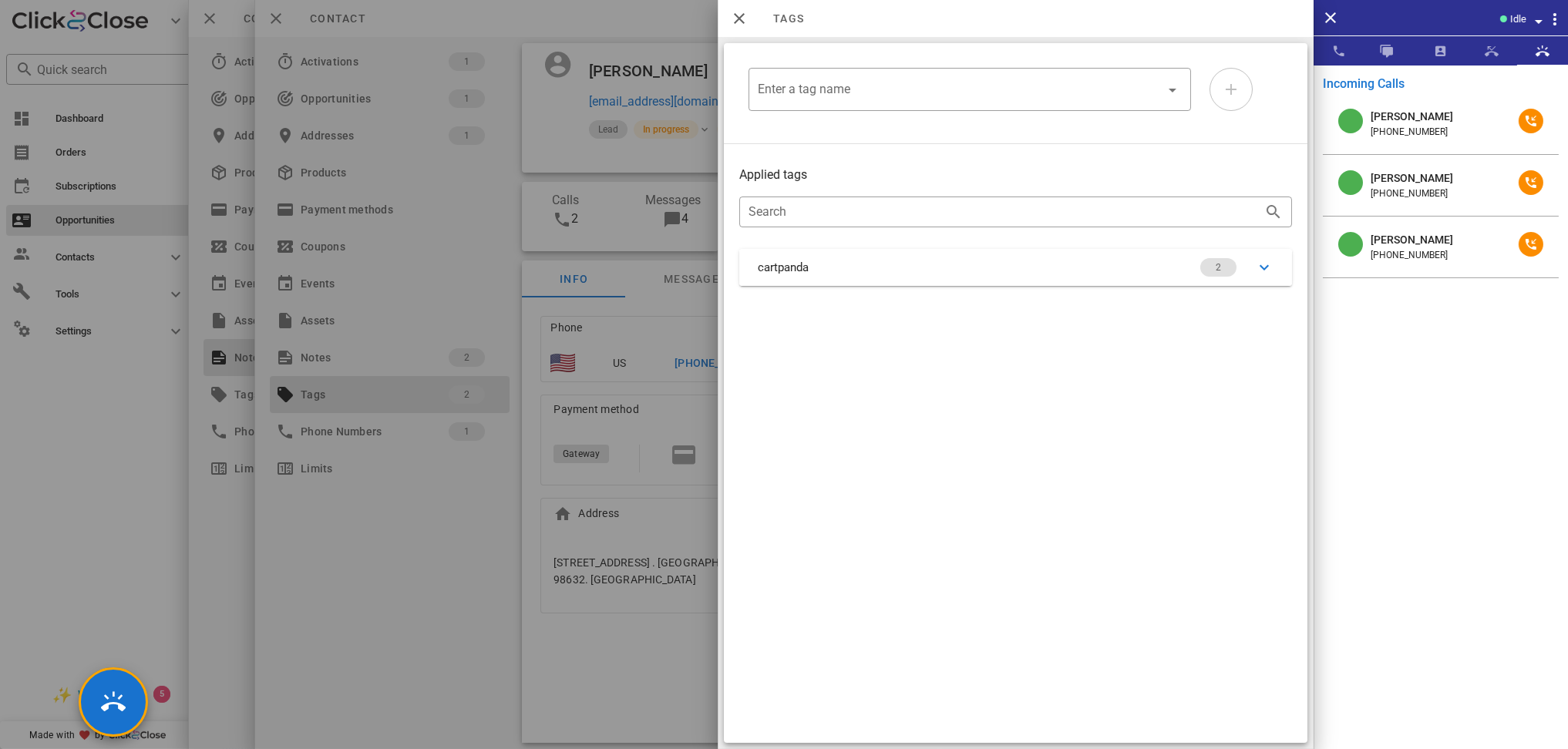 drag, startPoint x: 375, startPoint y: 331, endPoint x: 353, endPoint y: 351, distance: 29.732137 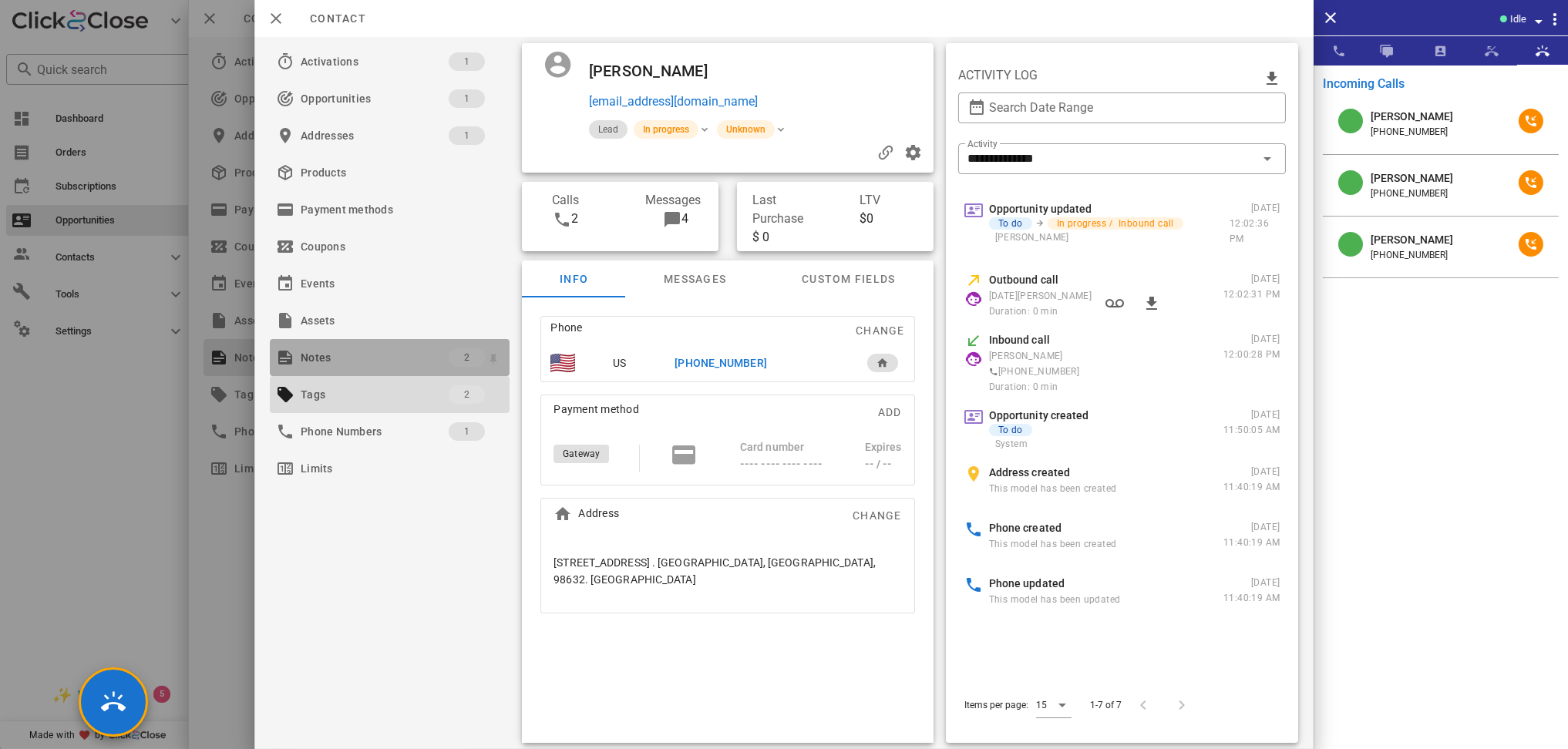 click on "Notes" at bounding box center [375, 358] 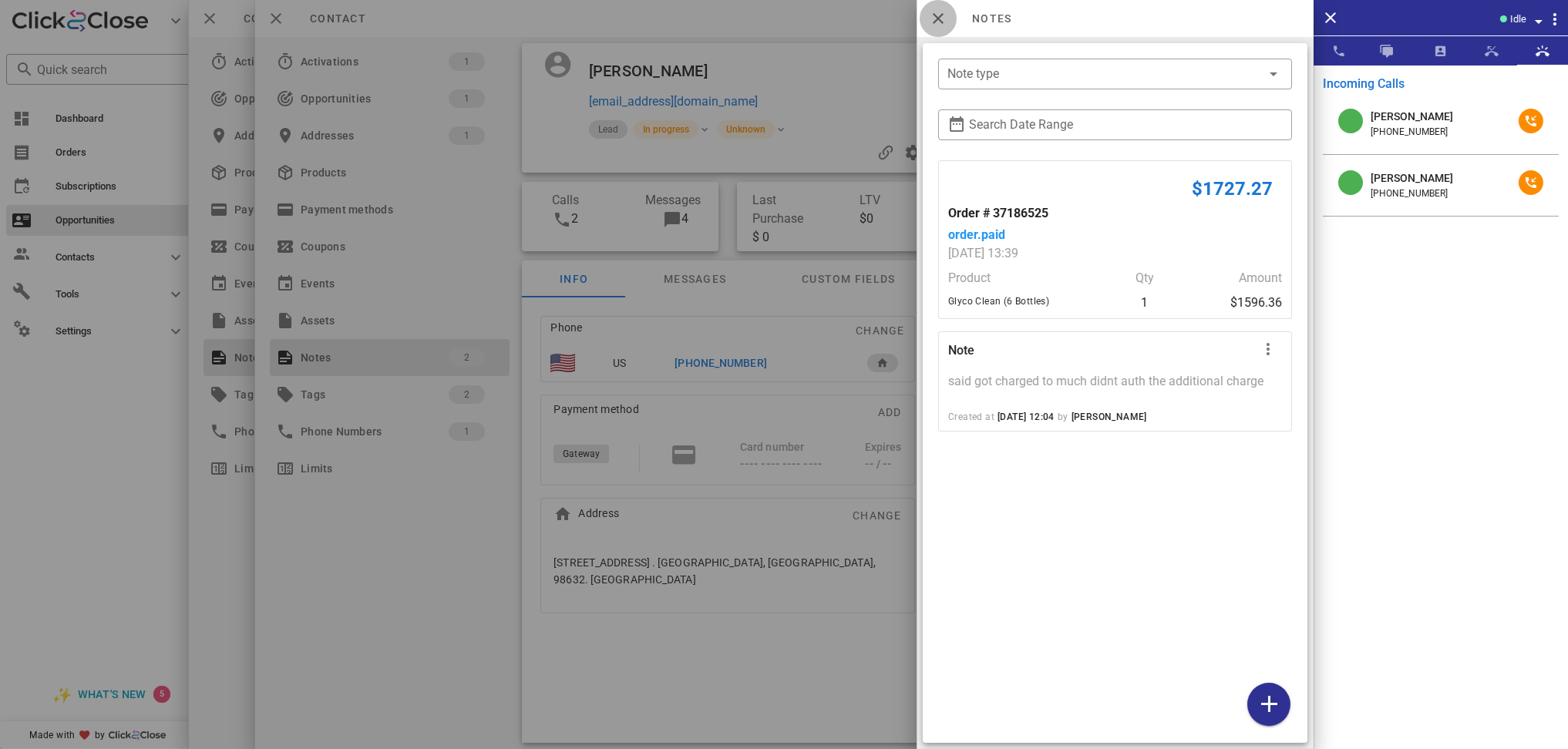 click at bounding box center (938, 18) 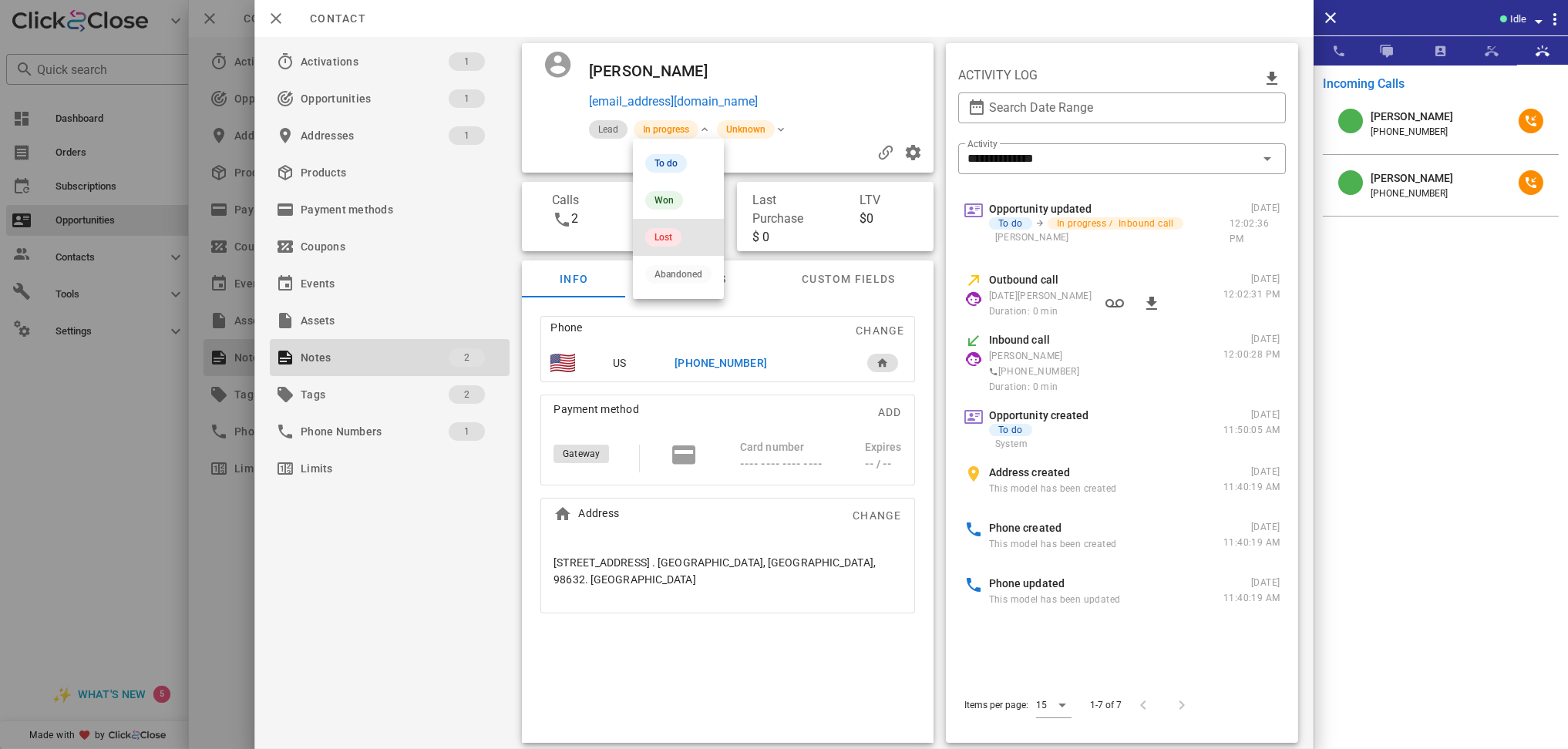 click on "Lost" at bounding box center [663, 237] 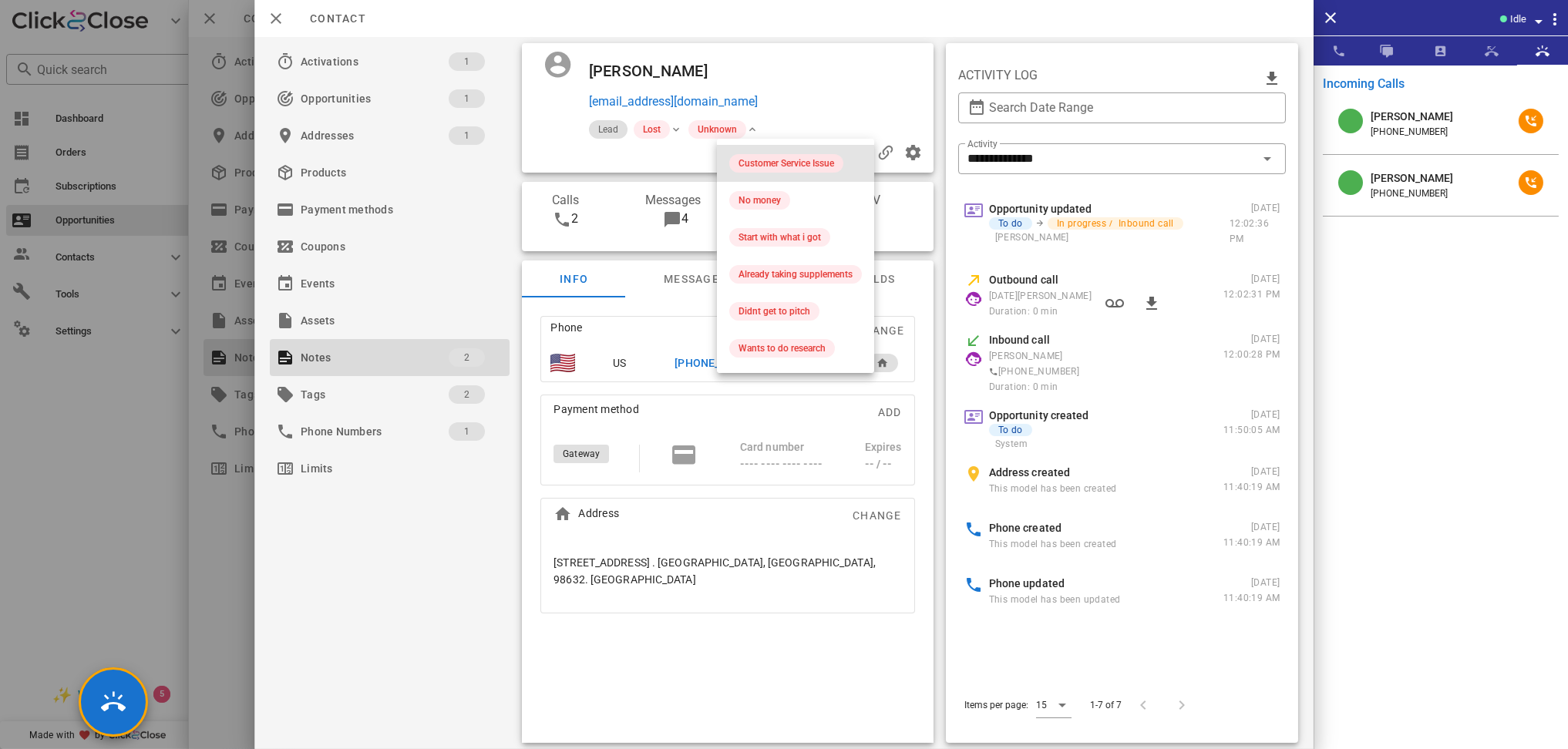 click on "Customer Service Issue" at bounding box center [786, 163] 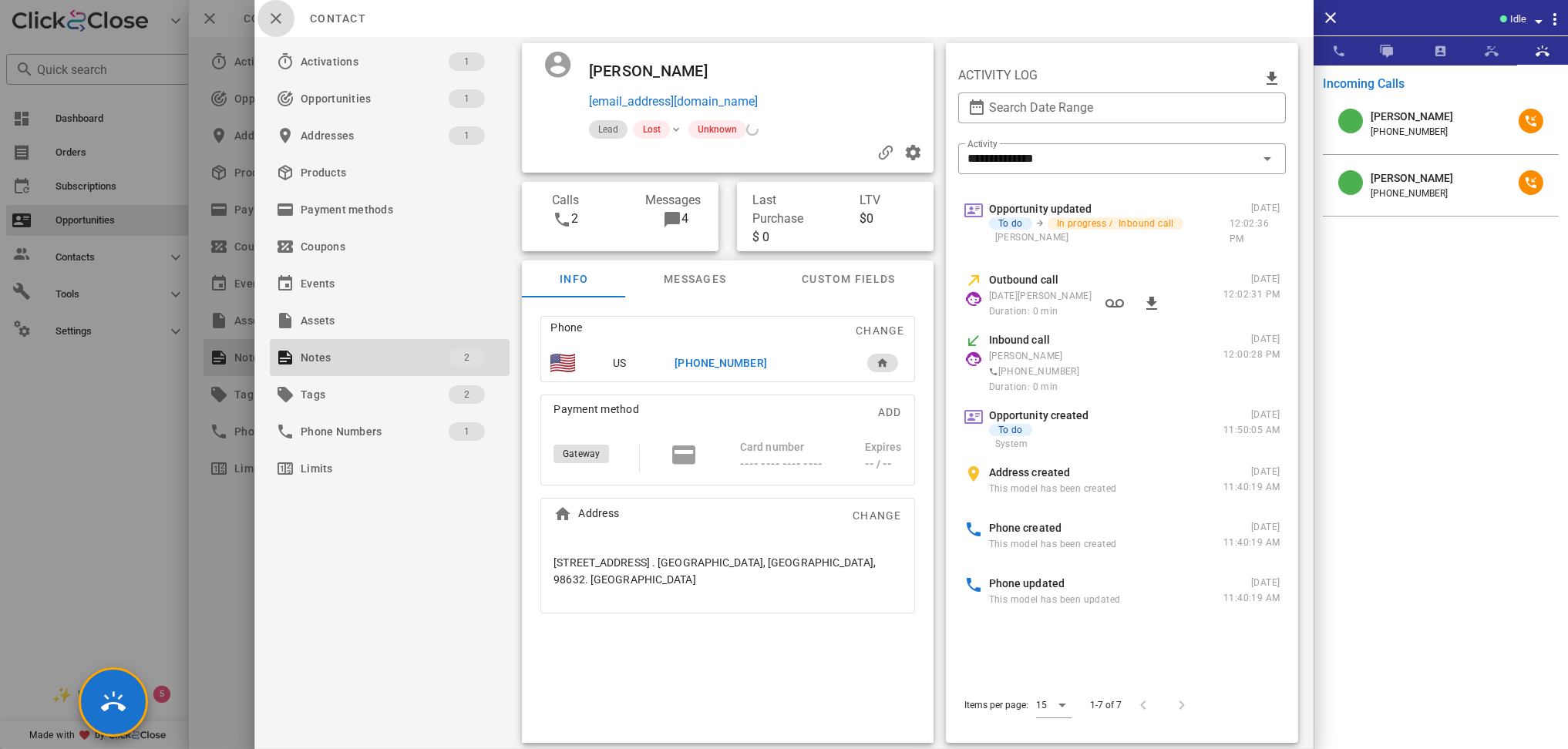 click at bounding box center [276, 18] 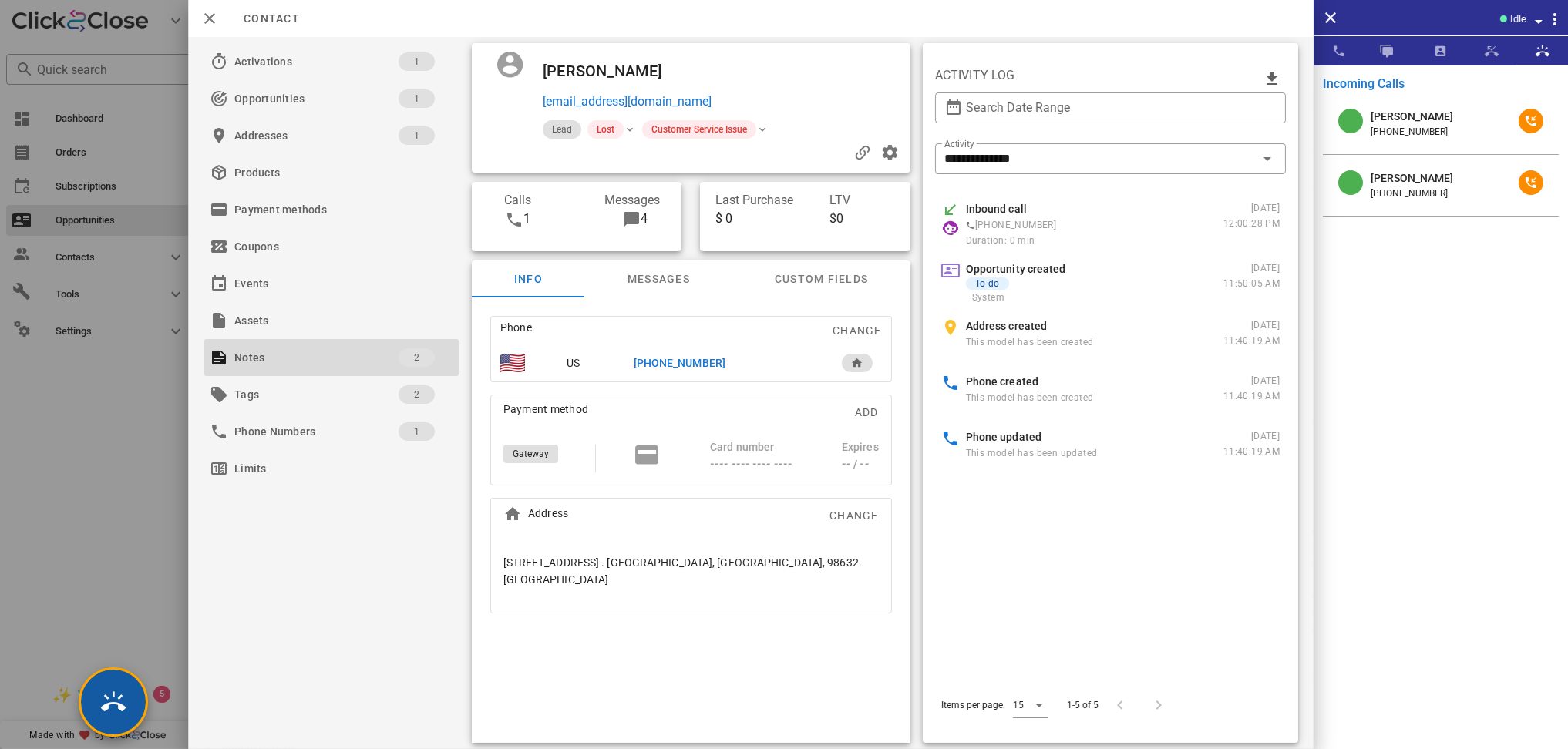 click at bounding box center [113, 702] 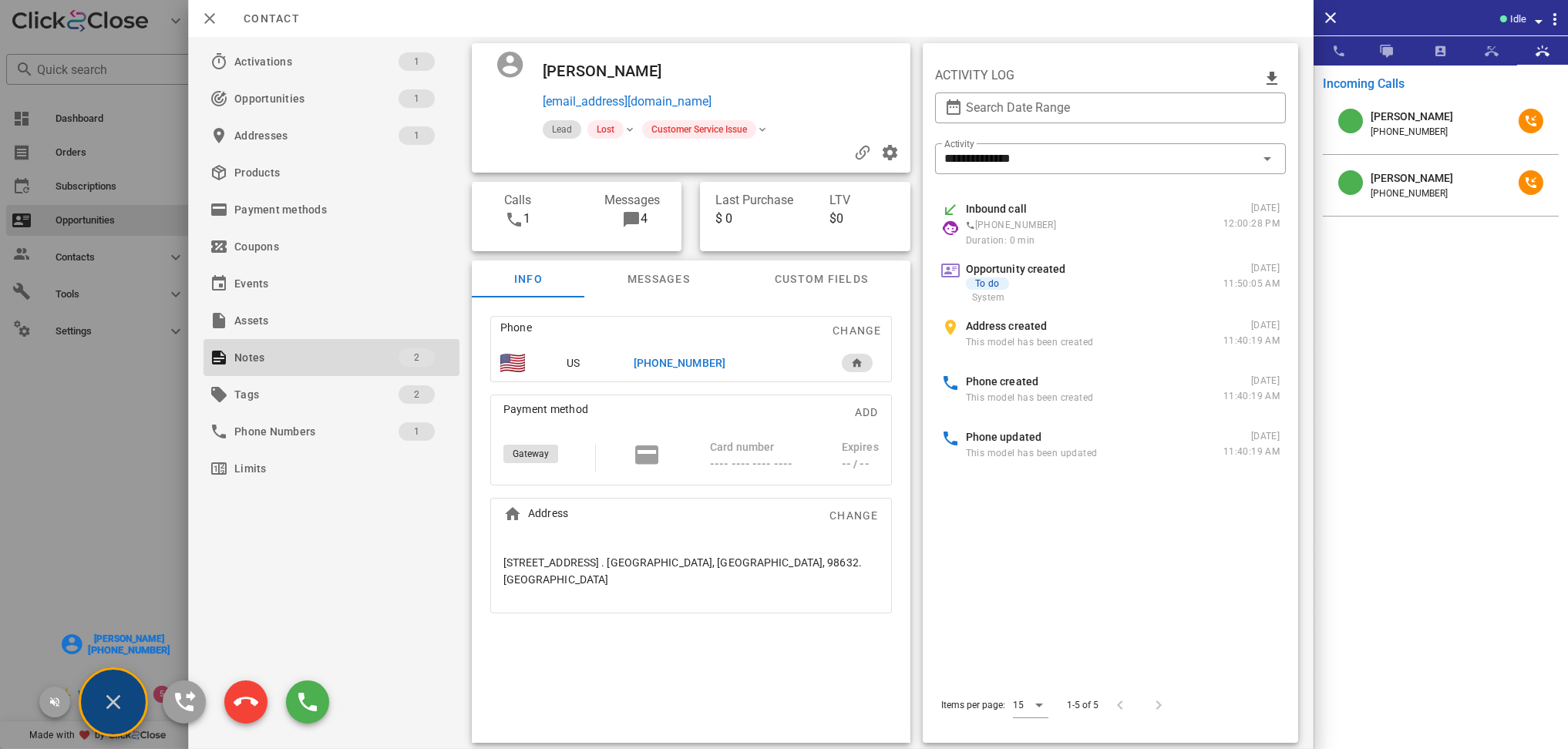 click on "[PERSON_NAME]" at bounding box center [129, 639] 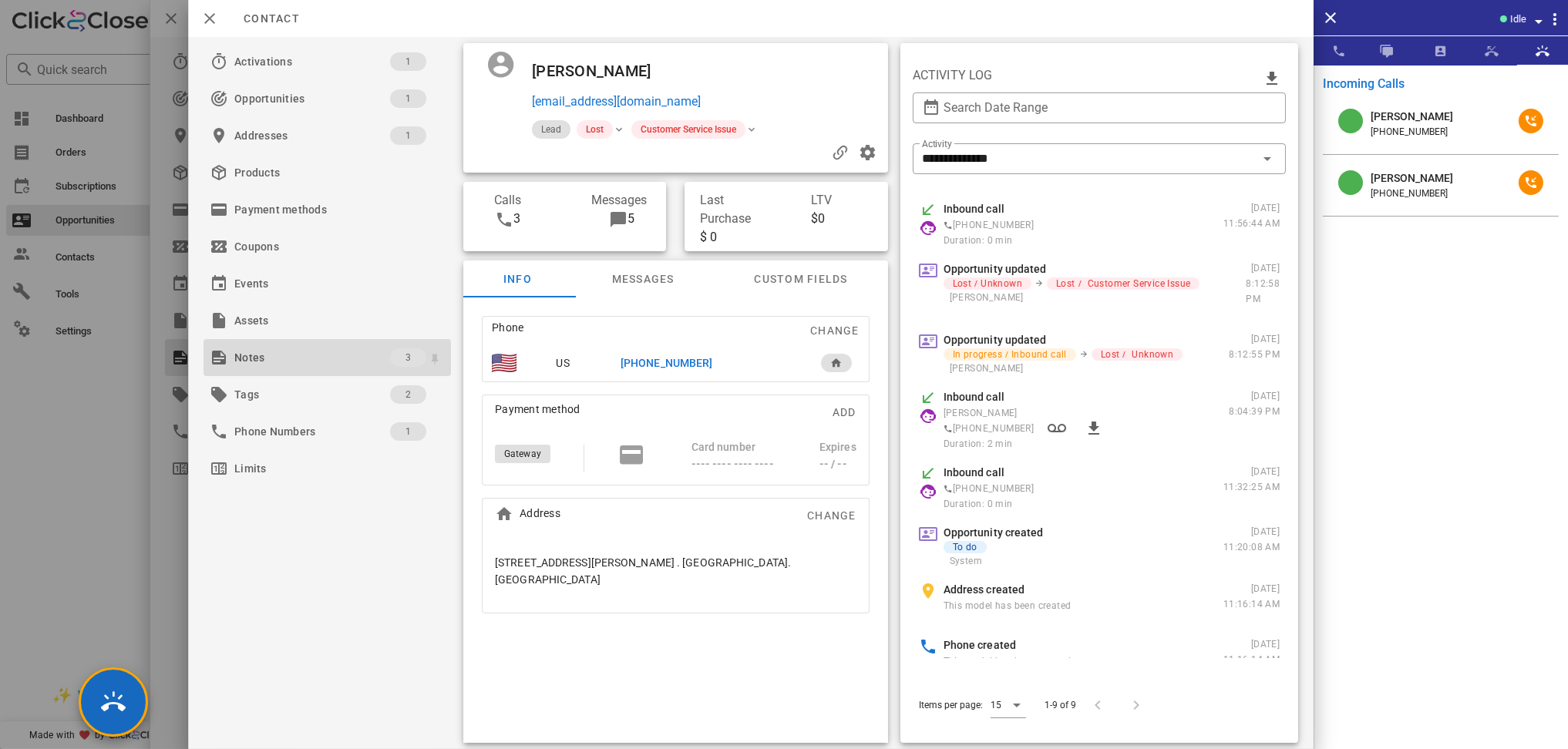 click on "Notes" at bounding box center (312, 358) 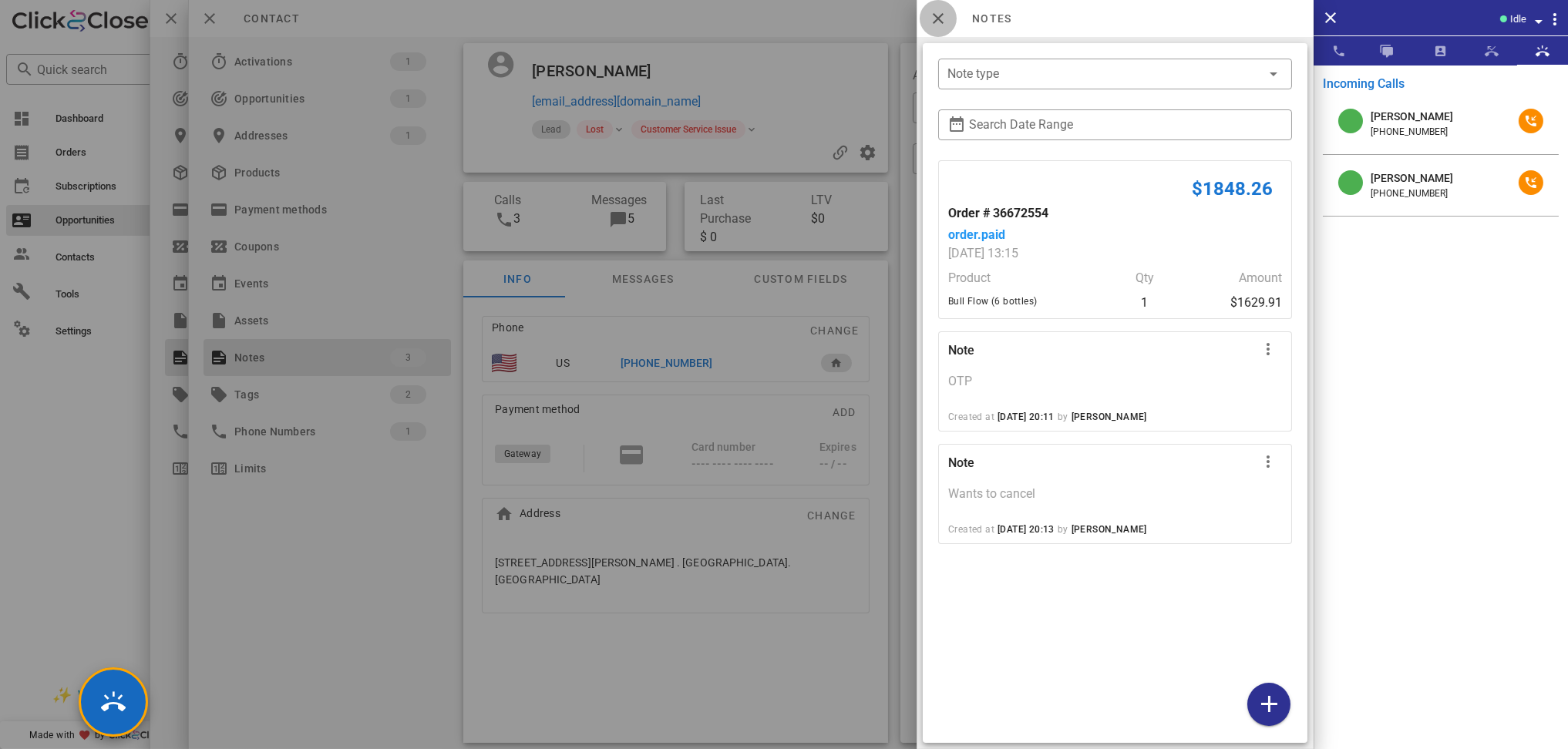 drag, startPoint x: 935, startPoint y: 4, endPoint x: 922, endPoint y: 5, distance: 13.038405 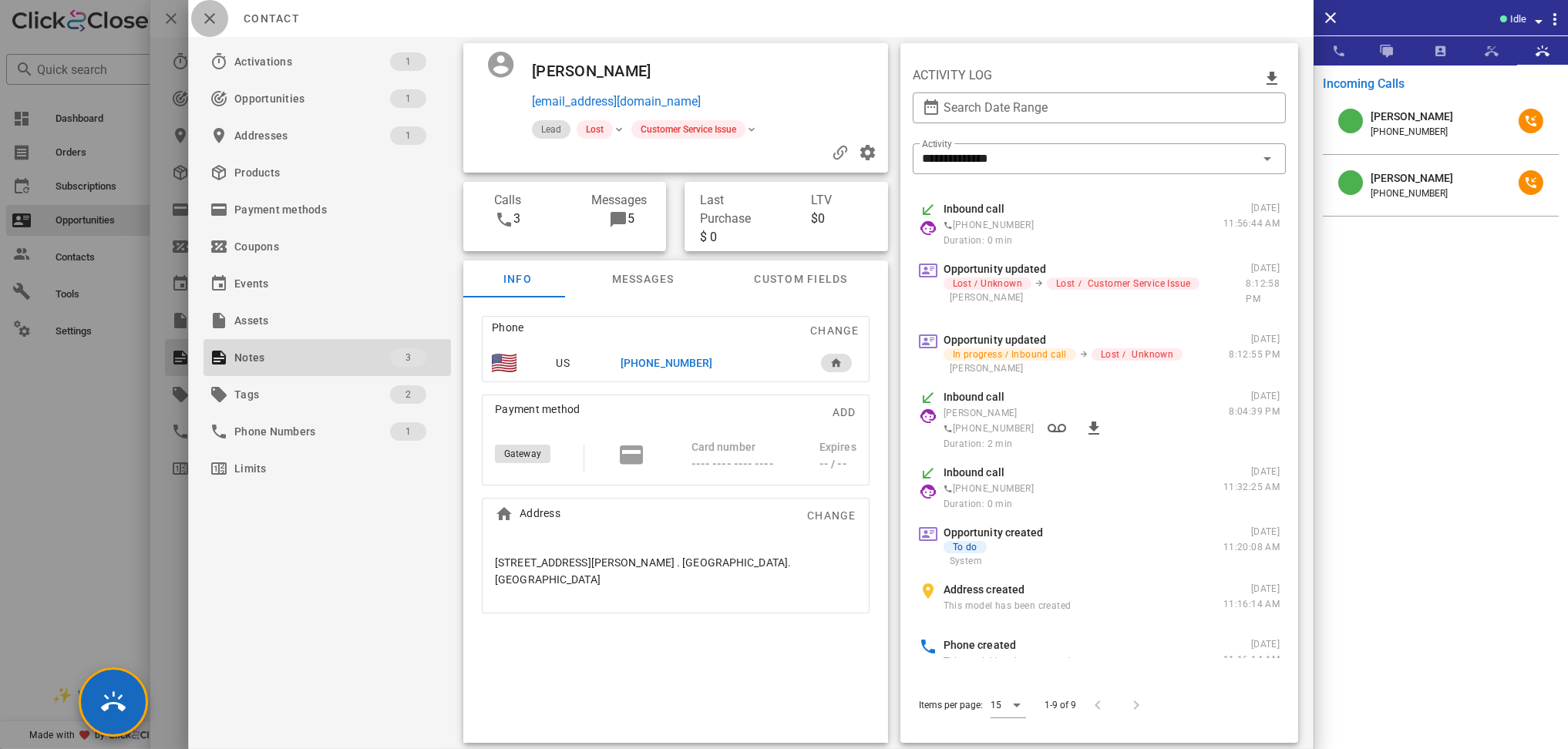 click at bounding box center (210, 18) 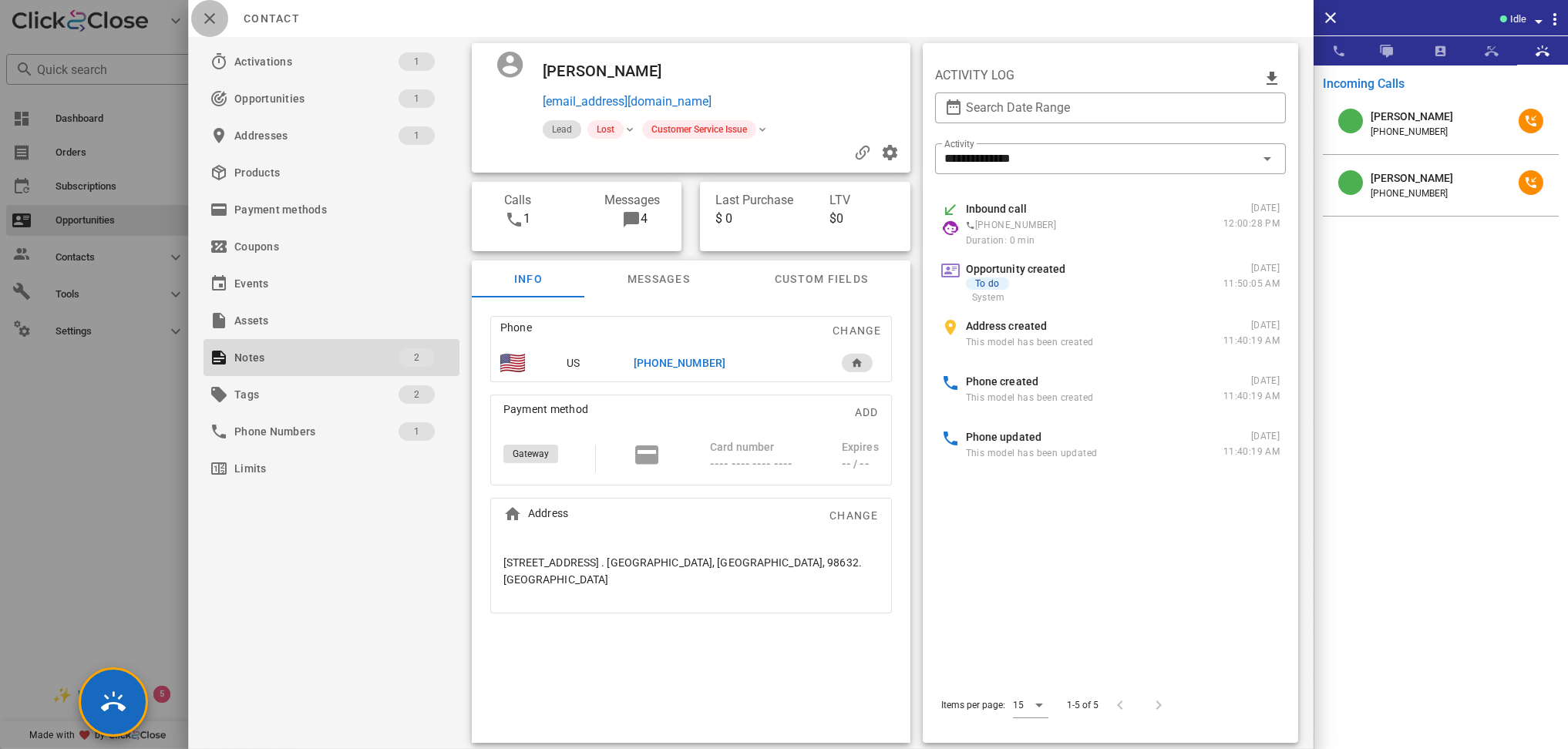 click at bounding box center [210, 18] 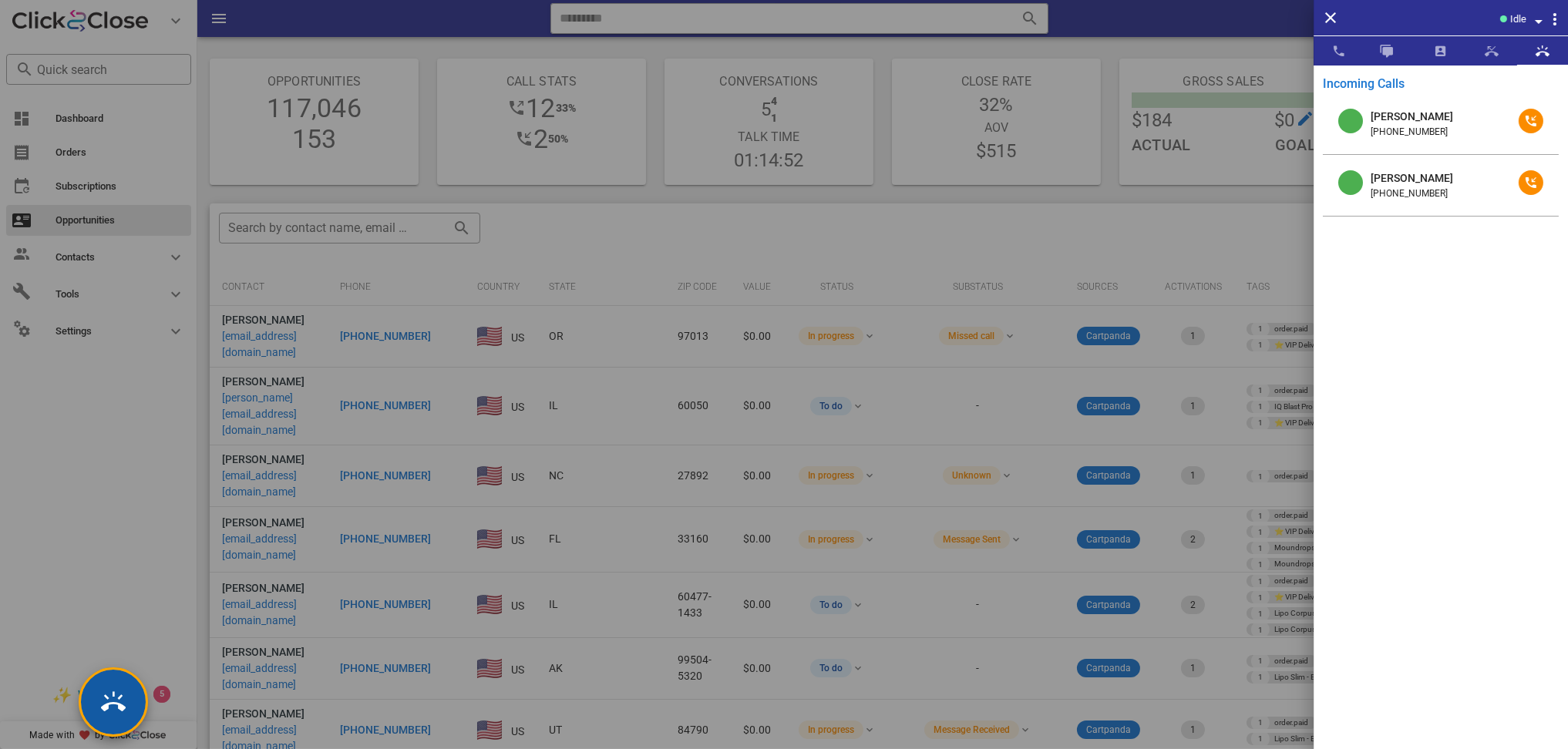 click at bounding box center (113, 702) 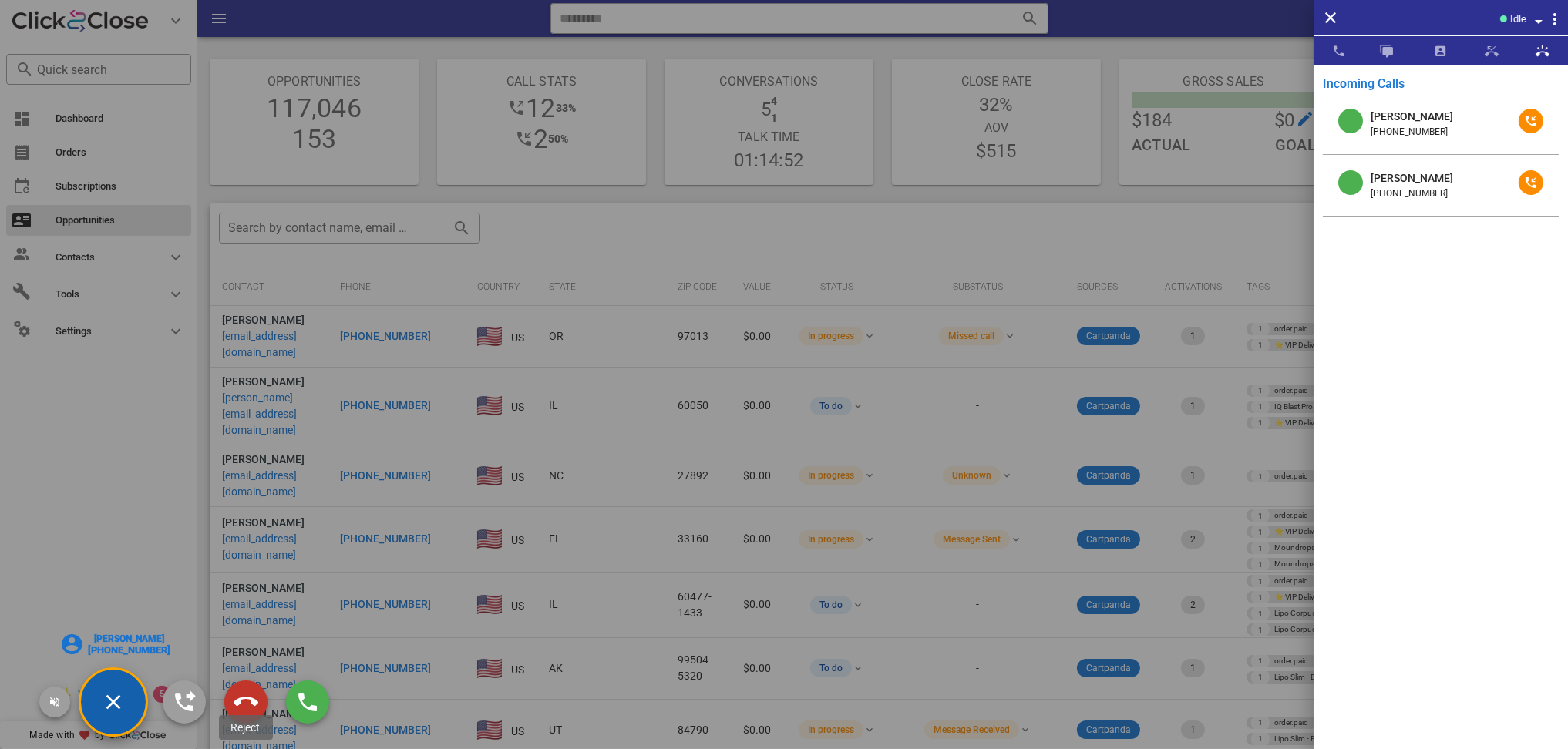 click at bounding box center (246, 702) 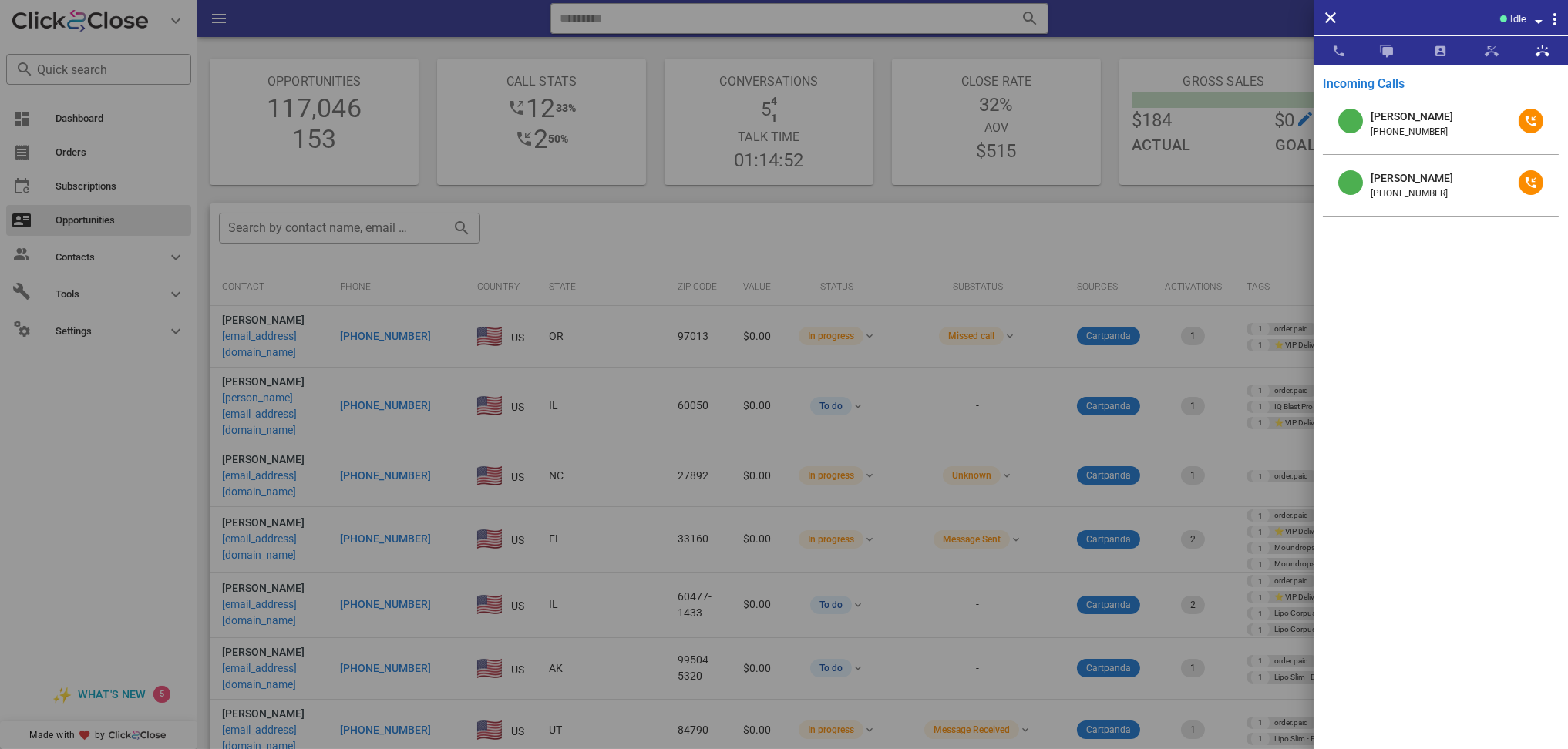 click at bounding box center [784, 374] 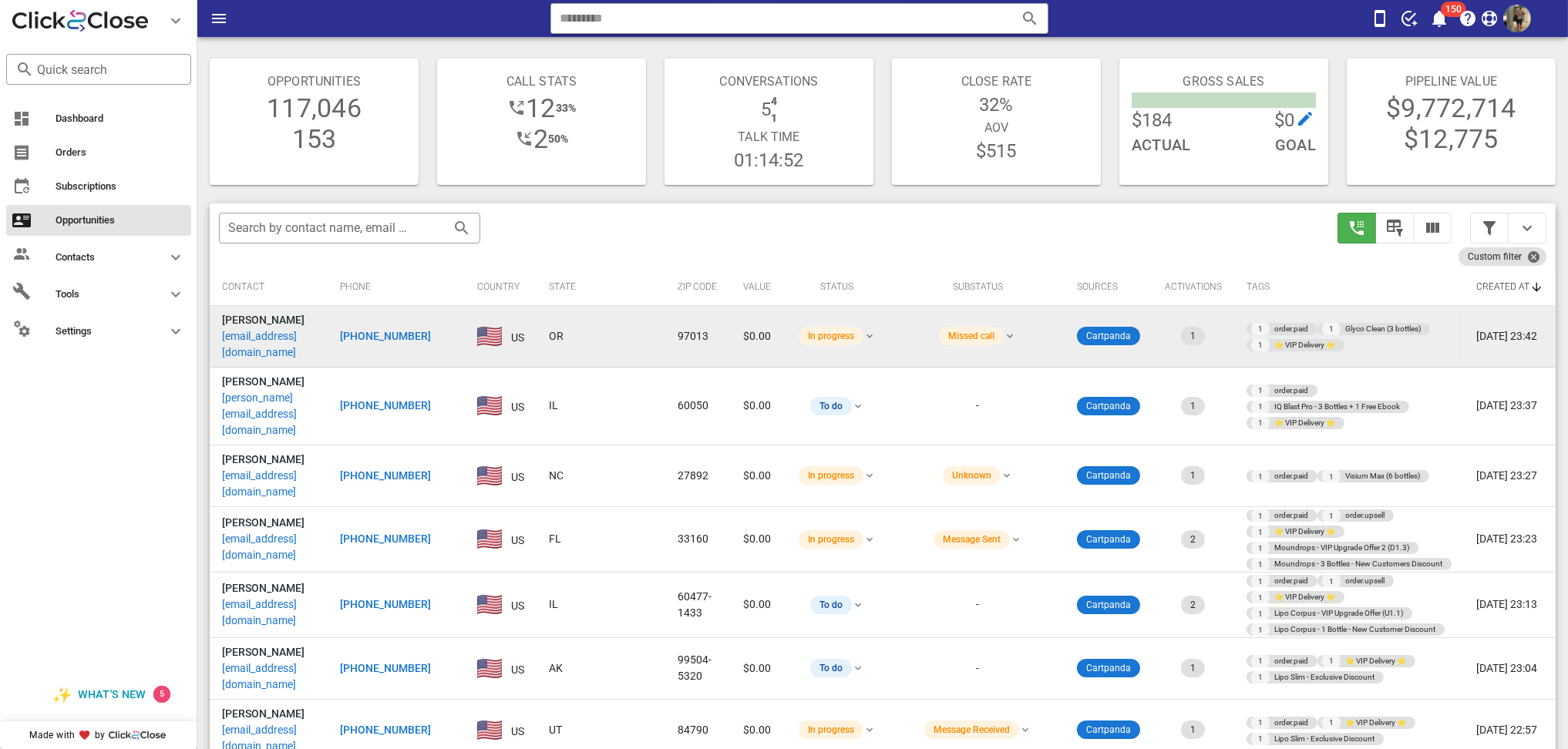 click on "[PHONE_NUMBER]" at bounding box center (385, 336) 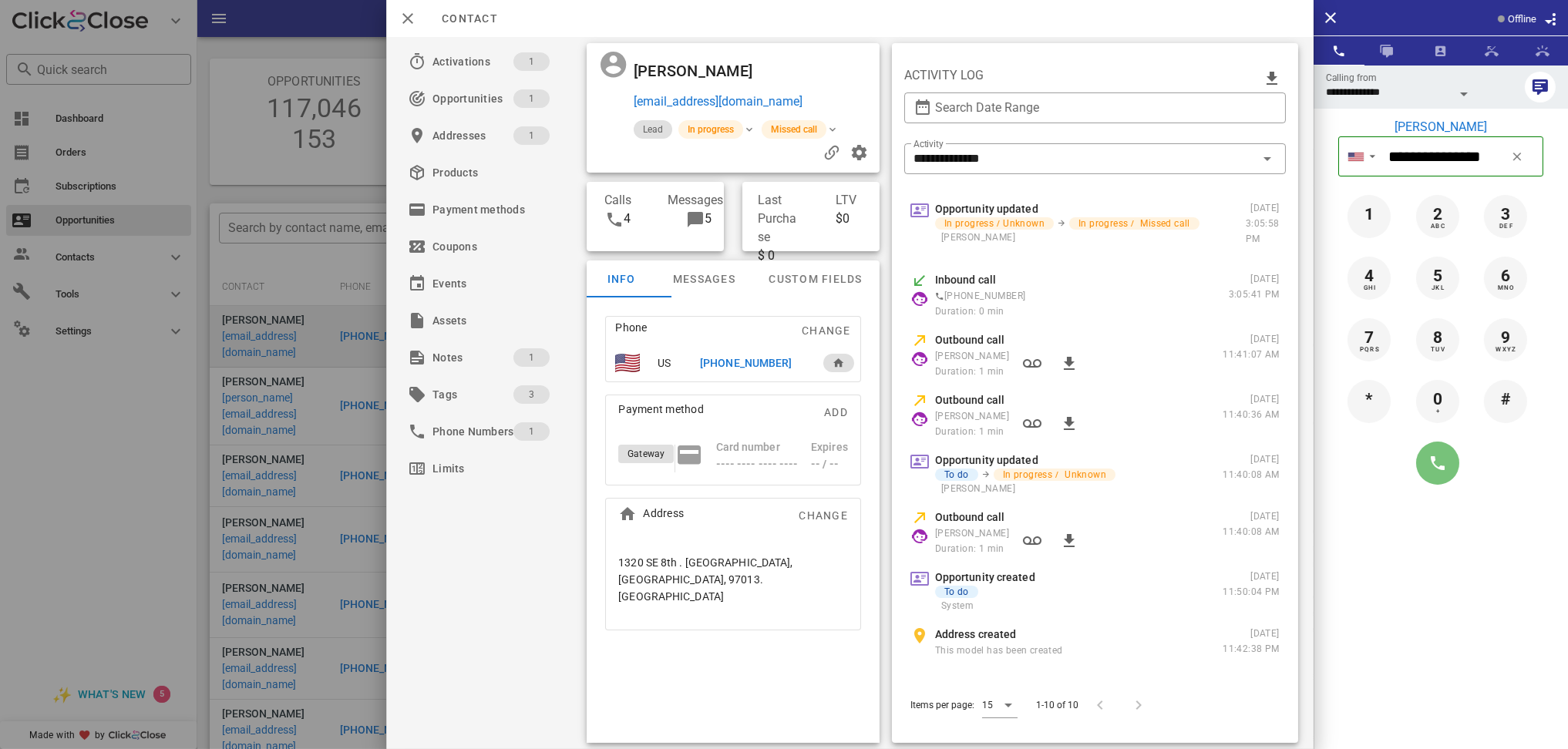 click at bounding box center [1438, 463] 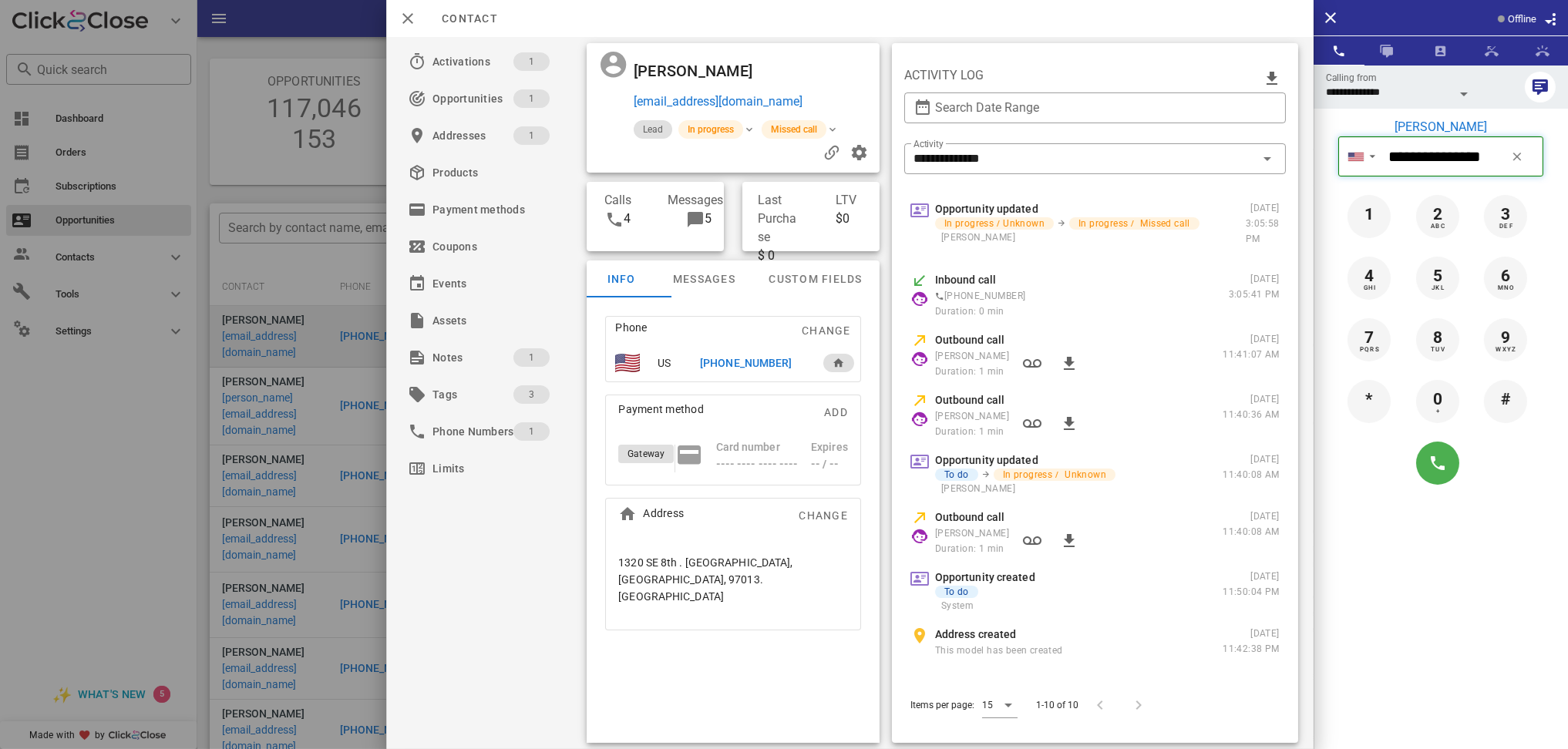 type 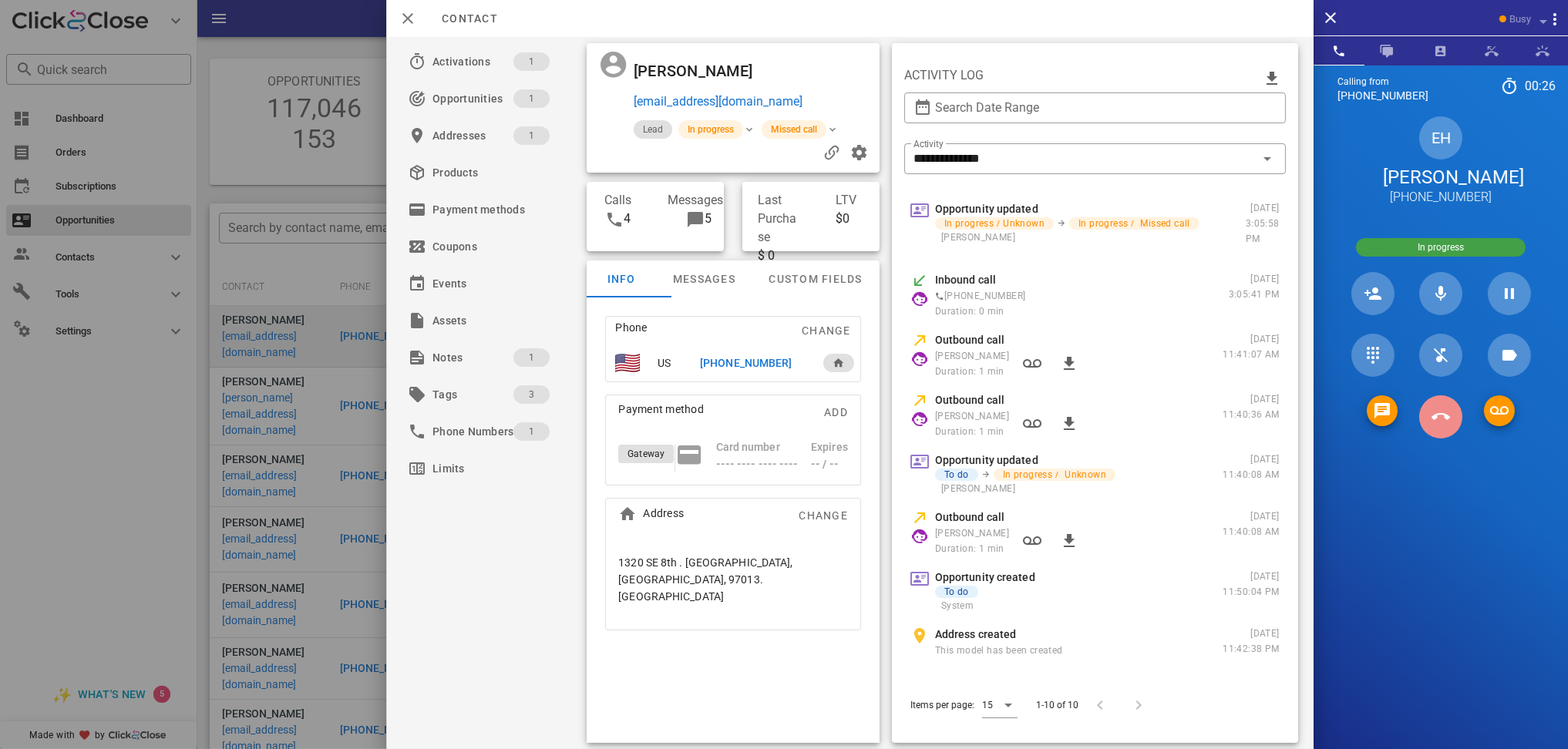 click at bounding box center [1441, 417] 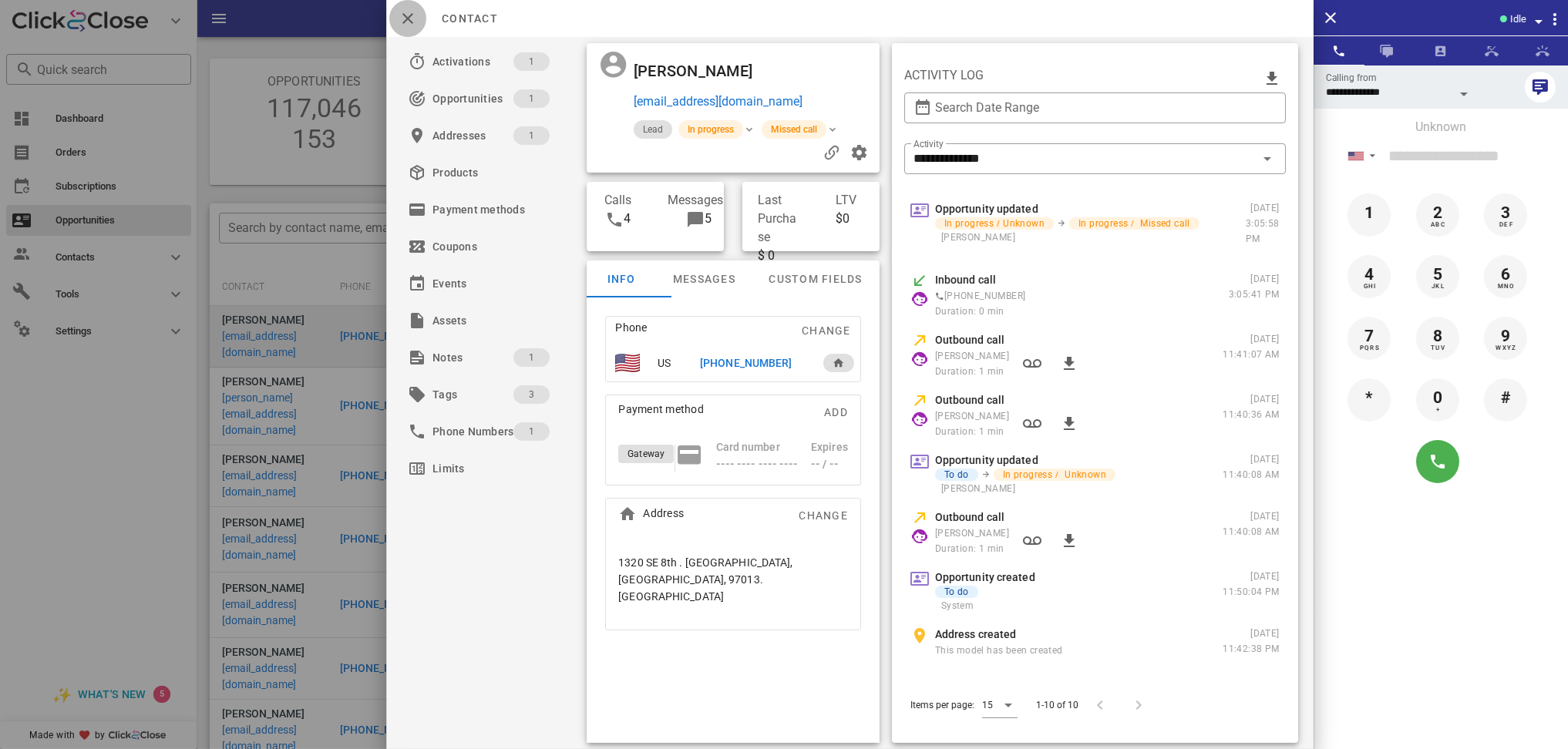 click at bounding box center [408, 18] 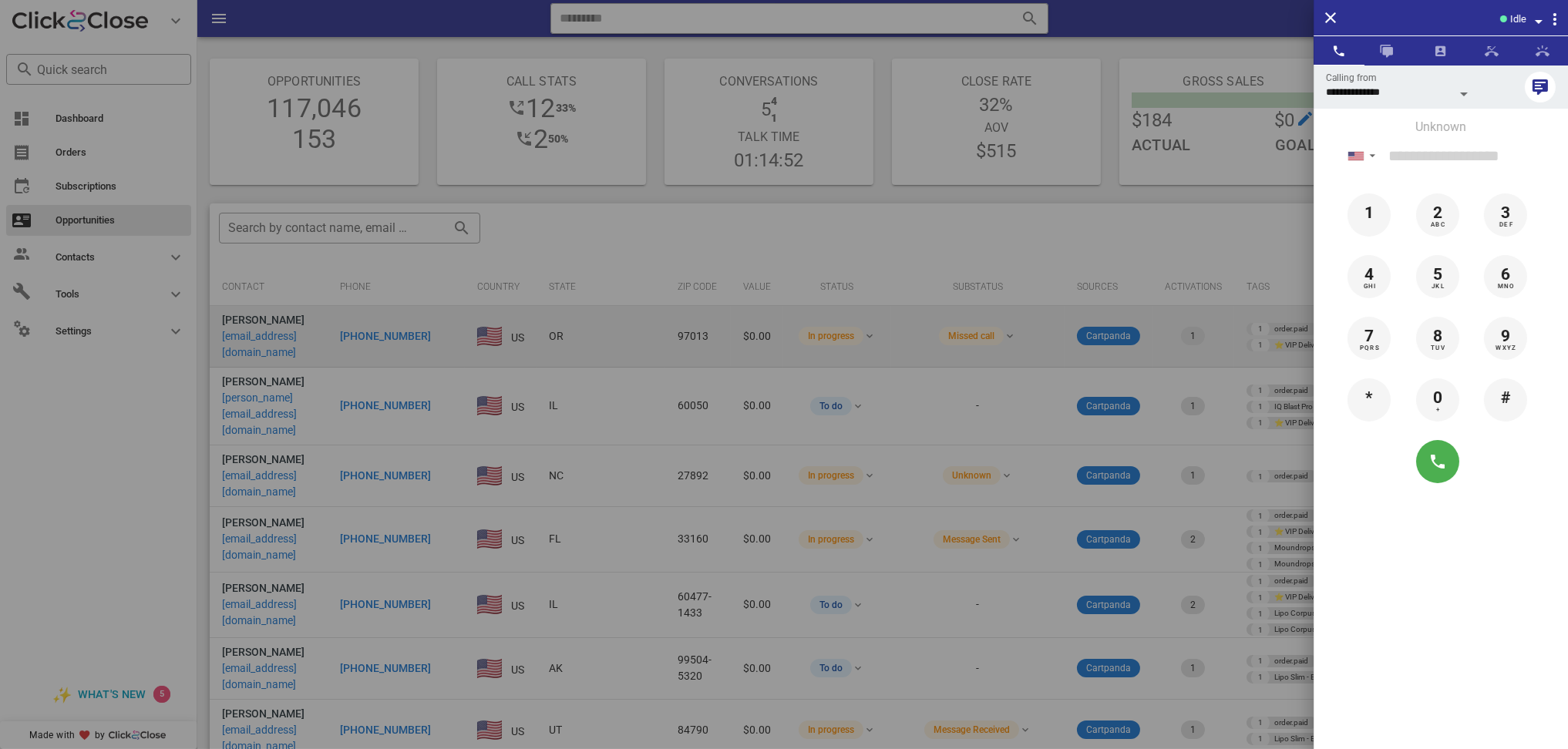 click at bounding box center [784, 374] 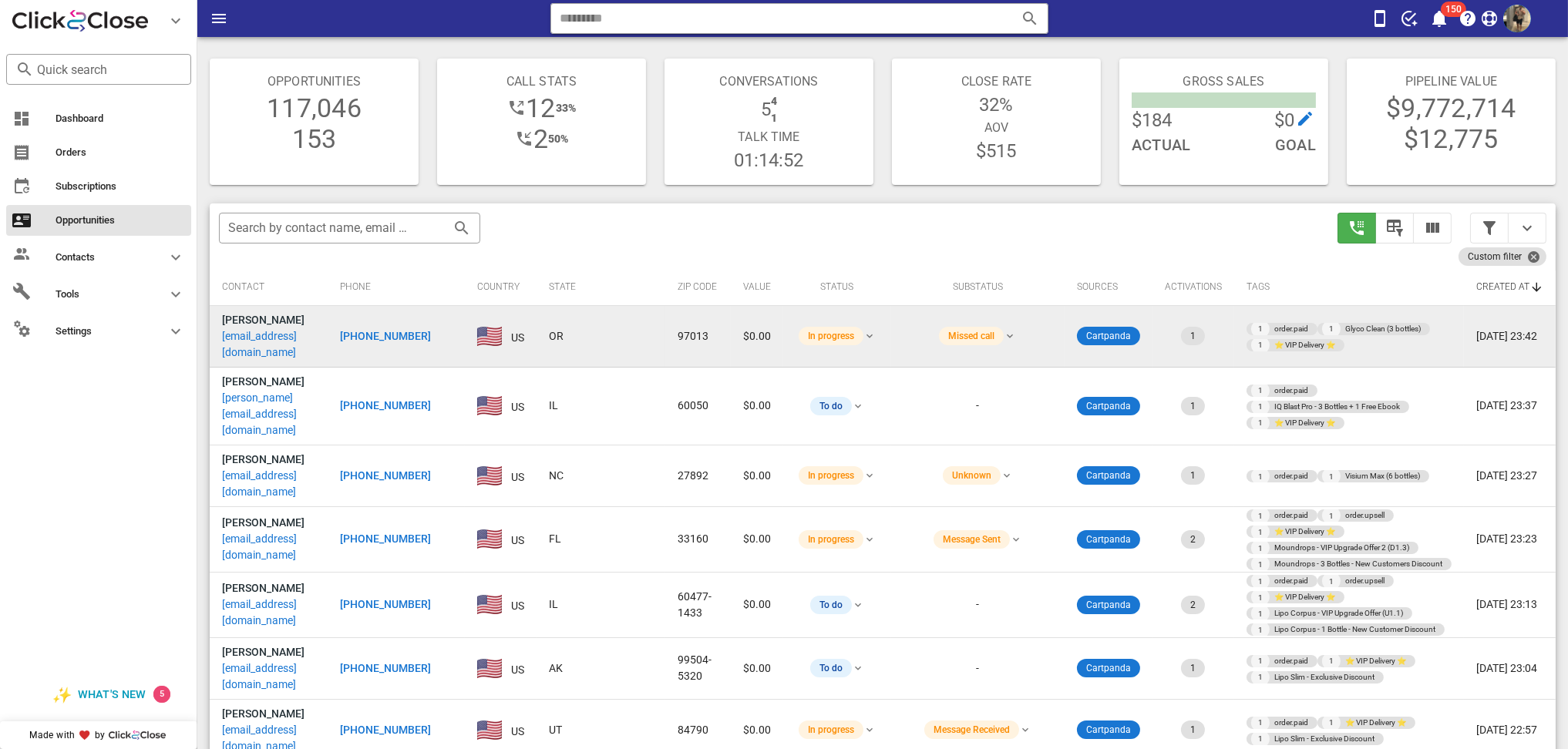 click on "Dashboard Orders Subscriptions Opportunities Contacts Tools Settings" at bounding box center [99, 383] 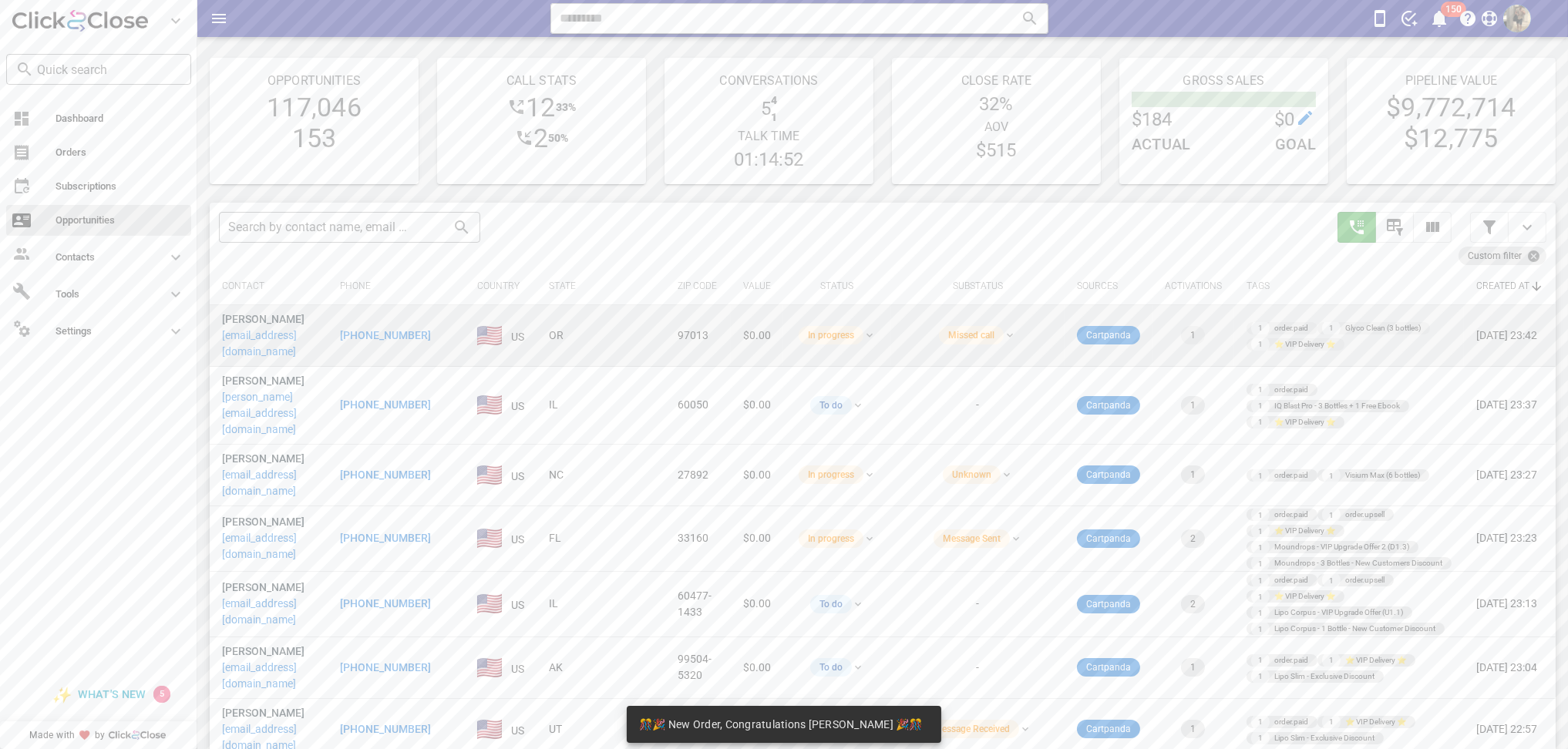 scroll, scrollTop: 0, scrollLeft: 0, axis: both 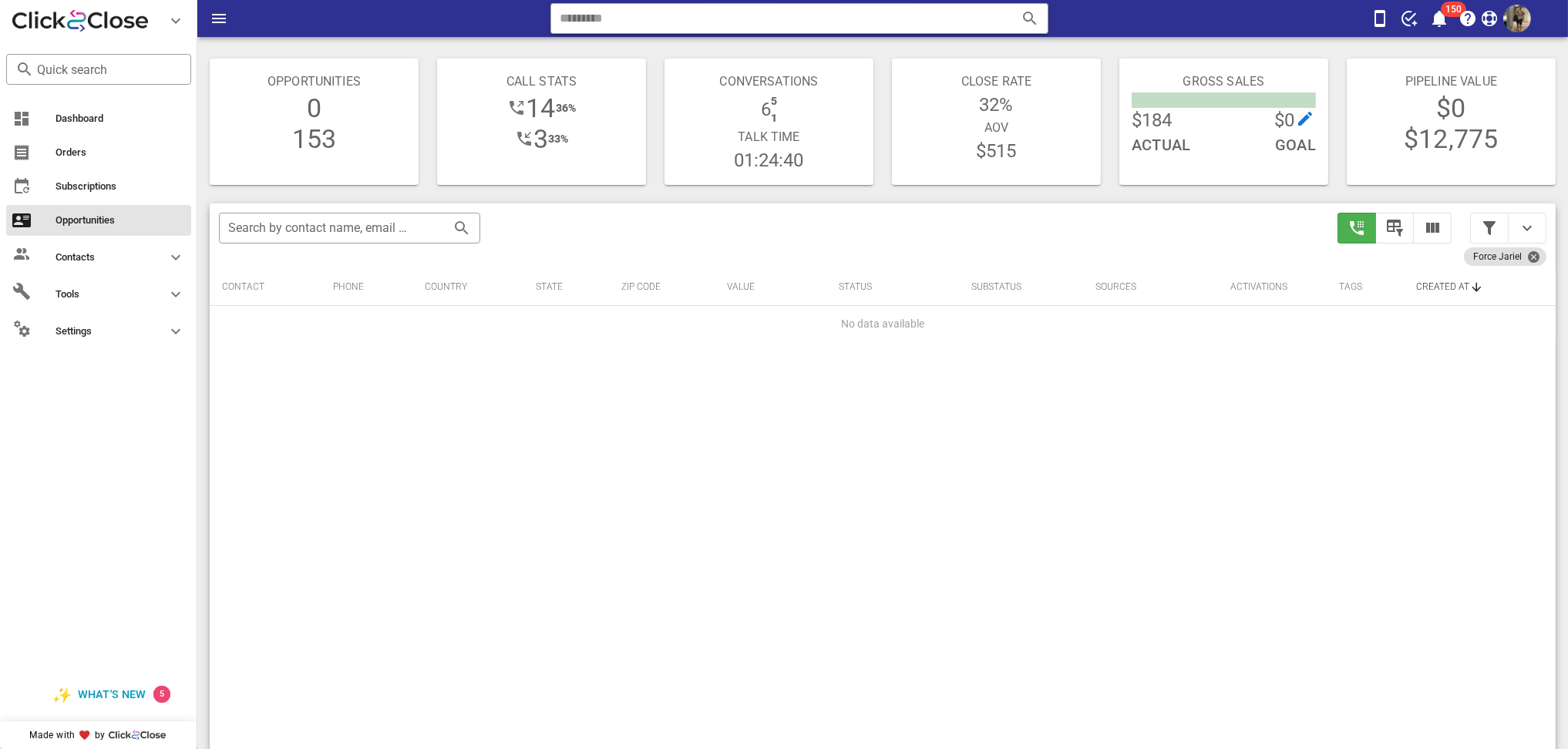 click at bounding box center [1508, 228] 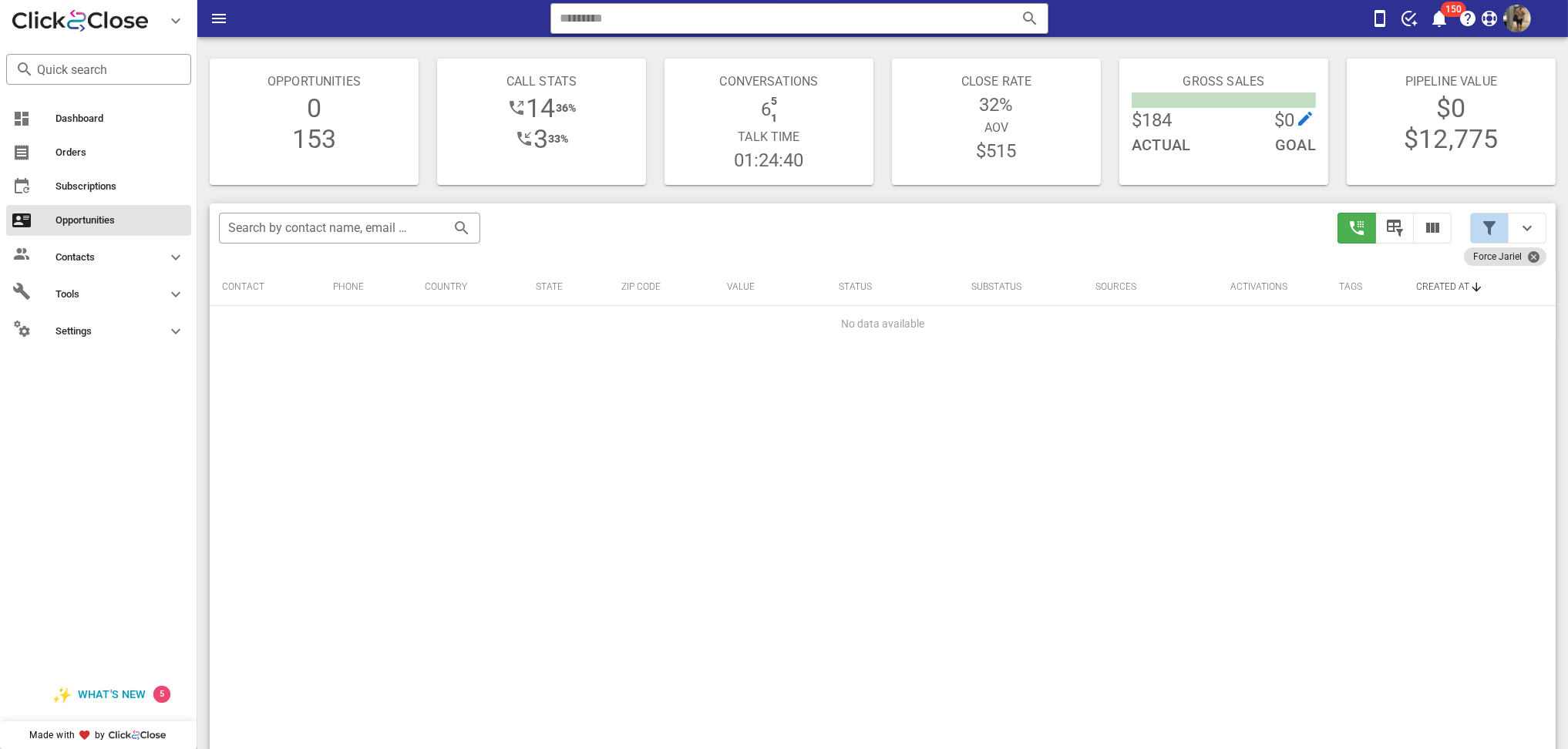 click at bounding box center (1489, 228) 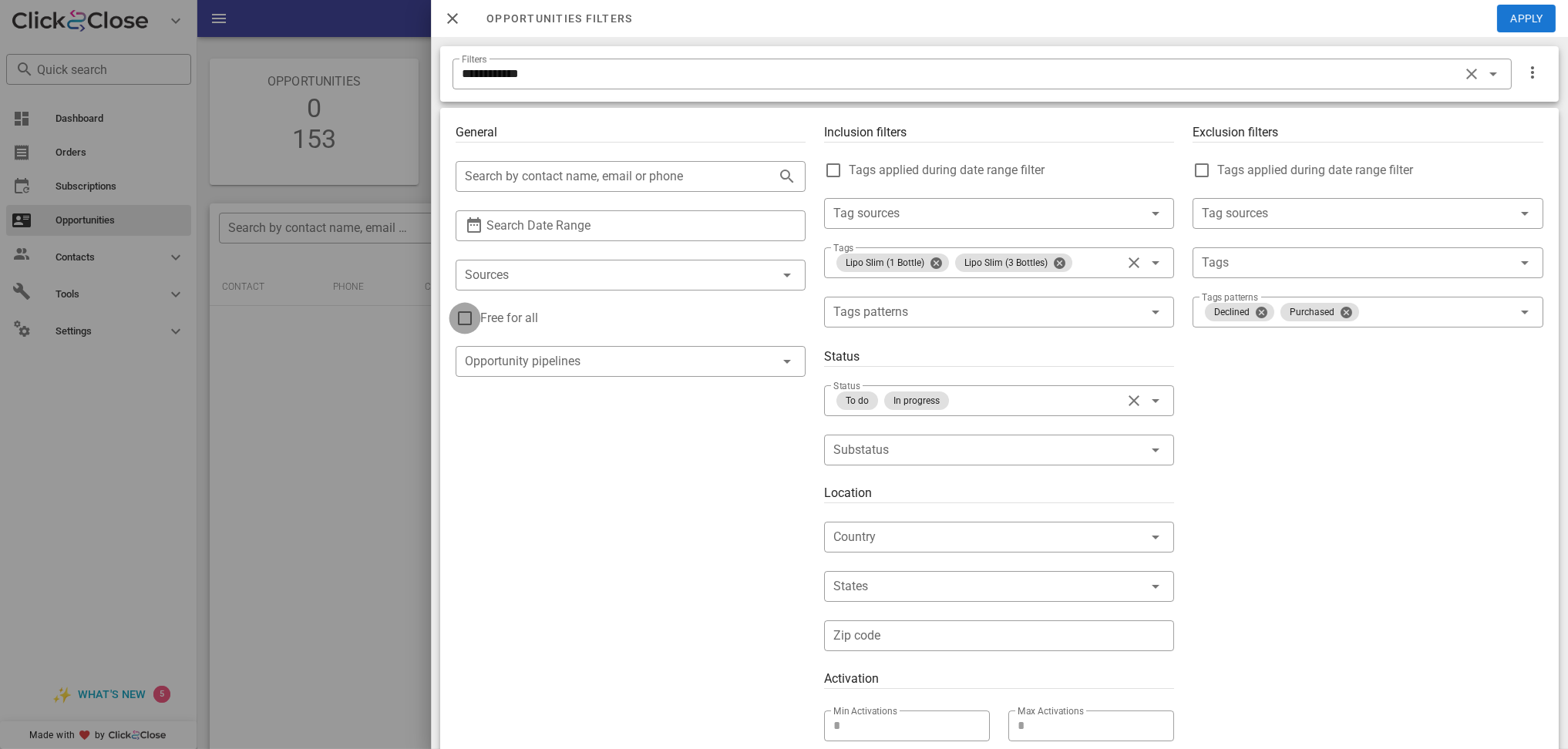 click at bounding box center [465, 318] 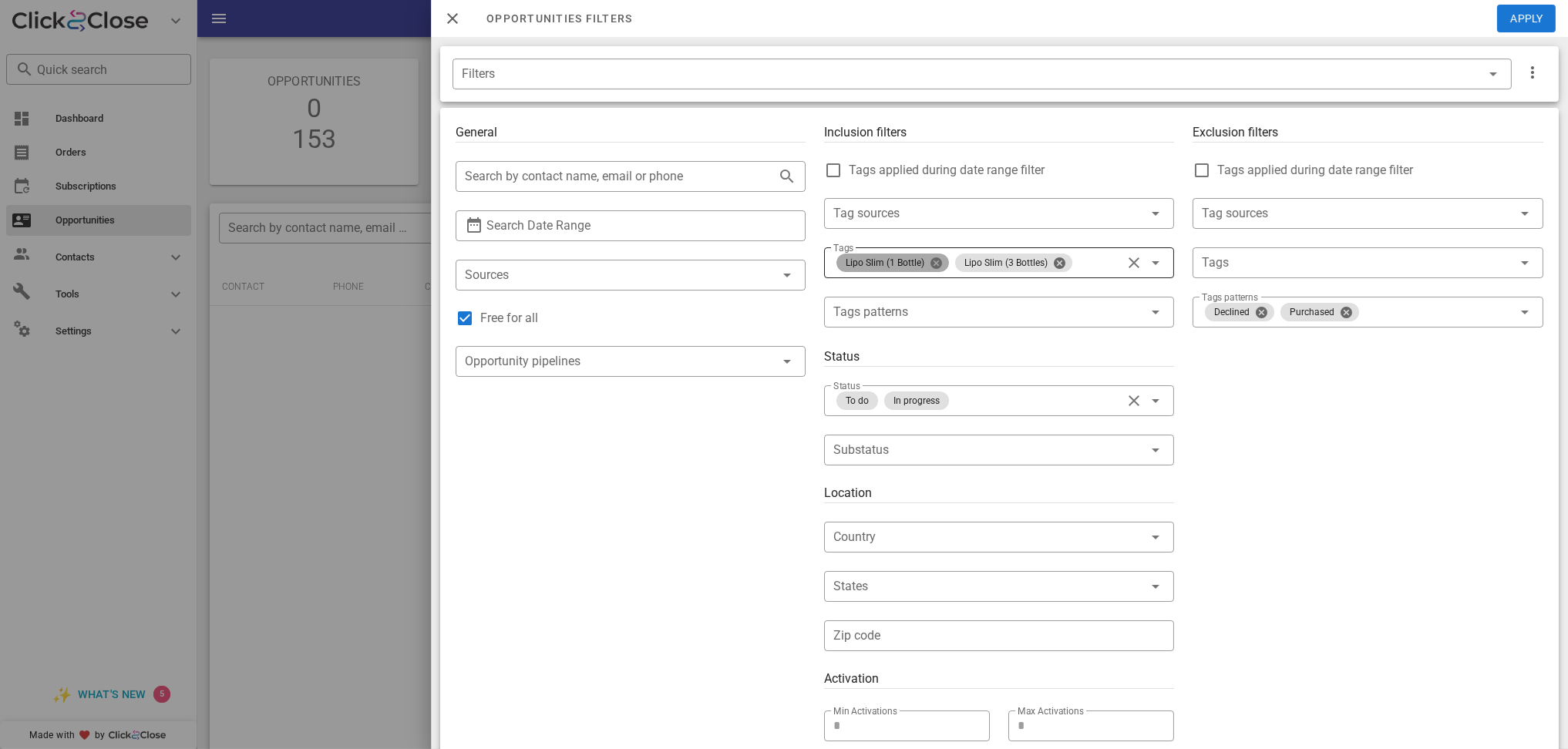 click at bounding box center (937, 263) 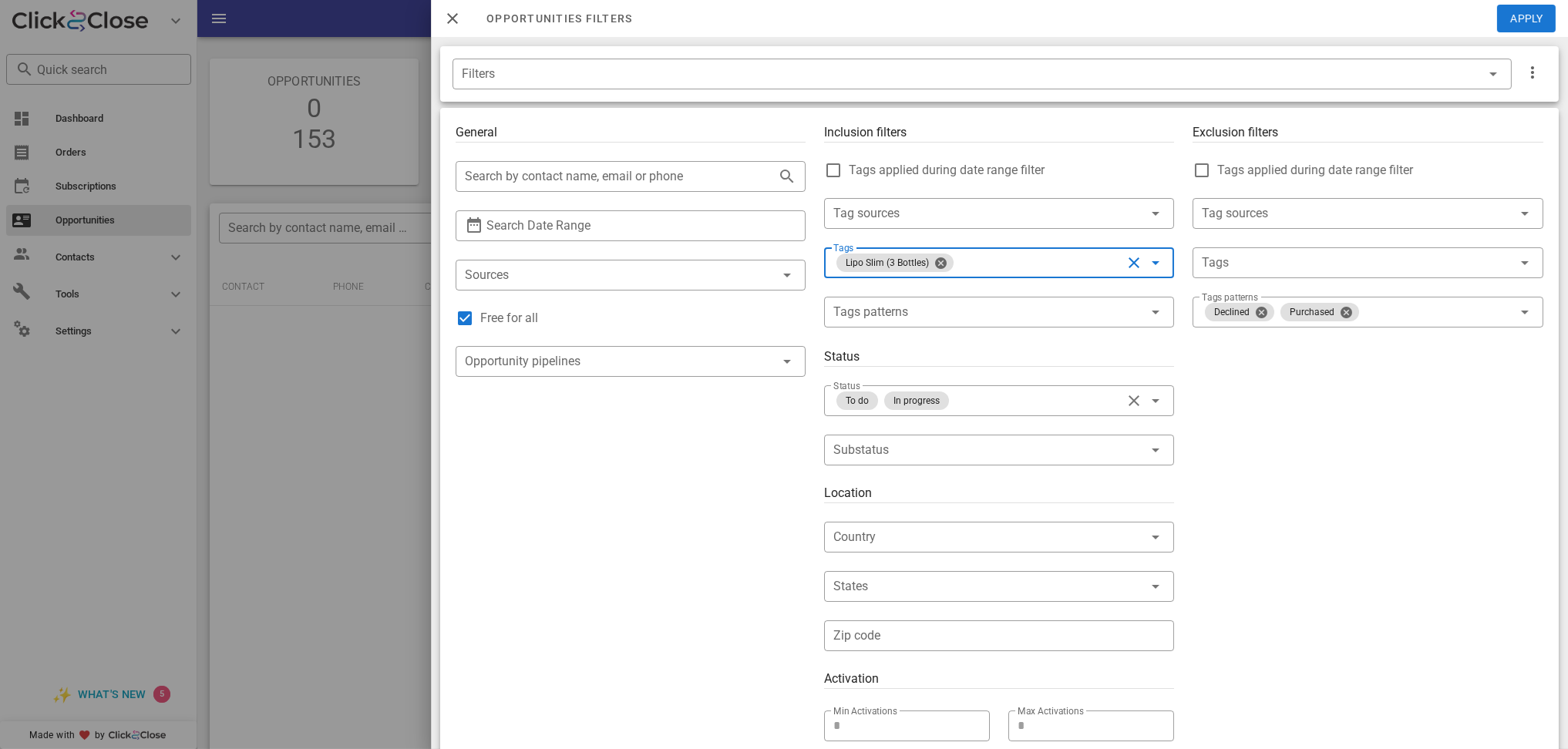 click at bounding box center (941, 263) 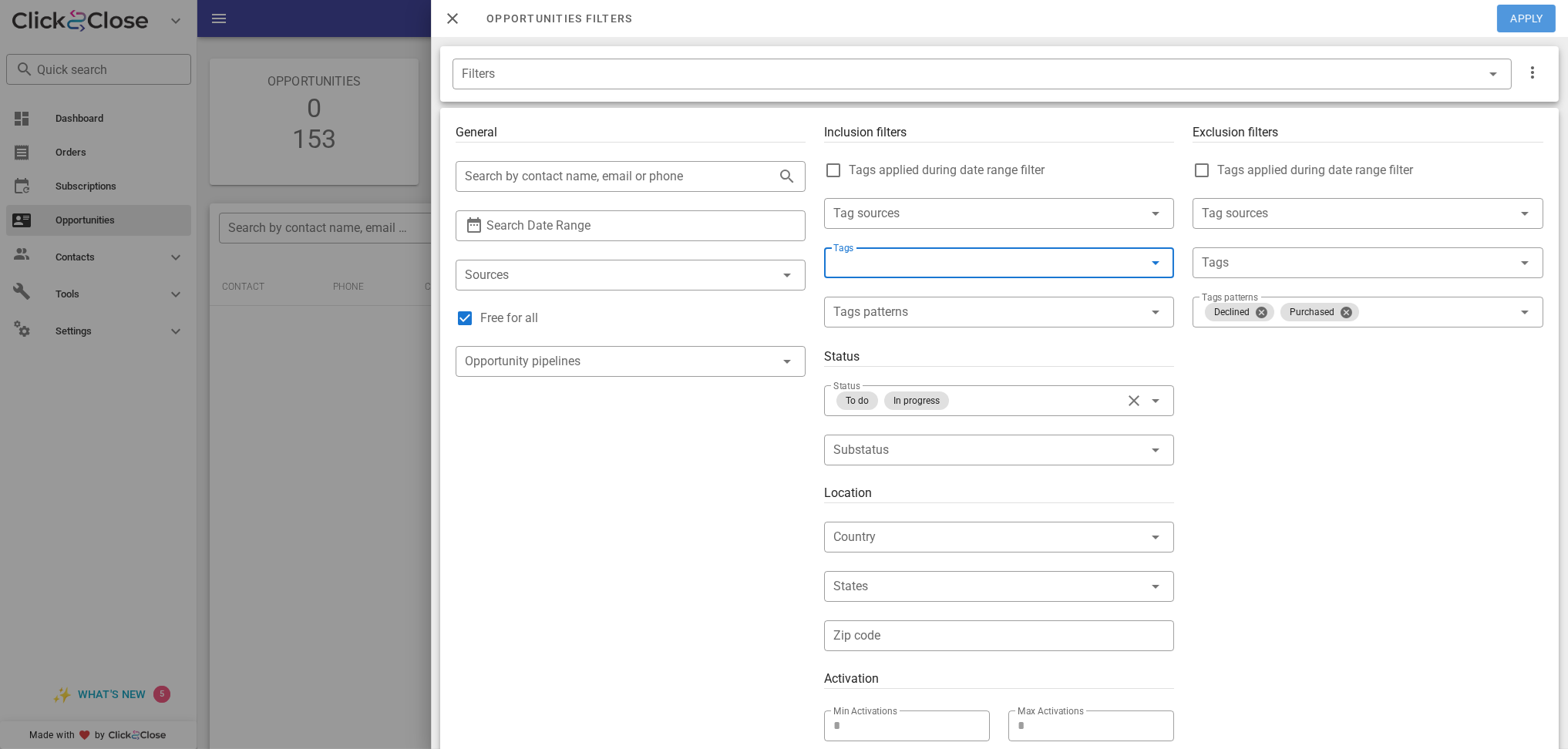 click on "Apply" at bounding box center [1527, 18] 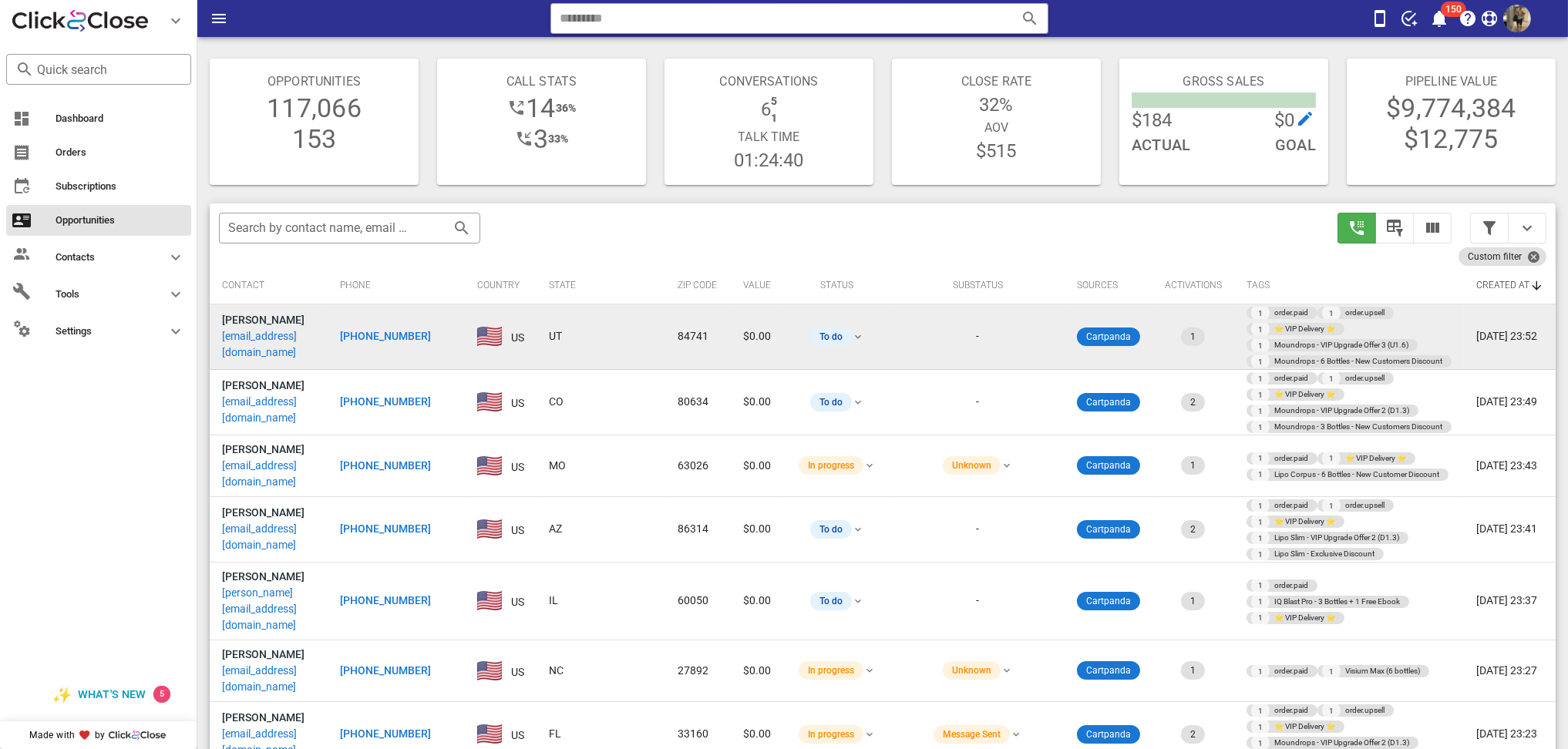scroll, scrollTop: 0, scrollLeft: 0, axis: both 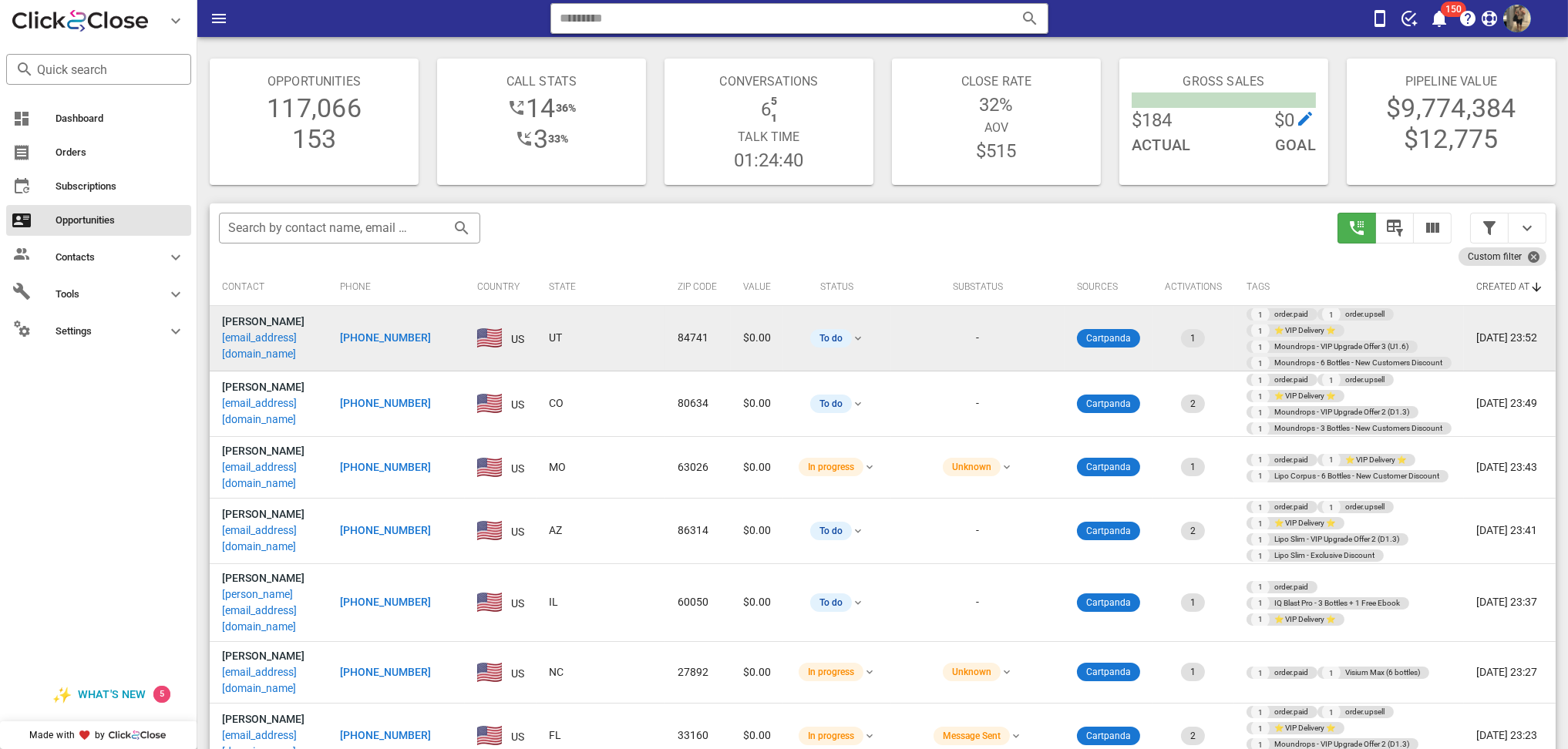 click on "+15102957222" at bounding box center [385, 338] 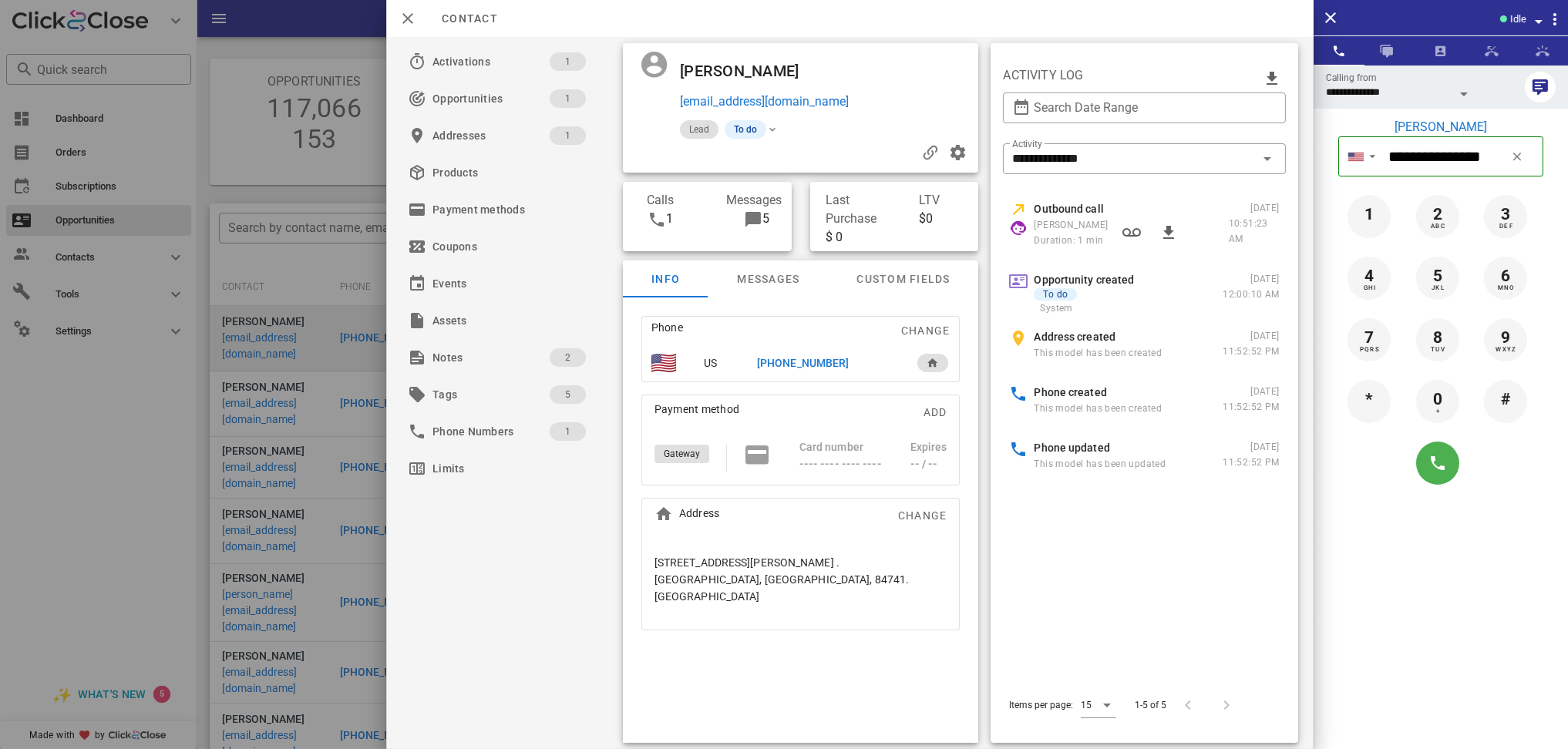 click on "+15102957222" at bounding box center (803, 363) 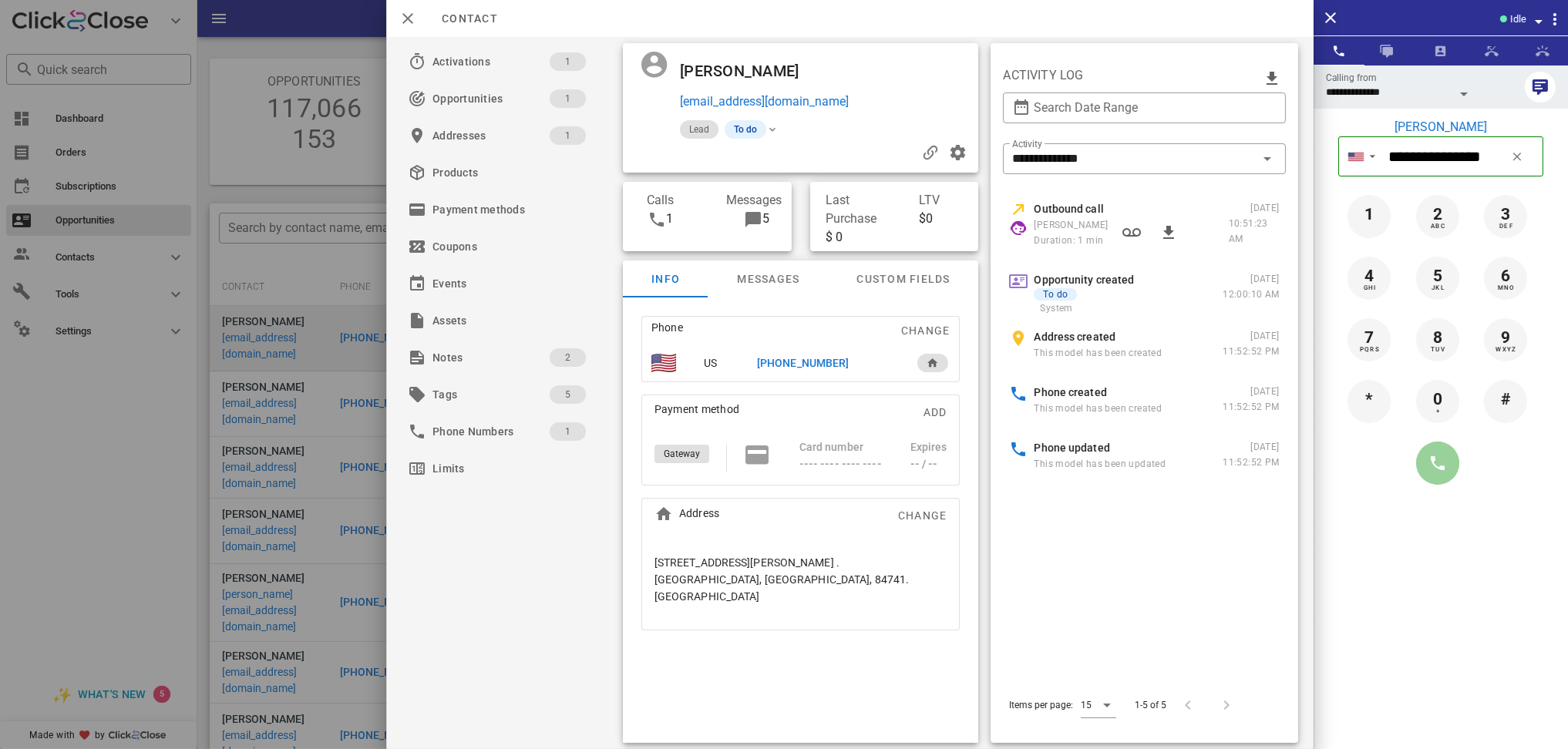 click at bounding box center (1438, 463) 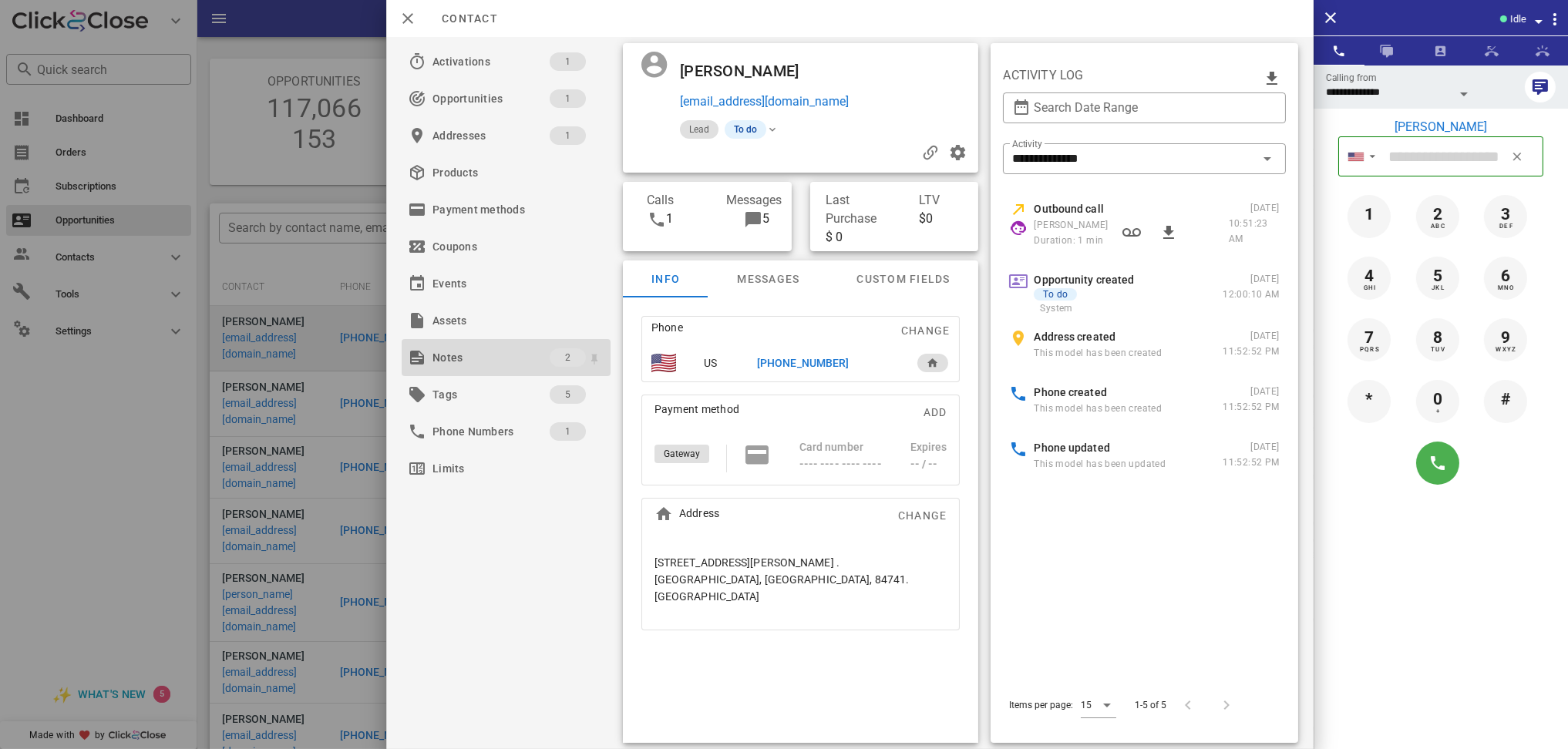 click on "Notes" at bounding box center [491, 358] 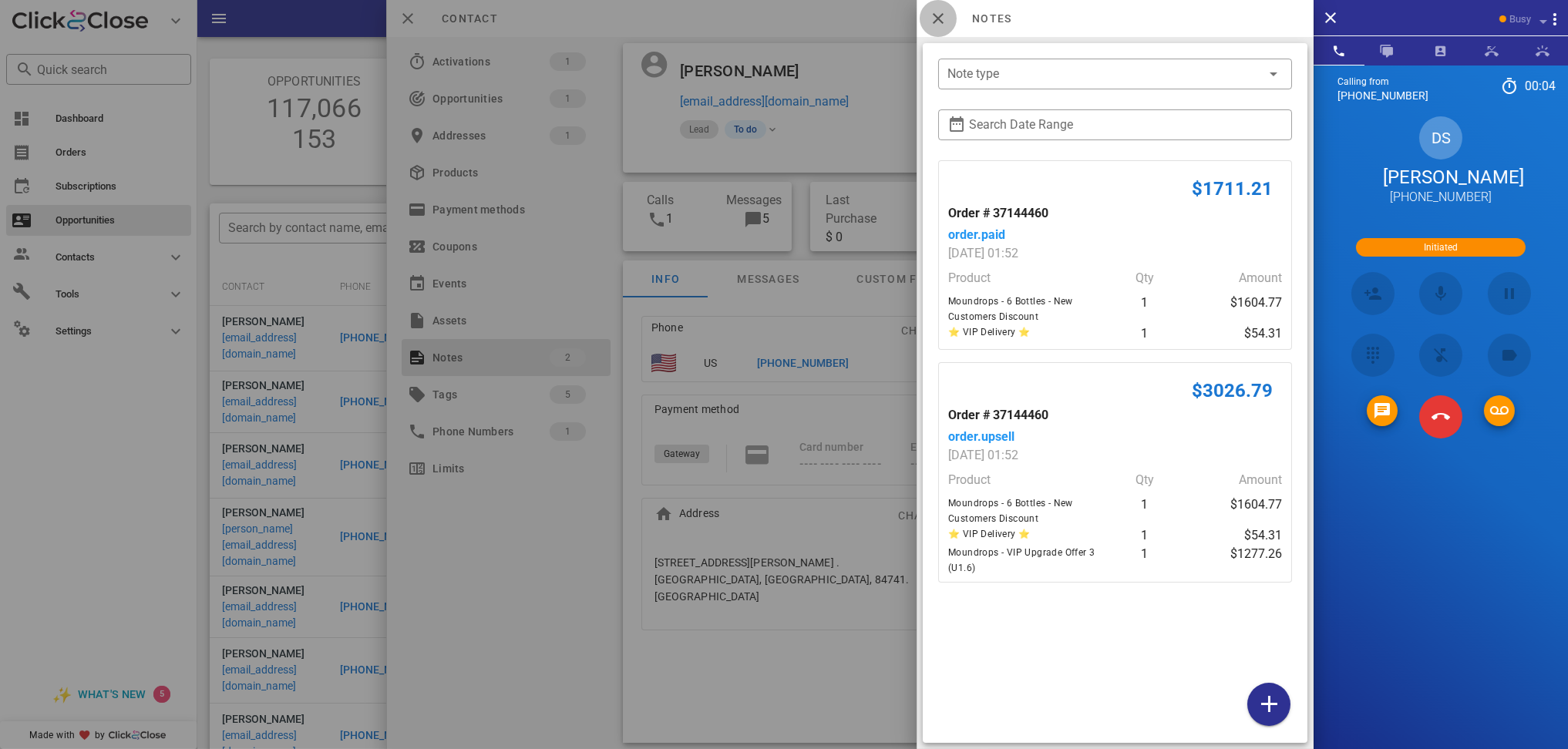 click at bounding box center [938, 18] 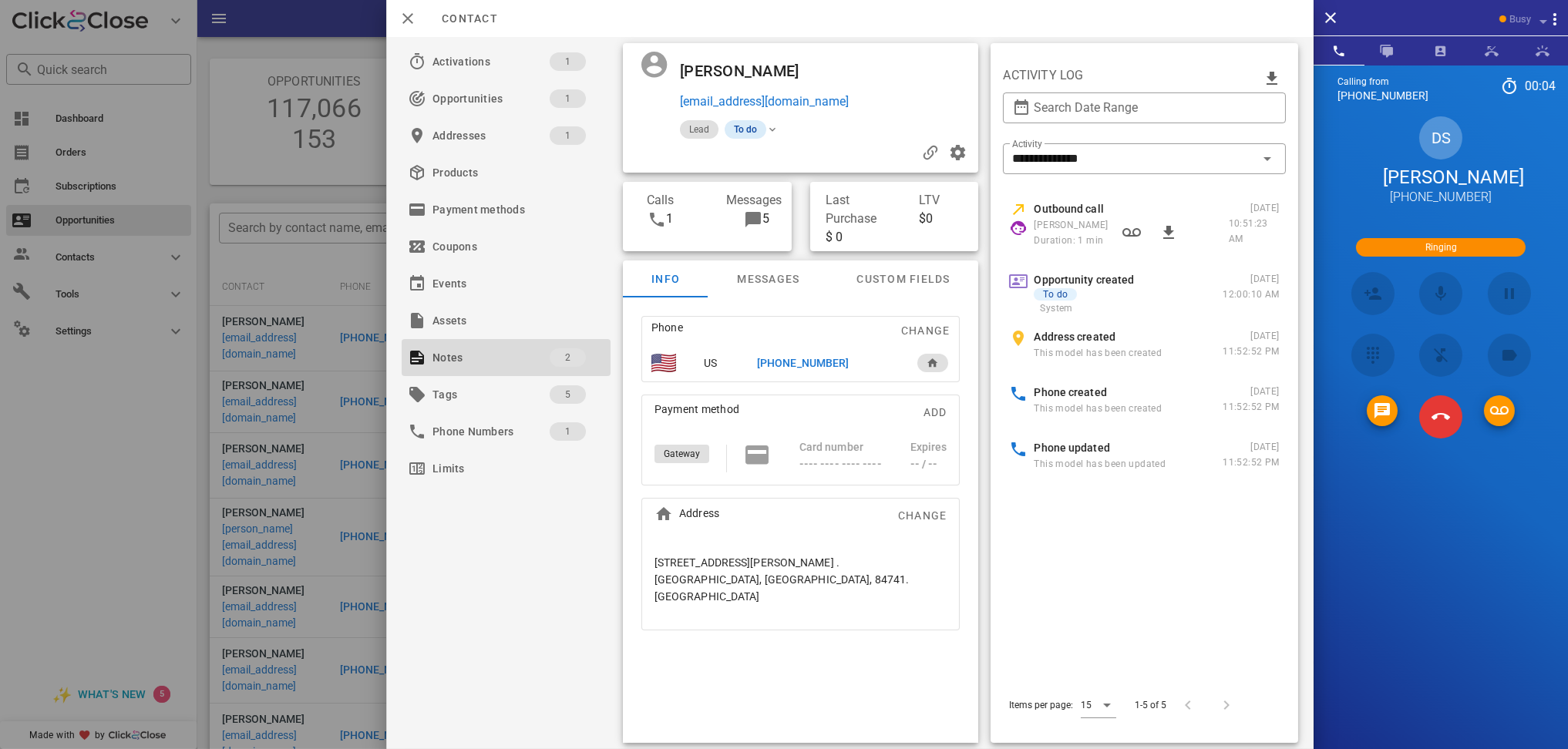 click on "To do" at bounding box center (745, 129) 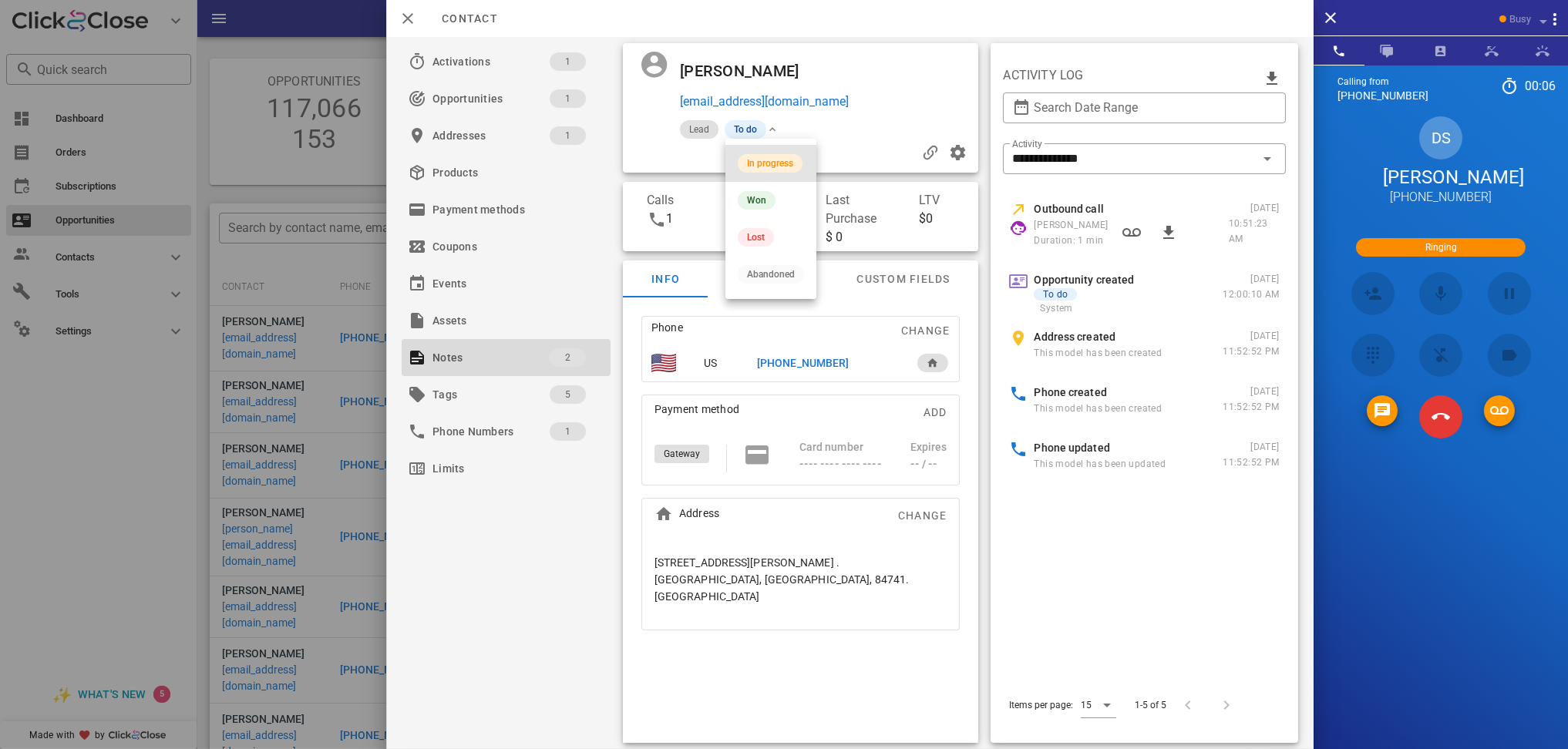 click on "In progress" at bounding box center (770, 163) 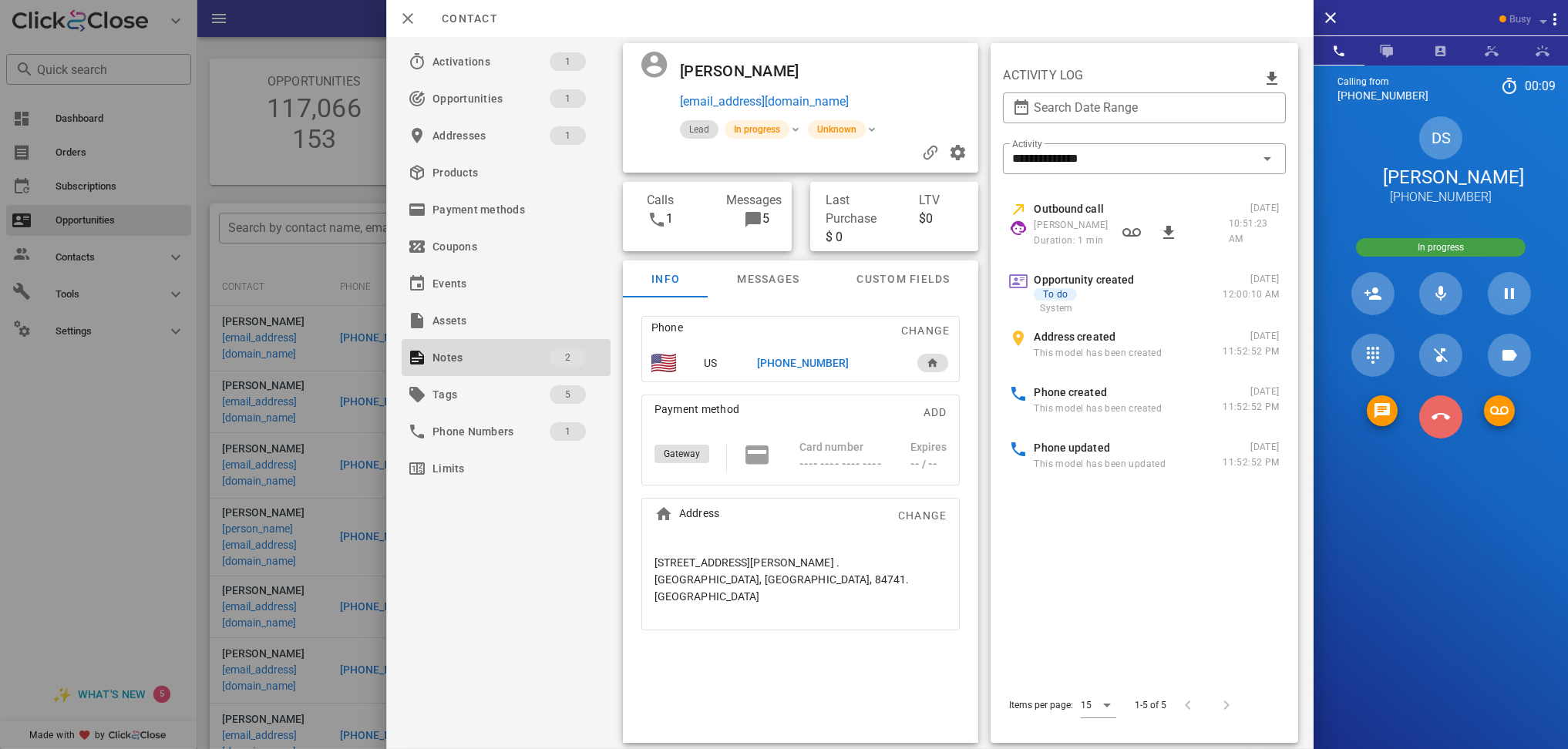 drag, startPoint x: 1444, startPoint y: 445, endPoint x: 1284, endPoint y: 357, distance: 182.6034 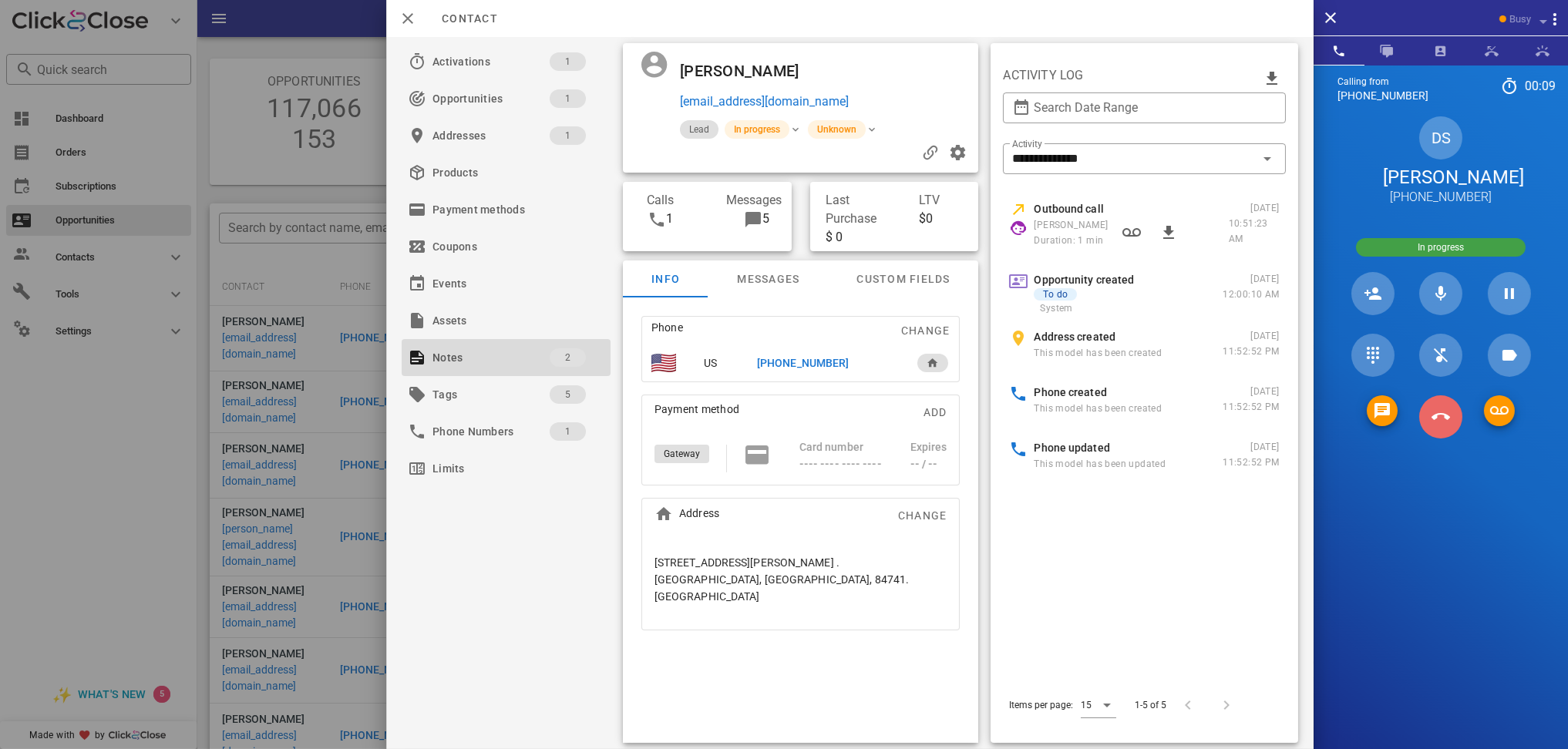 click at bounding box center (1441, 417) 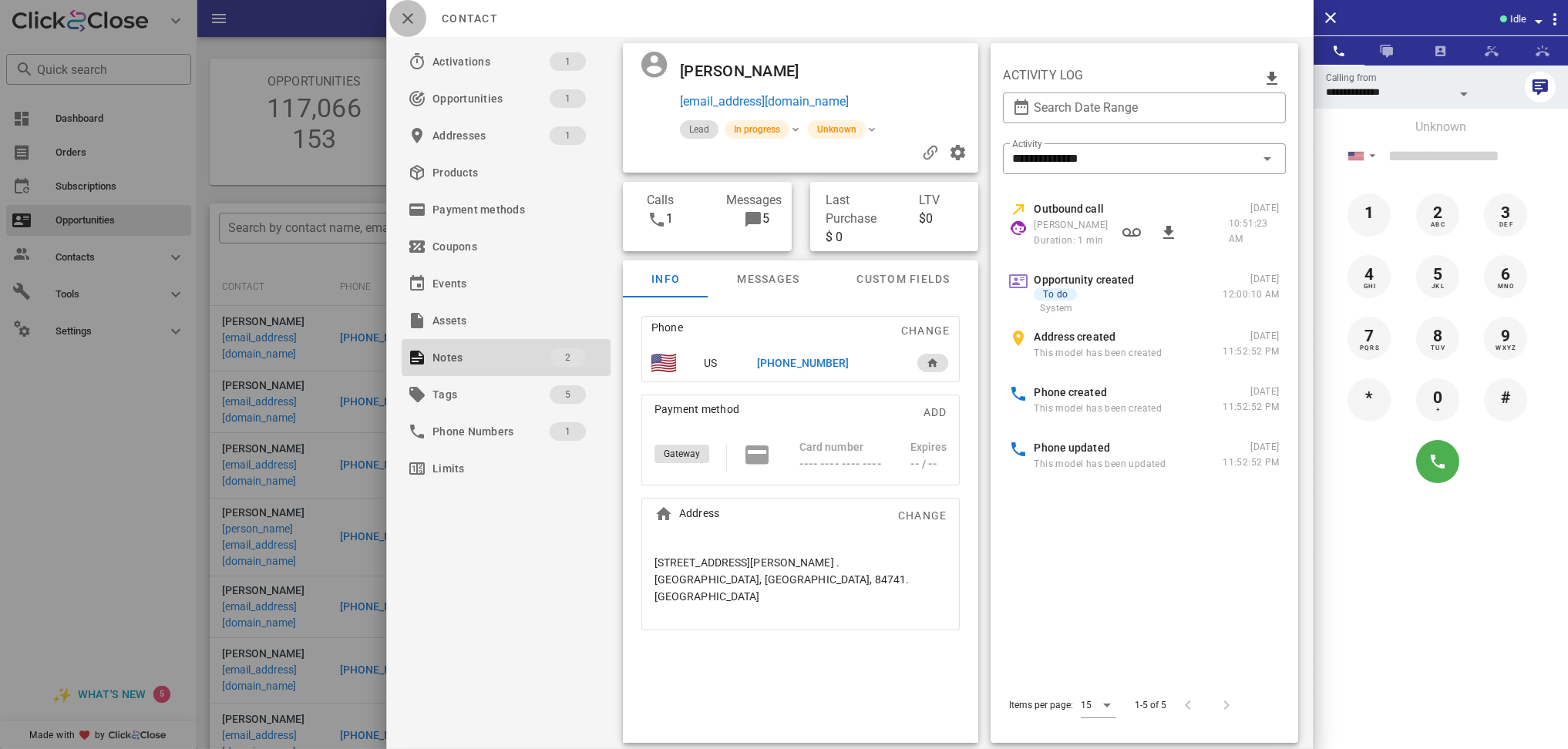 click at bounding box center (408, 18) 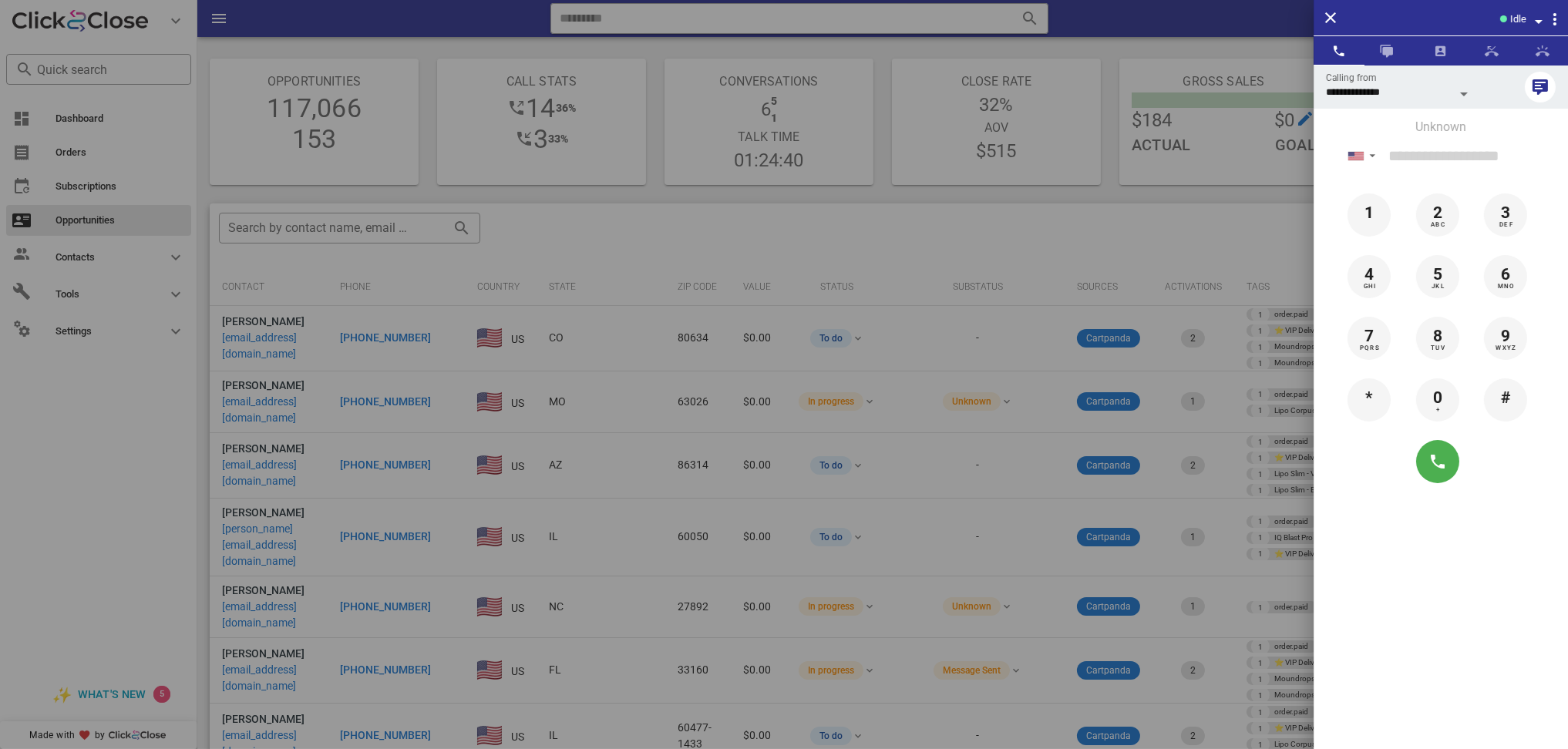 click at bounding box center (784, 374) 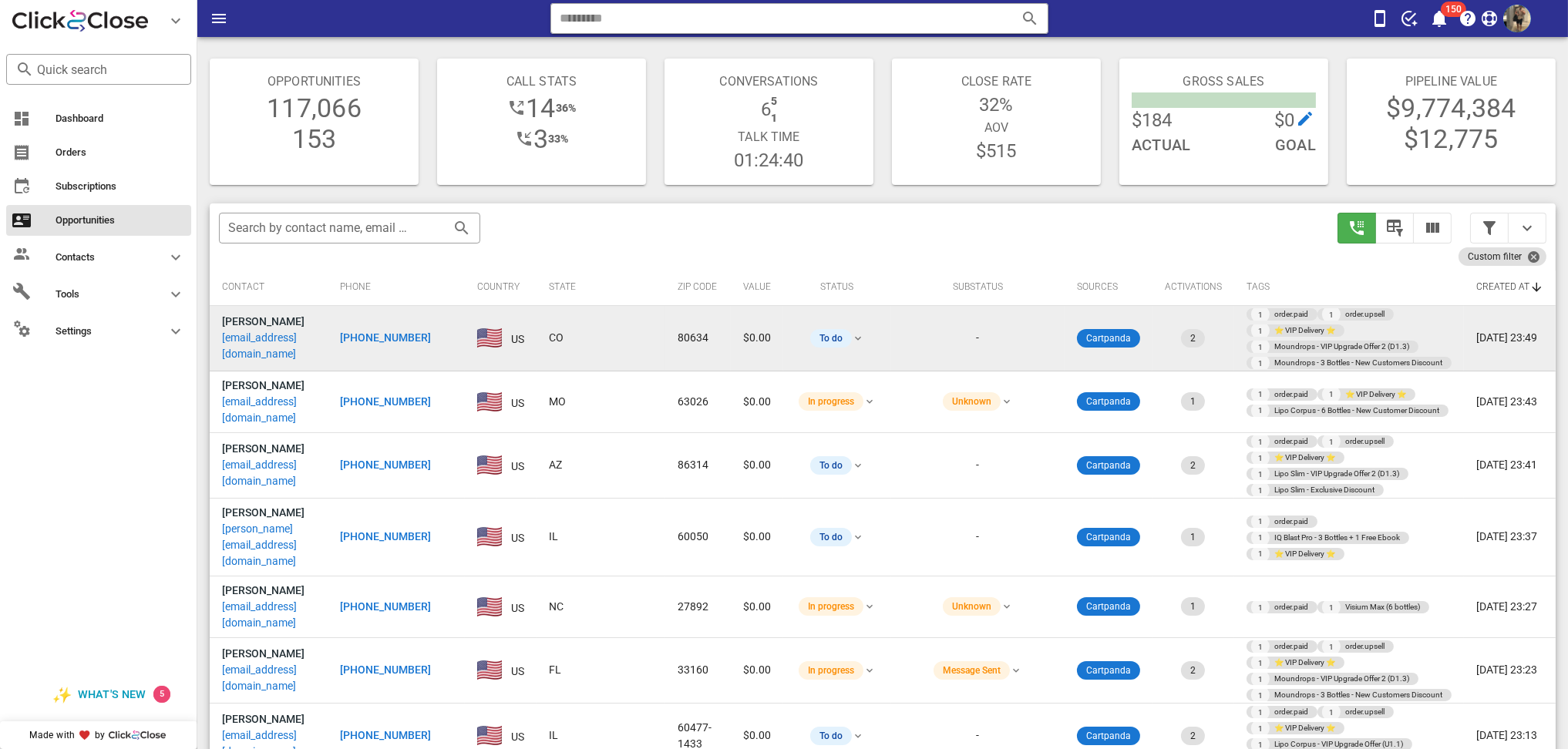 click on "+17204482037" at bounding box center [385, 338] 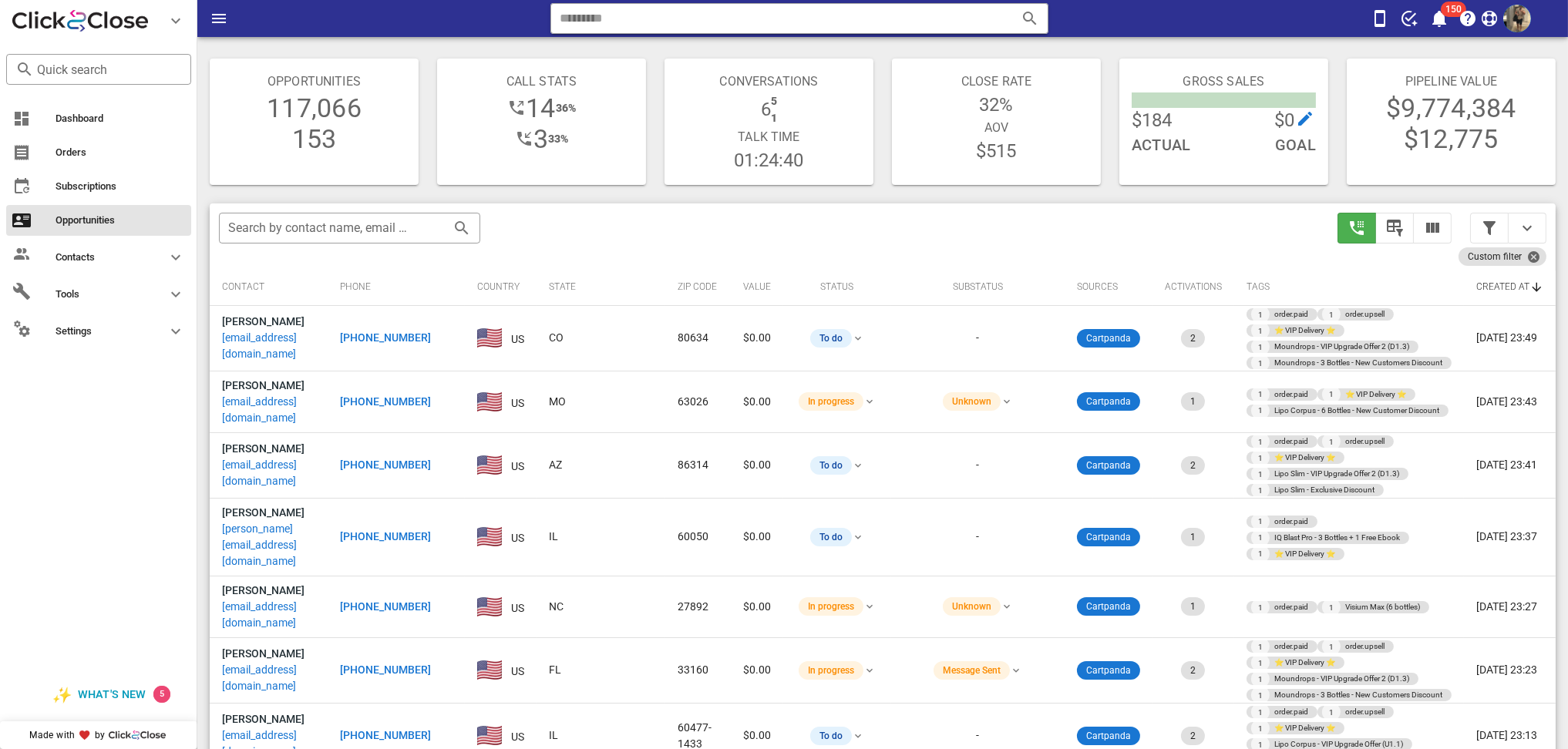 type on "**********" 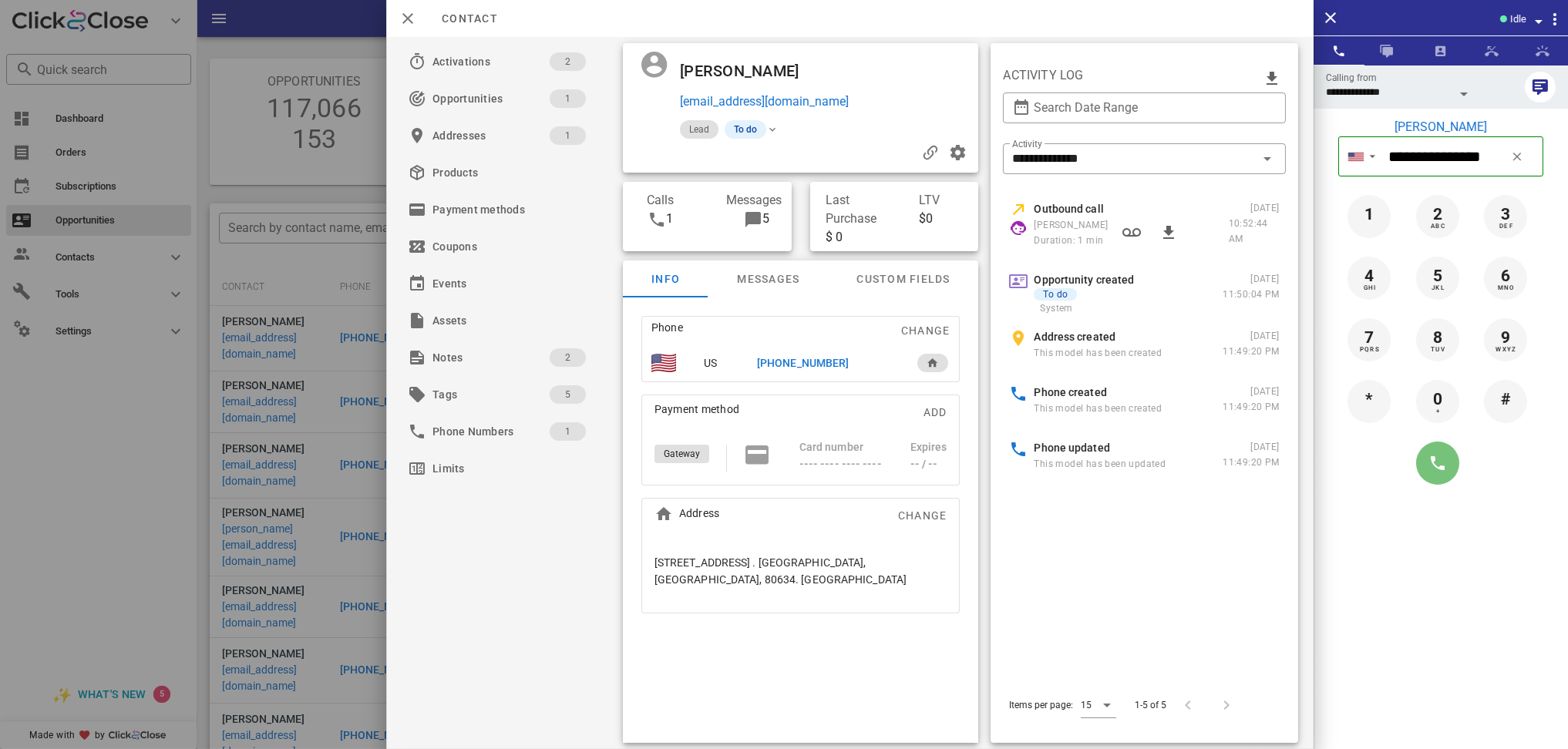 click at bounding box center [1438, 463] 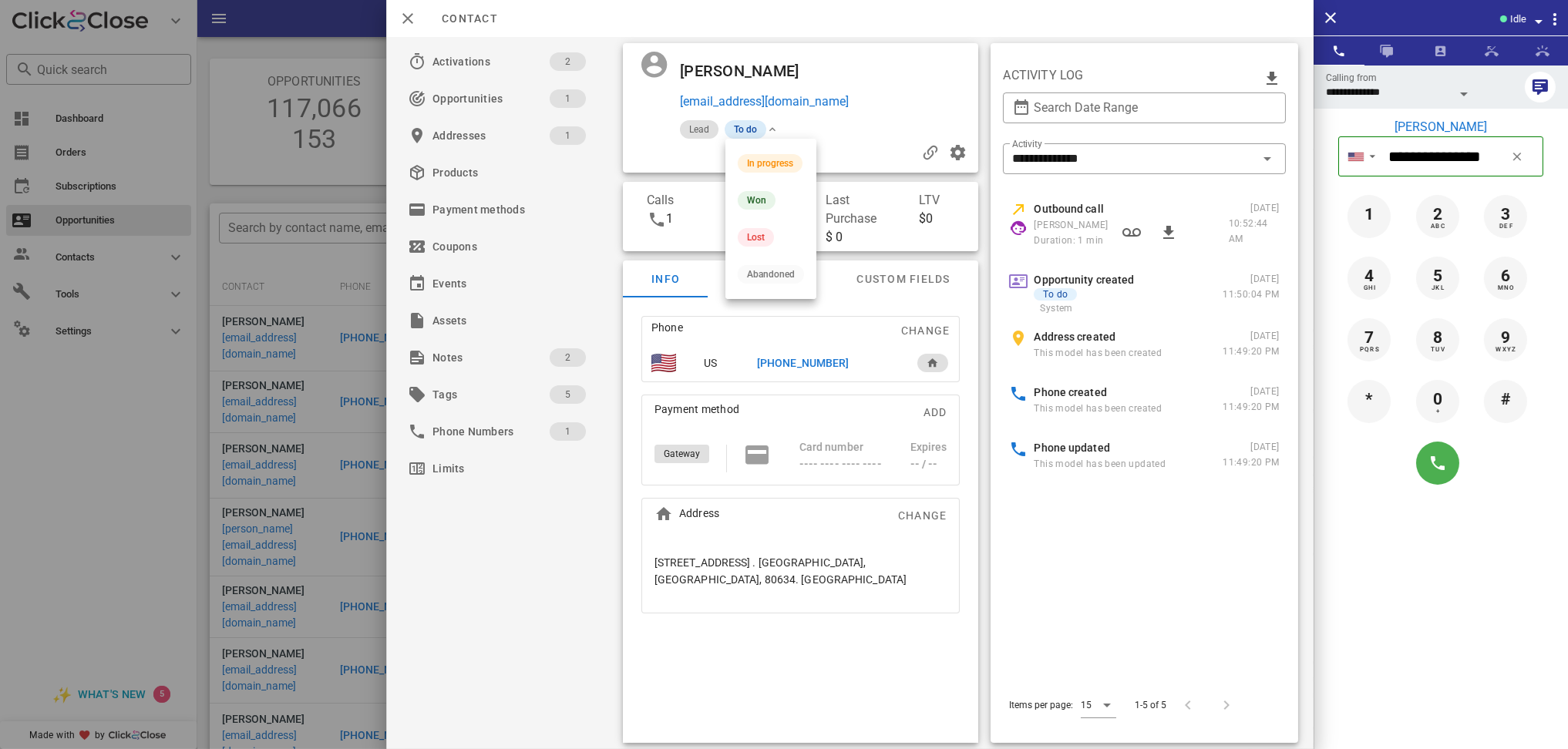 click on "To do" at bounding box center [745, 129] 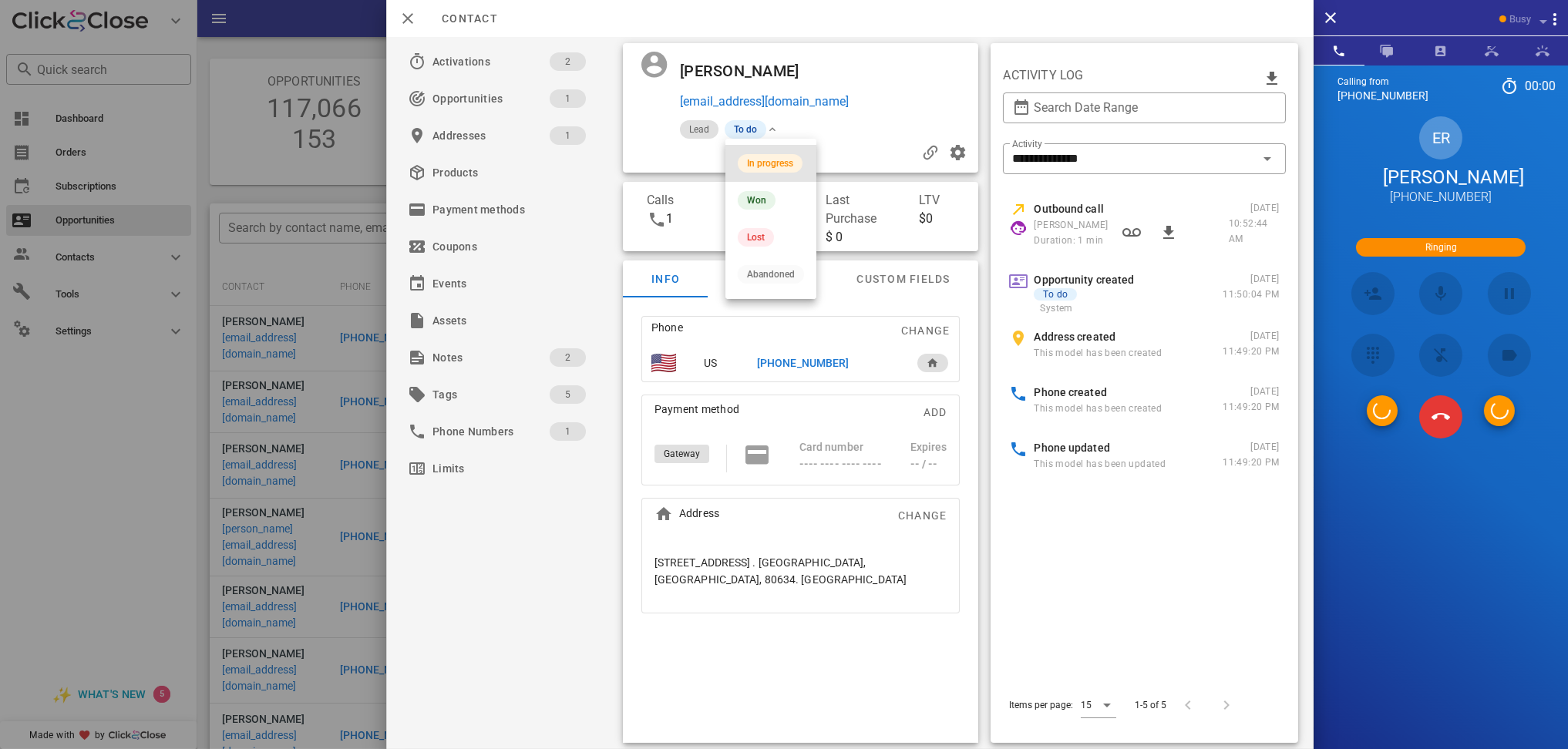 click on "In progress" at bounding box center (771, 163) 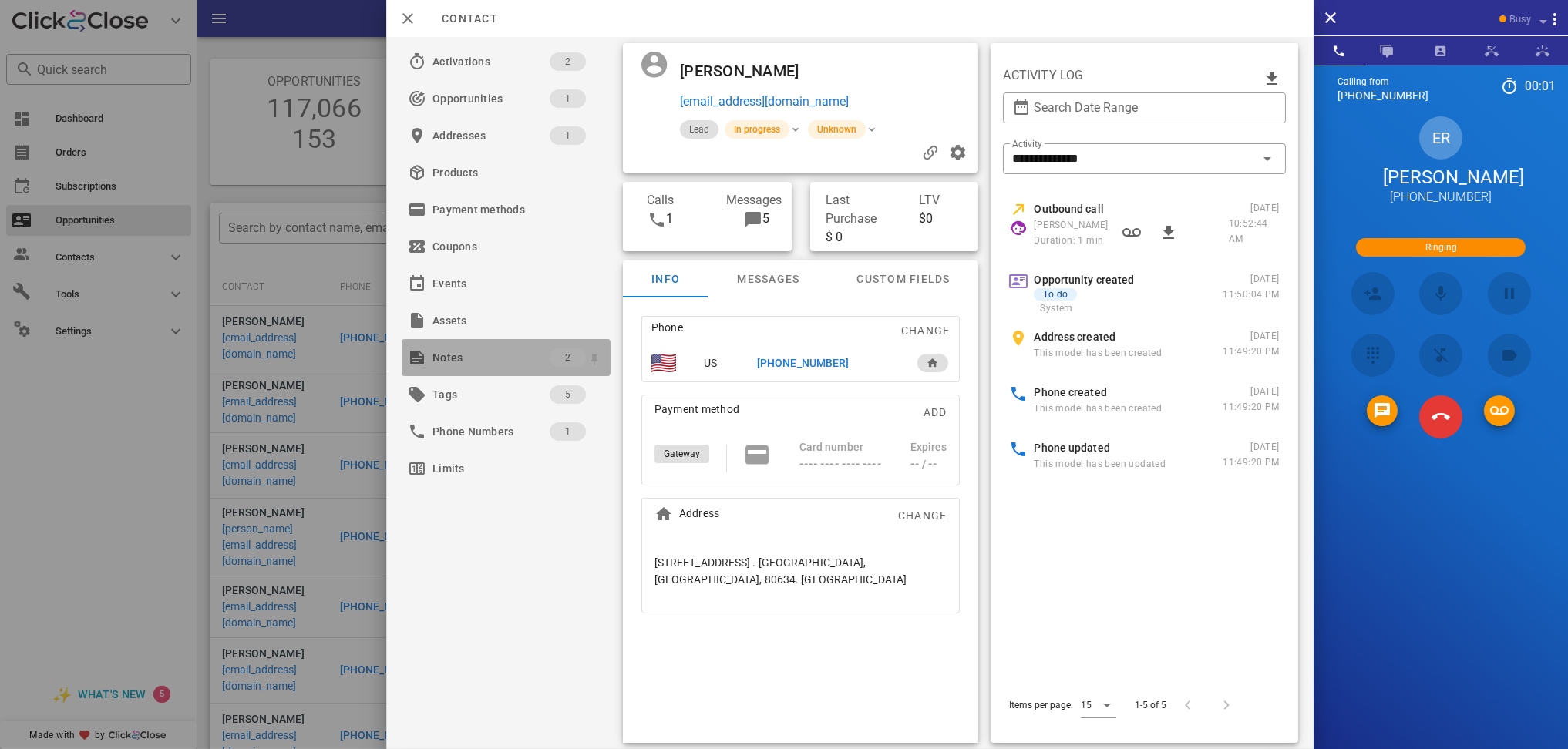 click on "Notes" at bounding box center (491, 358) 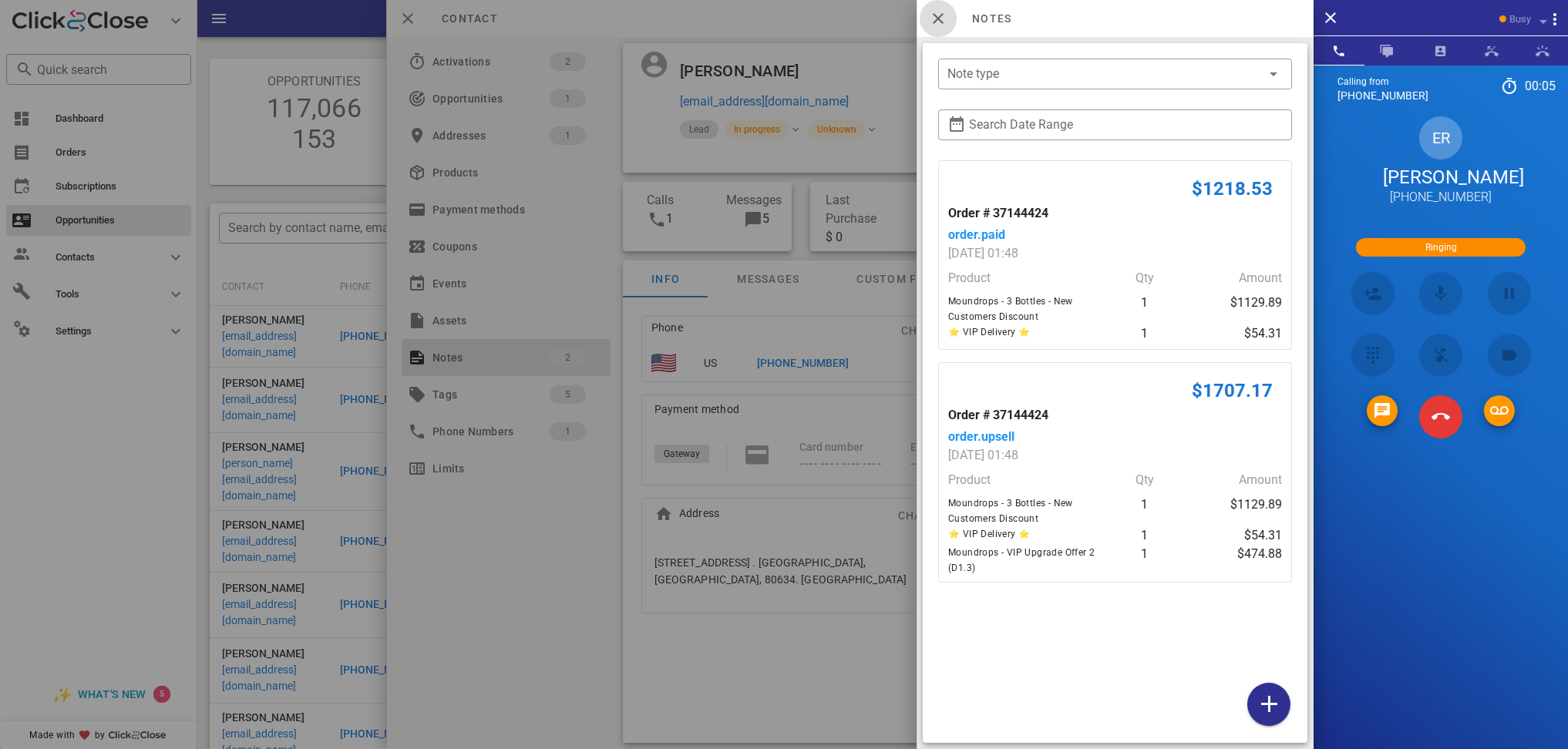 click at bounding box center (938, 18) 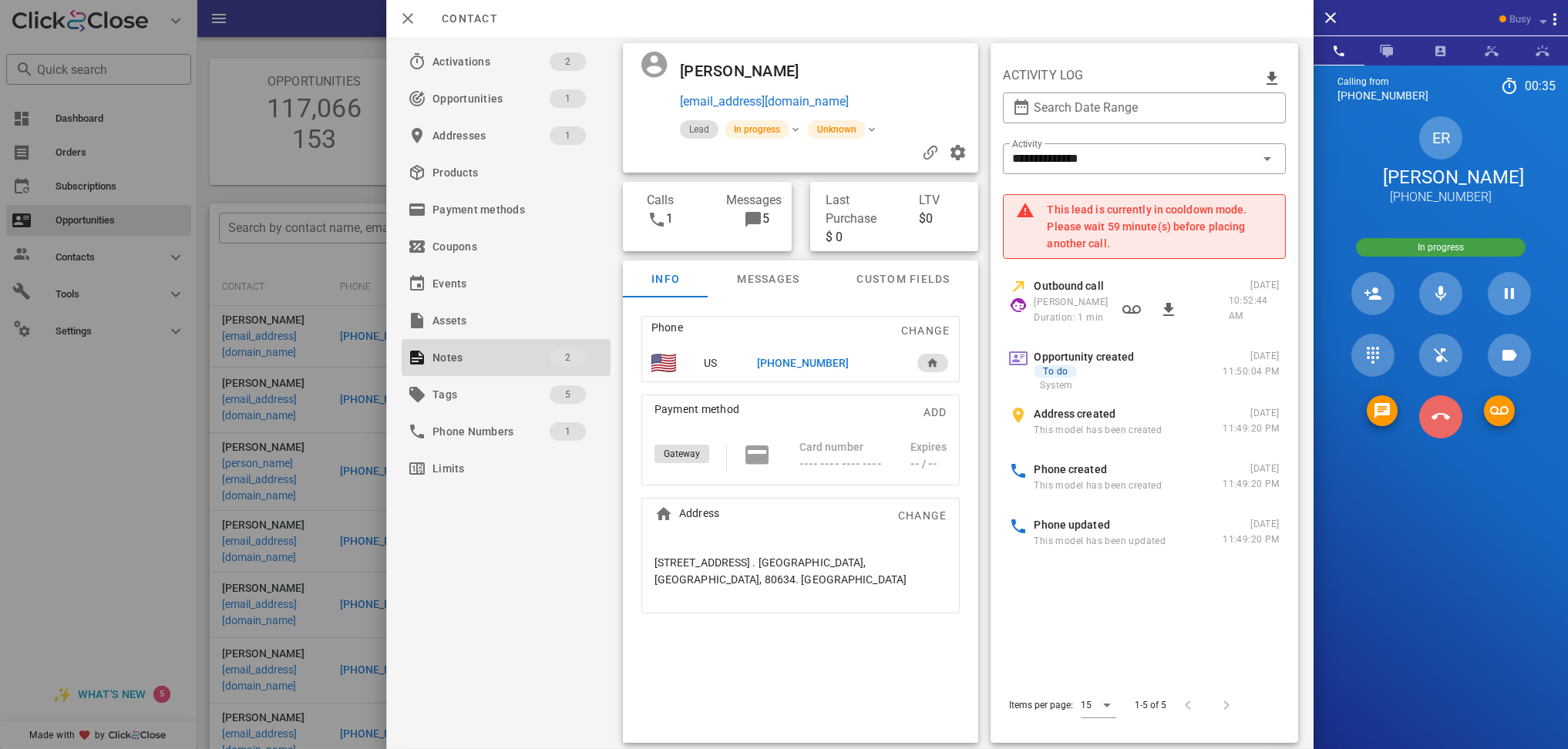 click at bounding box center [1441, 417] 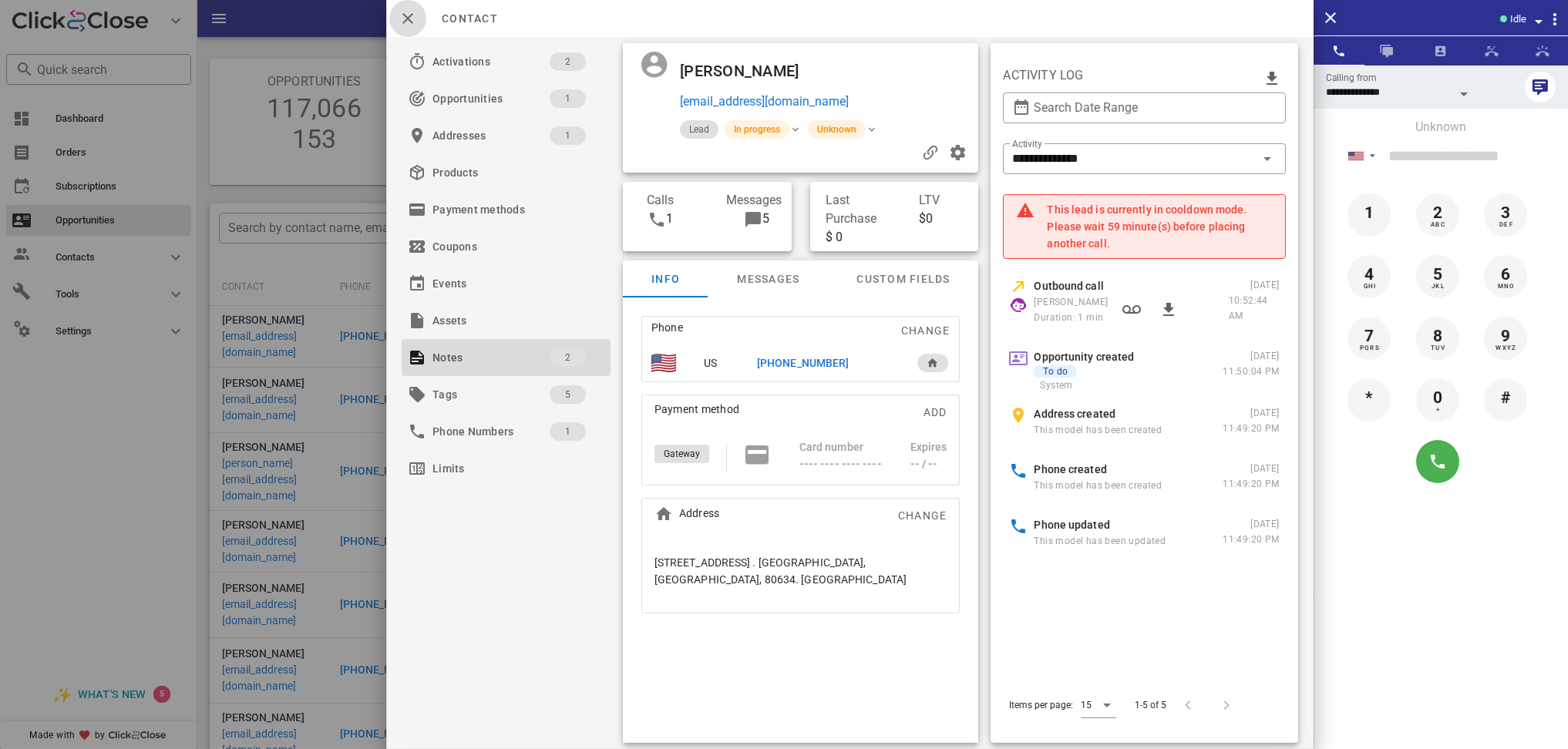click at bounding box center (408, 18) 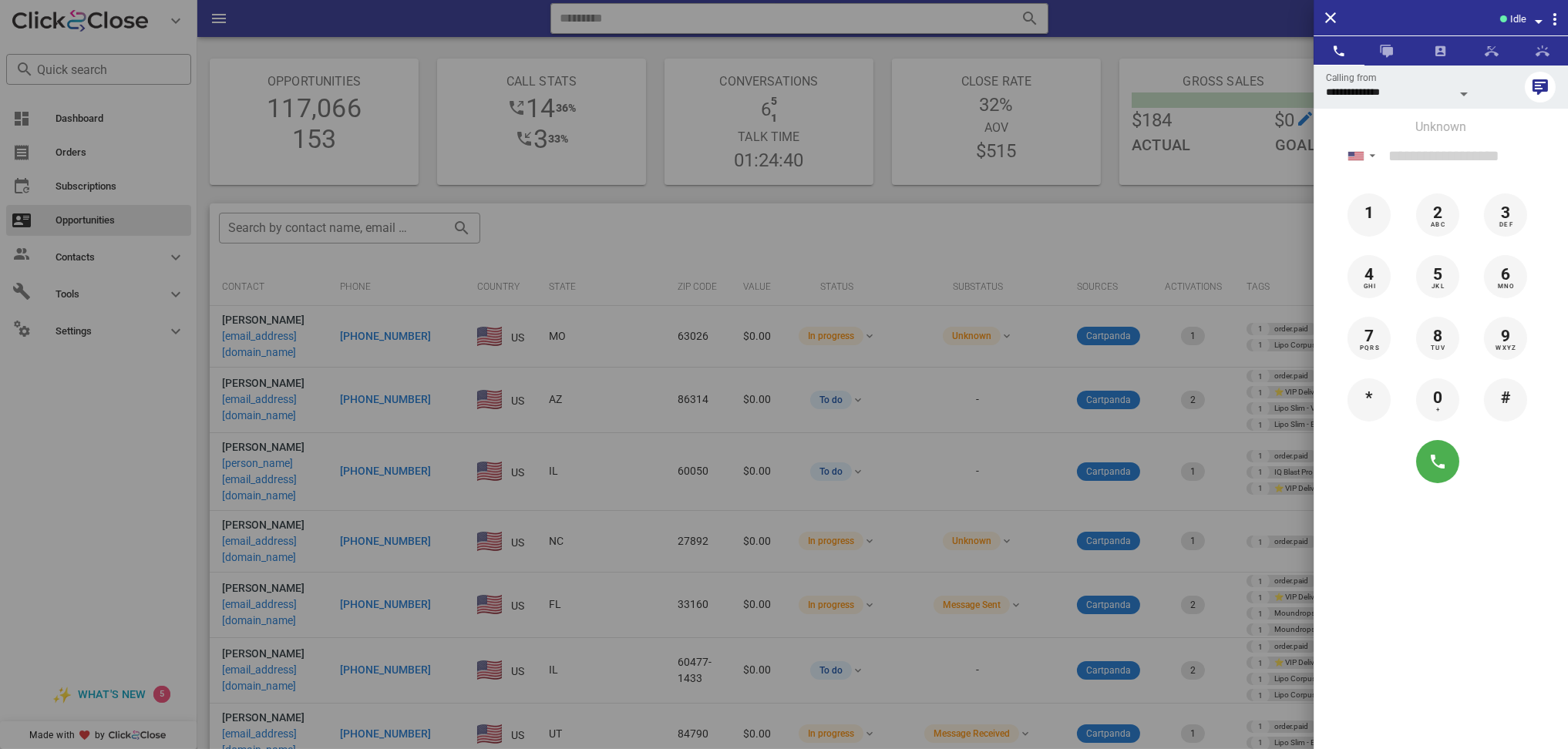 click at bounding box center (784, 374) 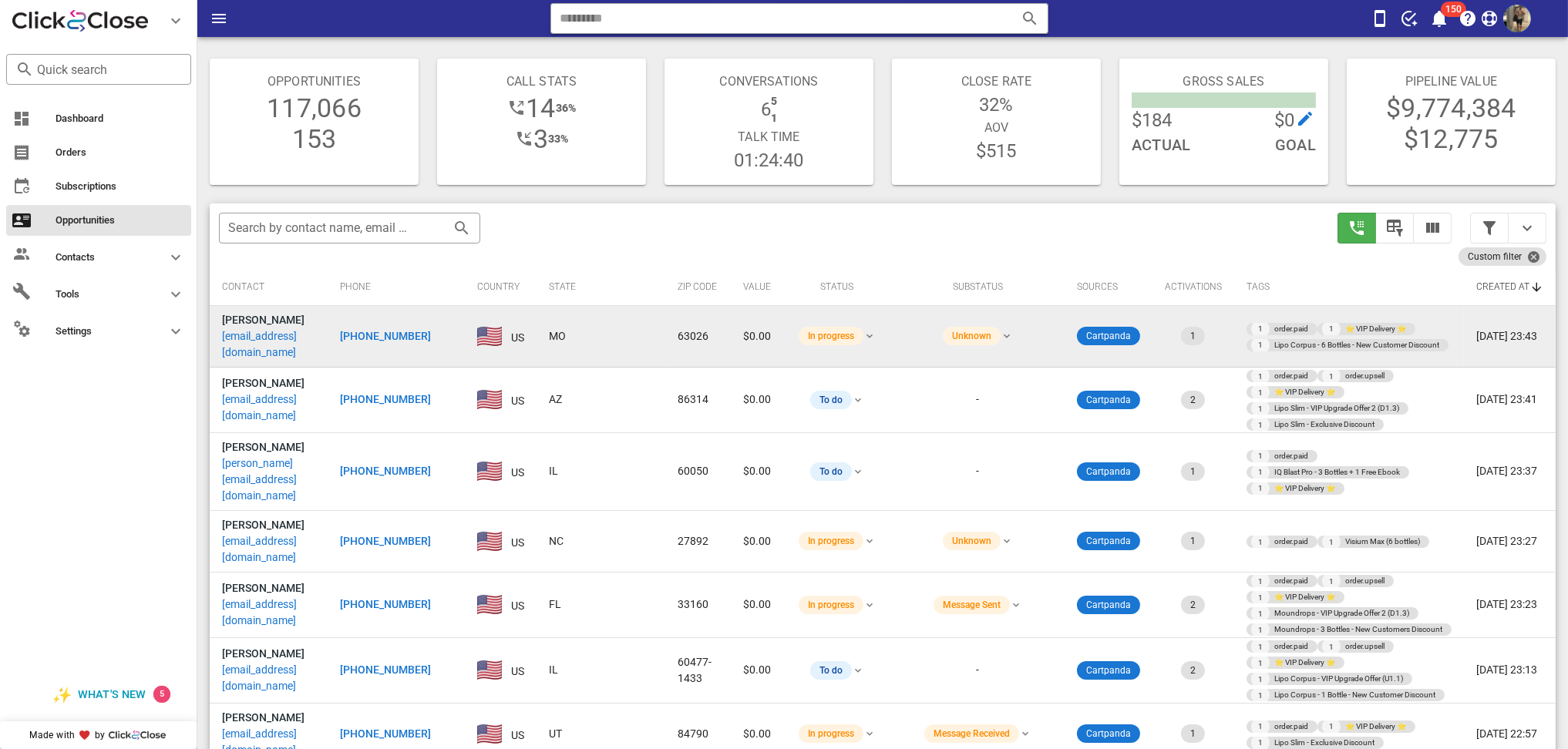 click on "+13147799369" at bounding box center (385, 336) 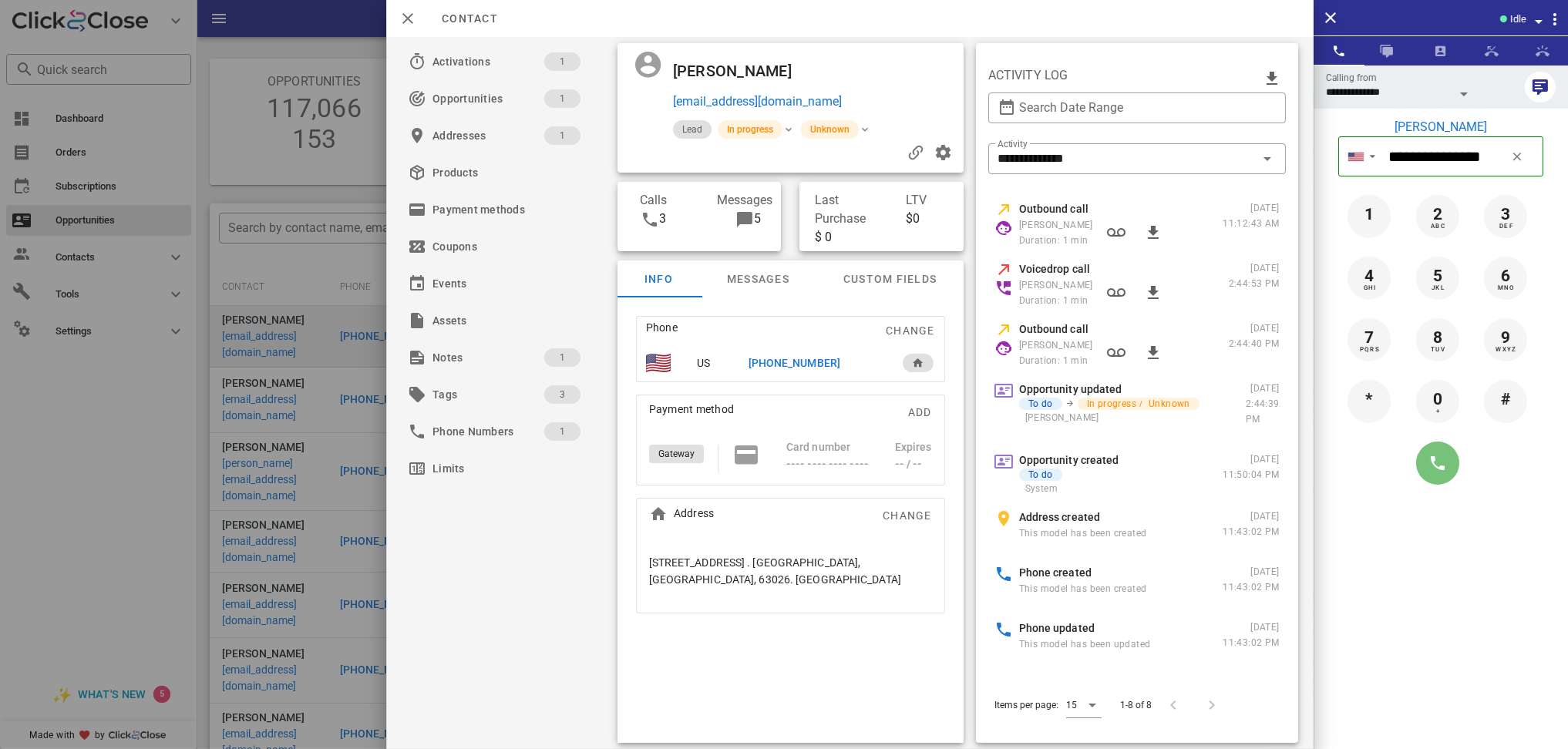 click at bounding box center (1438, 463) 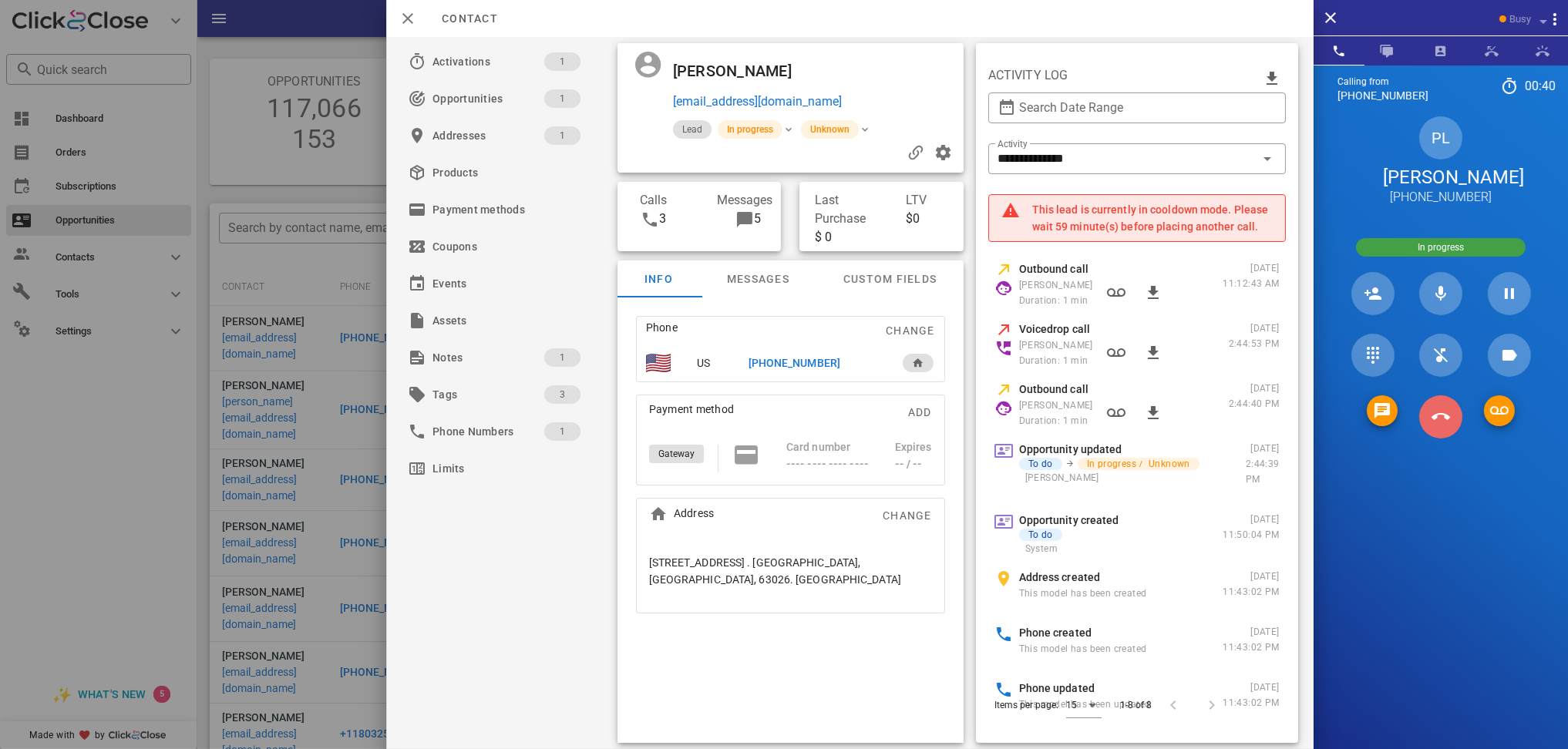 click at bounding box center (1441, 417) 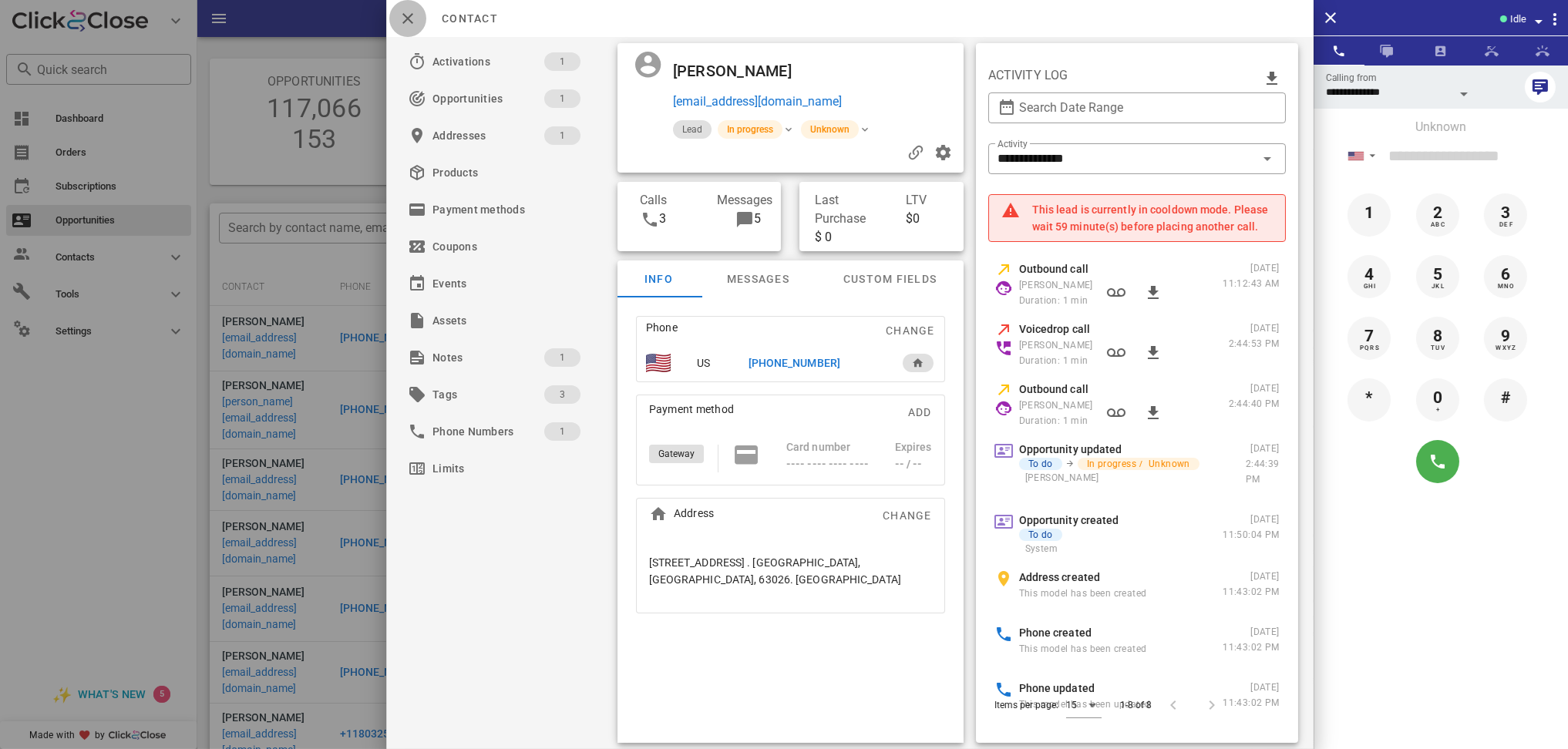 click at bounding box center (408, 18) 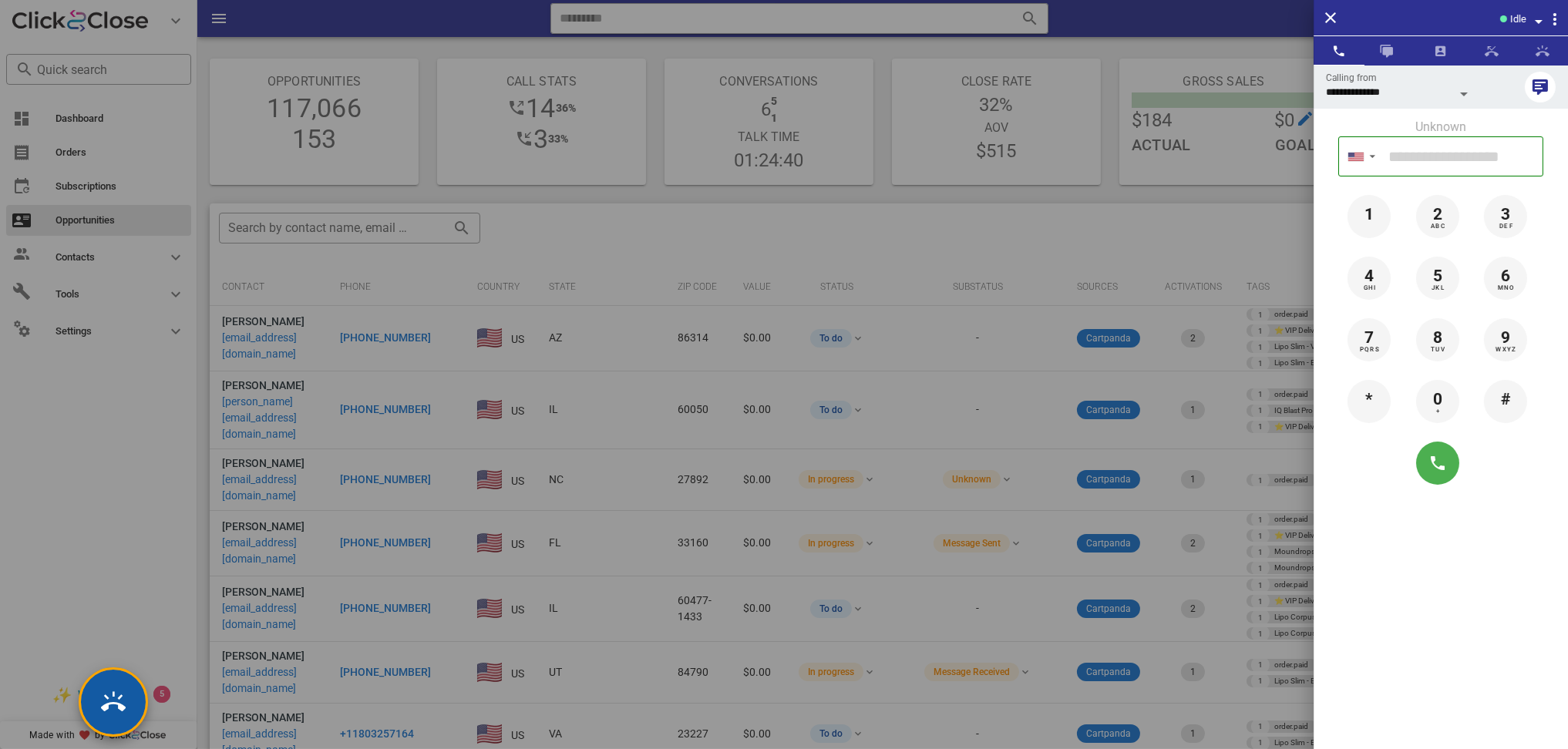 click at bounding box center [113, 702] 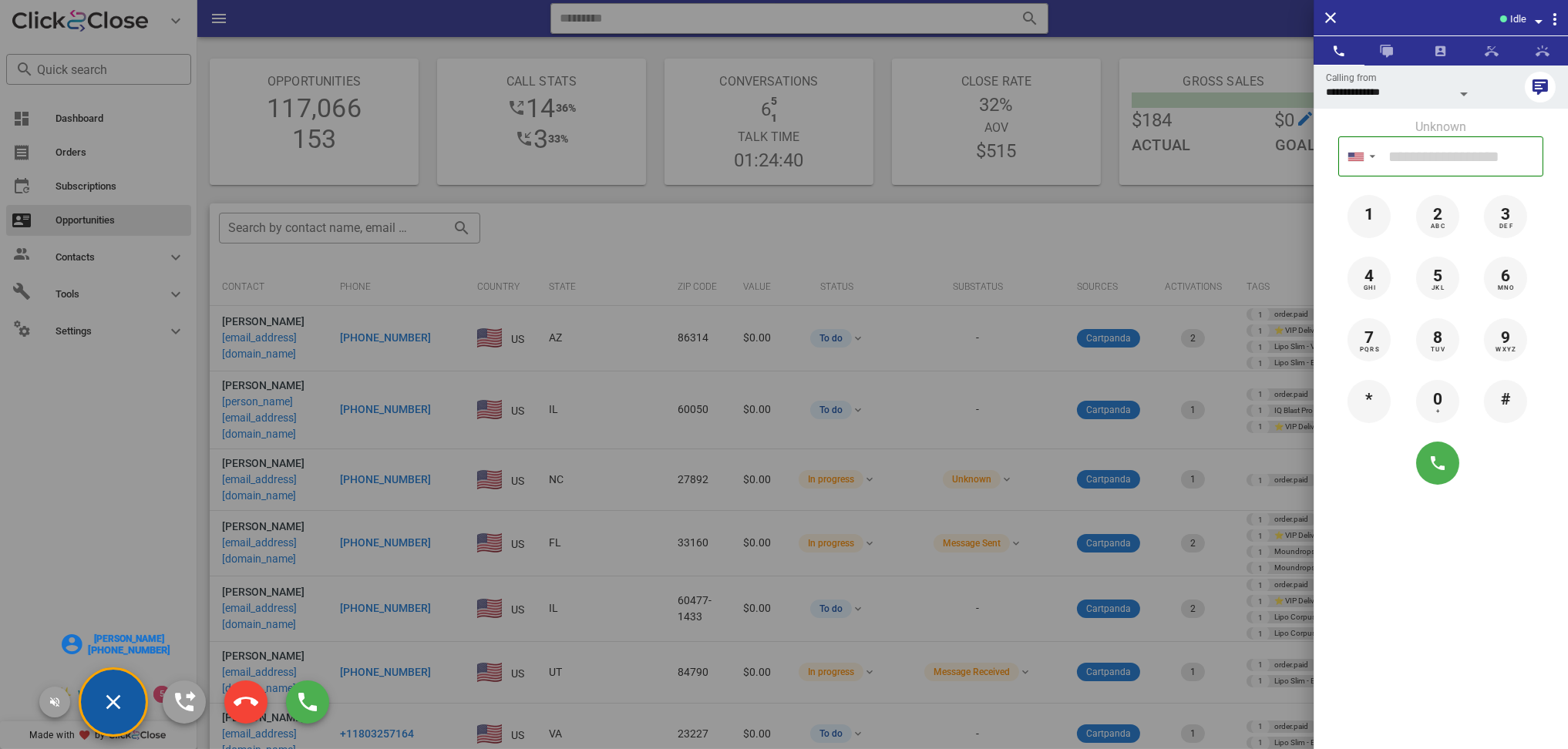 click on "Vickie Chavers Bruso +13039357768" at bounding box center (116, 644) 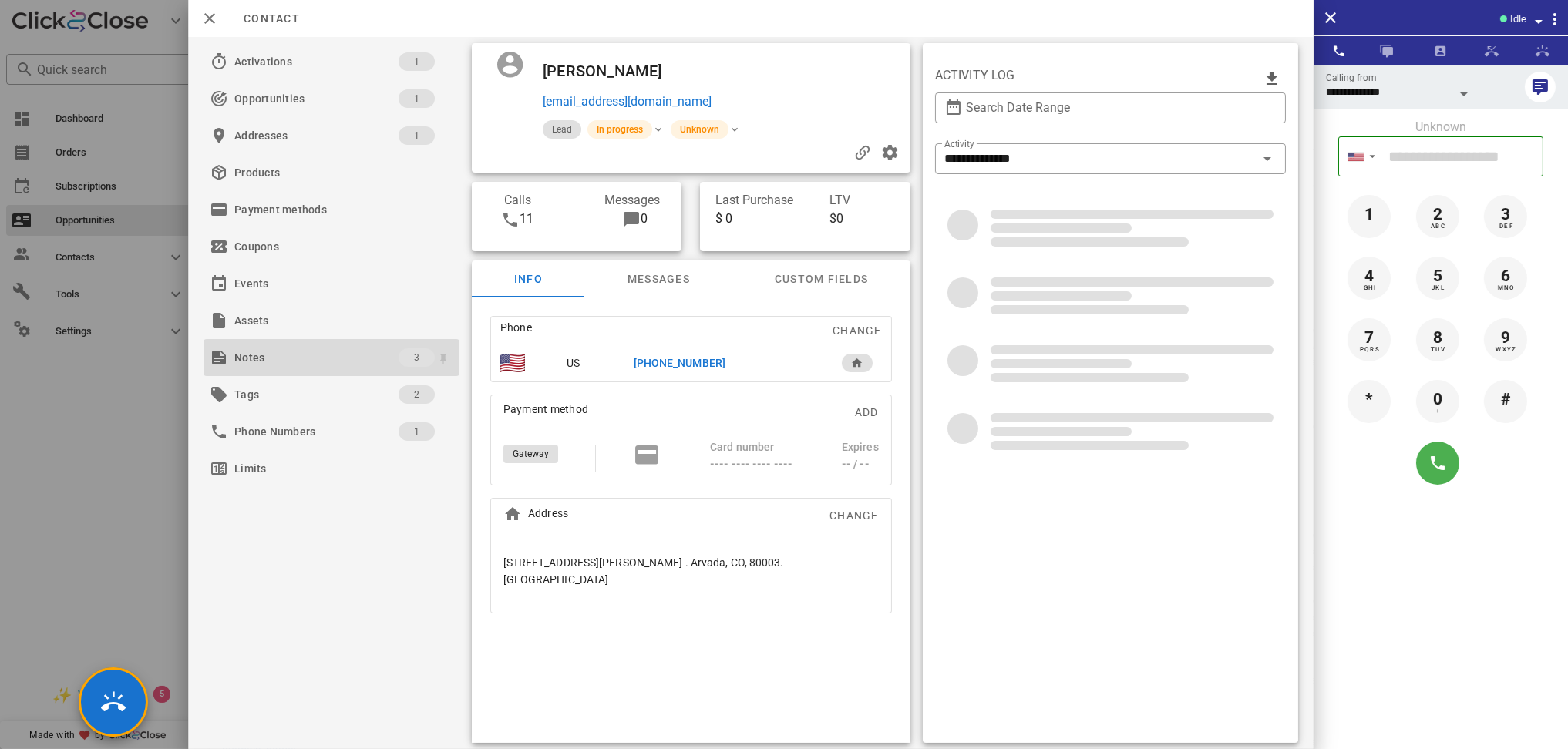 click on "Notes" at bounding box center (316, 358) 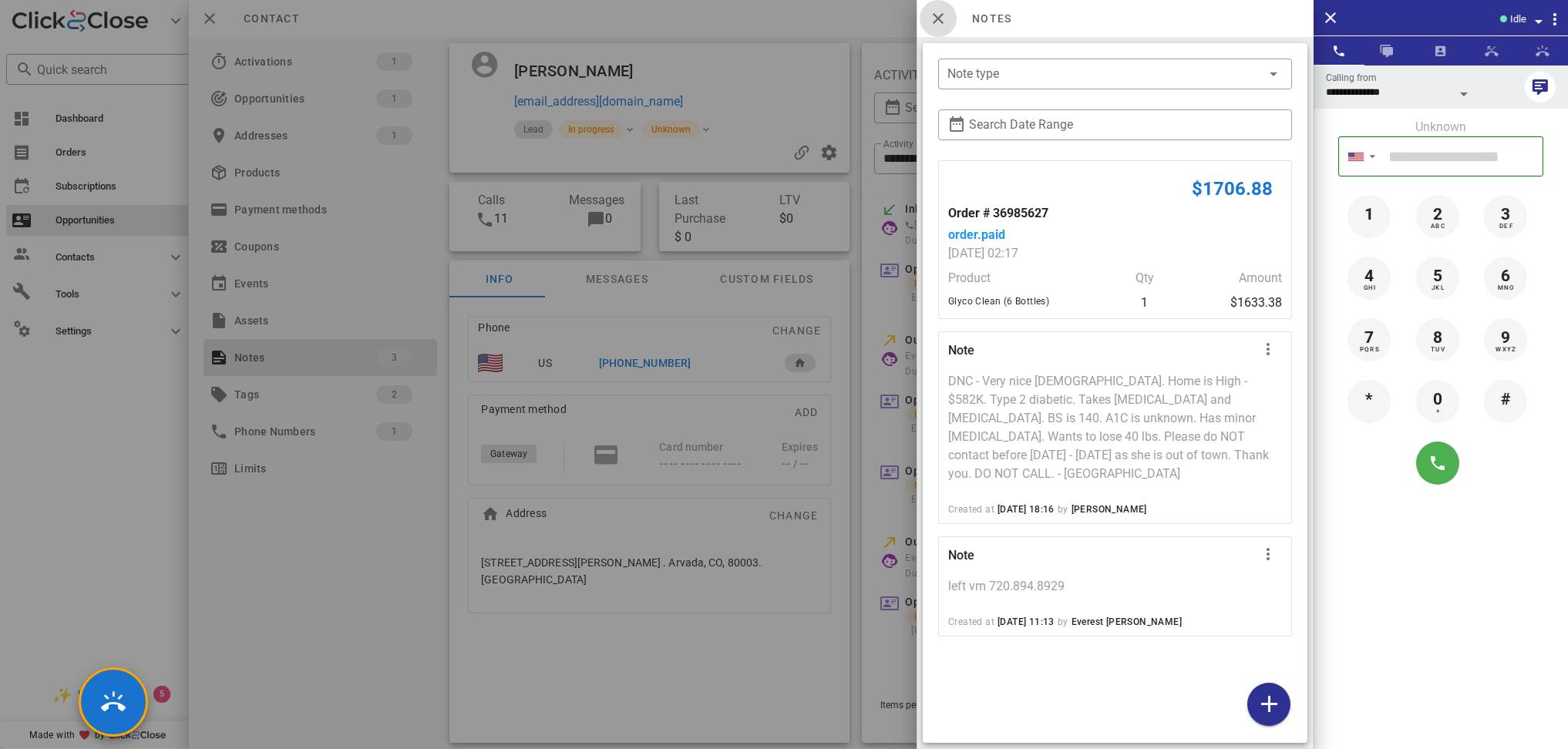 click at bounding box center [938, 18] 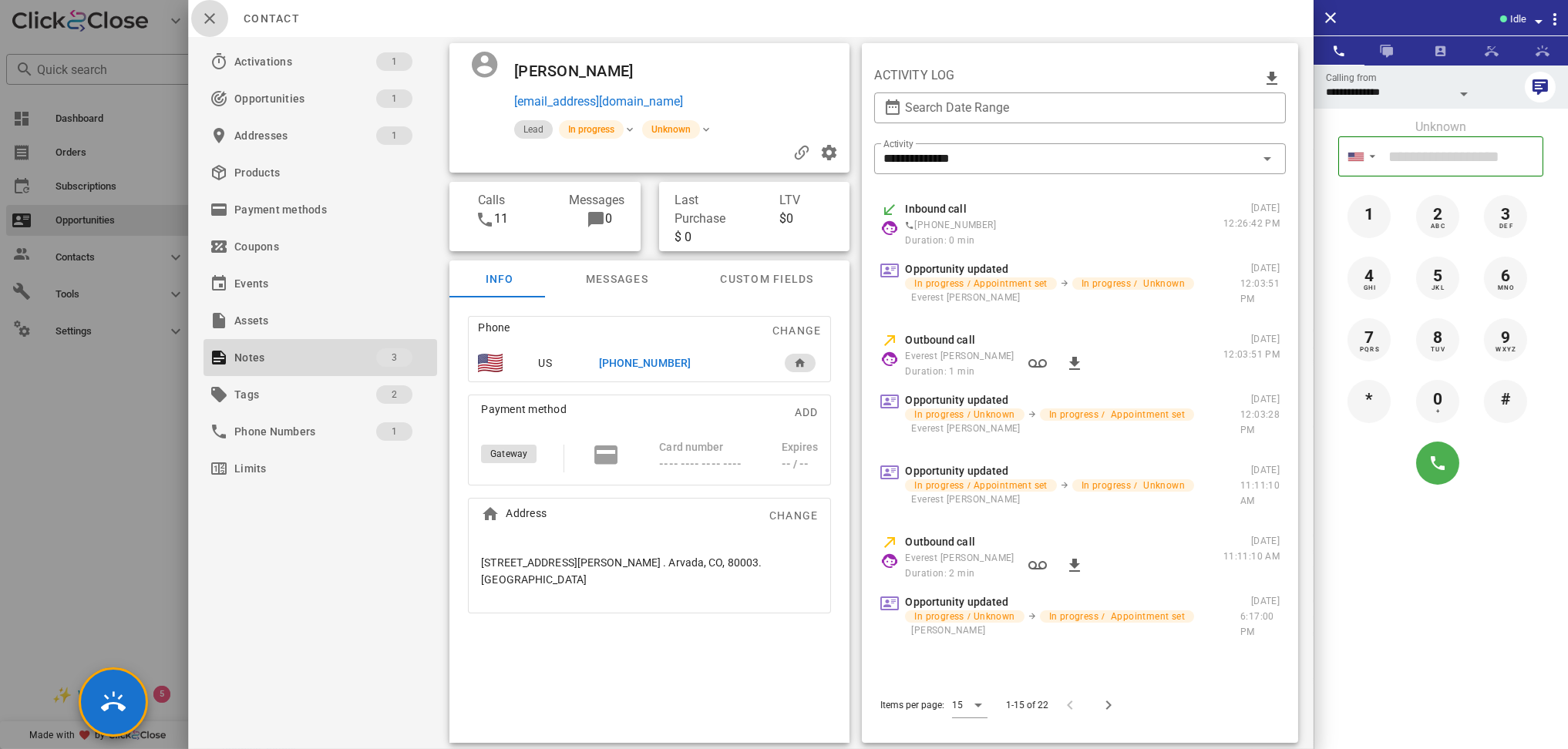 click at bounding box center (210, 18) 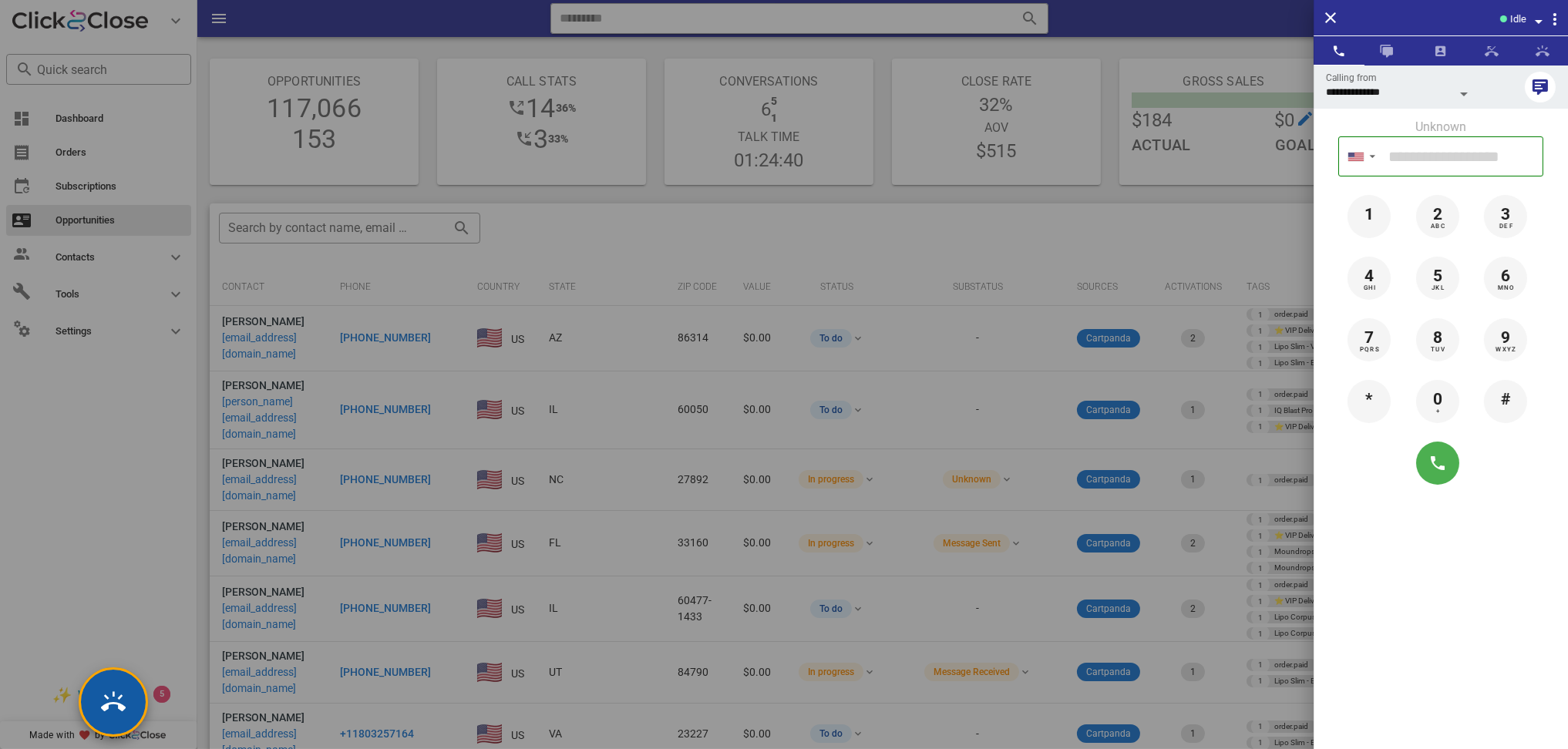 click at bounding box center (113, 702) 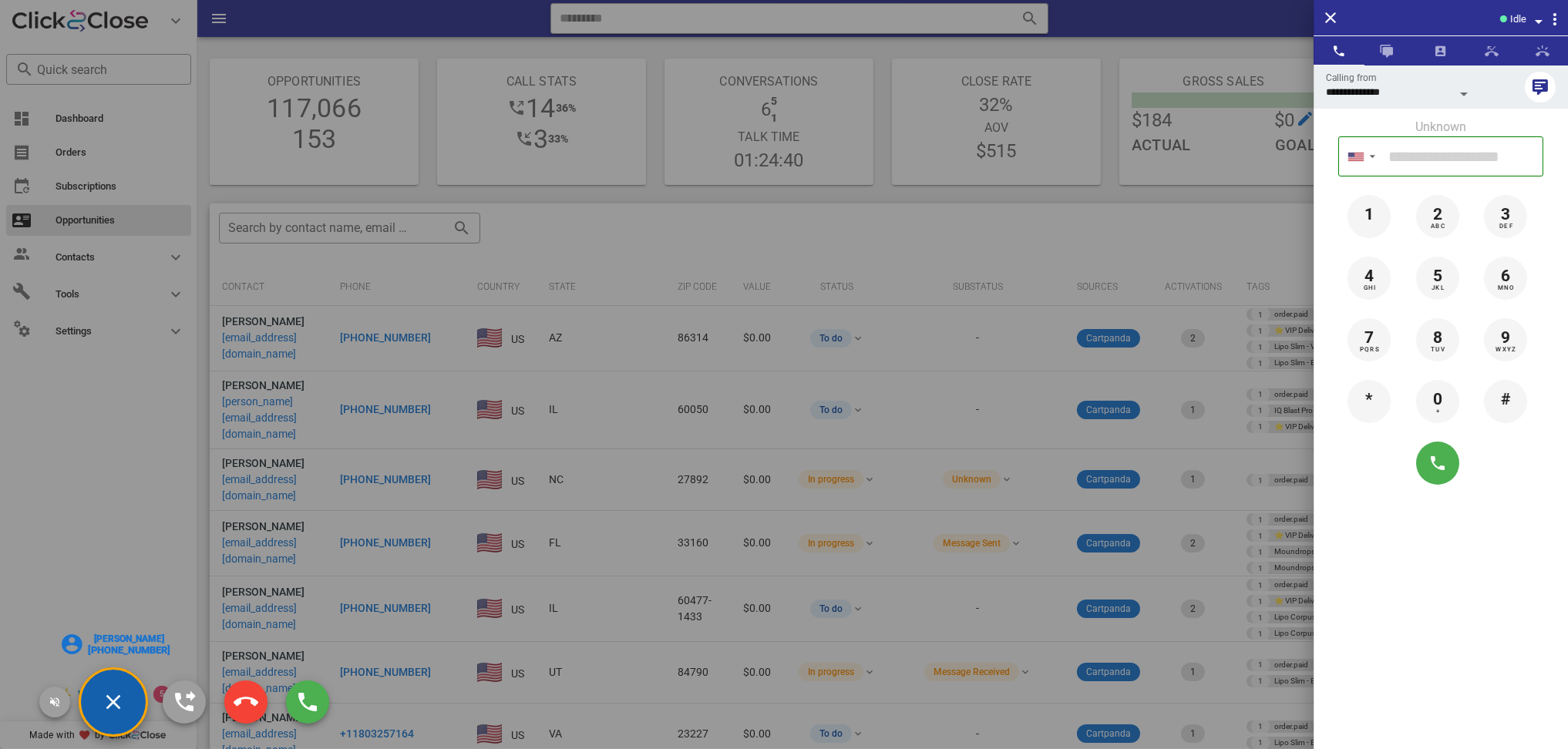 click at bounding box center (784, 374) 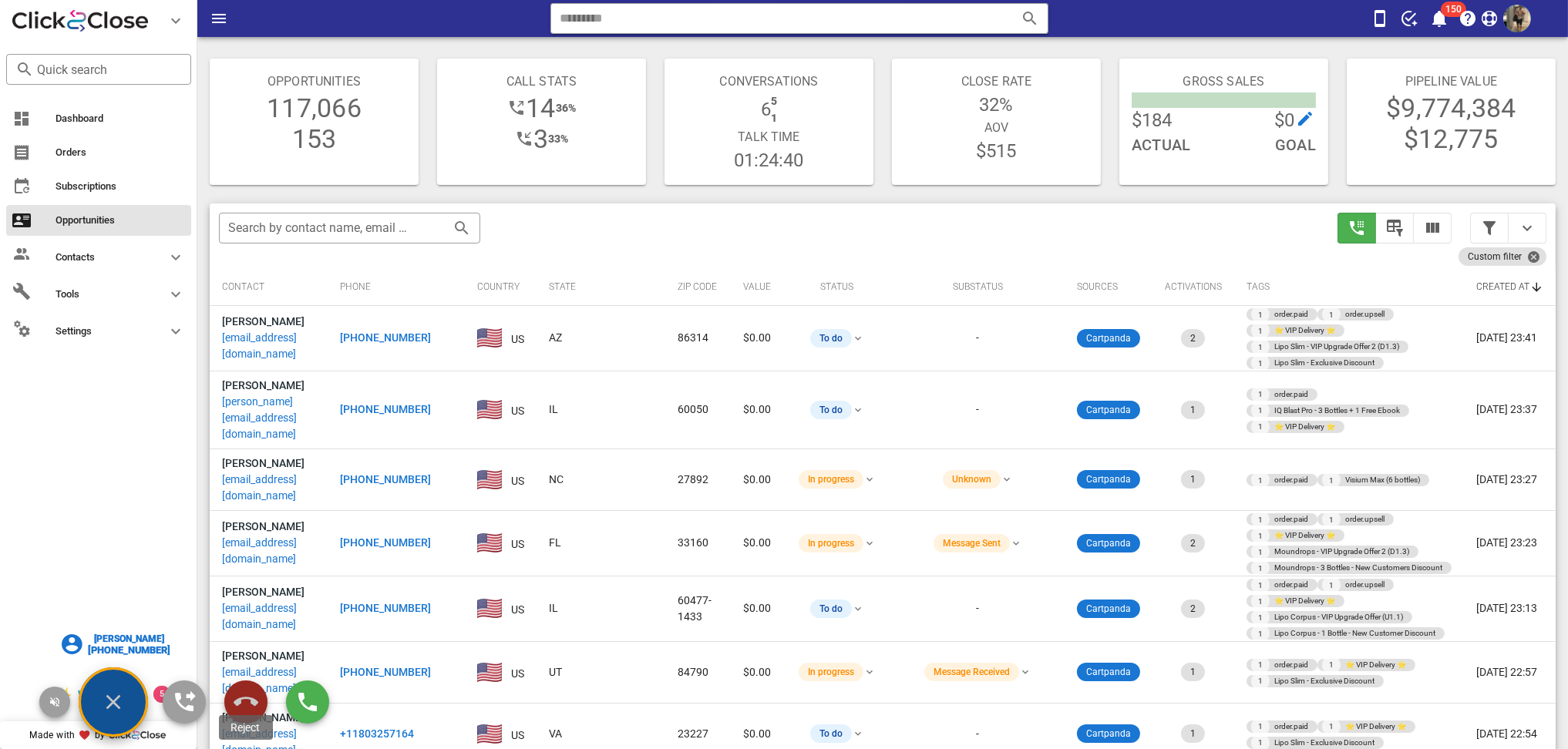 click at bounding box center (246, 702) 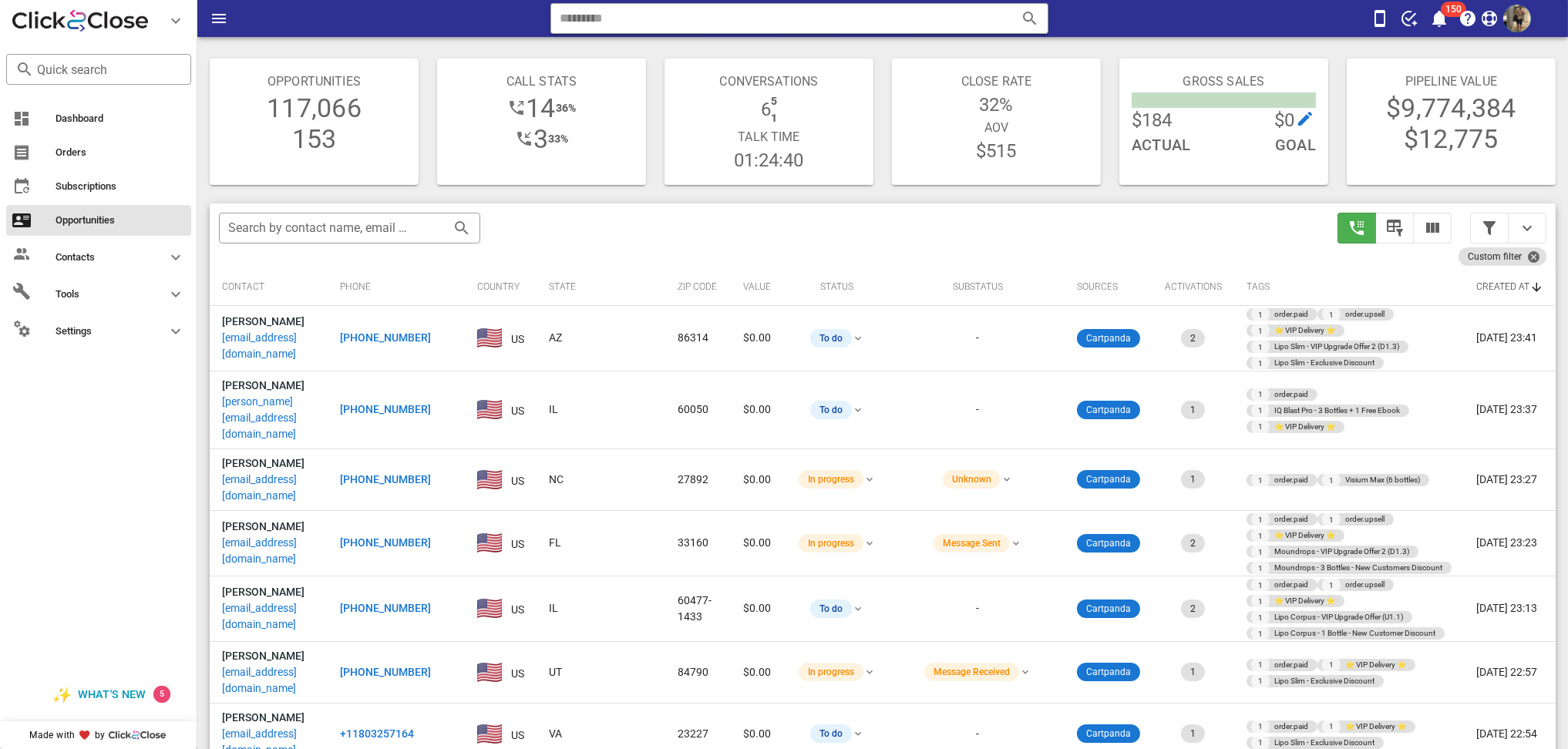 click on "Dashboard Orders Subscriptions Opportunities Contacts Tools Settings" at bounding box center [99, 383] 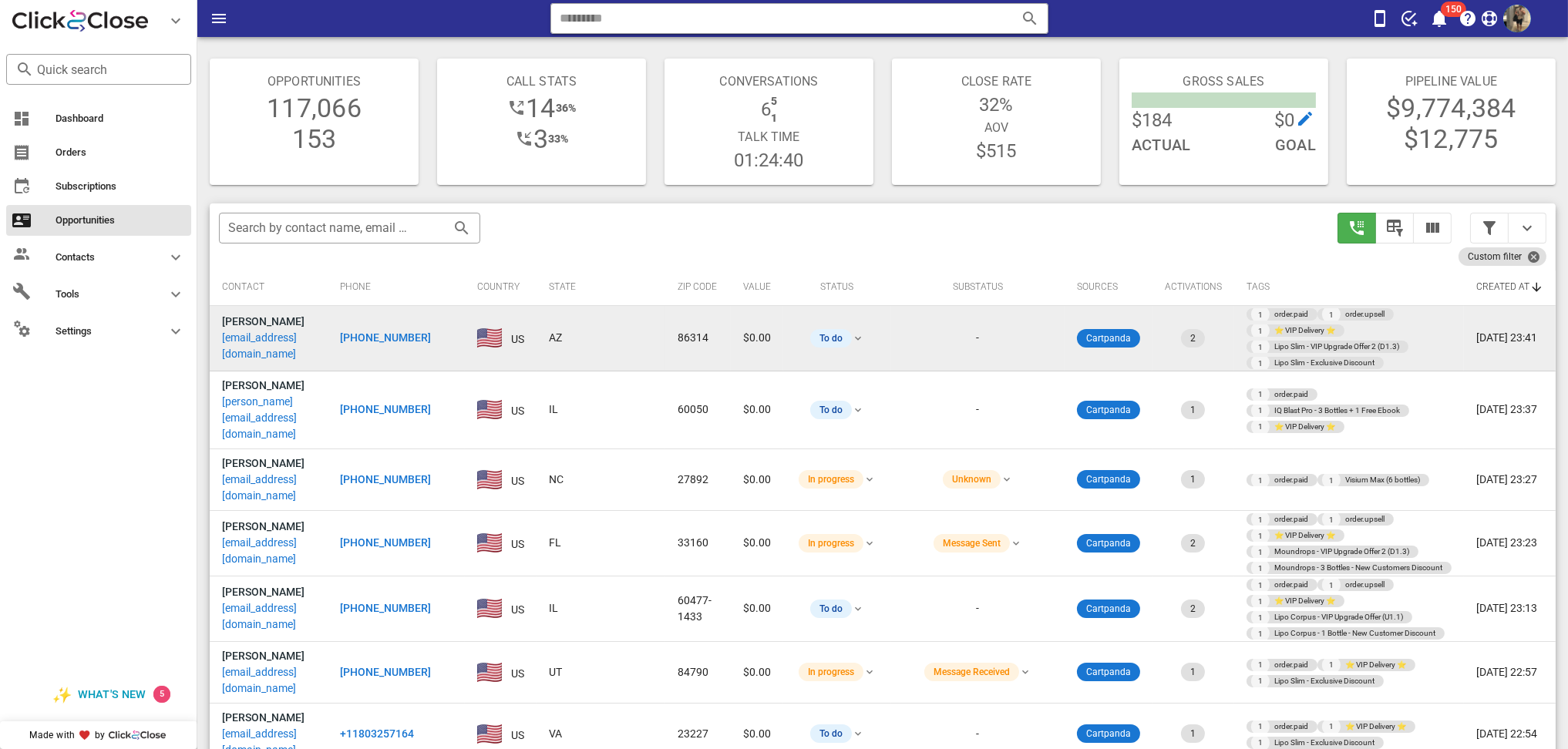 click on "+19282739604" at bounding box center (385, 338) 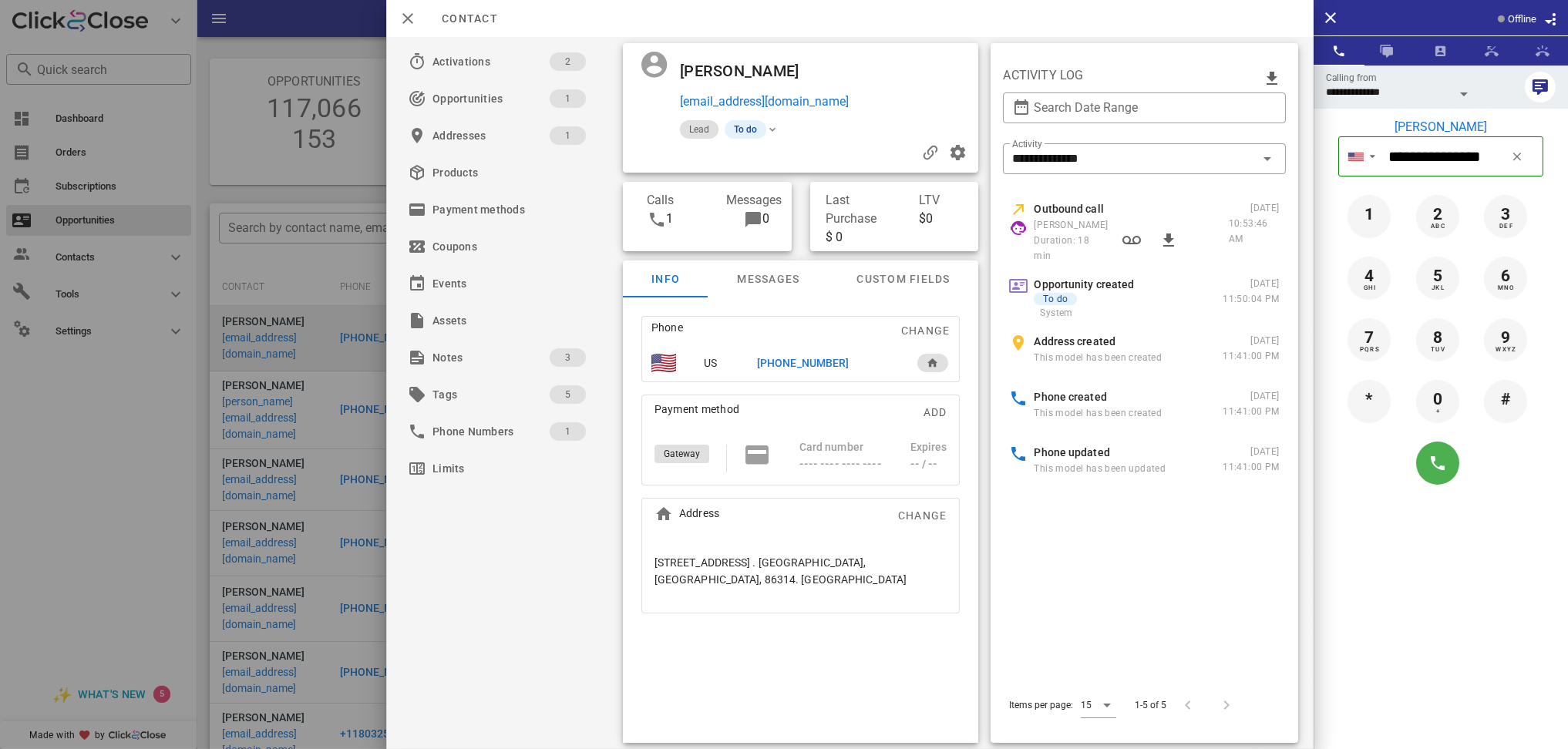 click at bounding box center [1441, 463] 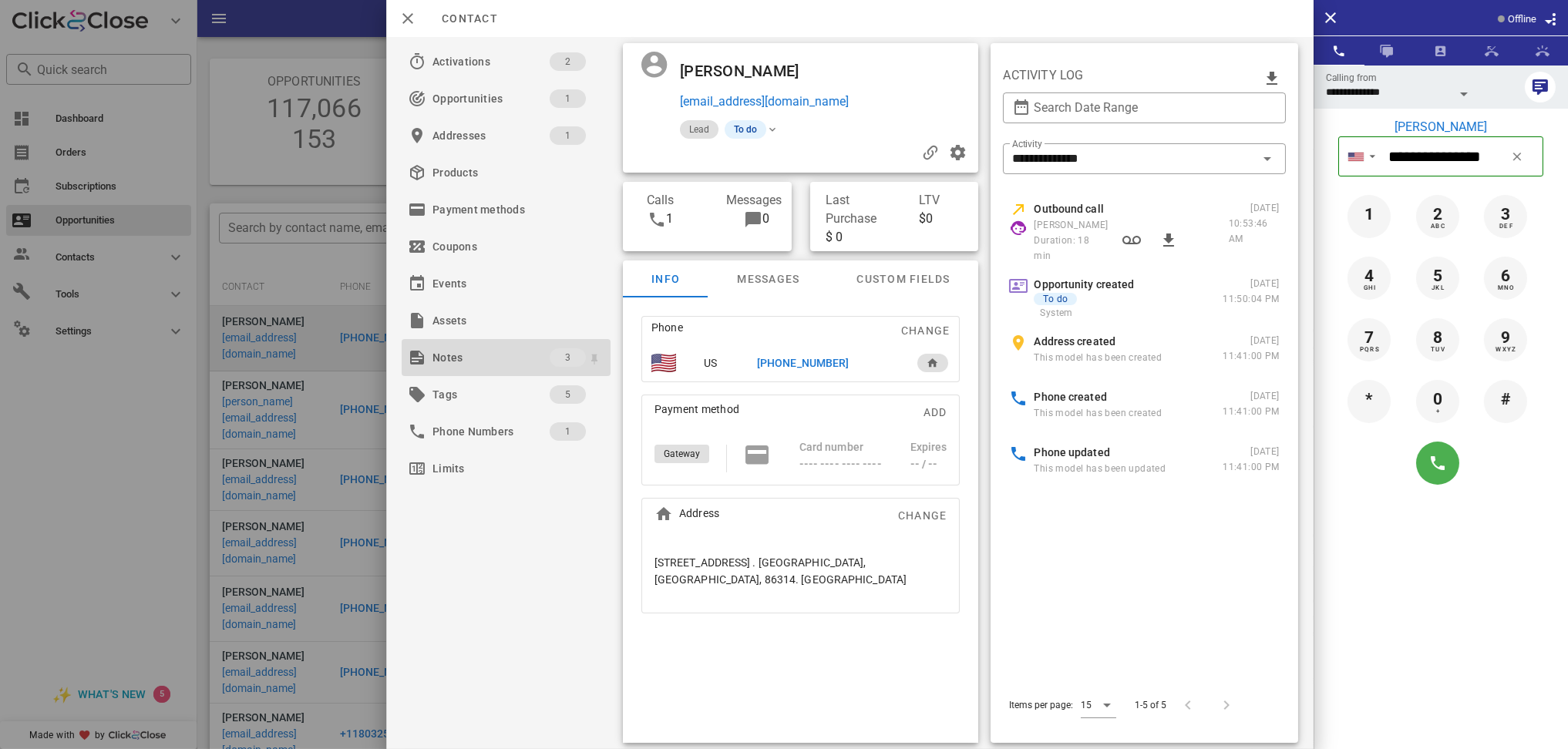 click on "Notes" at bounding box center (491, 358) 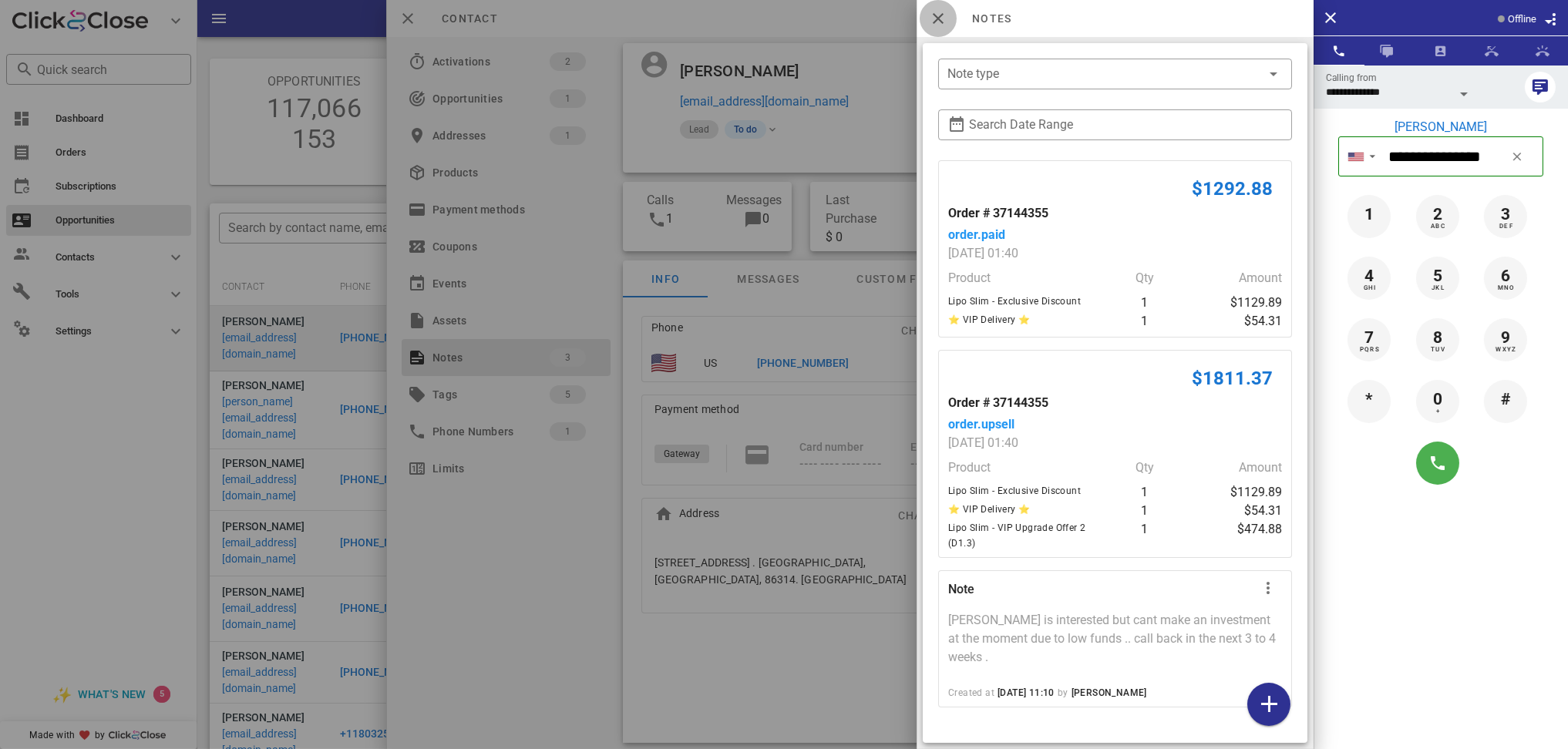 click at bounding box center [938, 18] 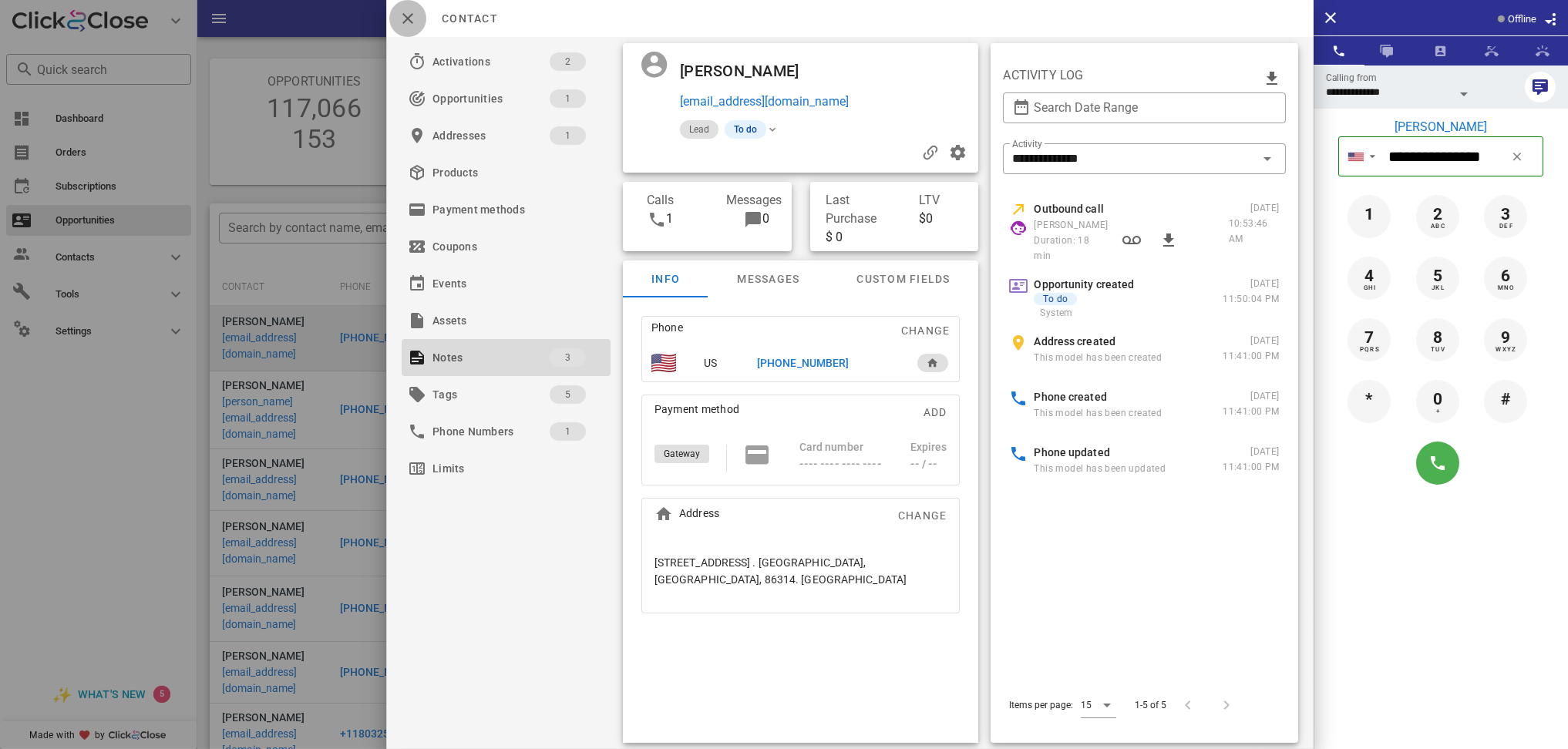click at bounding box center [408, 18] 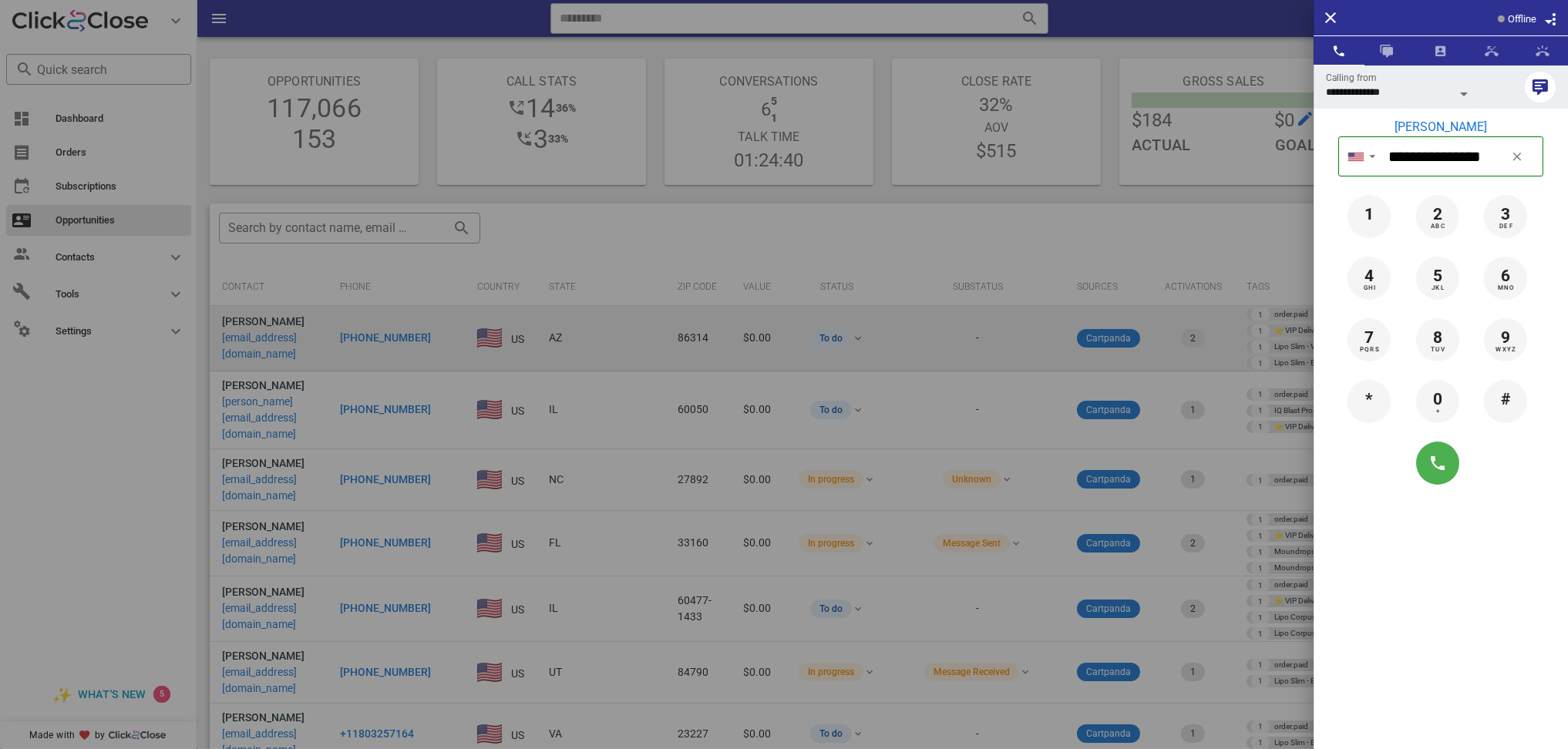 click at bounding box center [784, 374] 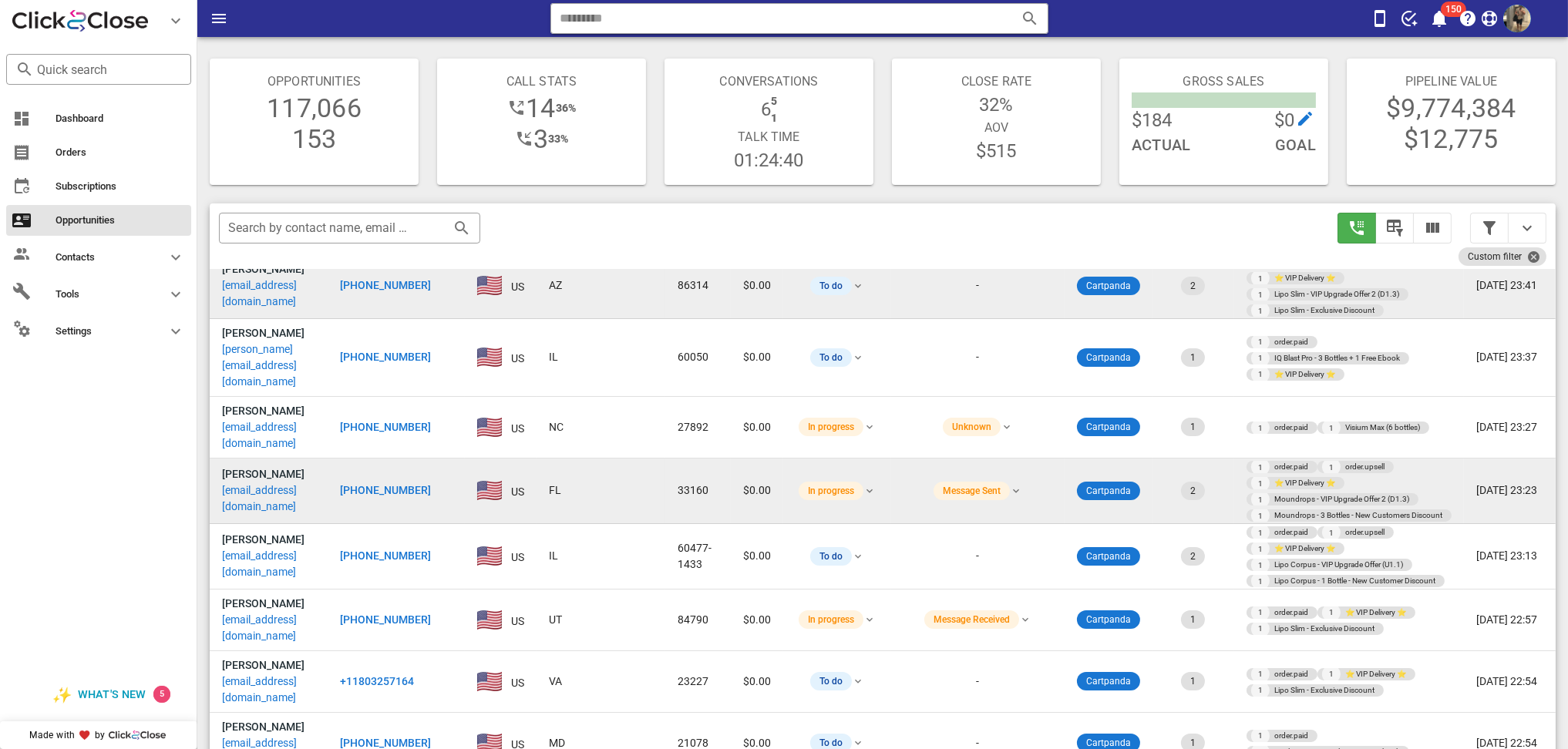 scroll, scrollTop: 75, scrollLeft: 0, axis: vertical 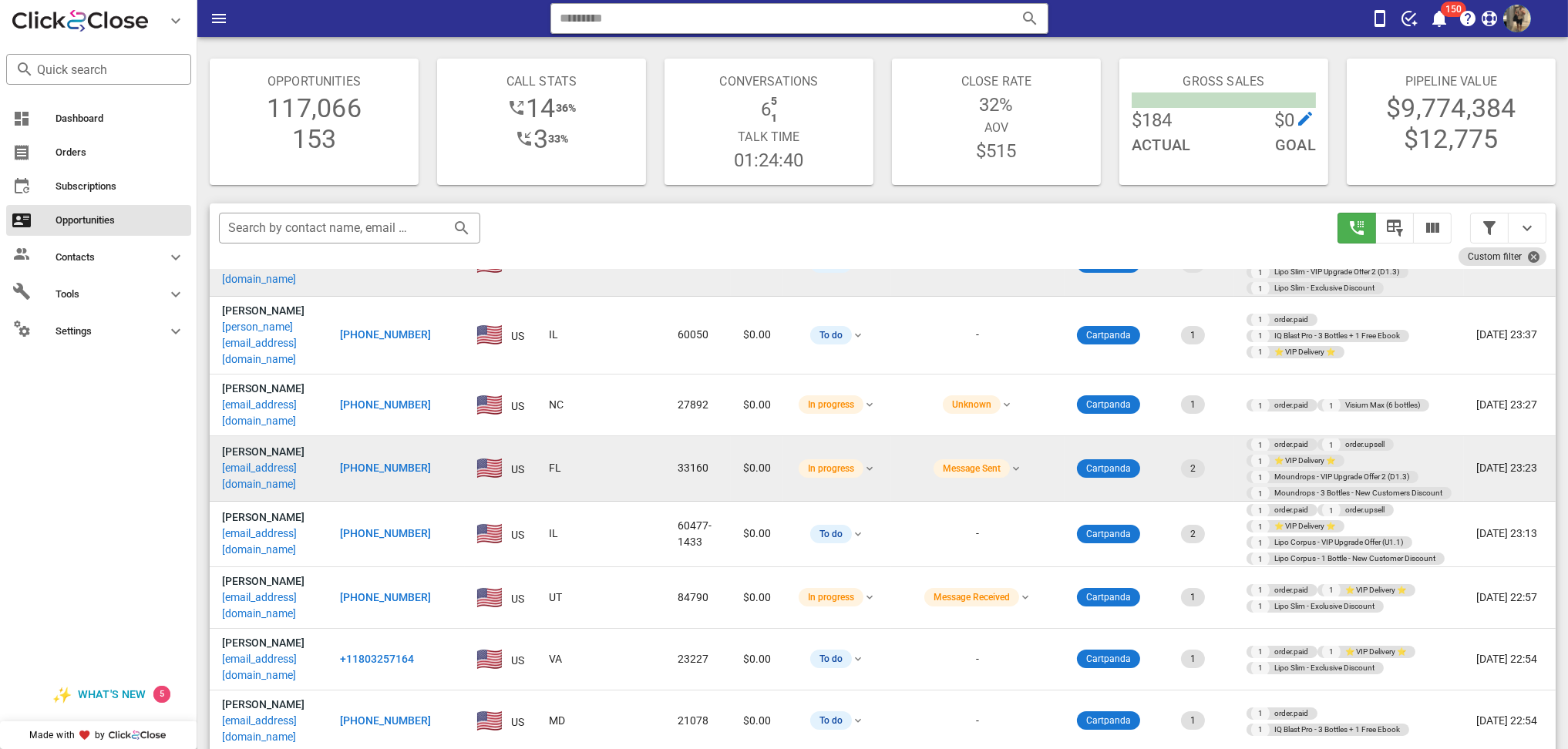 click on "[PHONE_NUMBER]" at bounding box center (385, 468) 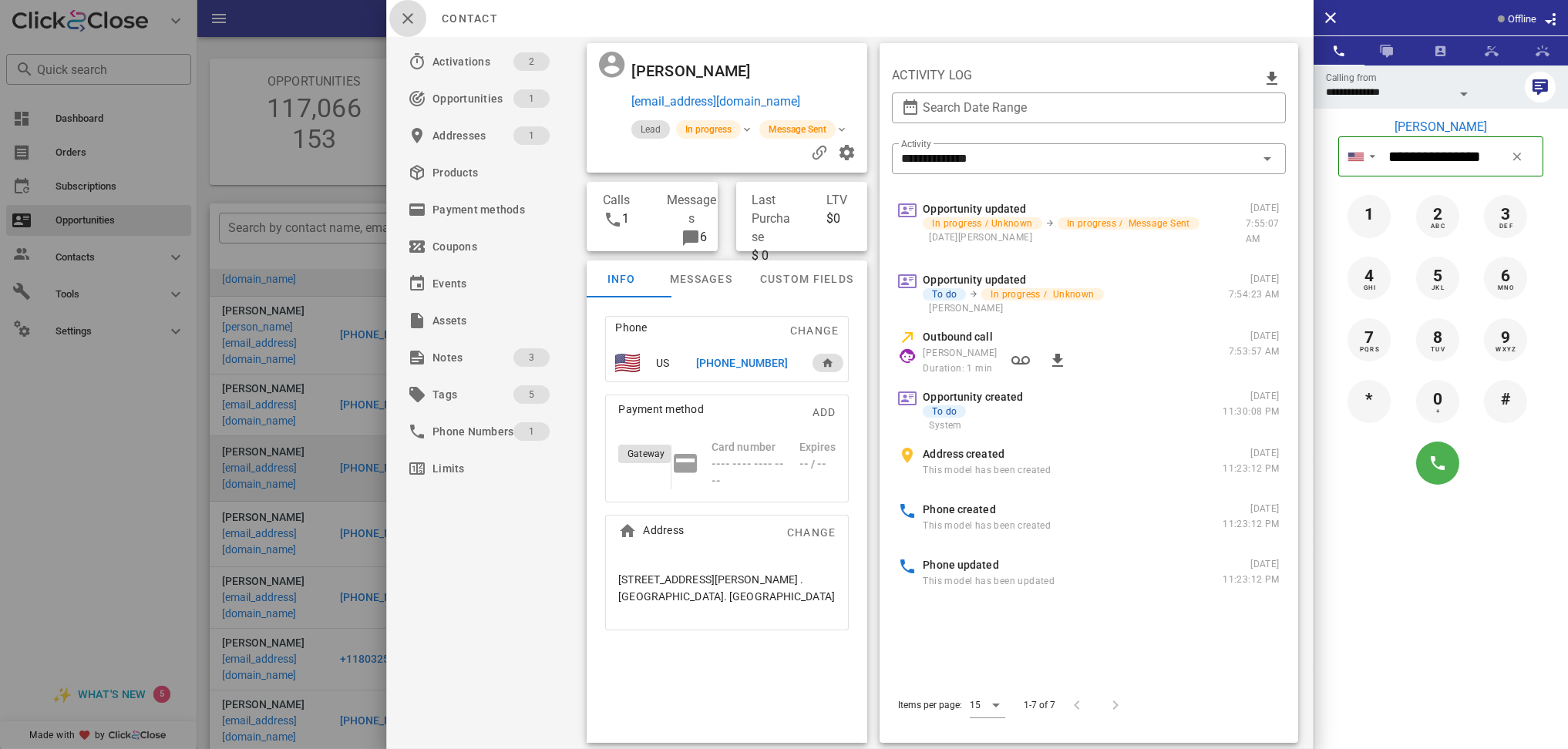 click at bounding box center (408, 18) 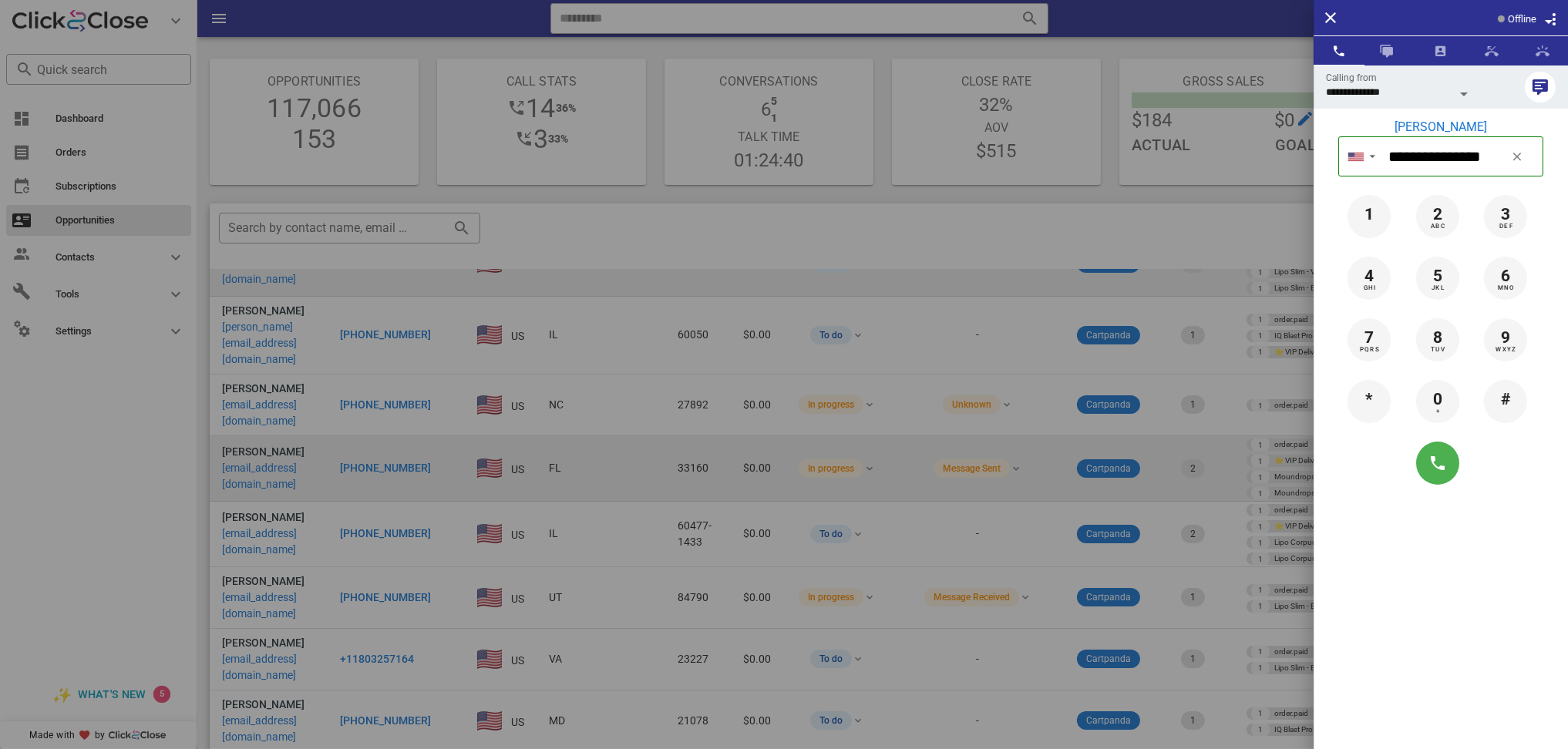 click at bounding box center (784, 374) 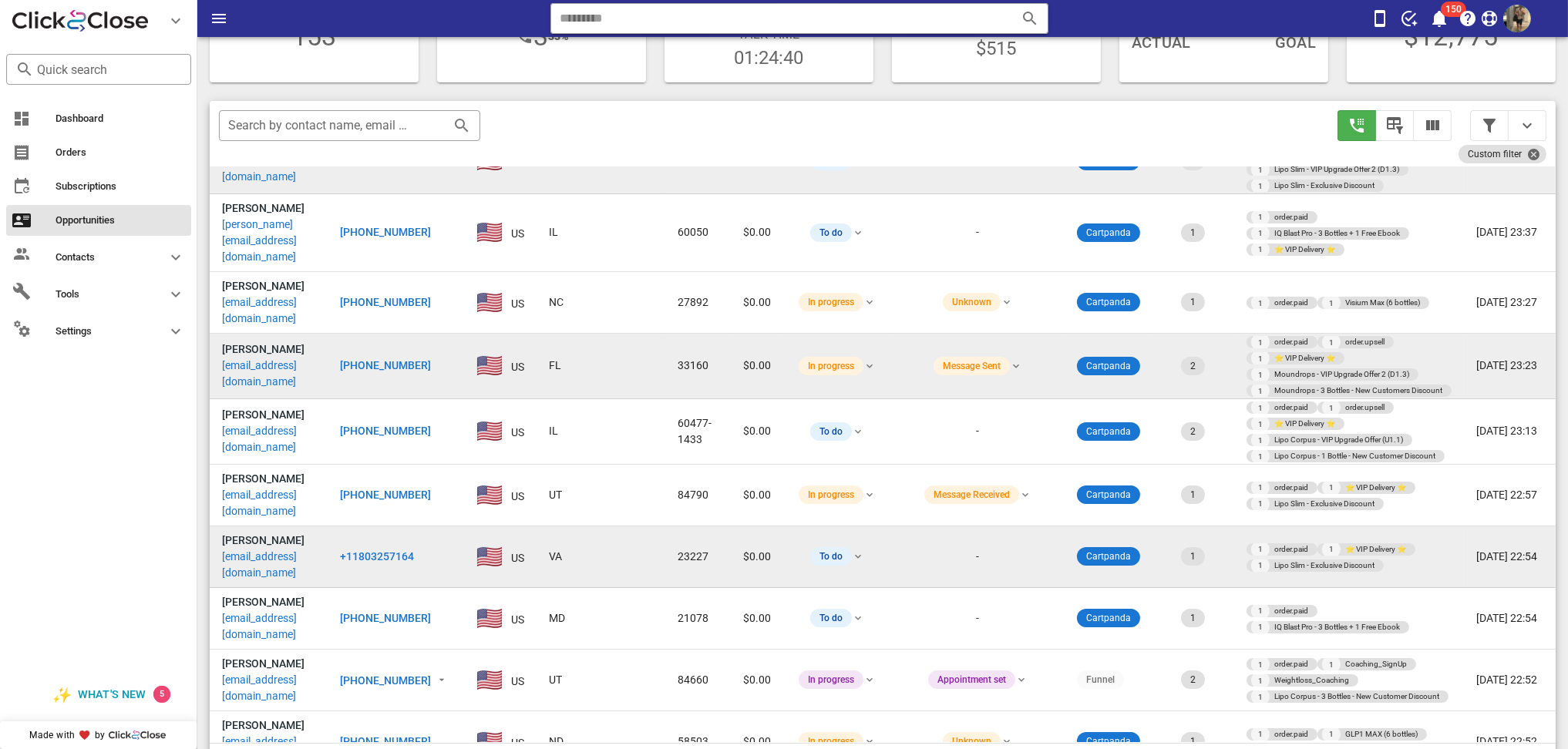 scroll, scrollTop: 154, scrollLeft: 0, axis: vertical 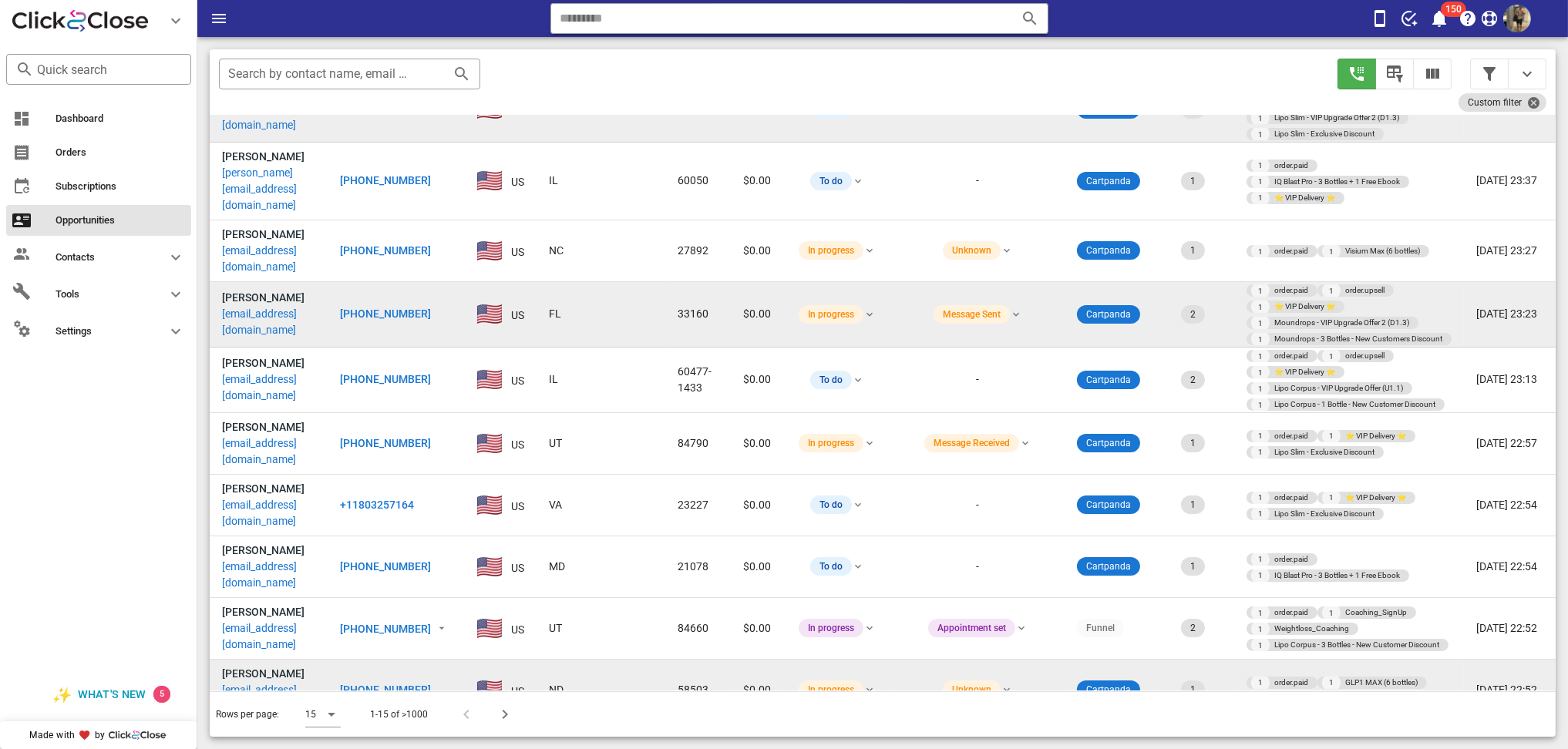 click on "[PHONE_NUMBER]" at bounding box center (385, 690) 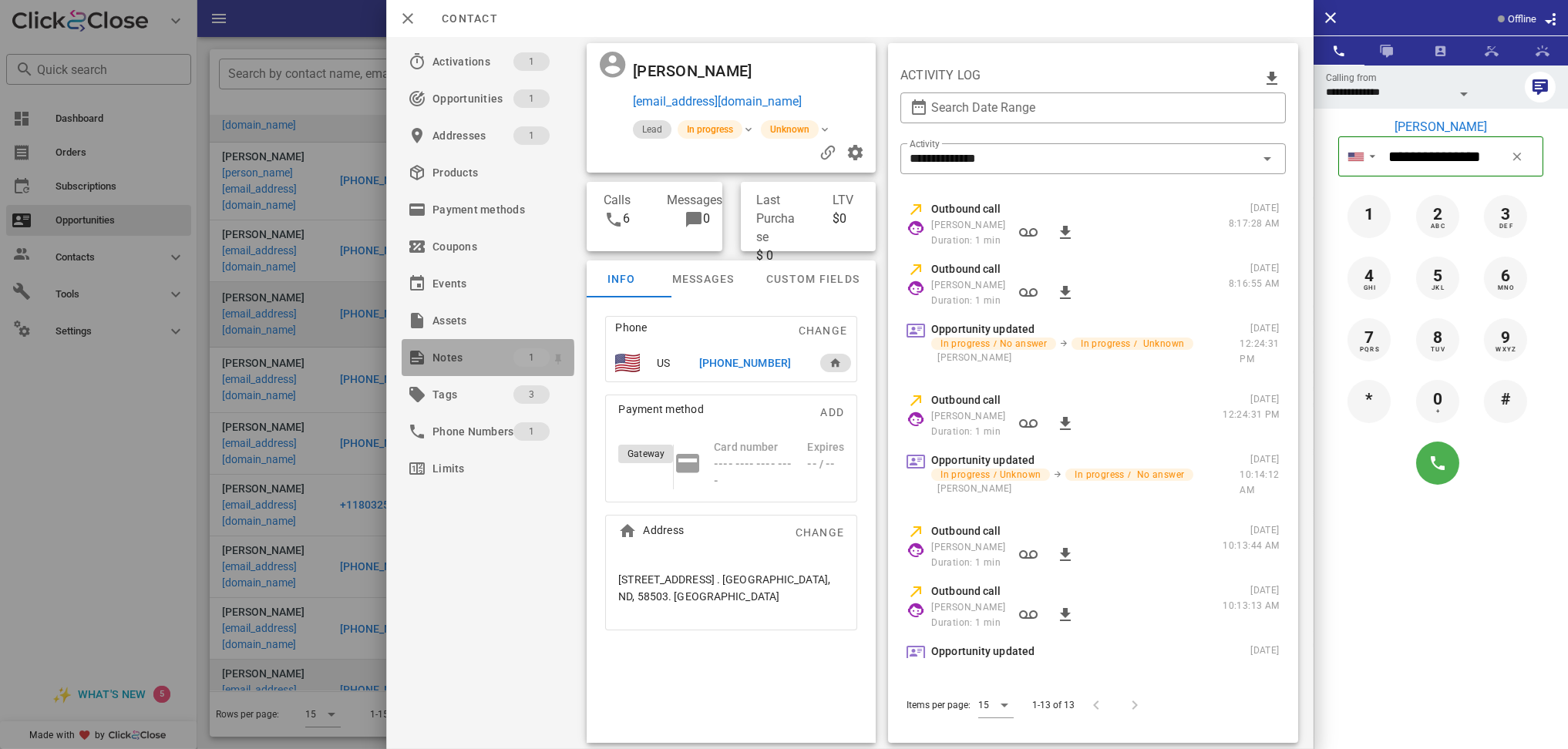 click on "Notes" at bounding box center [473, 358] 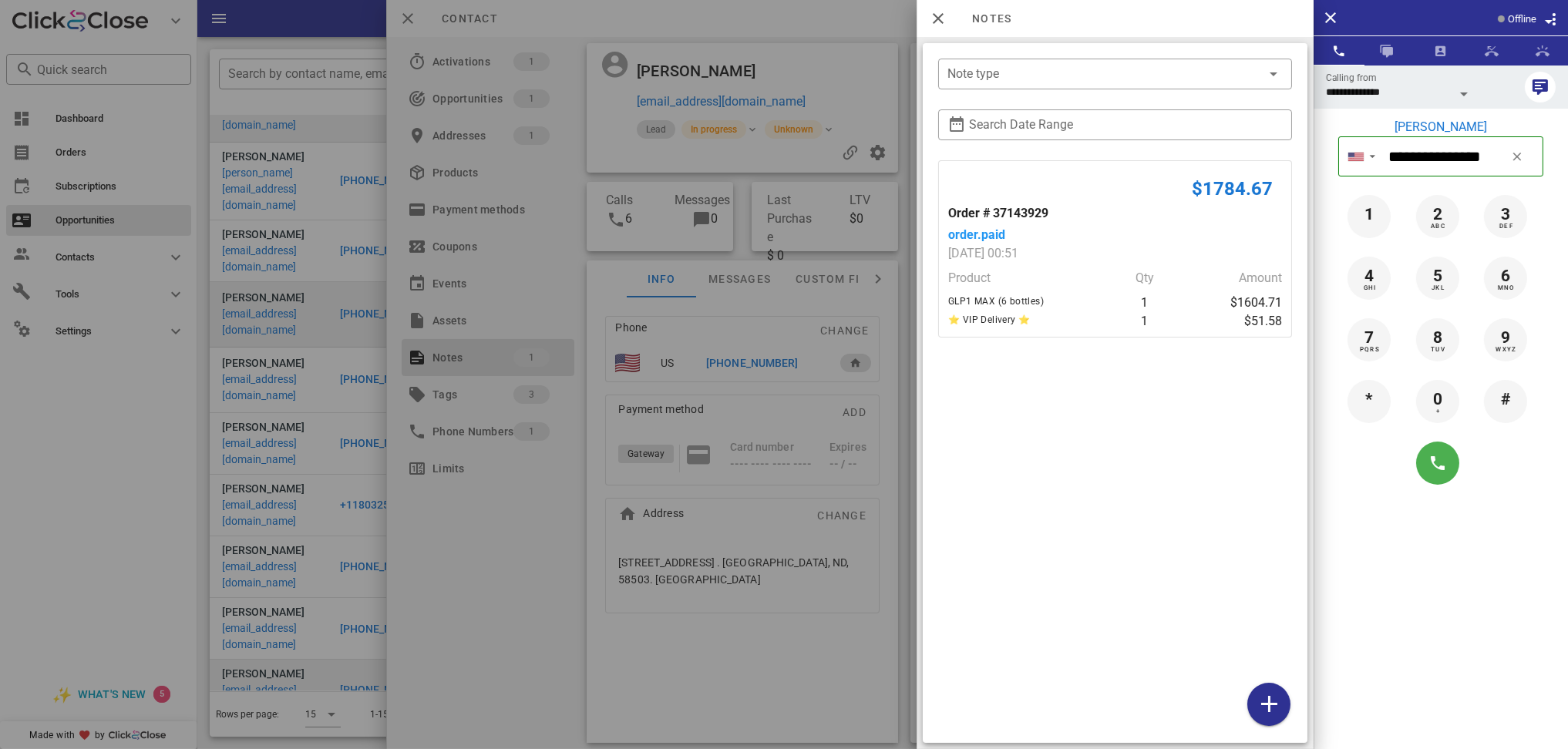 click at bounding box center [1441, 463] 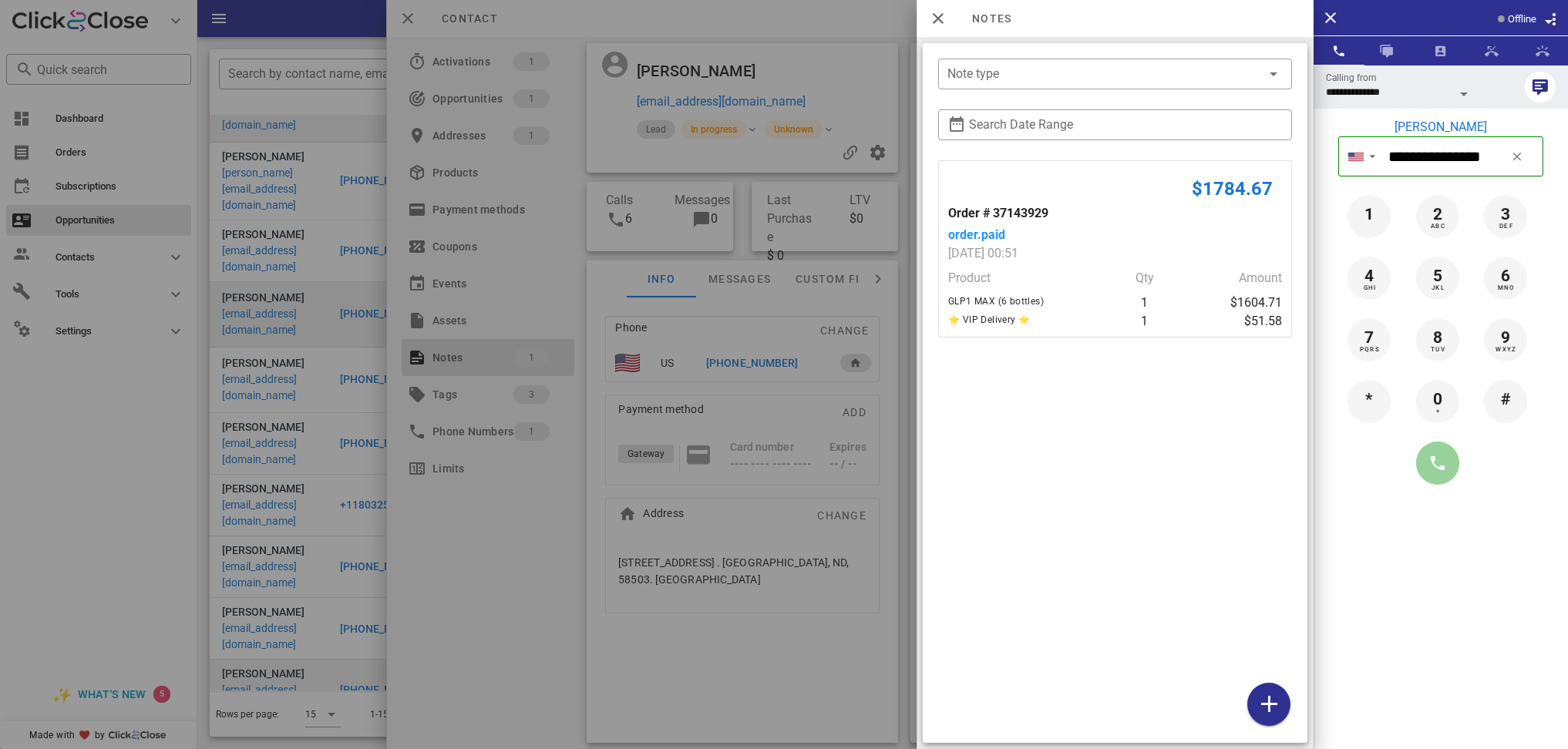 click at bounding box center (1438, 463) 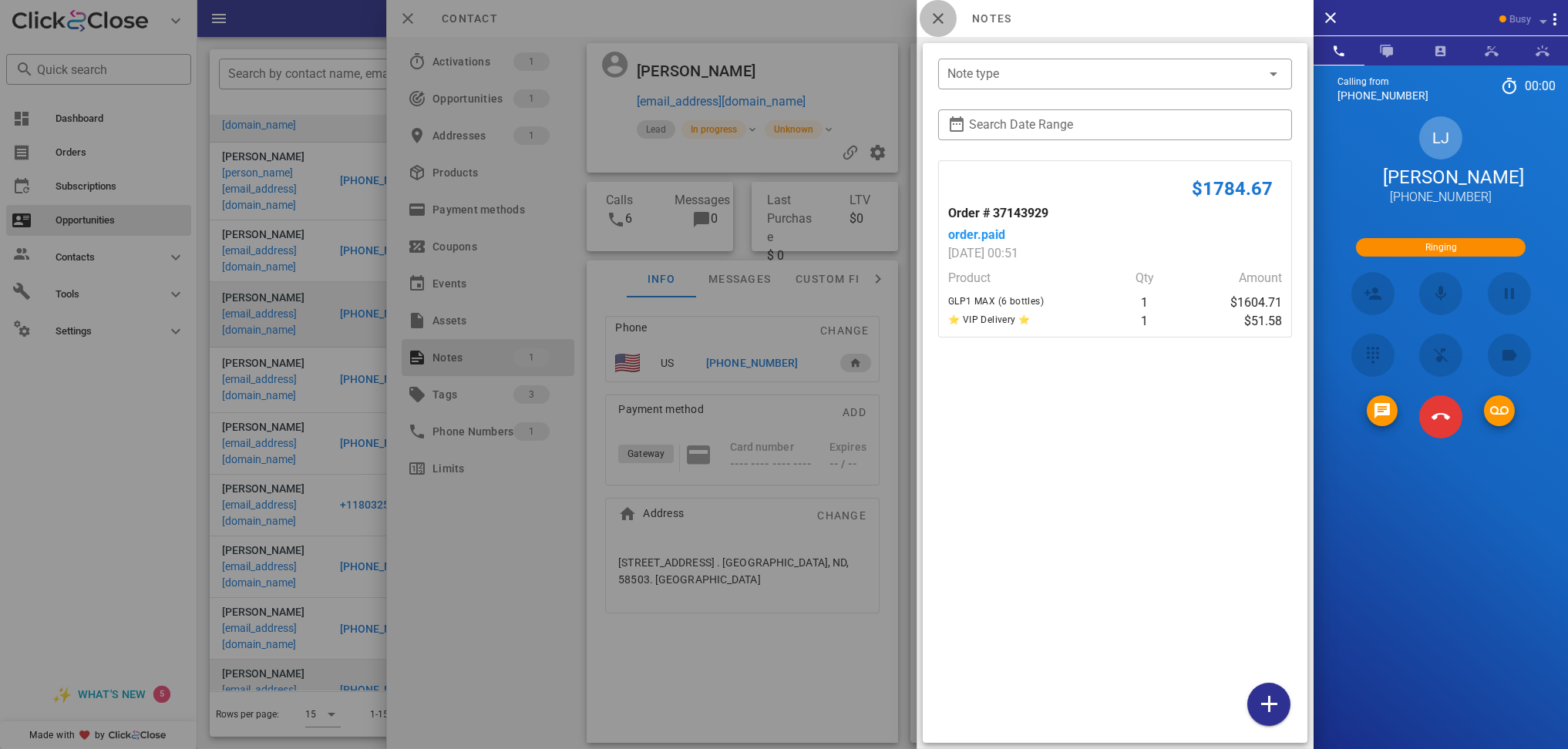 click at bounding box center [938, 18] 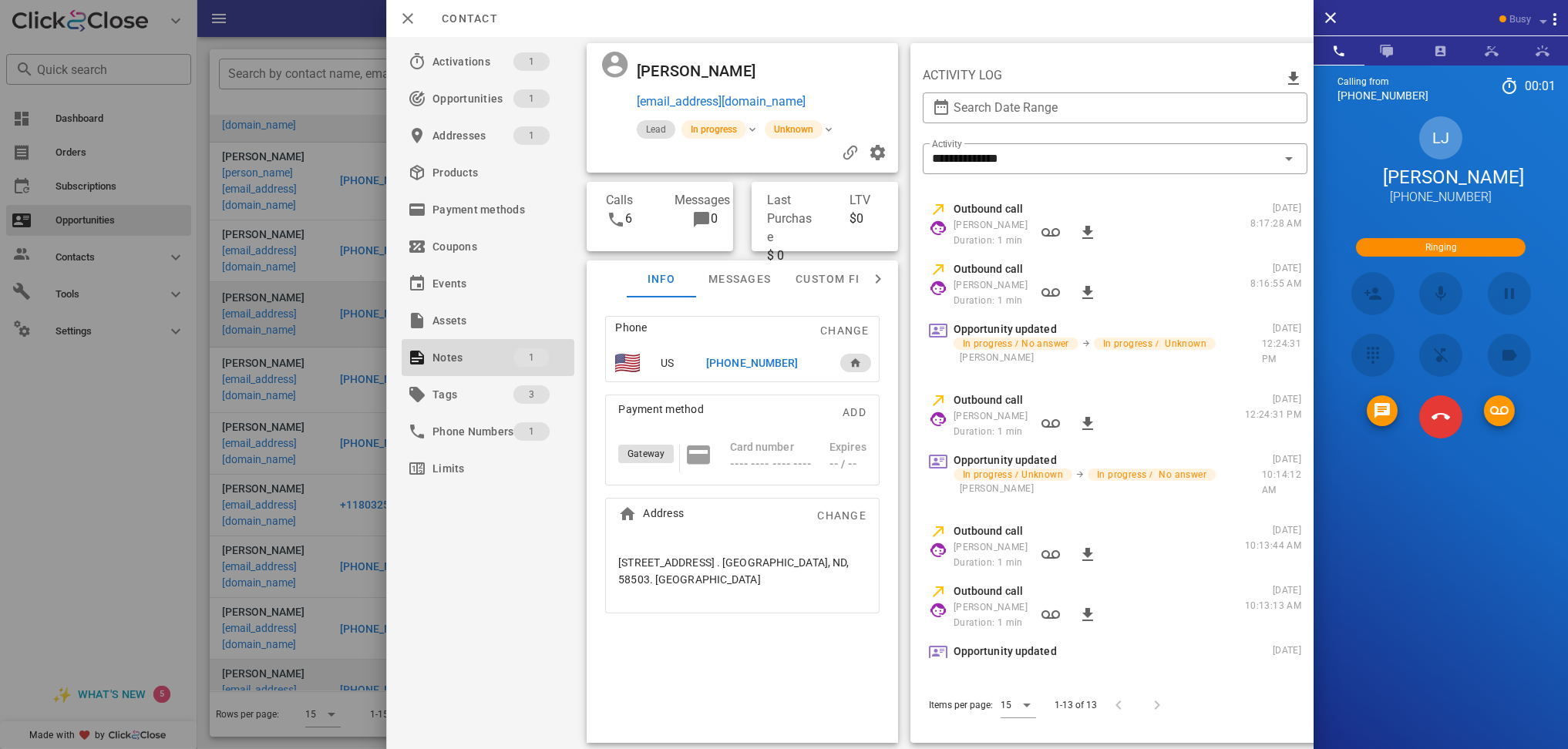 scroll, scrollTop: 29, scrollLeft: 0, axis: vertical 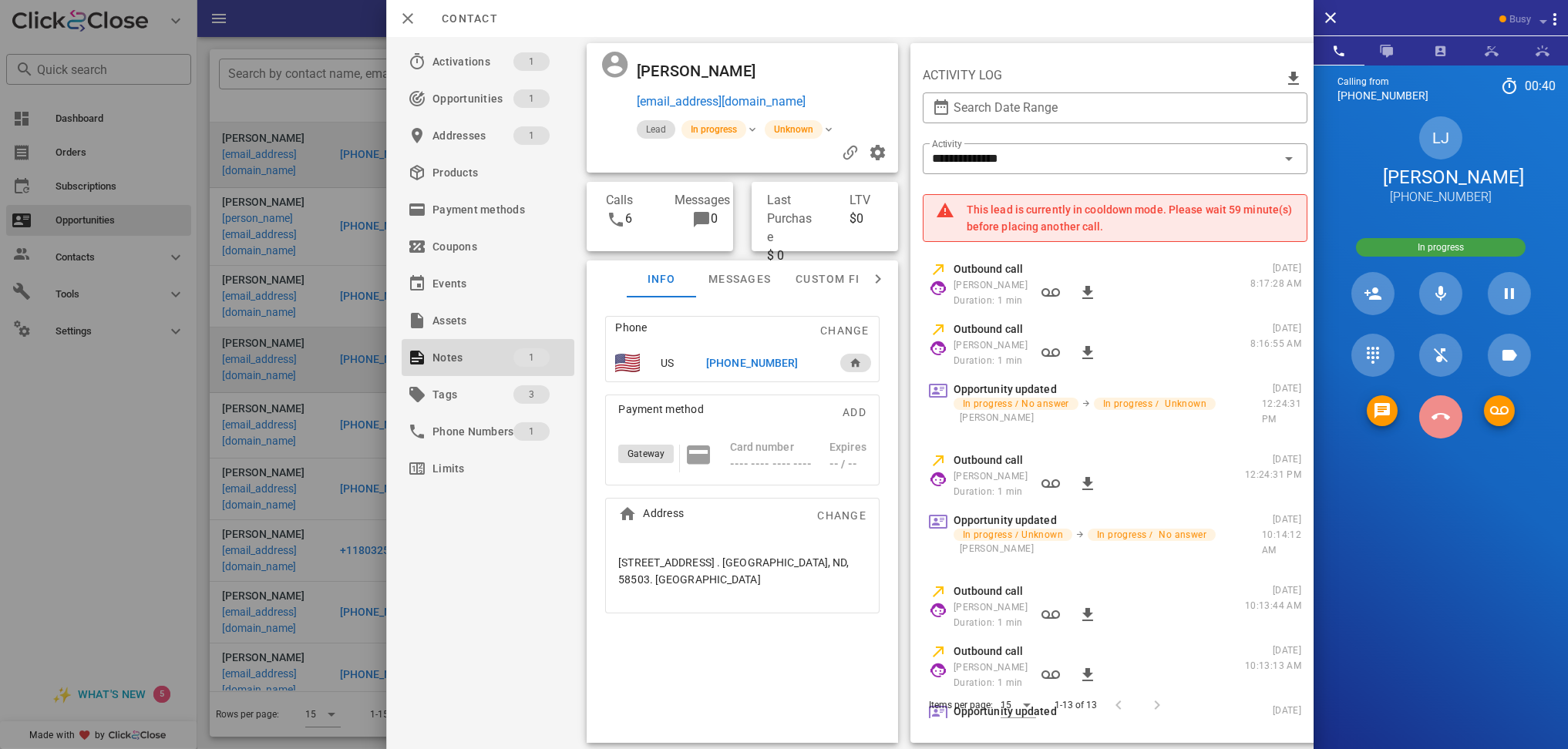 click at bounding box center (1441, 417) 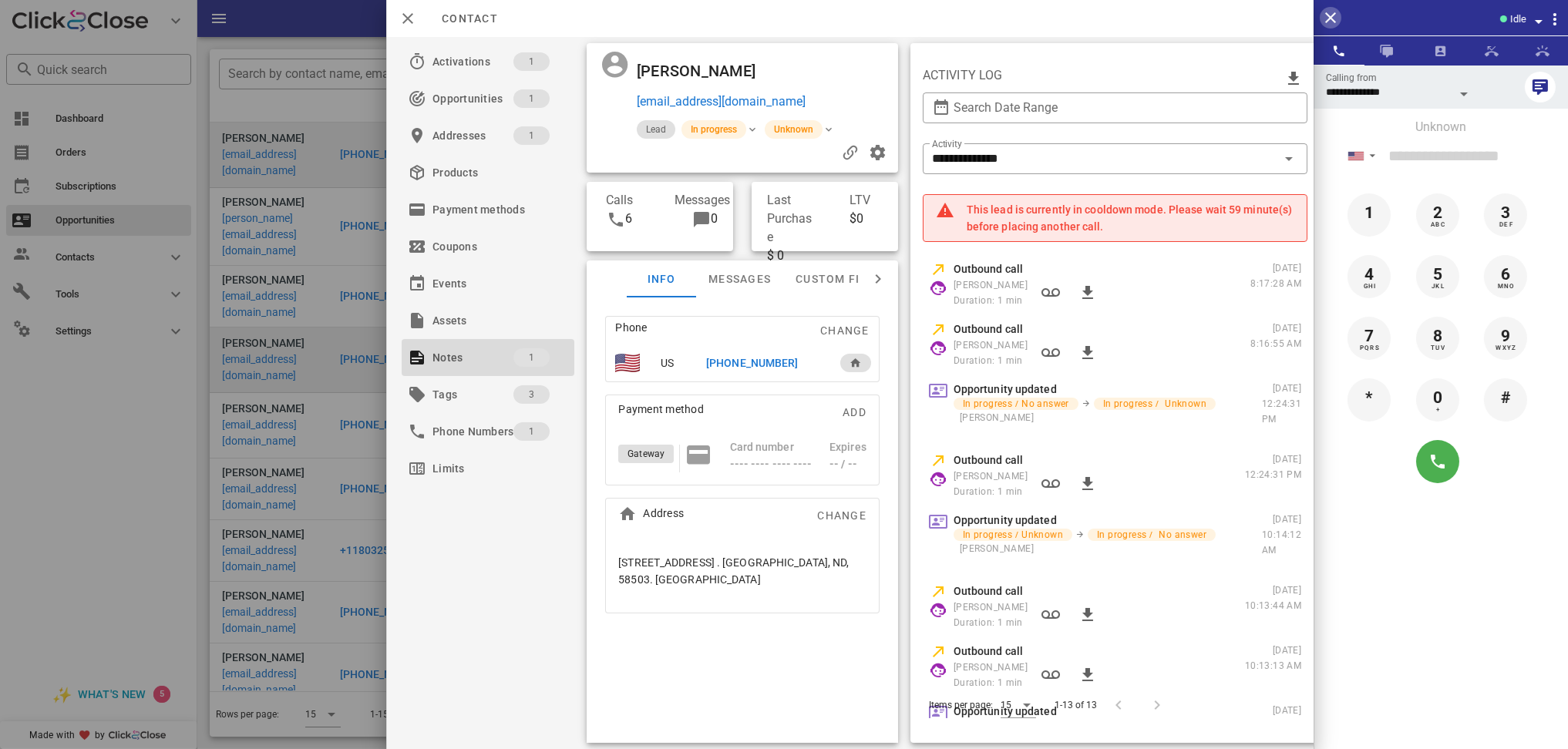click at bounding box center [1331, 18] 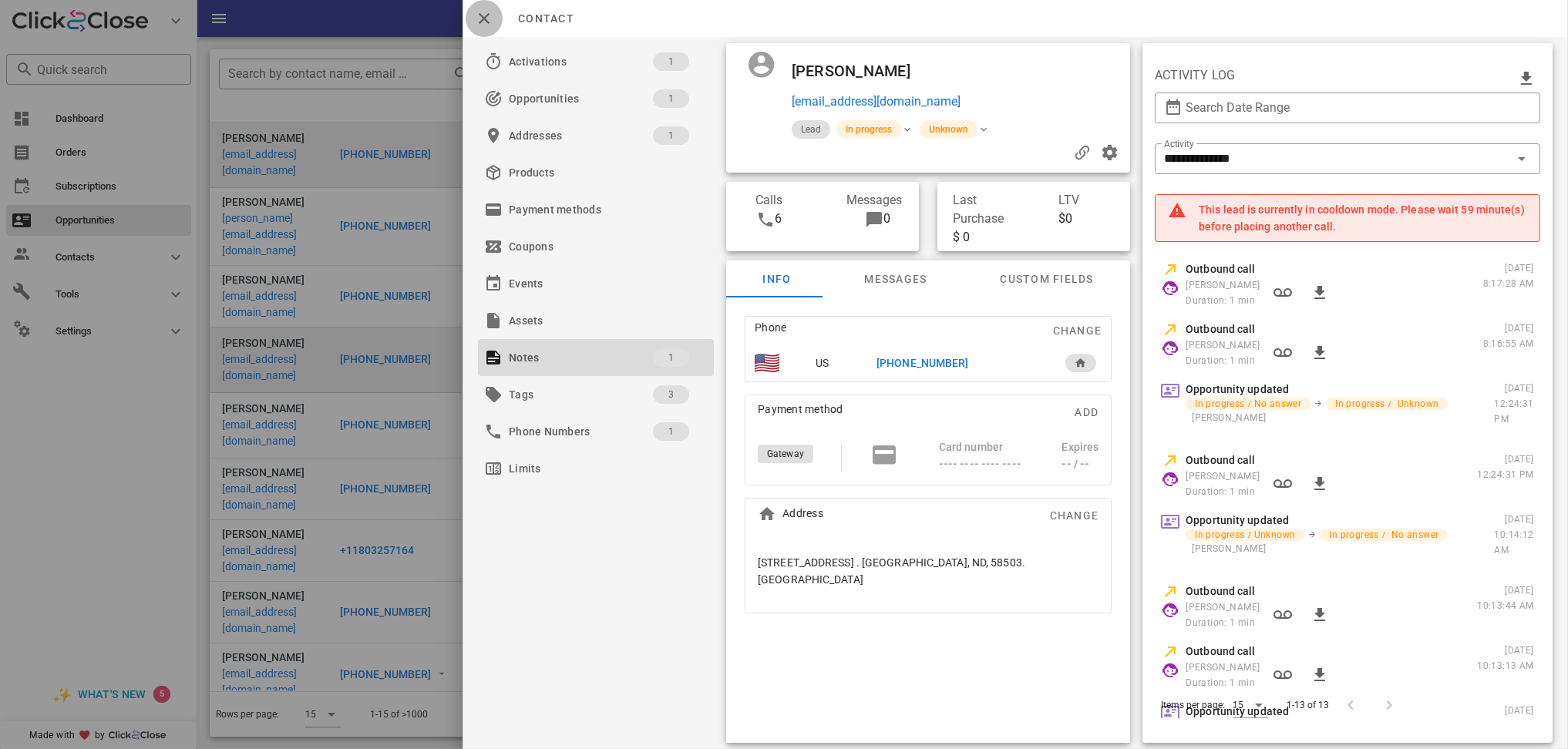 click at bounding box center [484, 18] 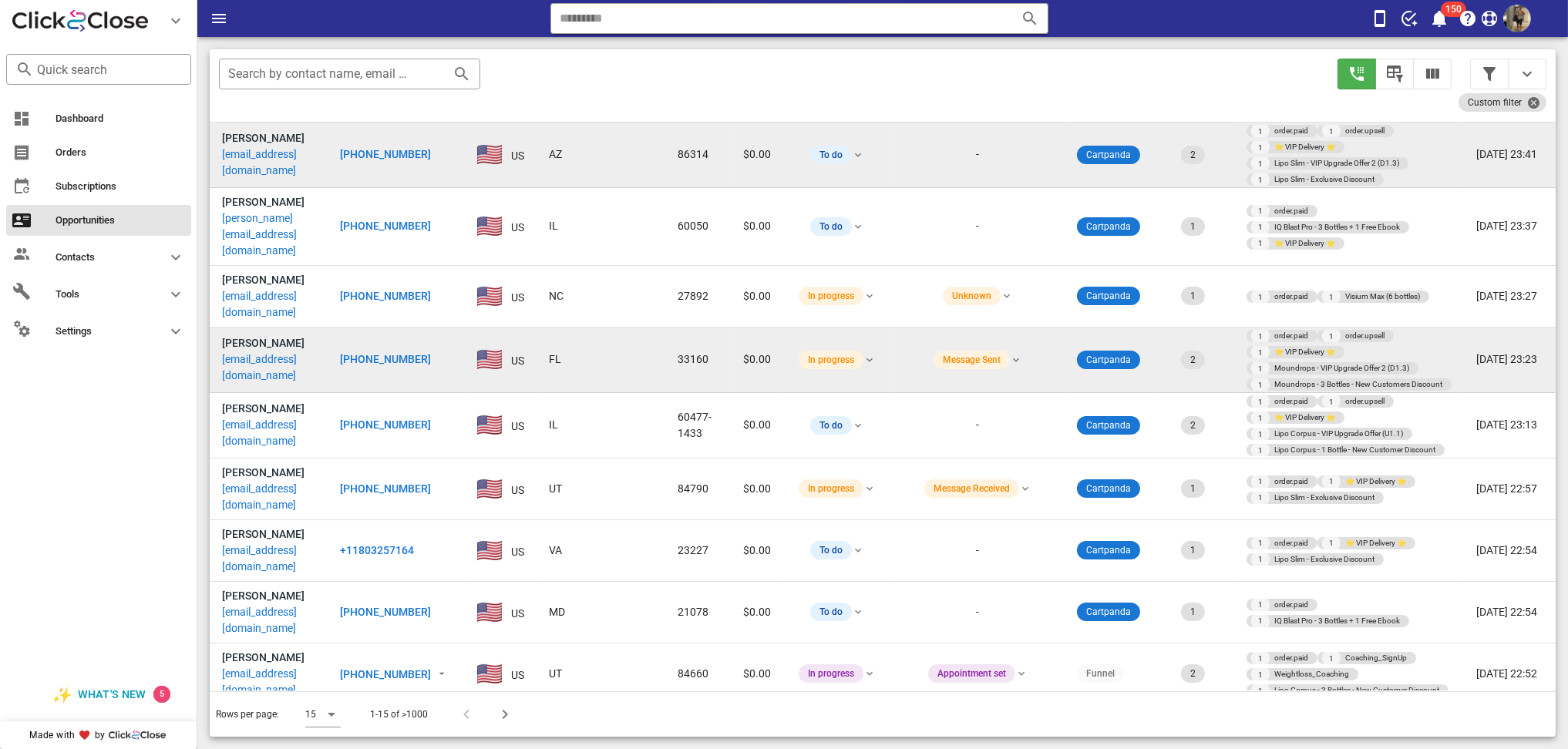 click on "Dashboard Orders Subscriptions Opportunities Contacts Tools Settings" at bounding box center (99, 383) 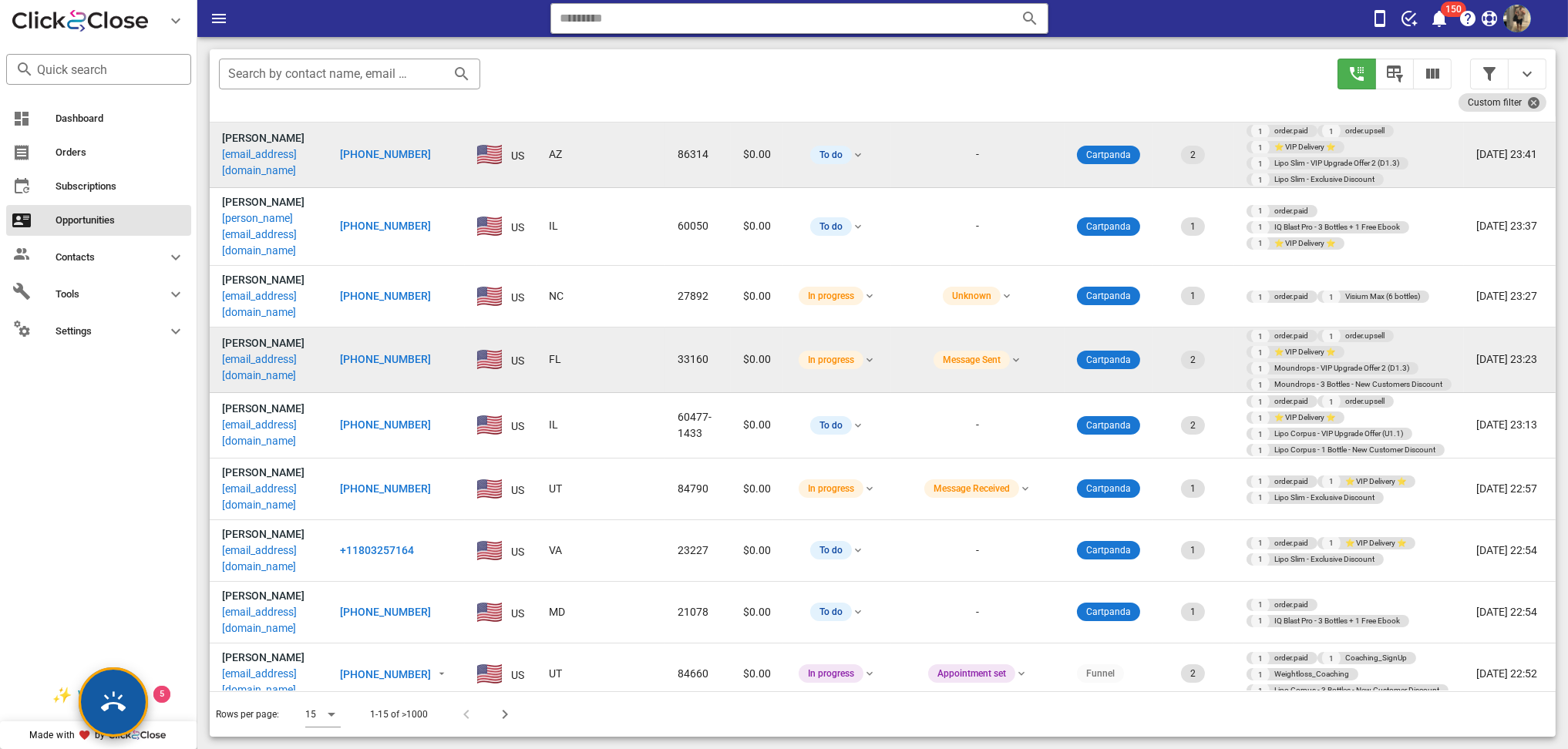 click at bounding box center [113, 702] 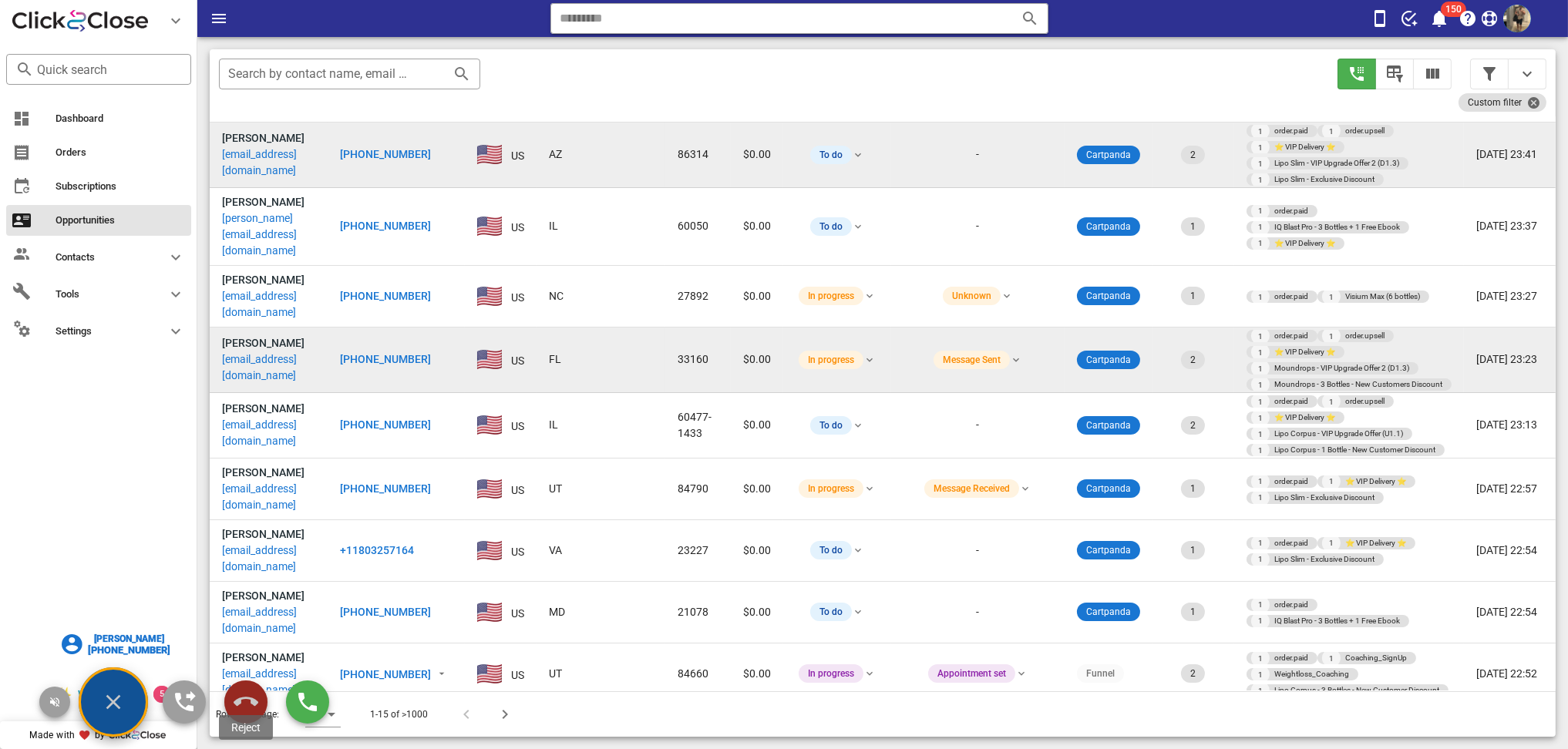 click at bounding box center [246, 702] 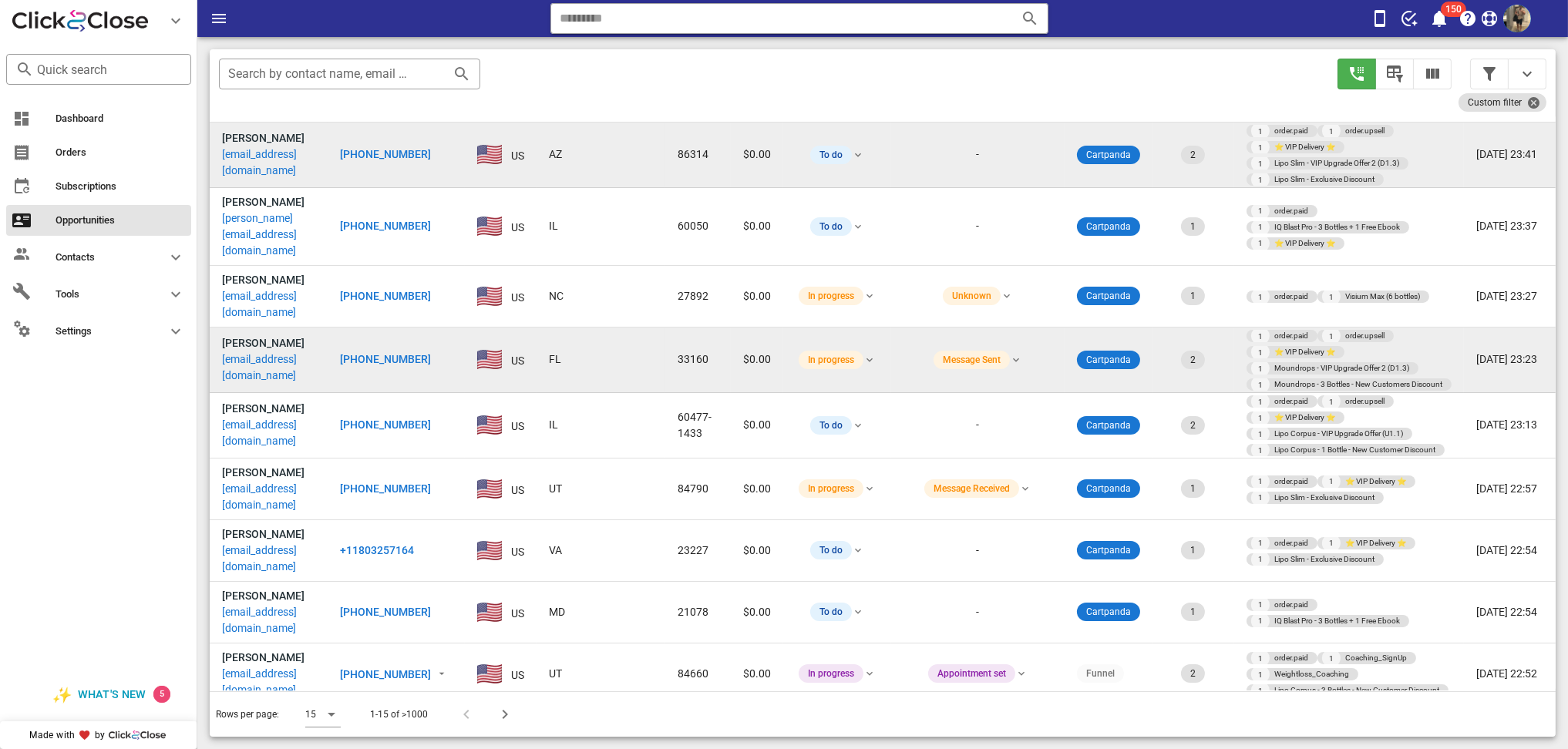 click on "[PHONE_NUMBER]" at bounding box center [385, 735] 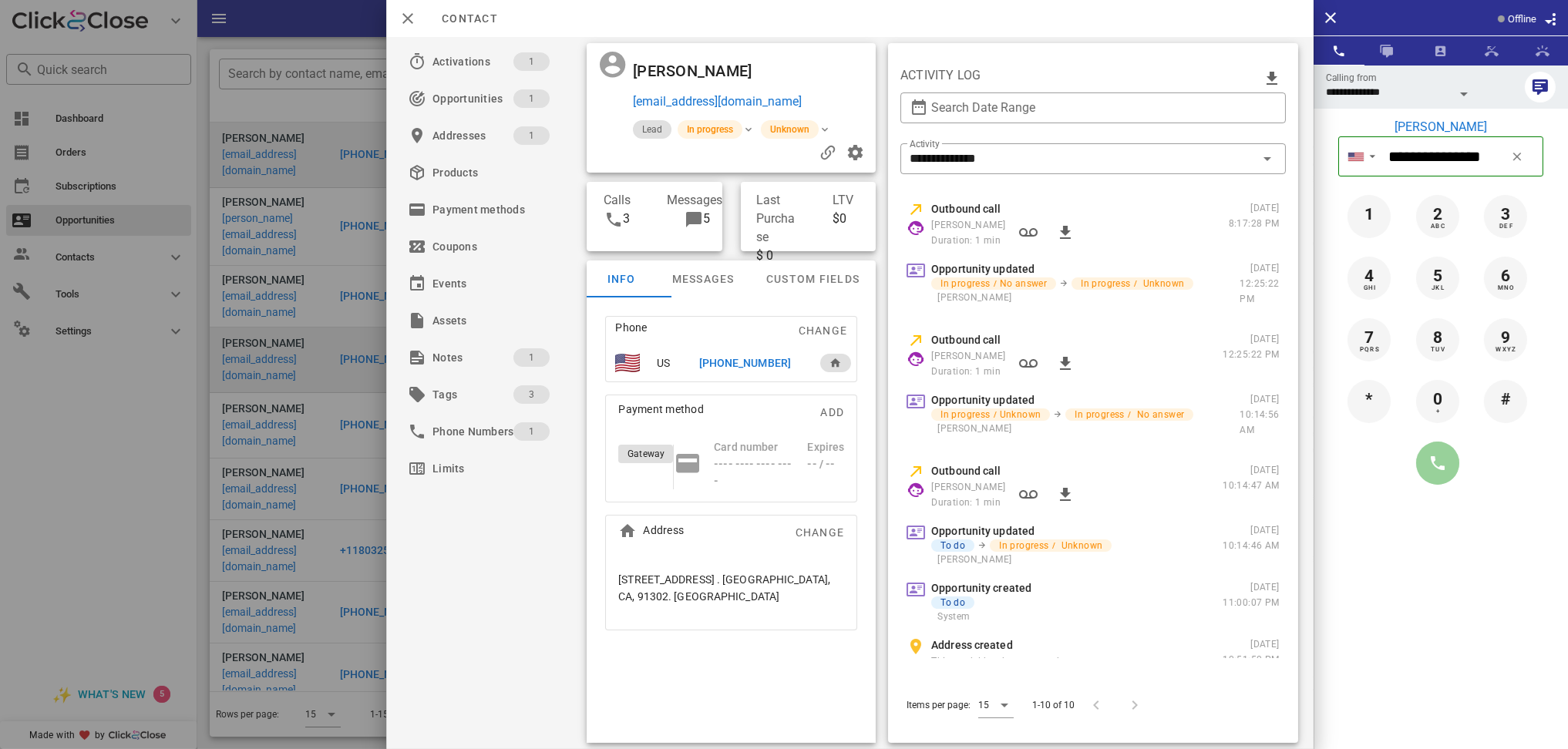 click at bounding box center [1438, 463] 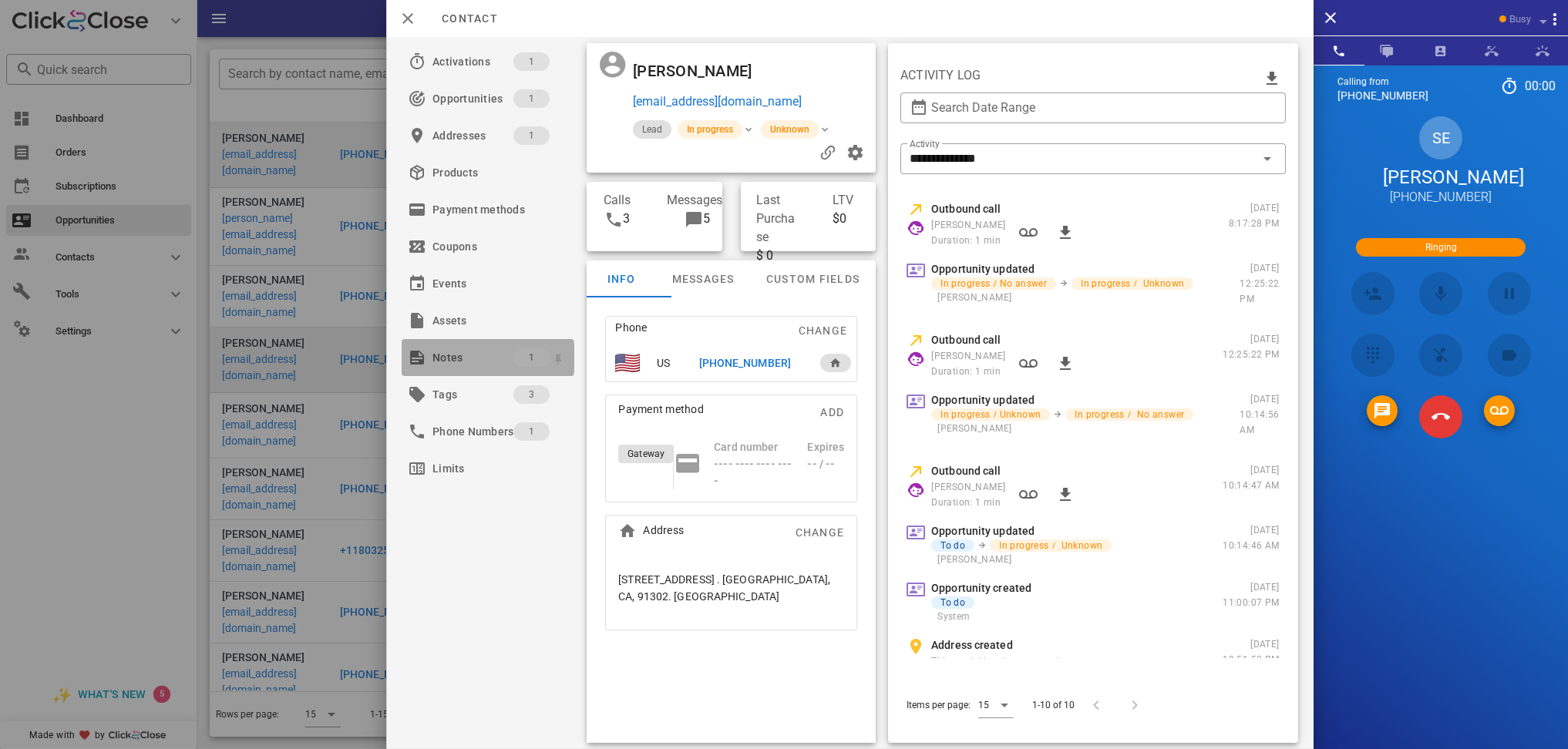 click on "Notes" at bounding box center (473, 358) 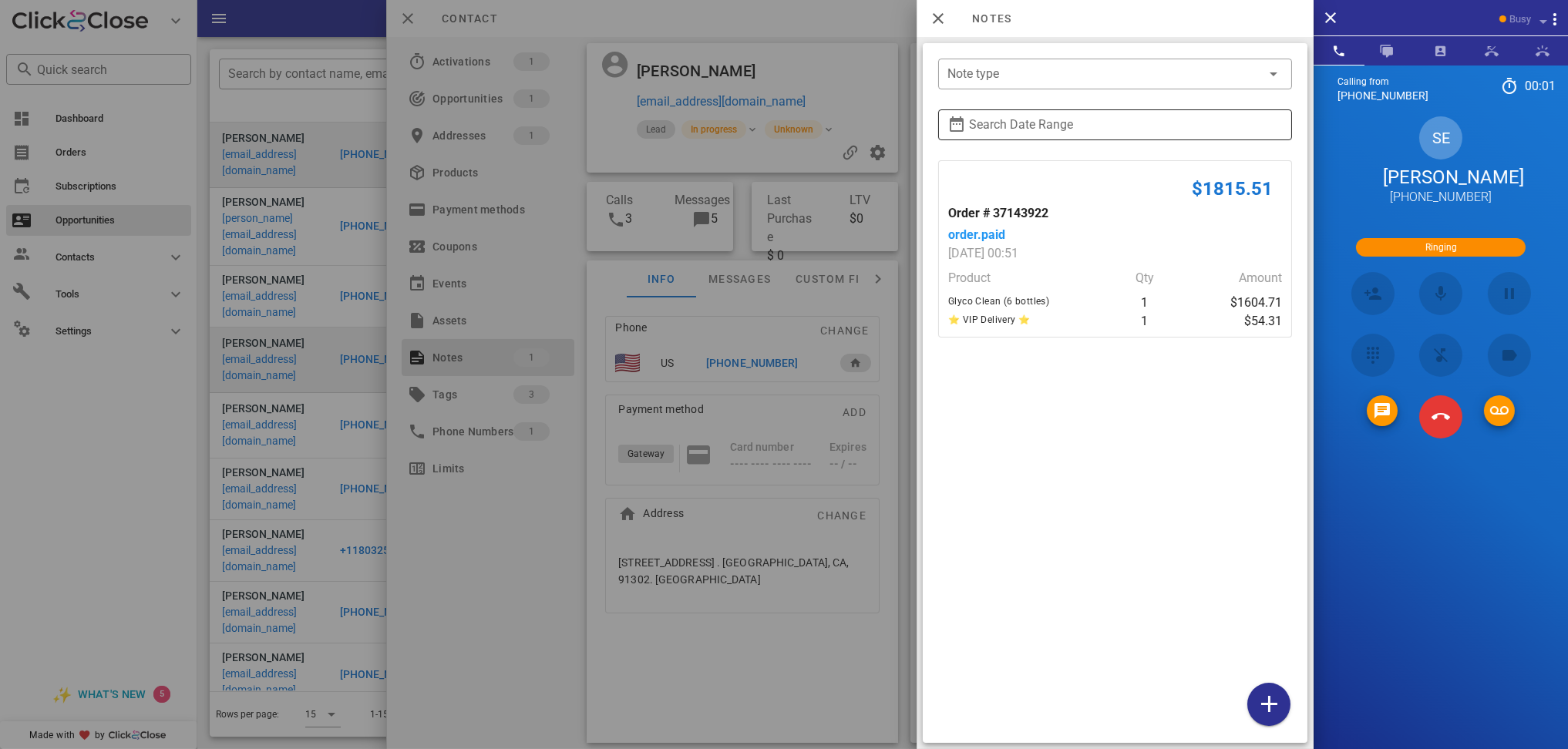 scroll, scrollTop: 0, scrollLeft: 0, axis: both 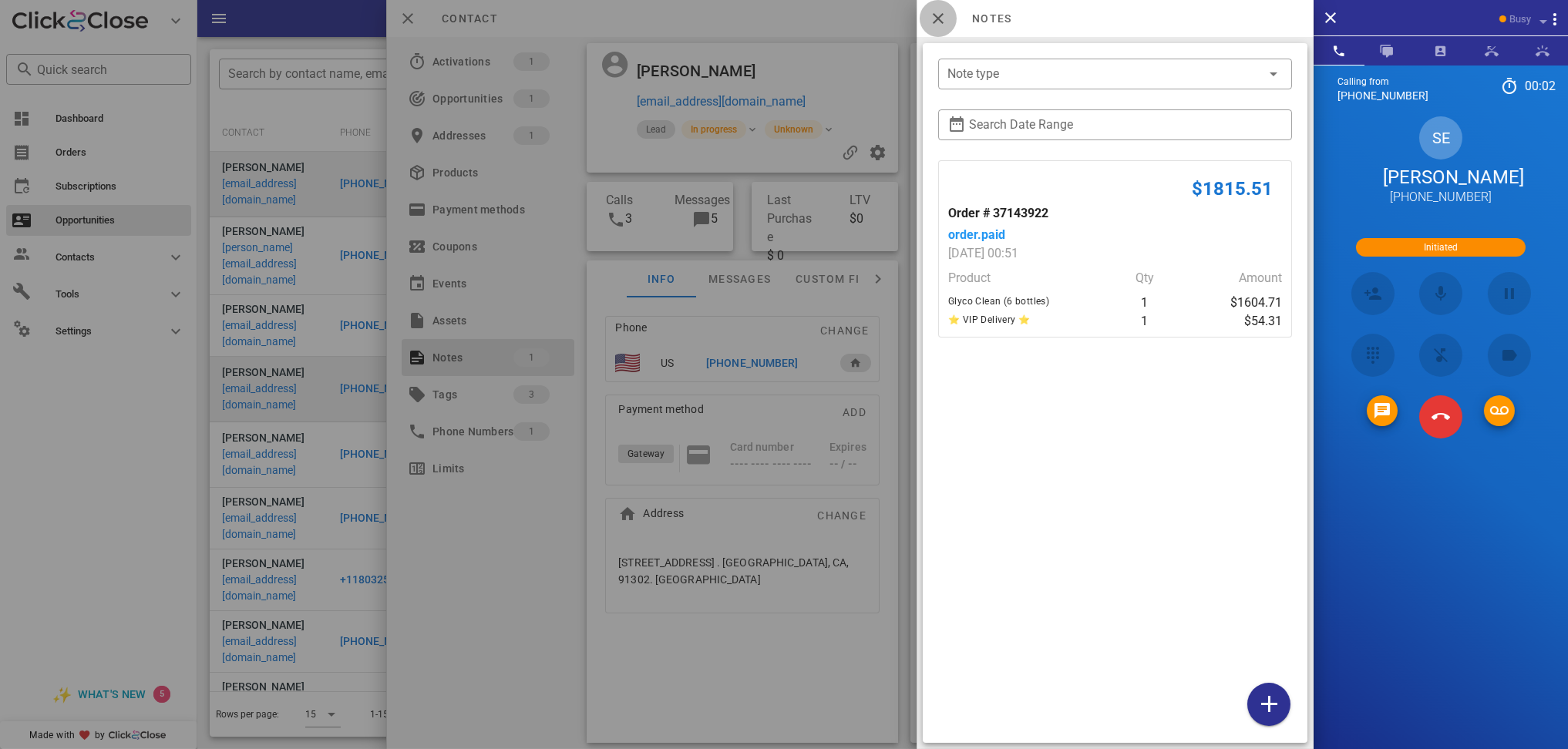 click at bounding box center [938, 18] 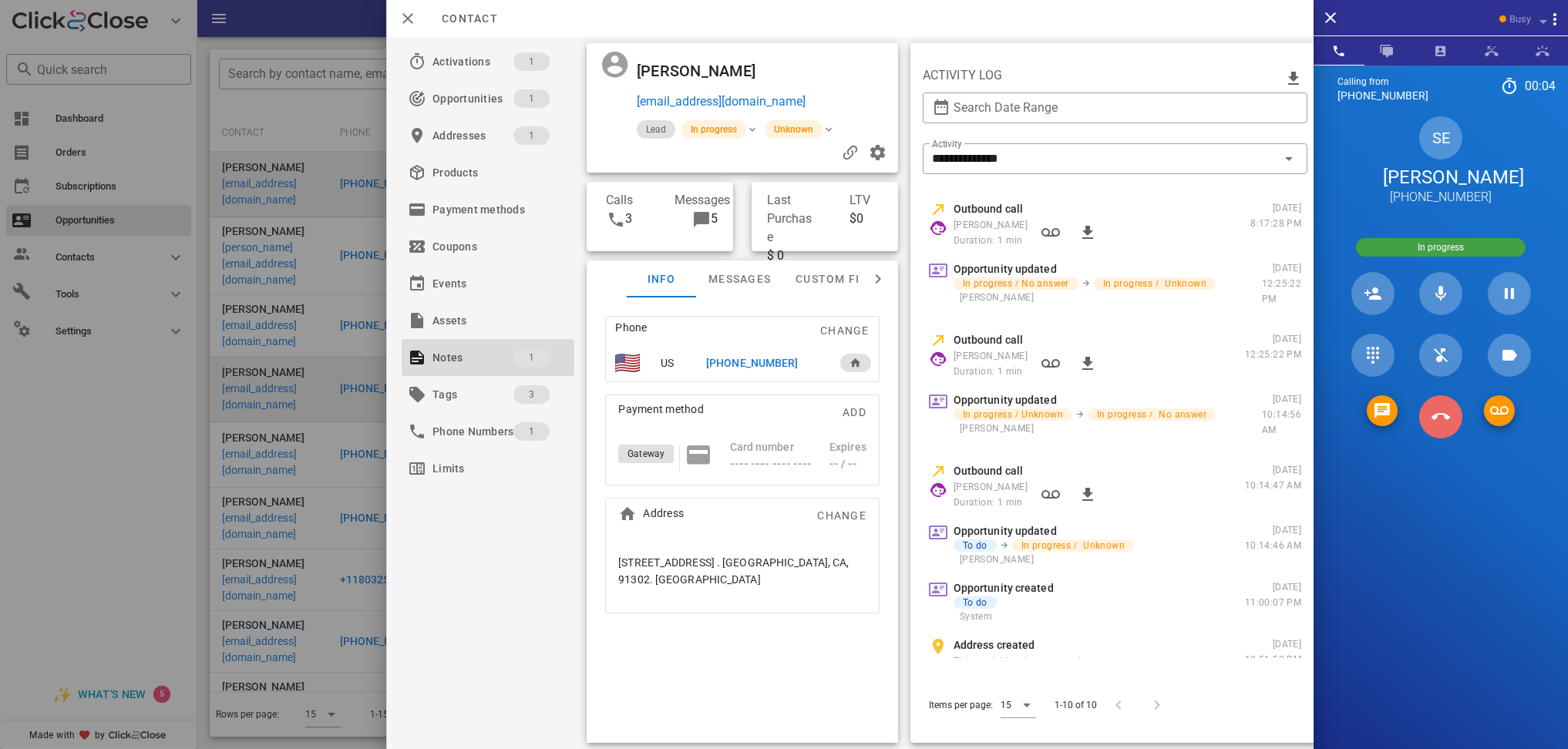 click at bounding box center [1441, 417] 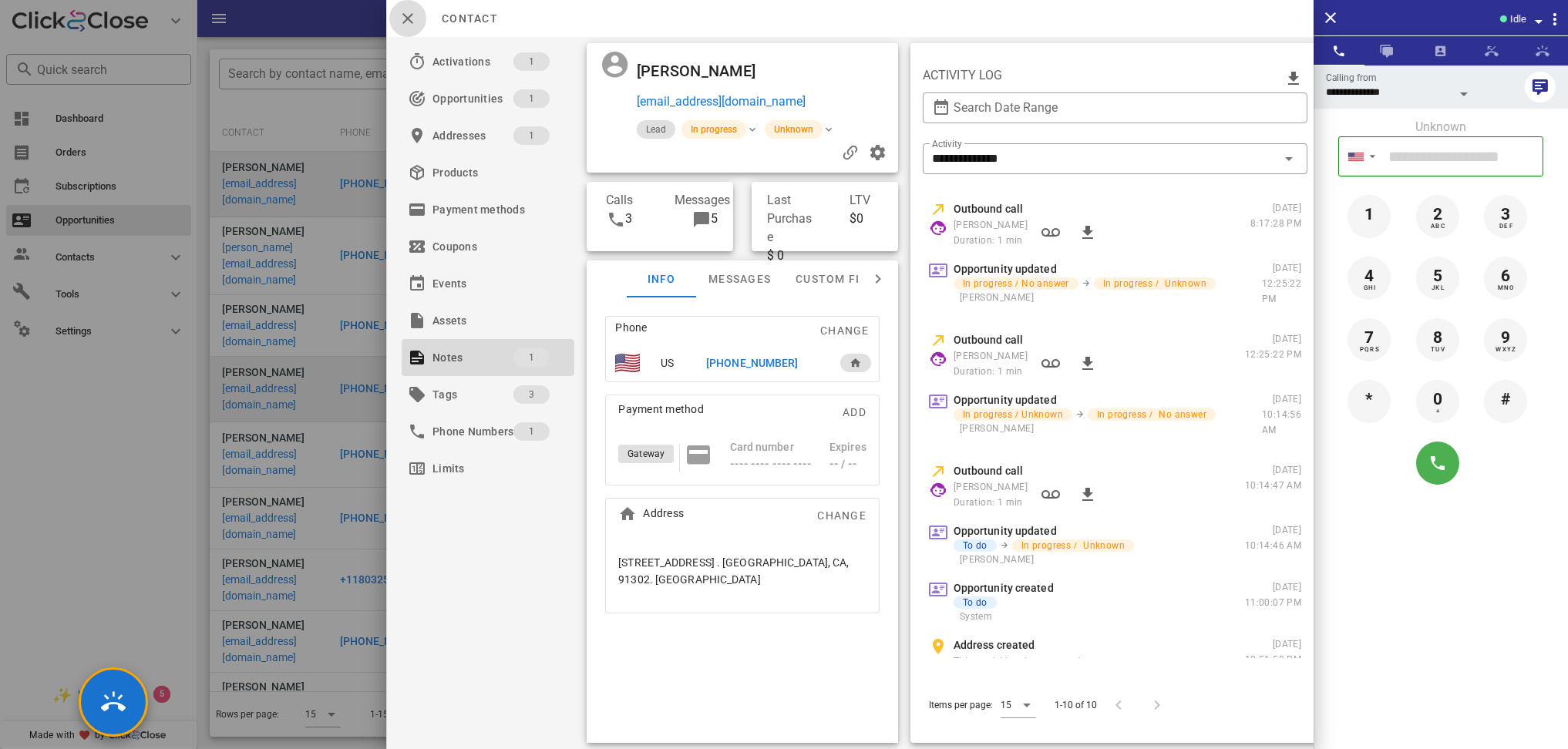 click at bounding box center [408, 18] 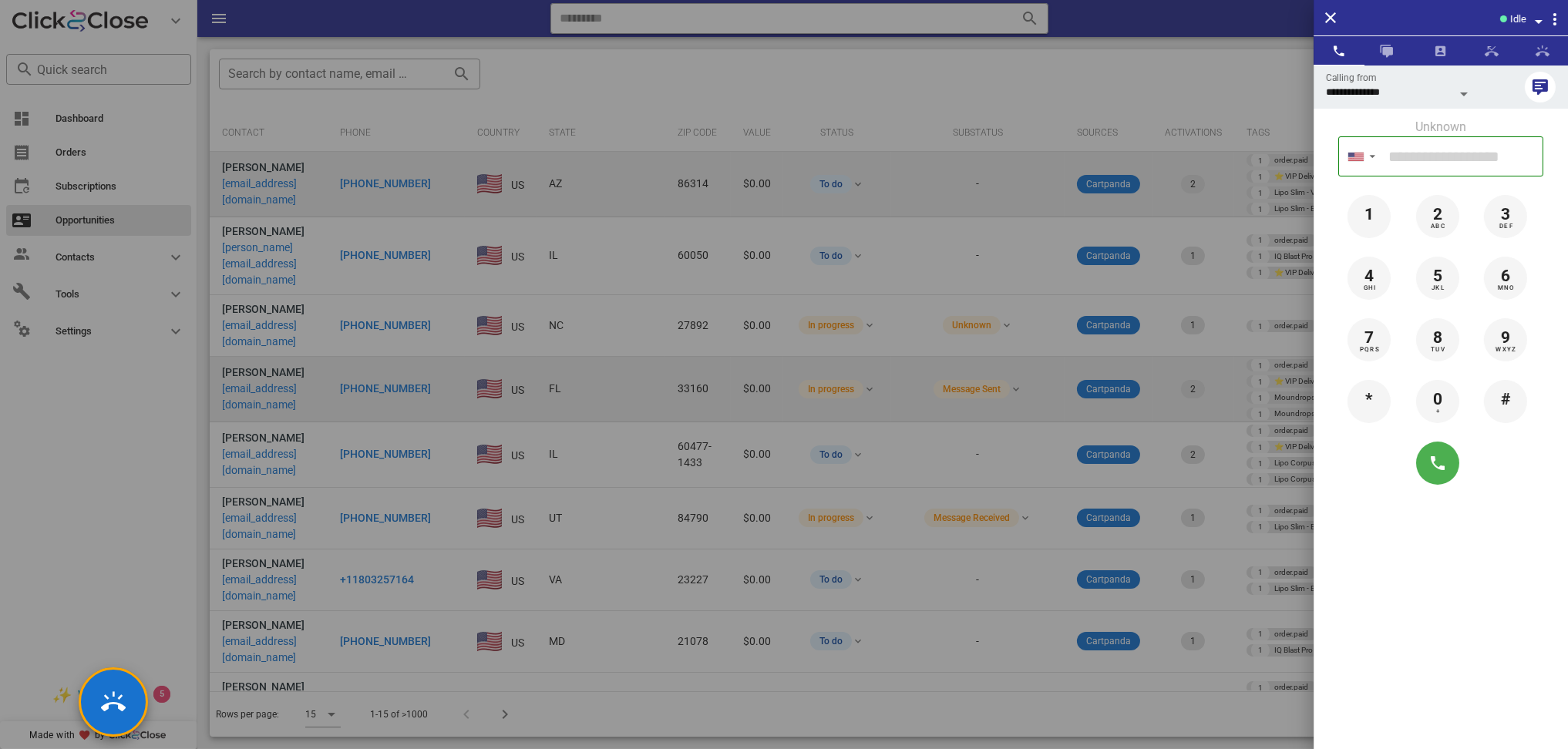click at bounding box center (784, 374) 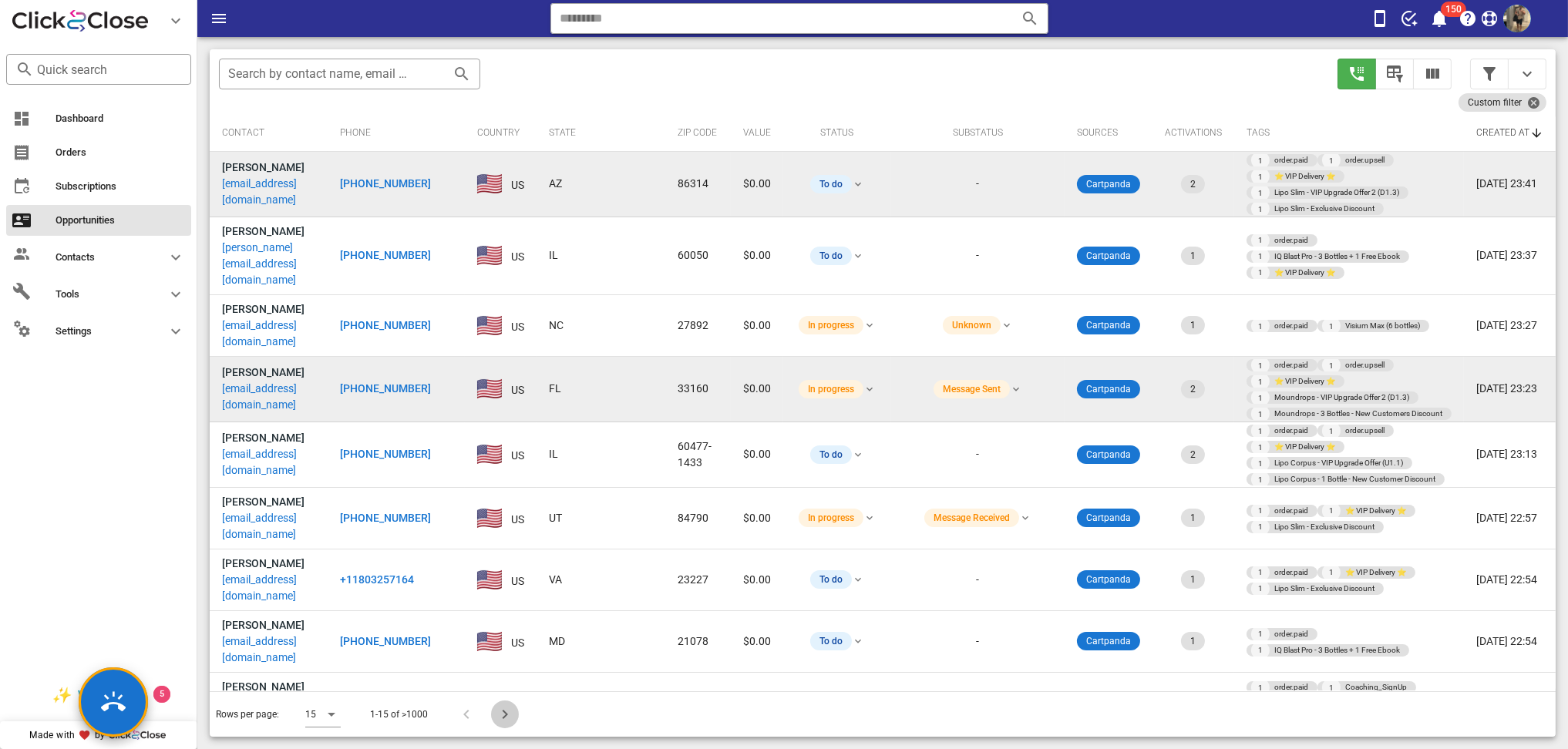 click at bounding box center (505, 714) 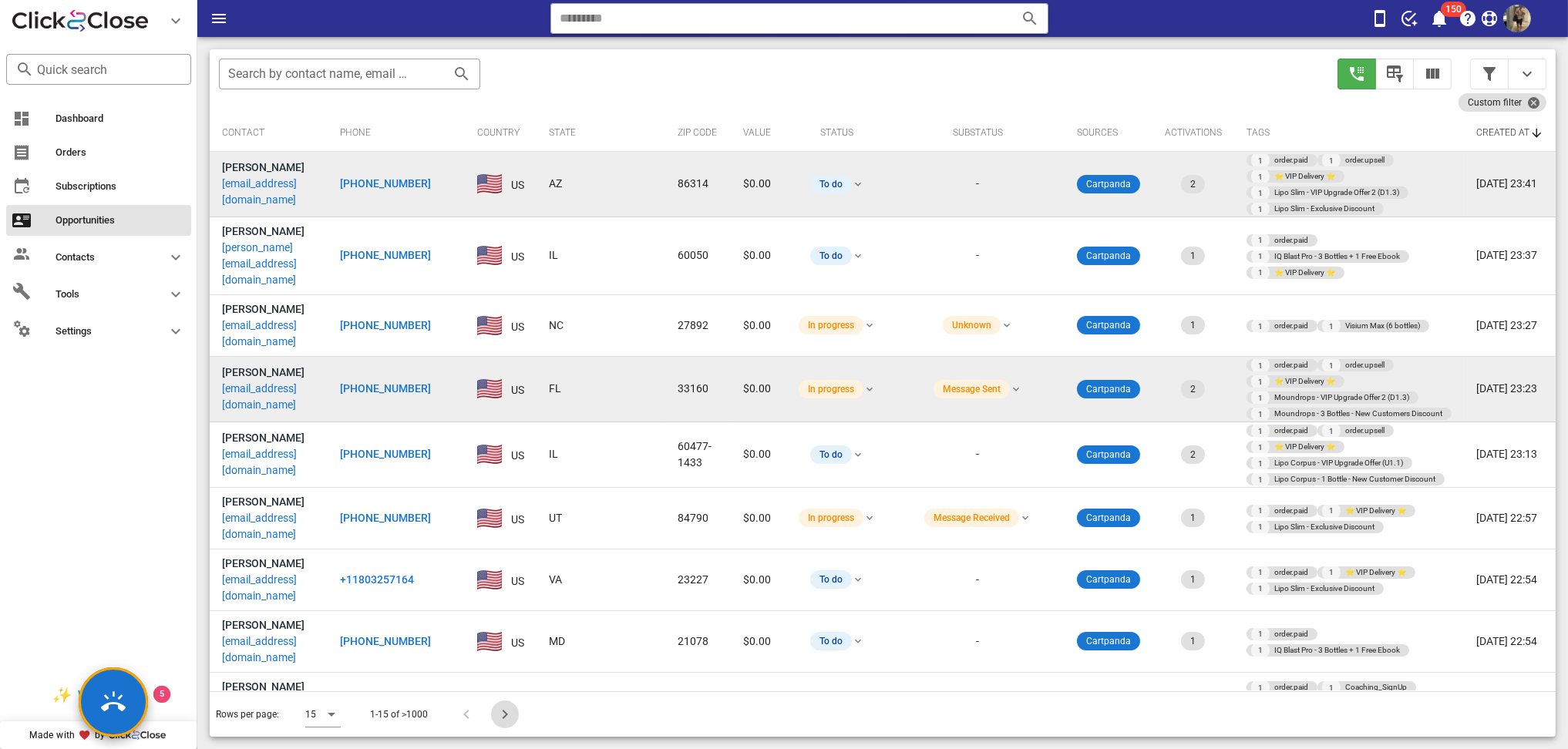scroll, scrollTop: 142, scrollLeft: 0, axis: vertical 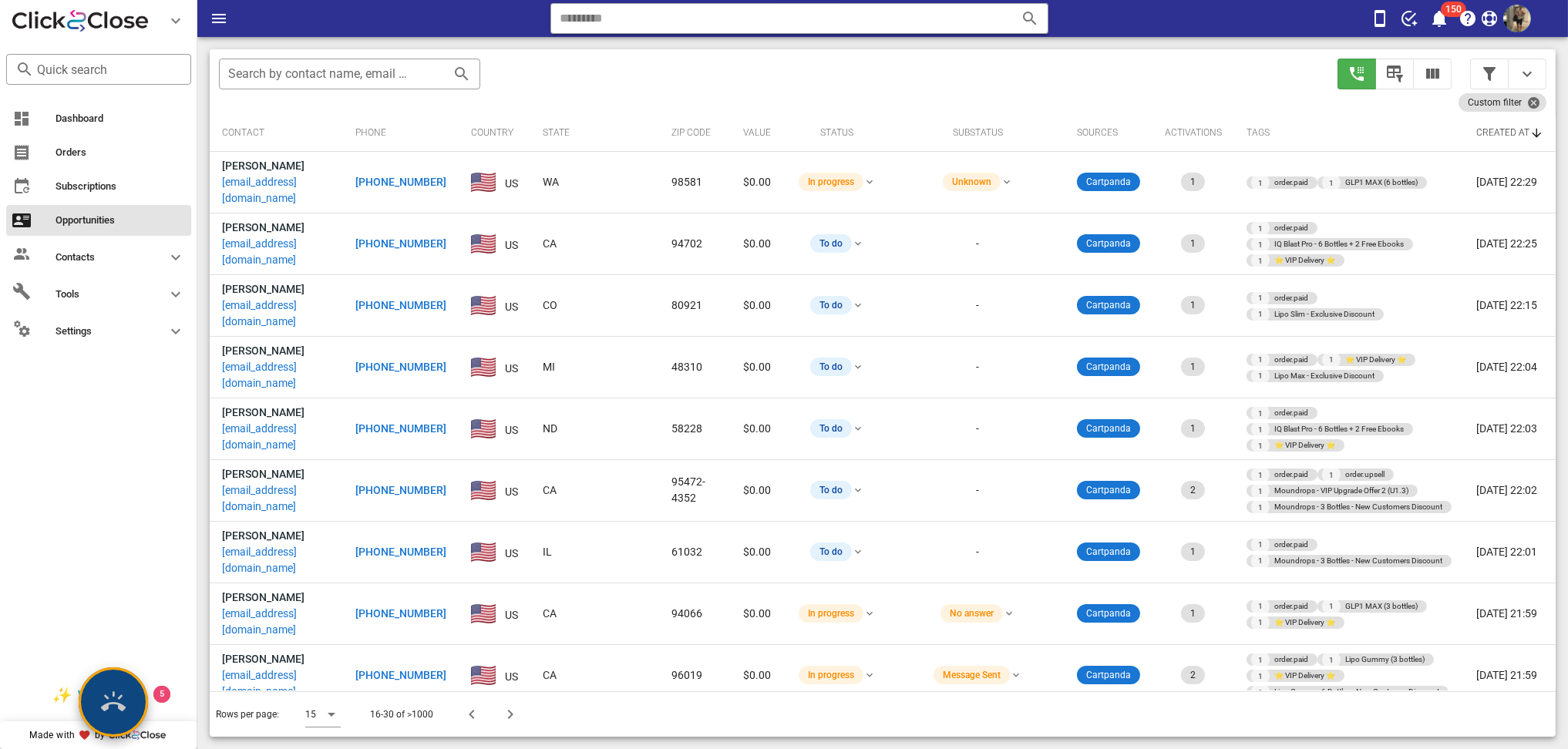 click at bounding box center (113, 702) 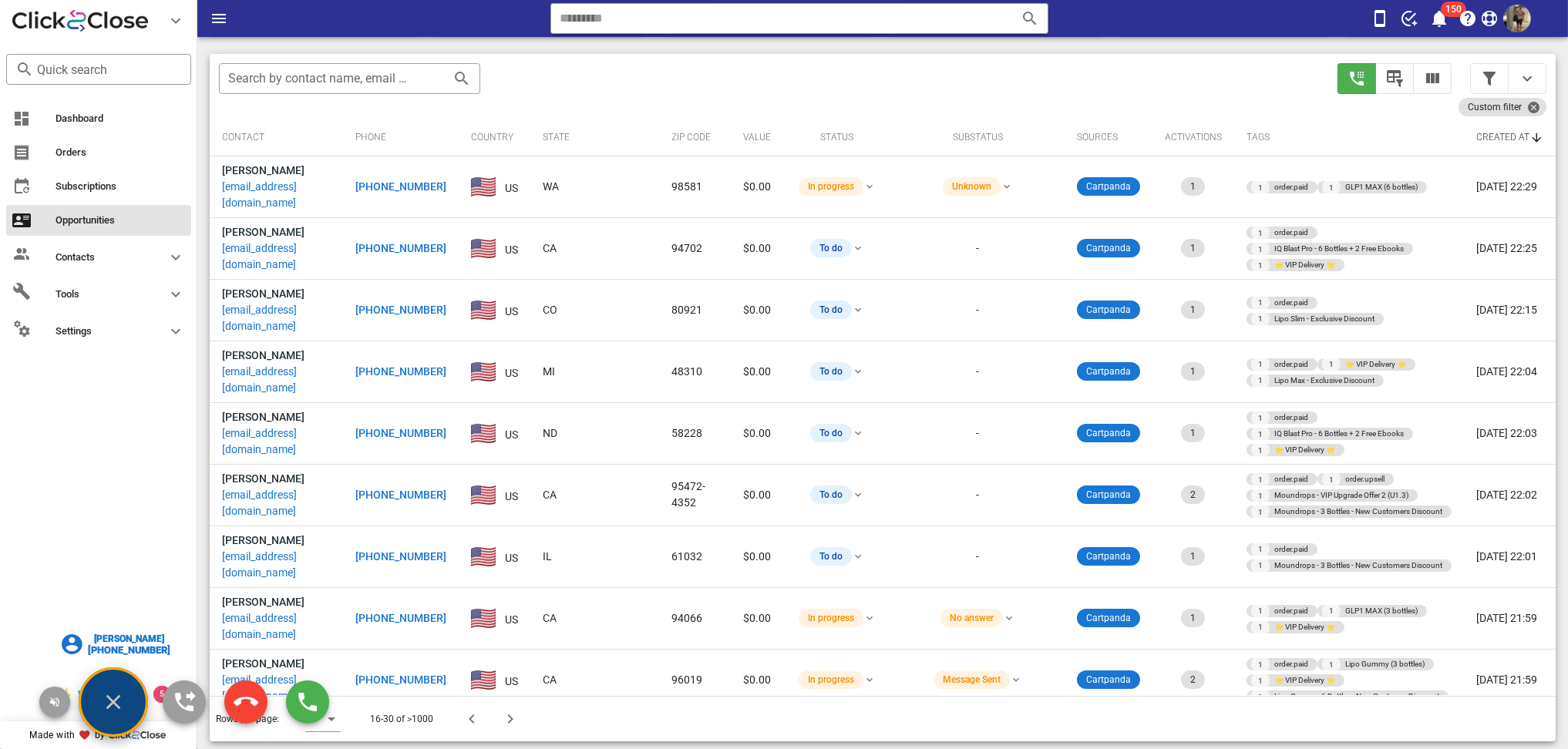 click on "Deborah Jenkins" at bounding box center (129, 639) 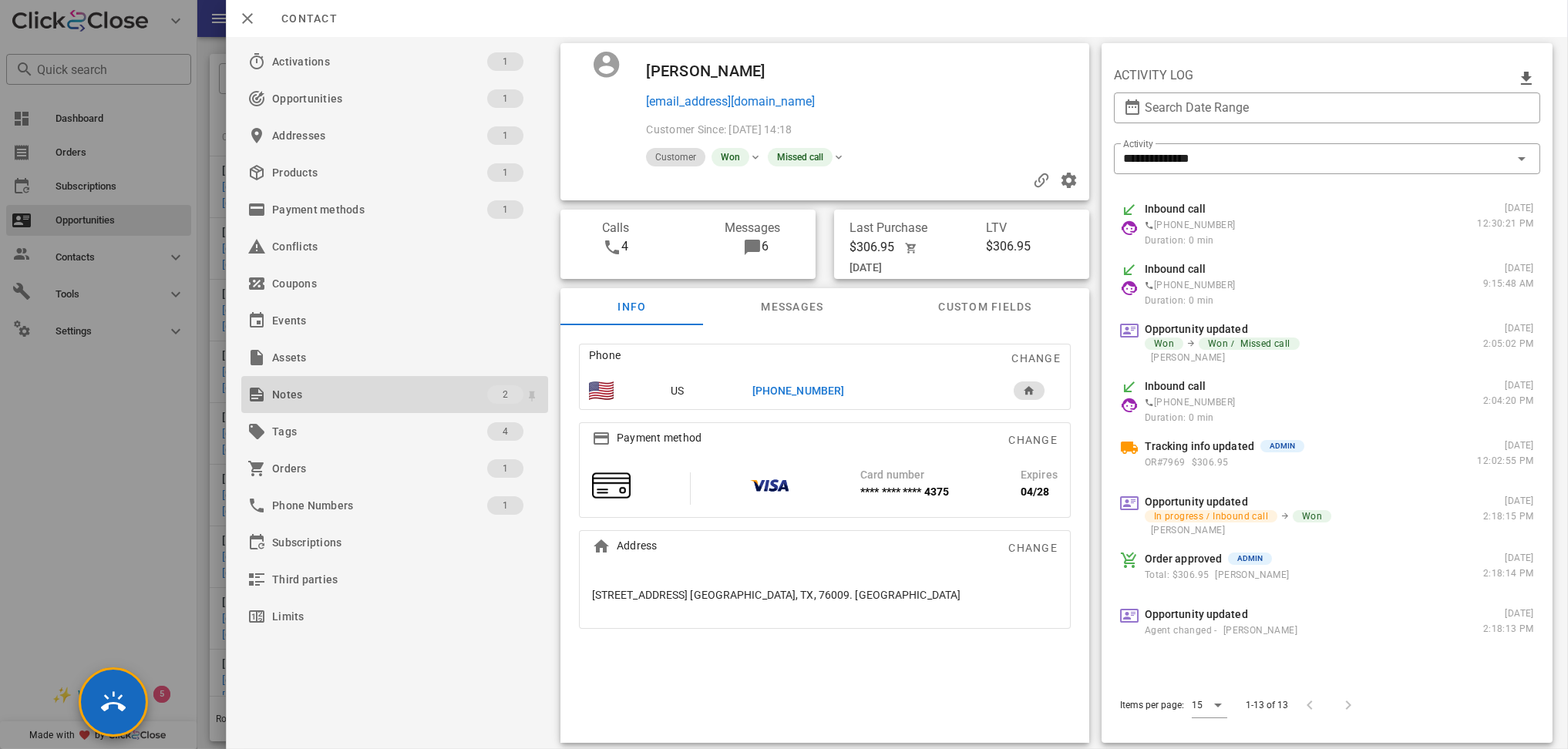 click on "Notes" at bounding box center [379, 395] 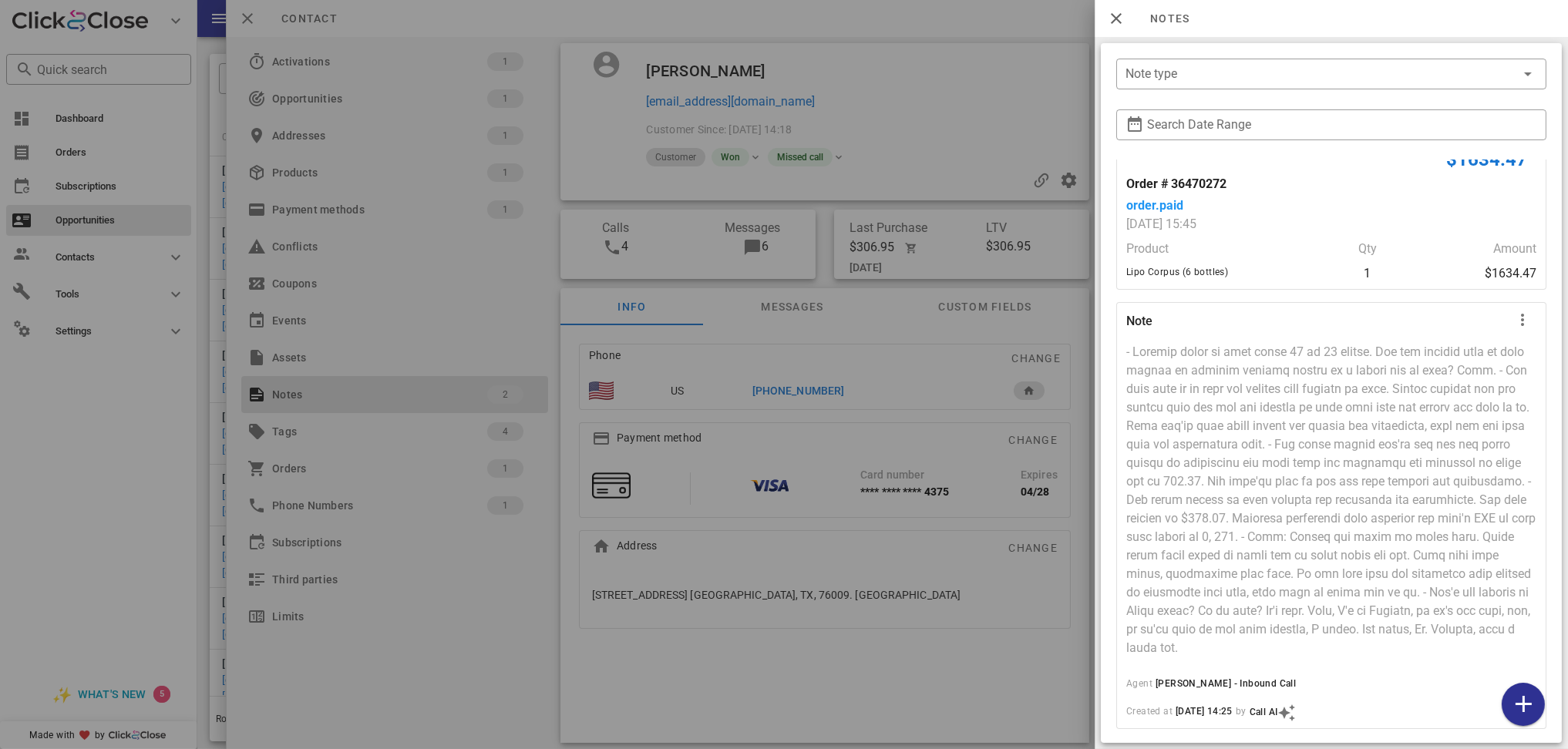 scroll, scrollTop: 43, scrollLeft: 0, axis: vertical 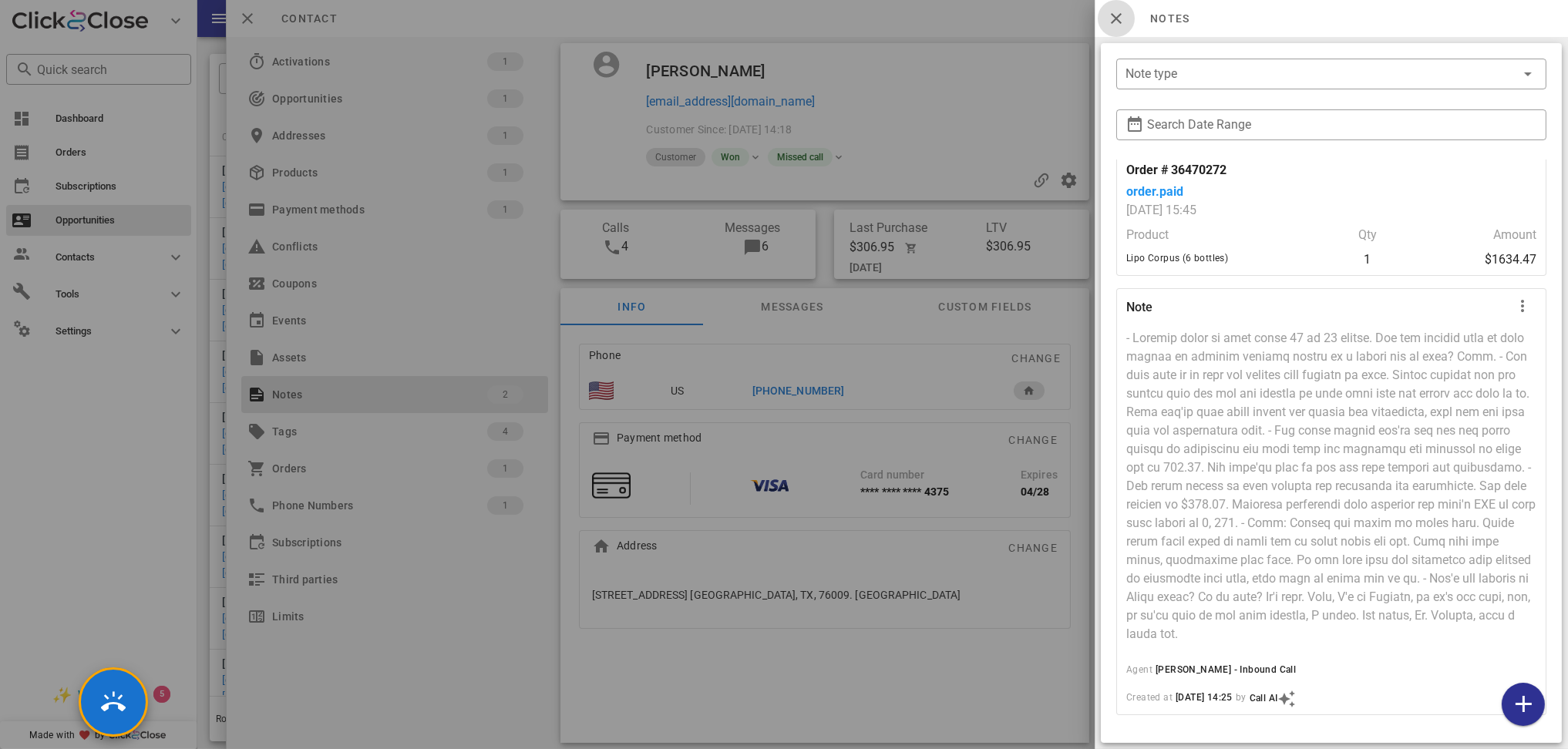 click at bounding box center (1116, 18) 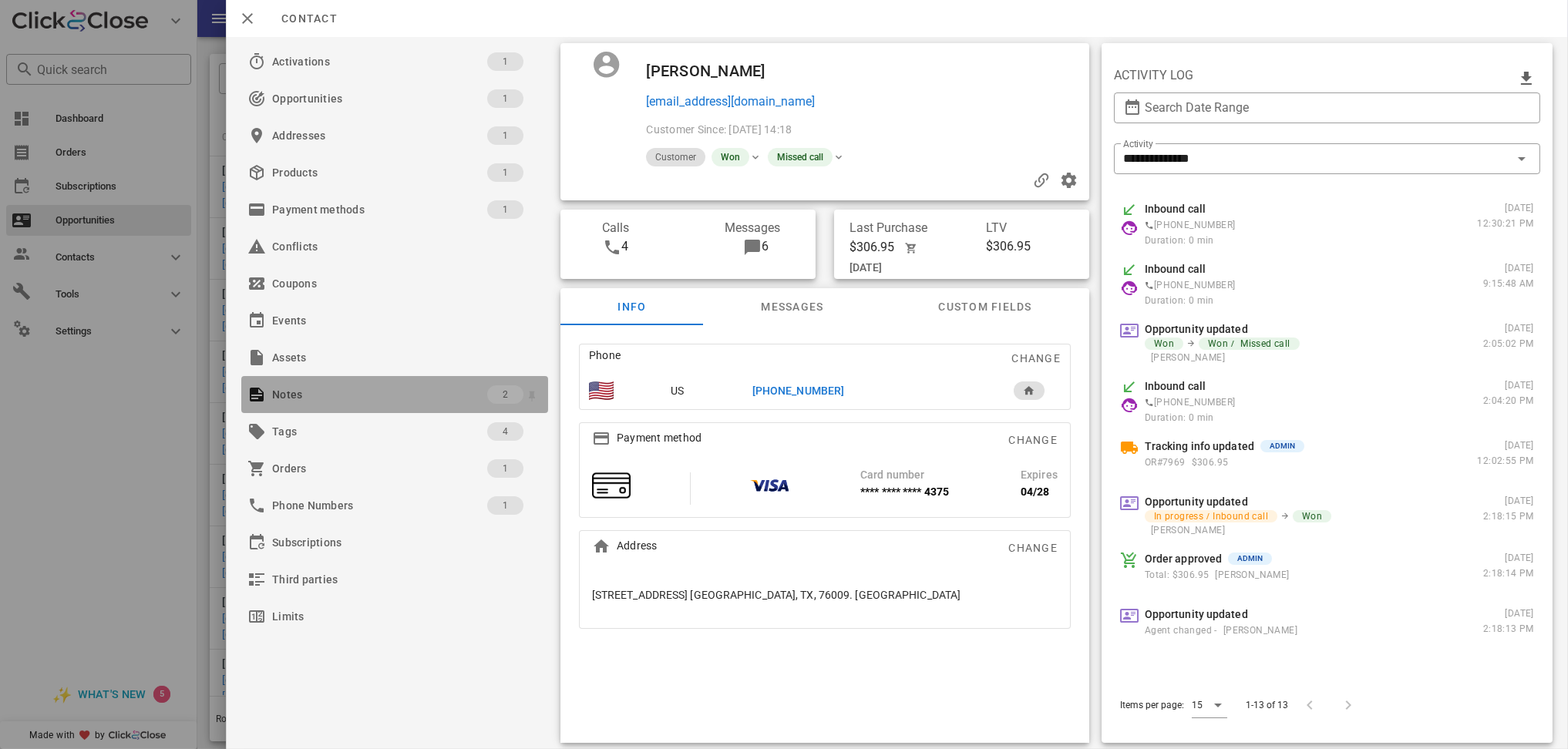 click on "Notes" at bounding box center [379, 395] 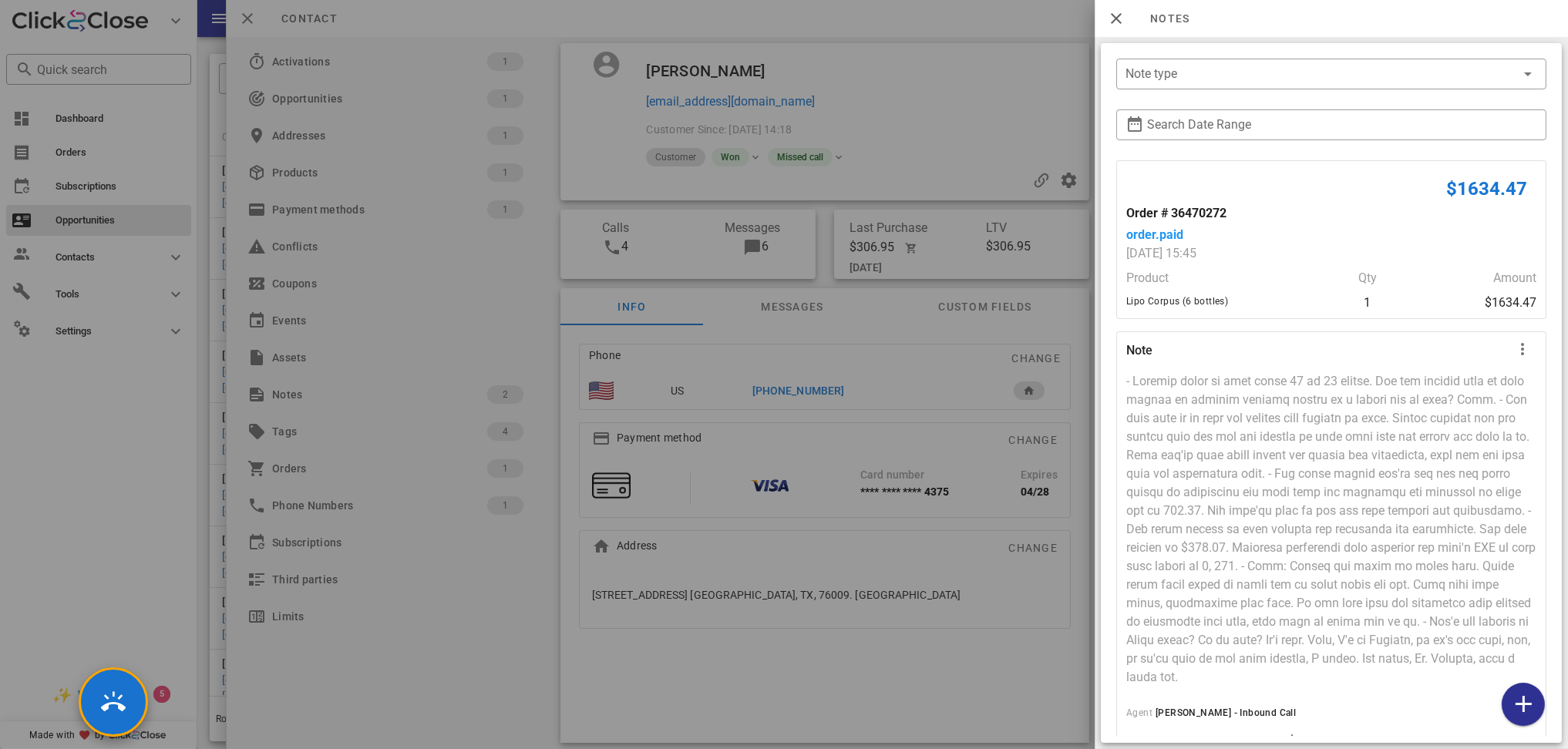 click at bounding box center [784, 374] 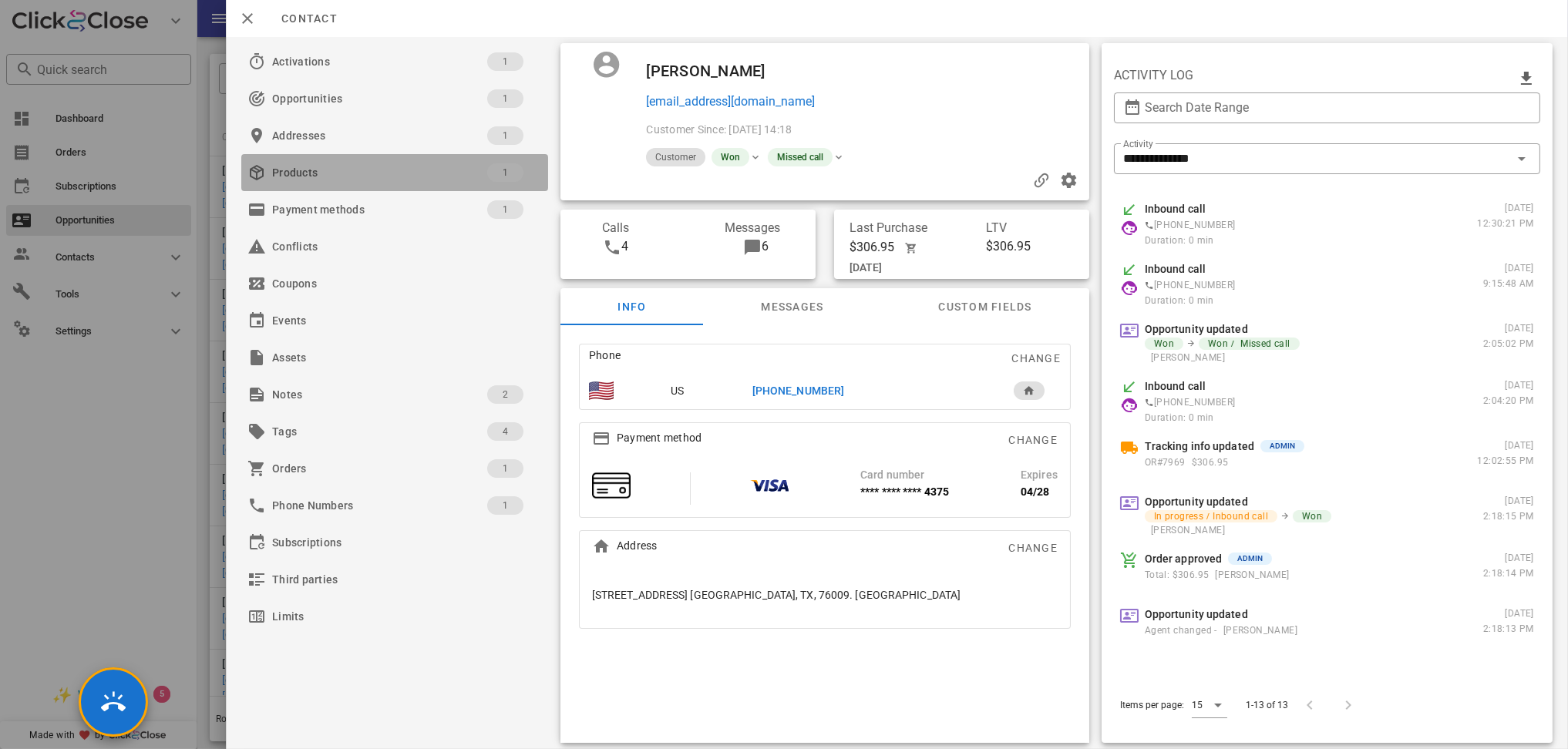click on "Products" at bounding box center [379, 173] 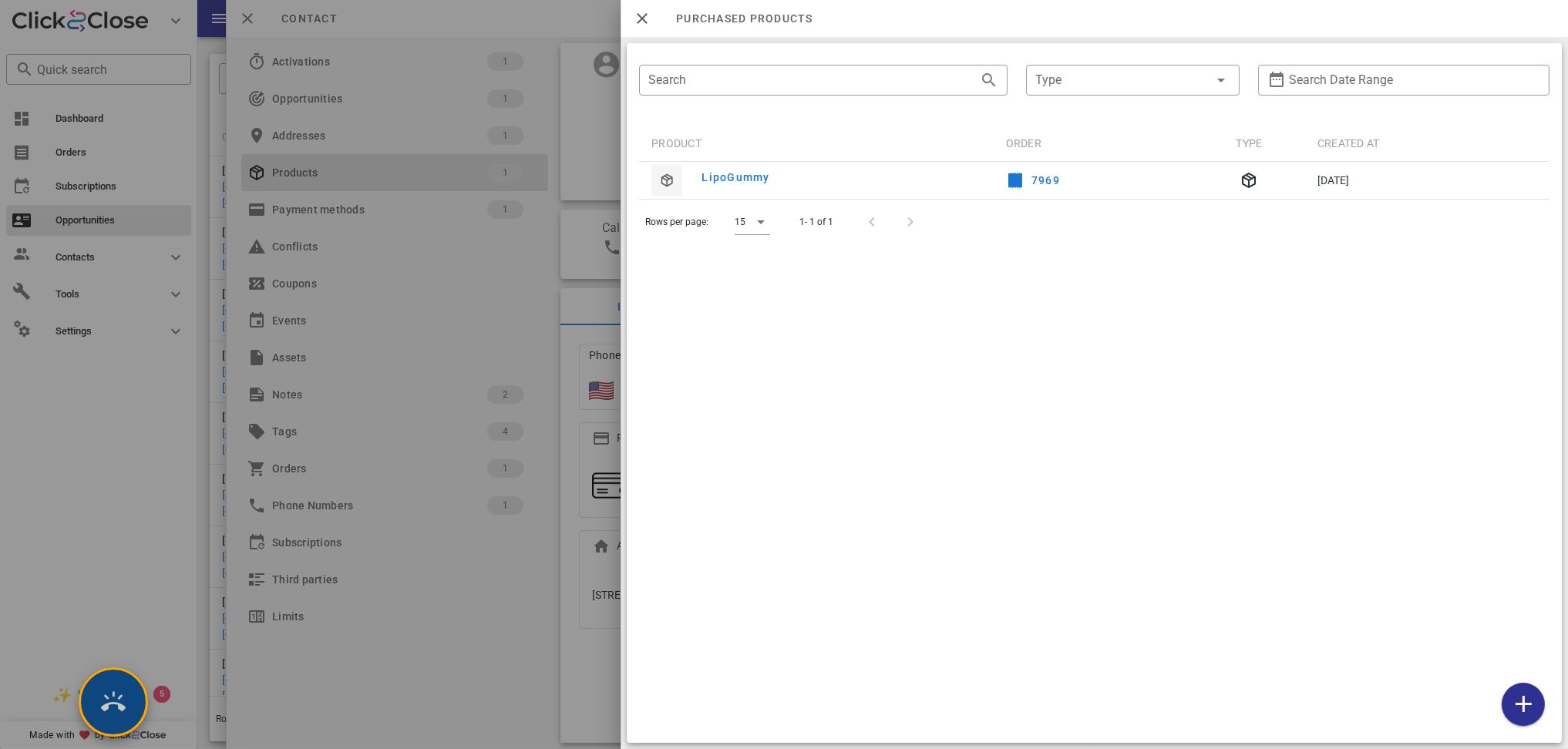 click at bounding box center (113, 702) 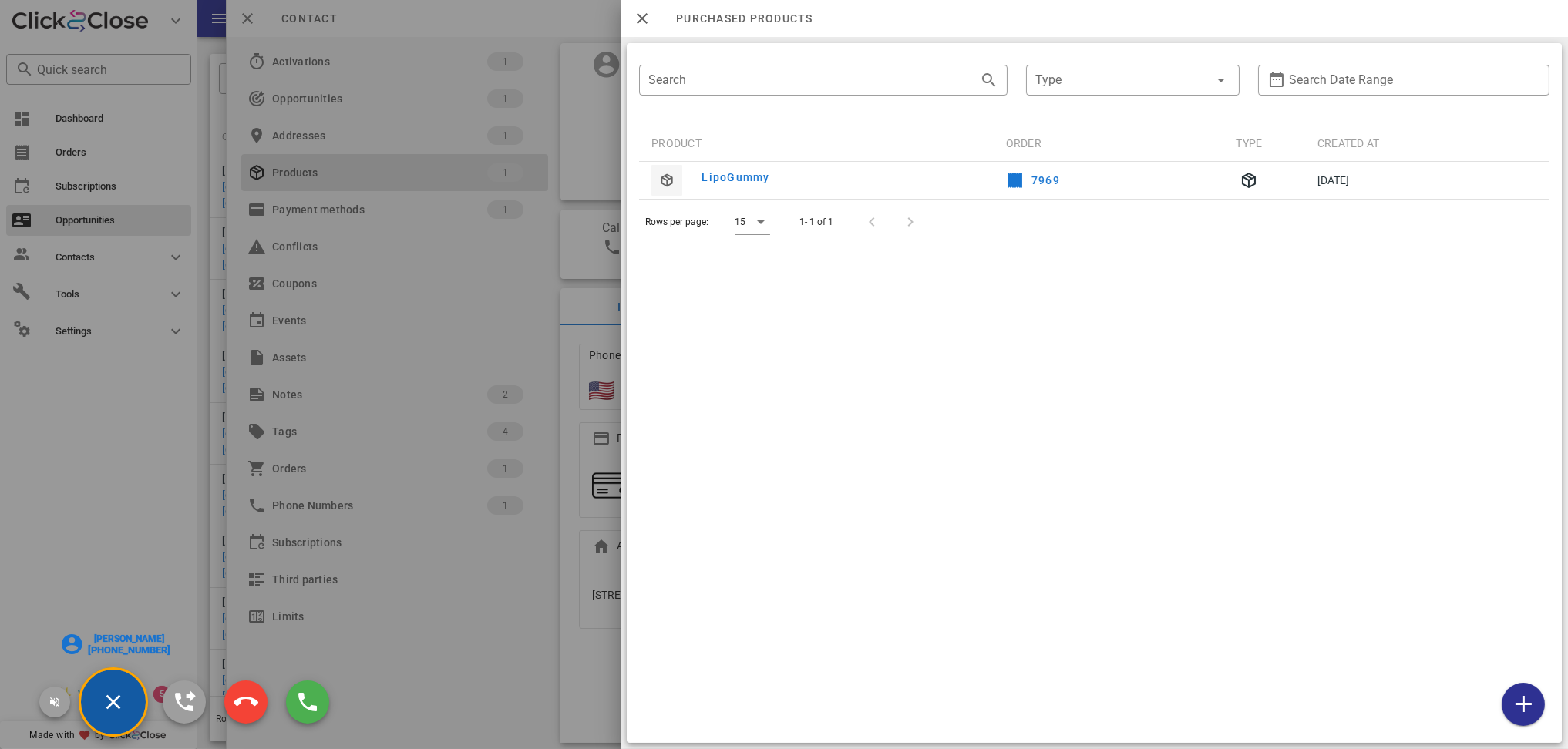 click on "Beverly Jones" at bounding box center [129, 639] 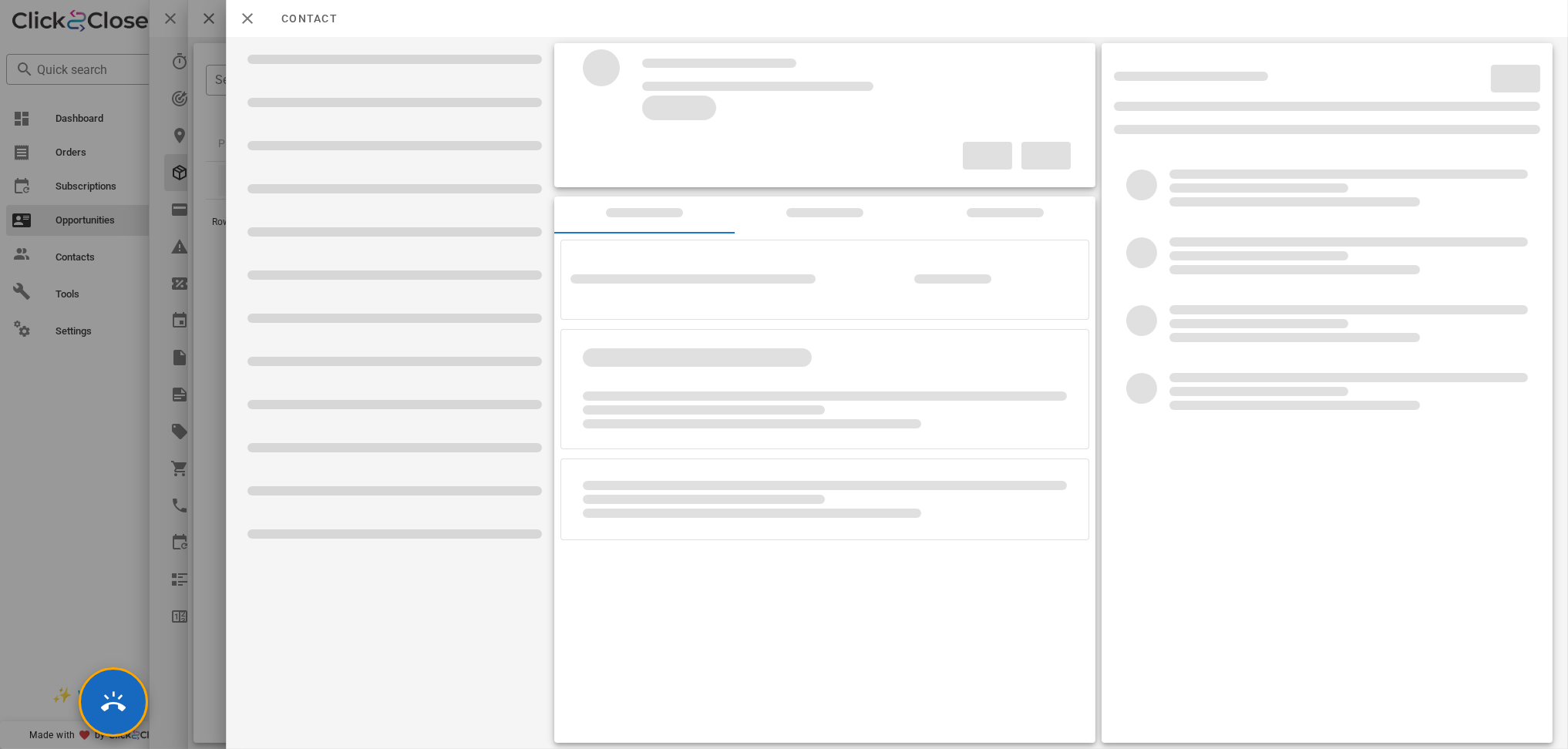 click at bounding box center (784, 374) 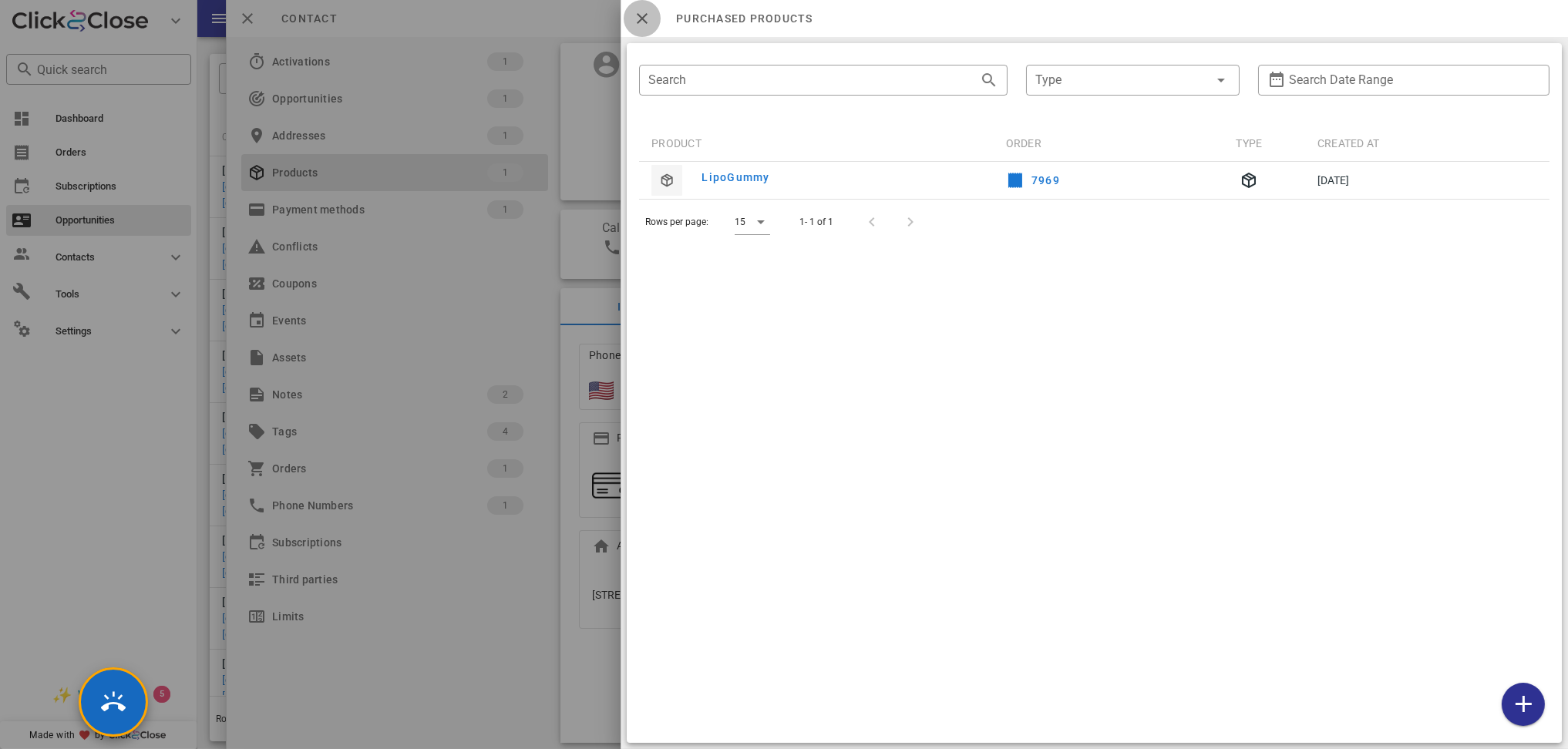 click at bounding box center [642, 18] 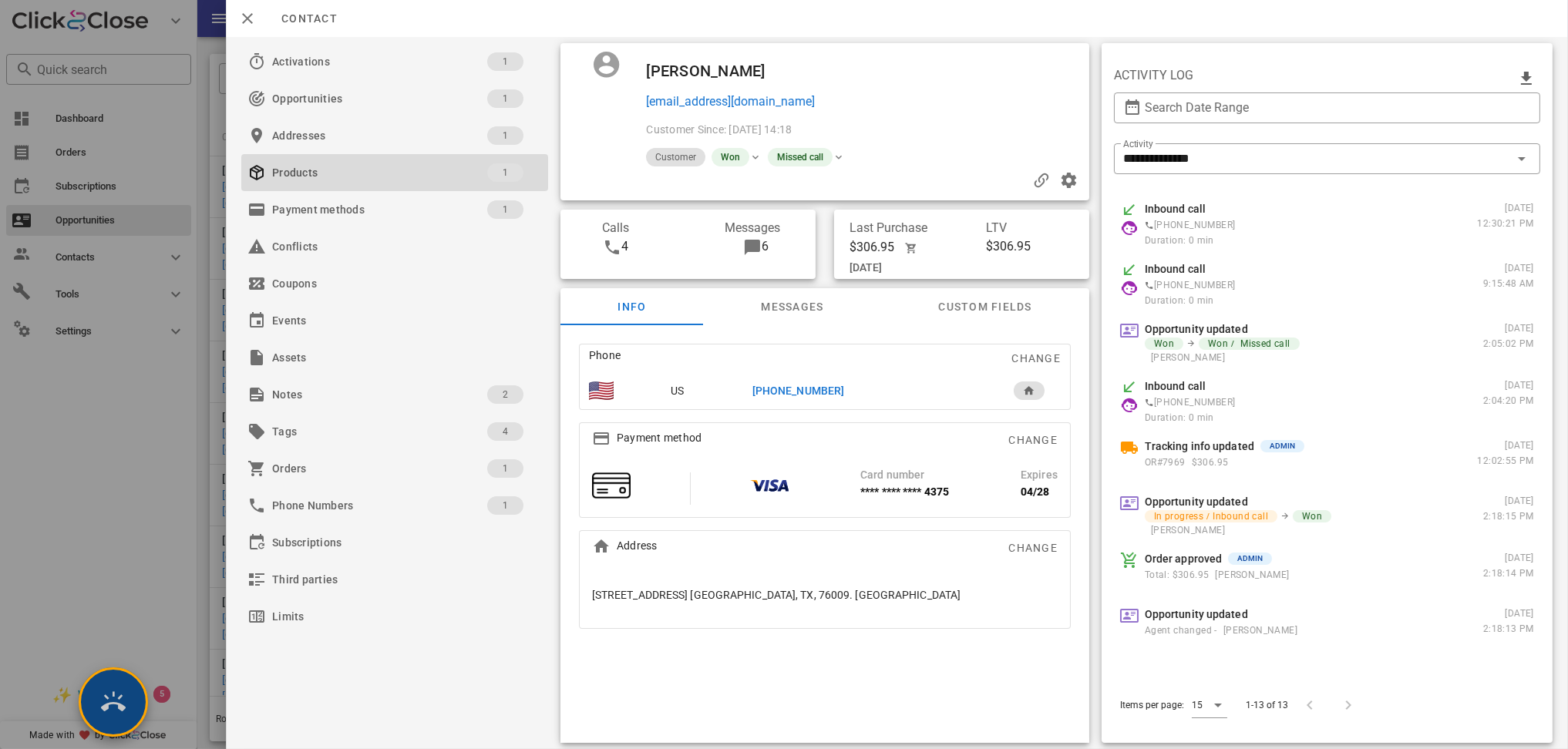 click at bounding box center [113, 702] 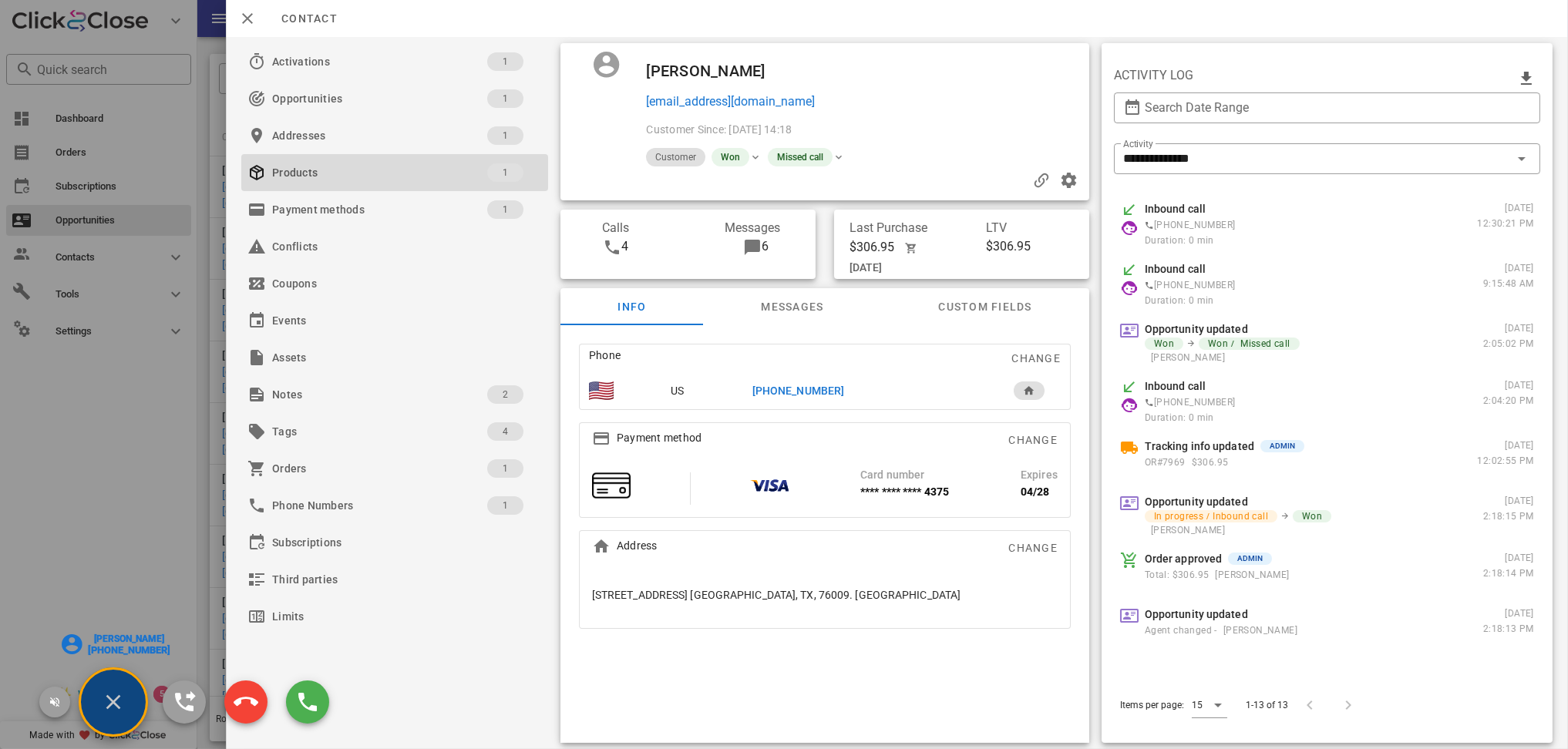 click on "+17723412122" at bounding box center (129, 650) 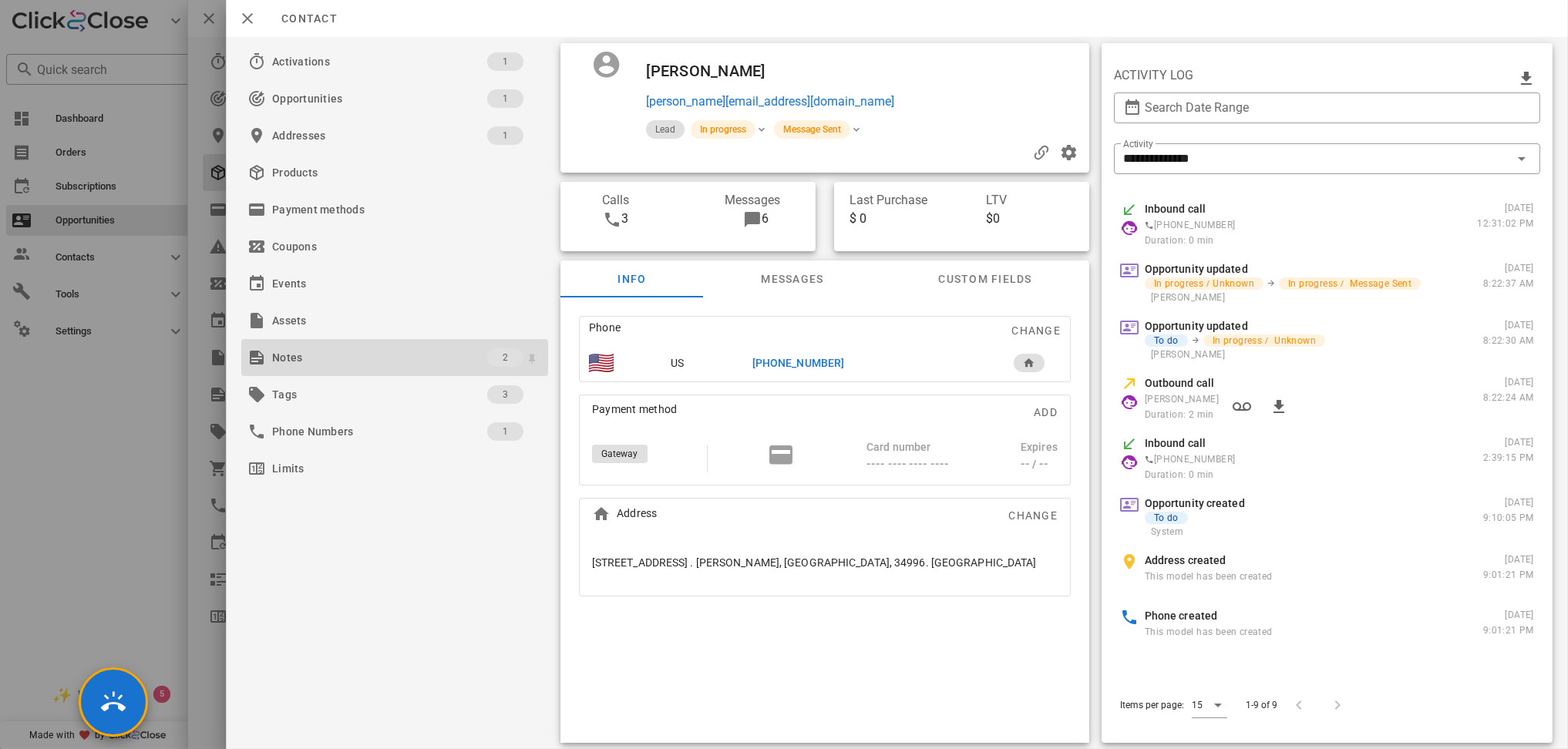 click on "Notes" at bounding box center (379, 358) 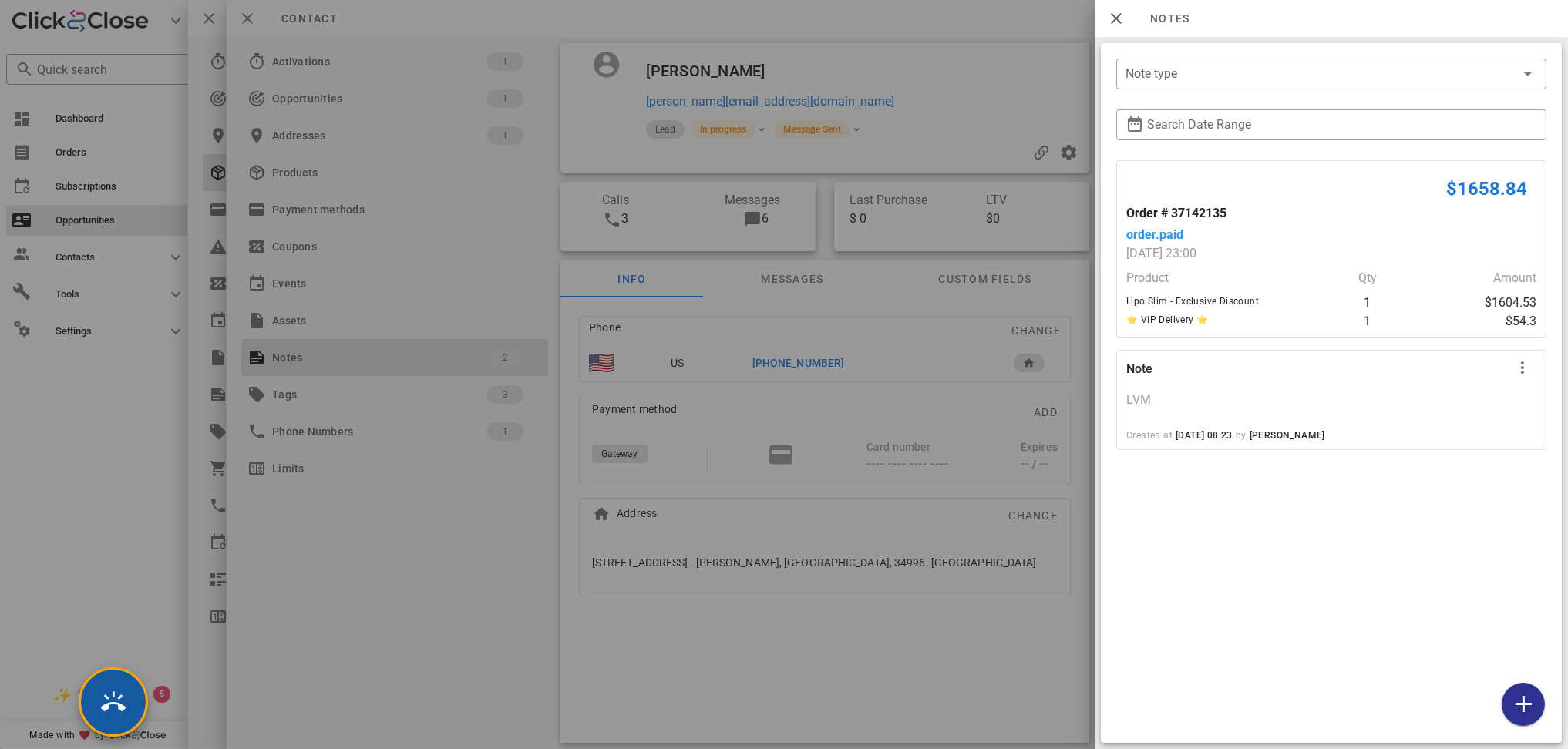 click at bounding box center [113, 702] 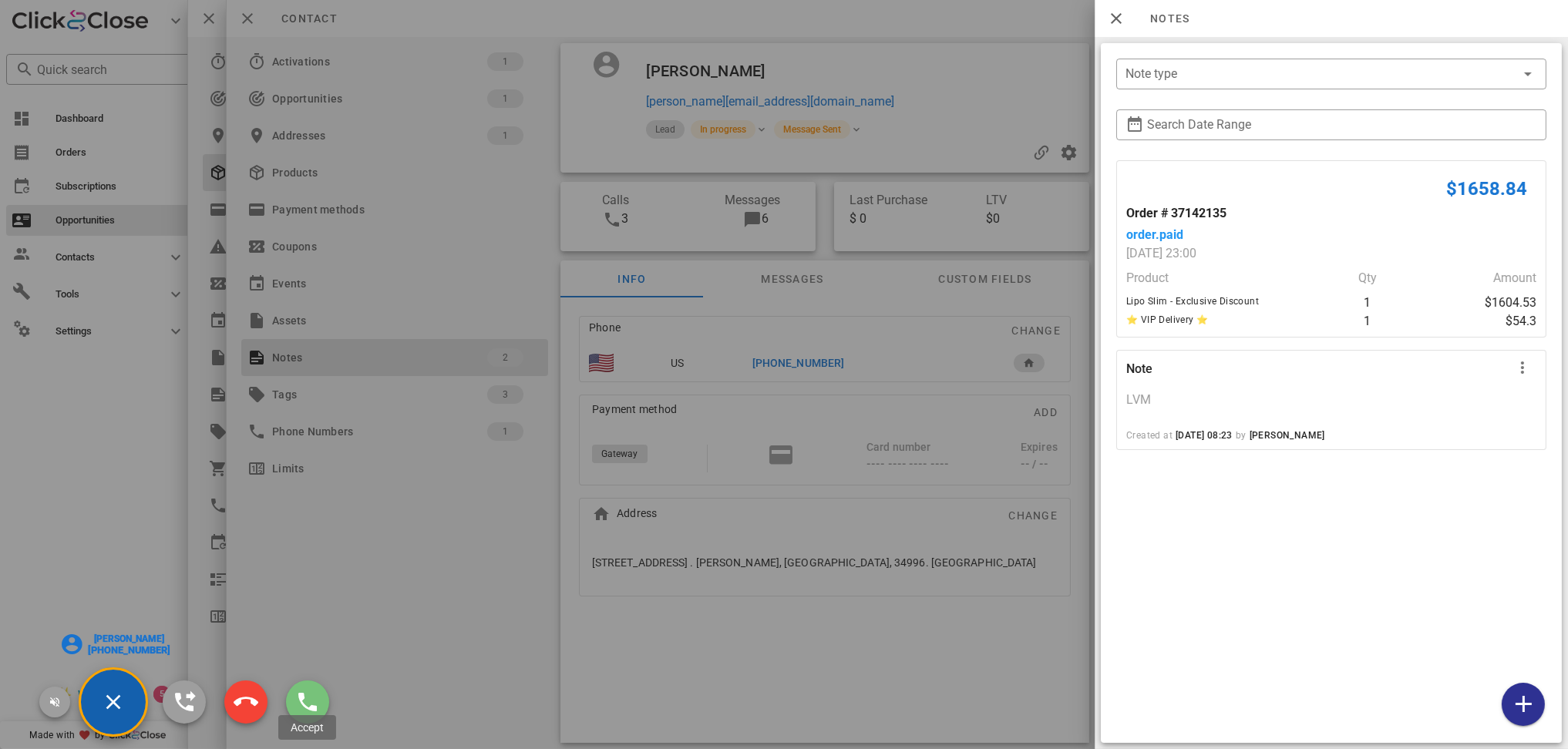 click at bounding box center [308, 702] 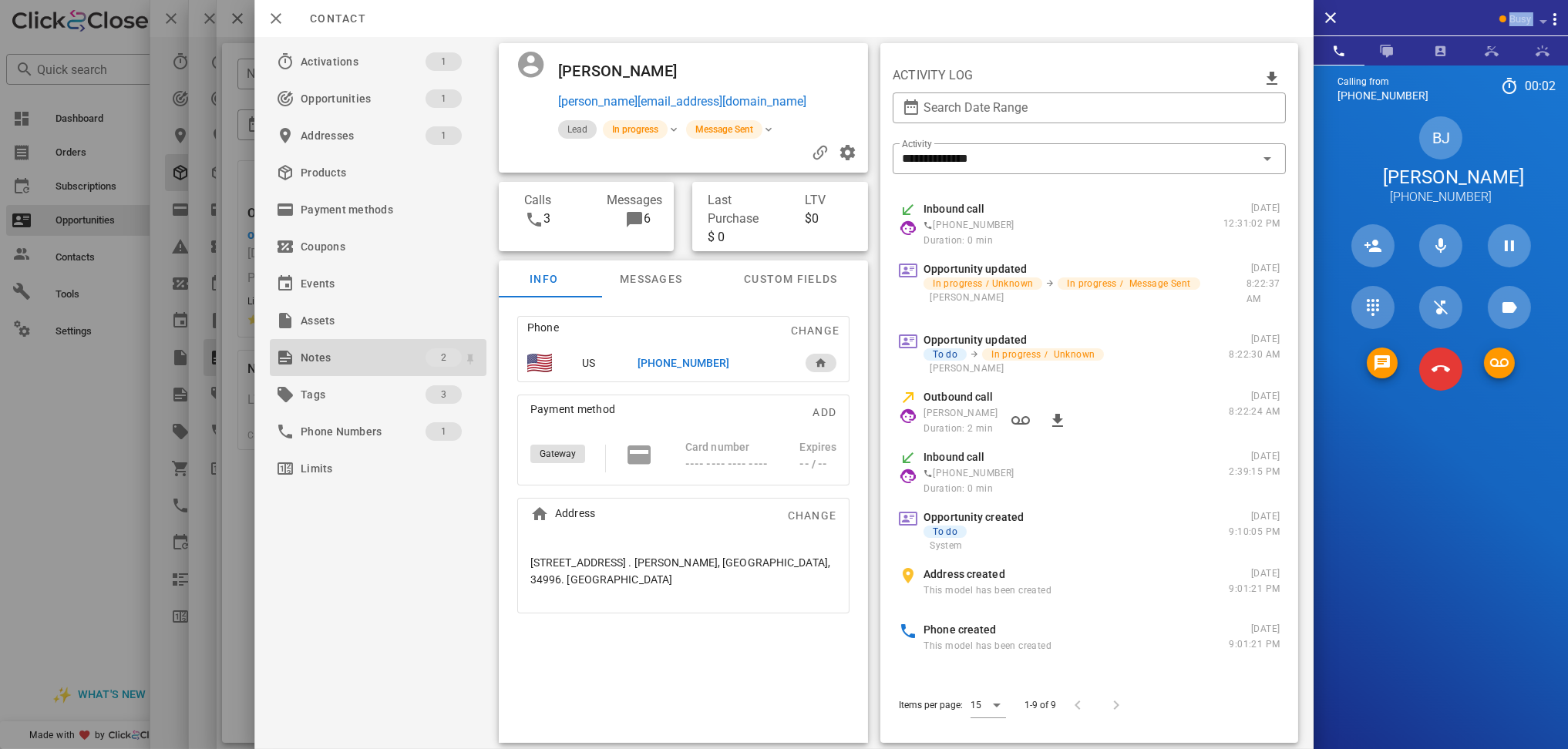click on "Notes" at bounding box center [363, 358] 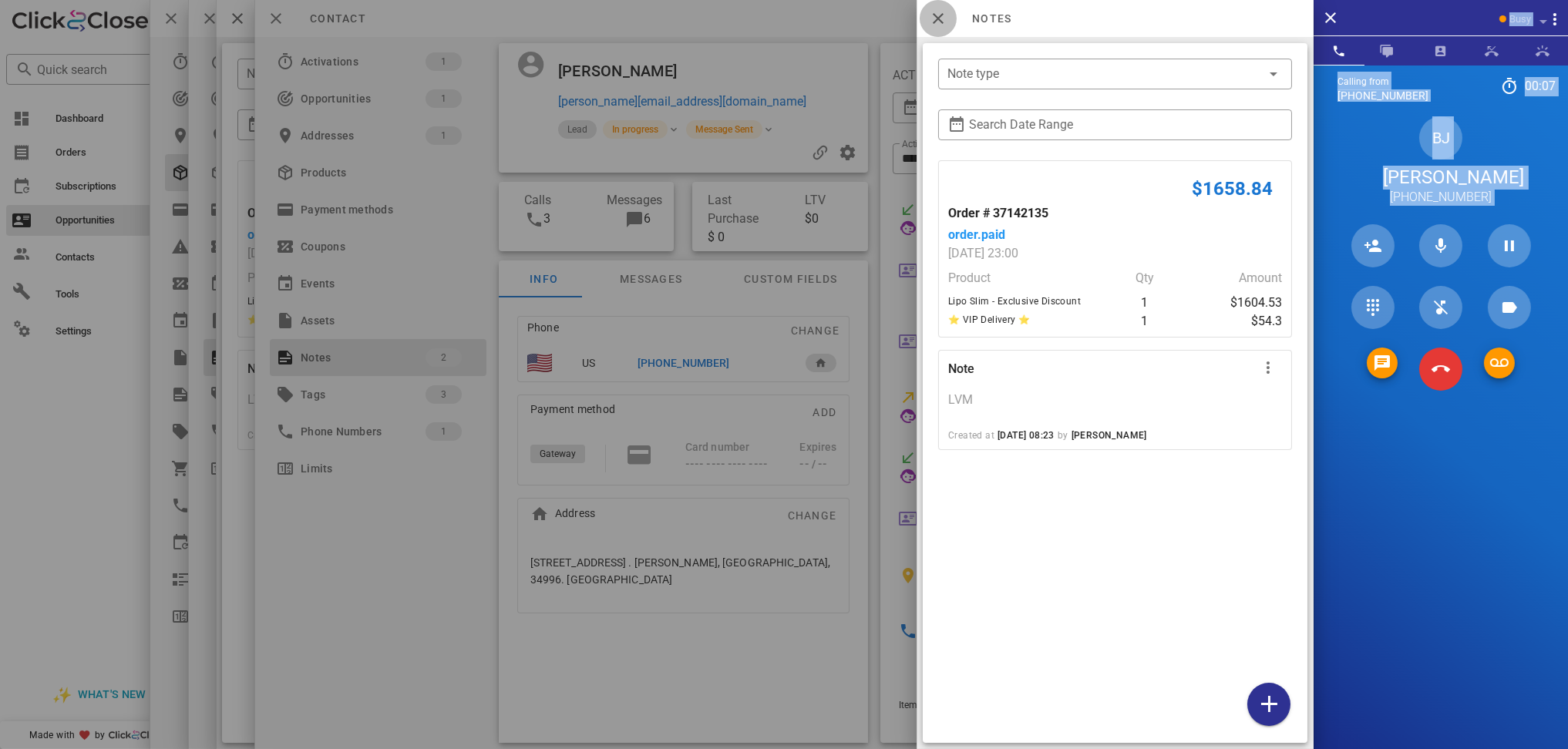 click at bounding box center (938, 18) 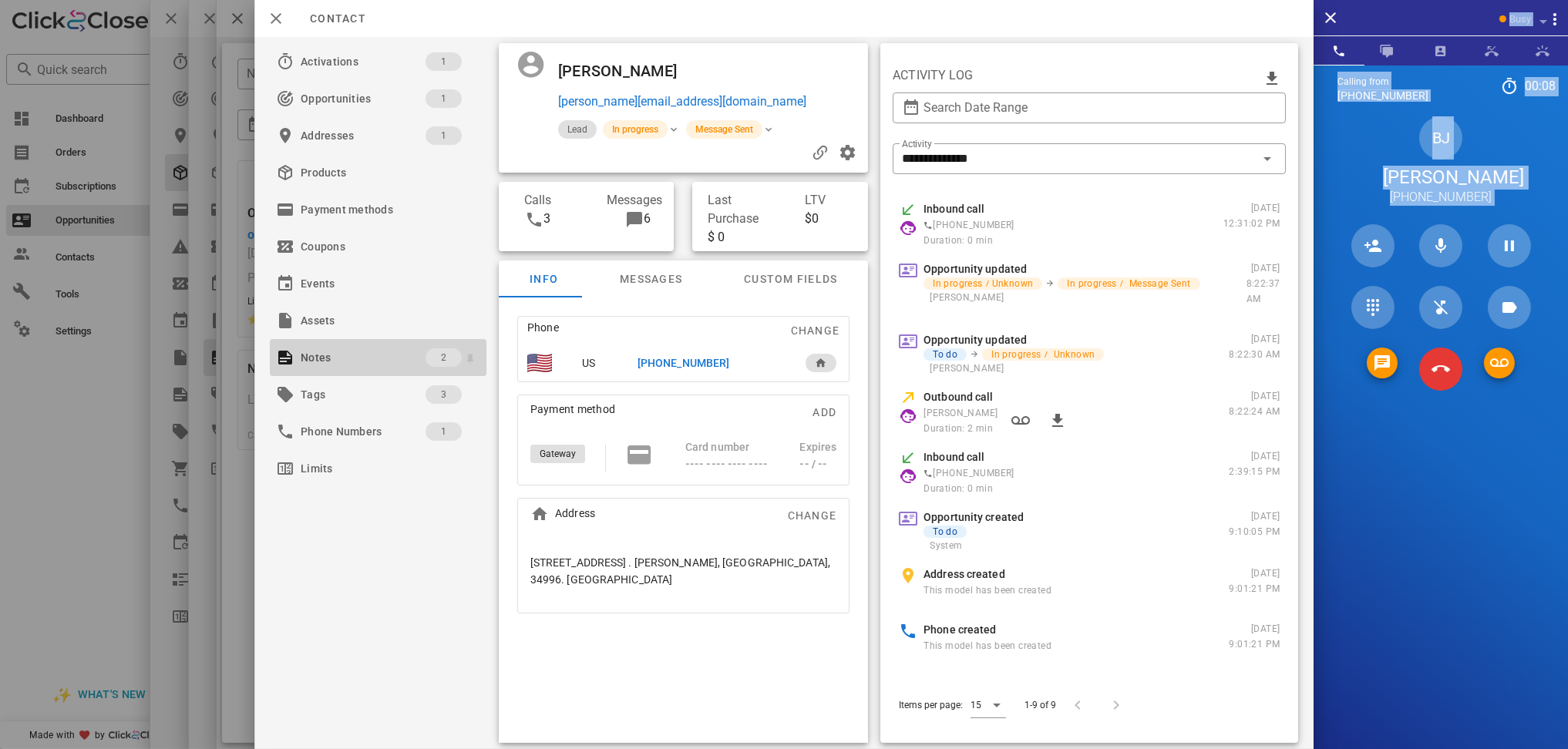 click on "Notes" at bounding box center [363, 358] 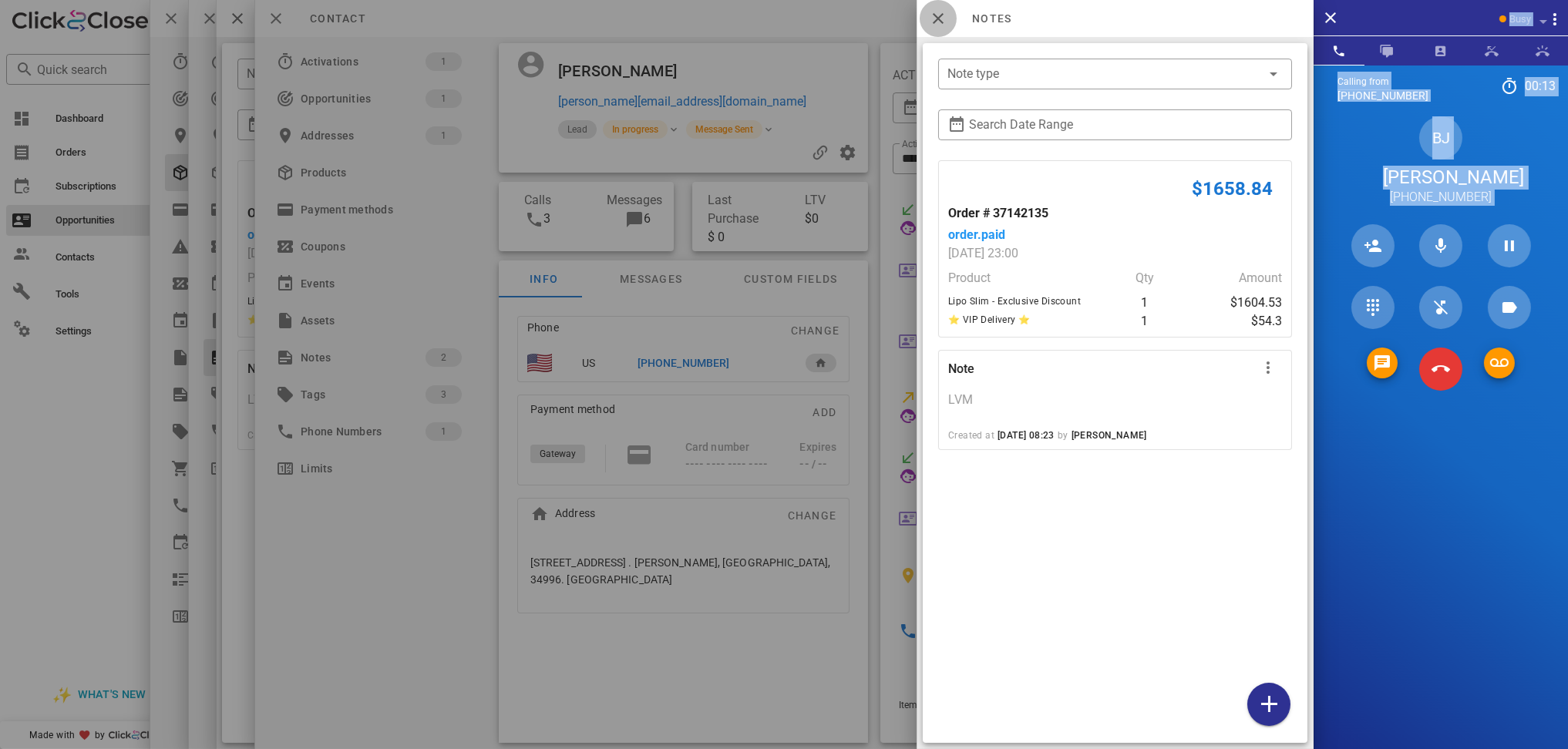 click at bounding box center (938, 18) 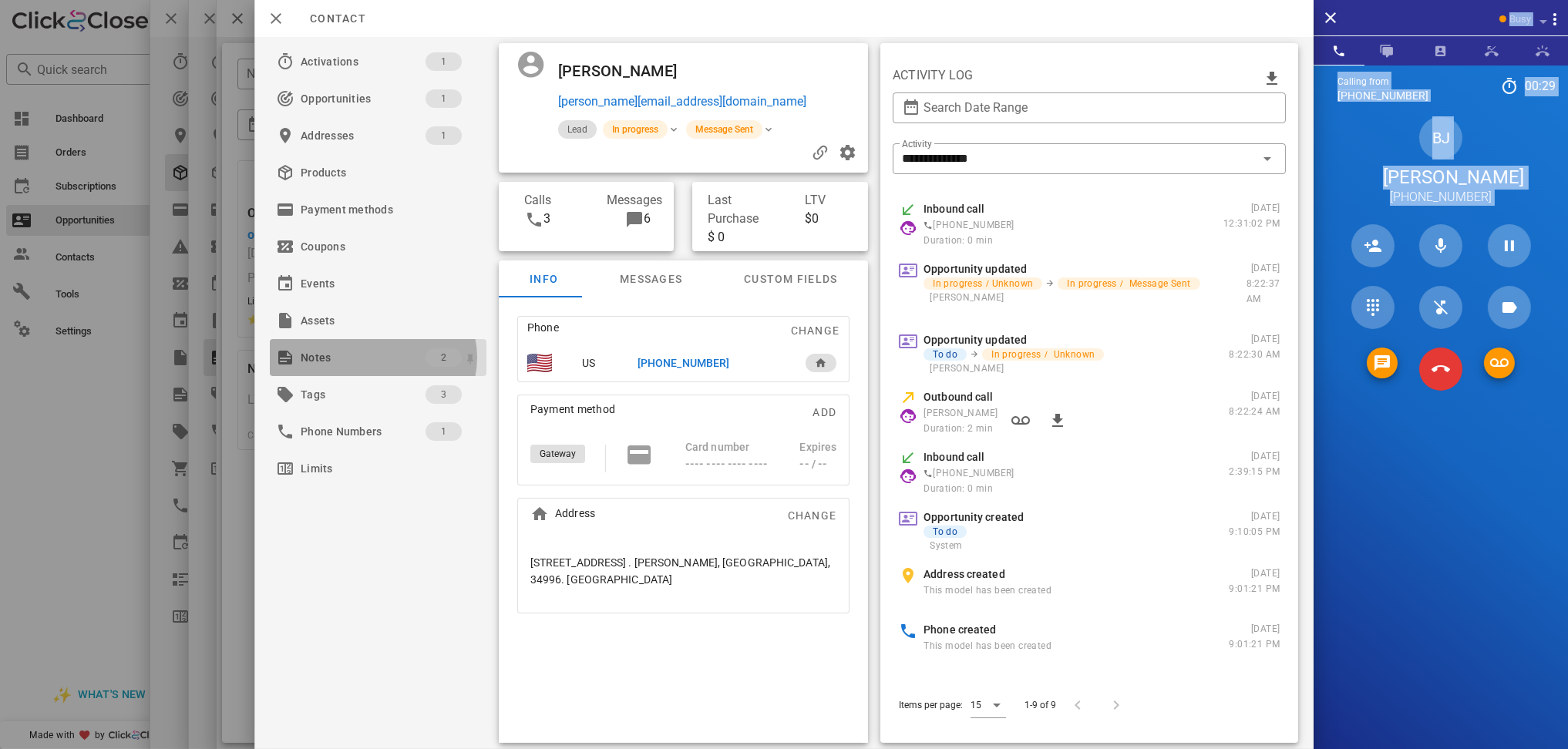 click on "Notes" at bounding box center [363, 358] 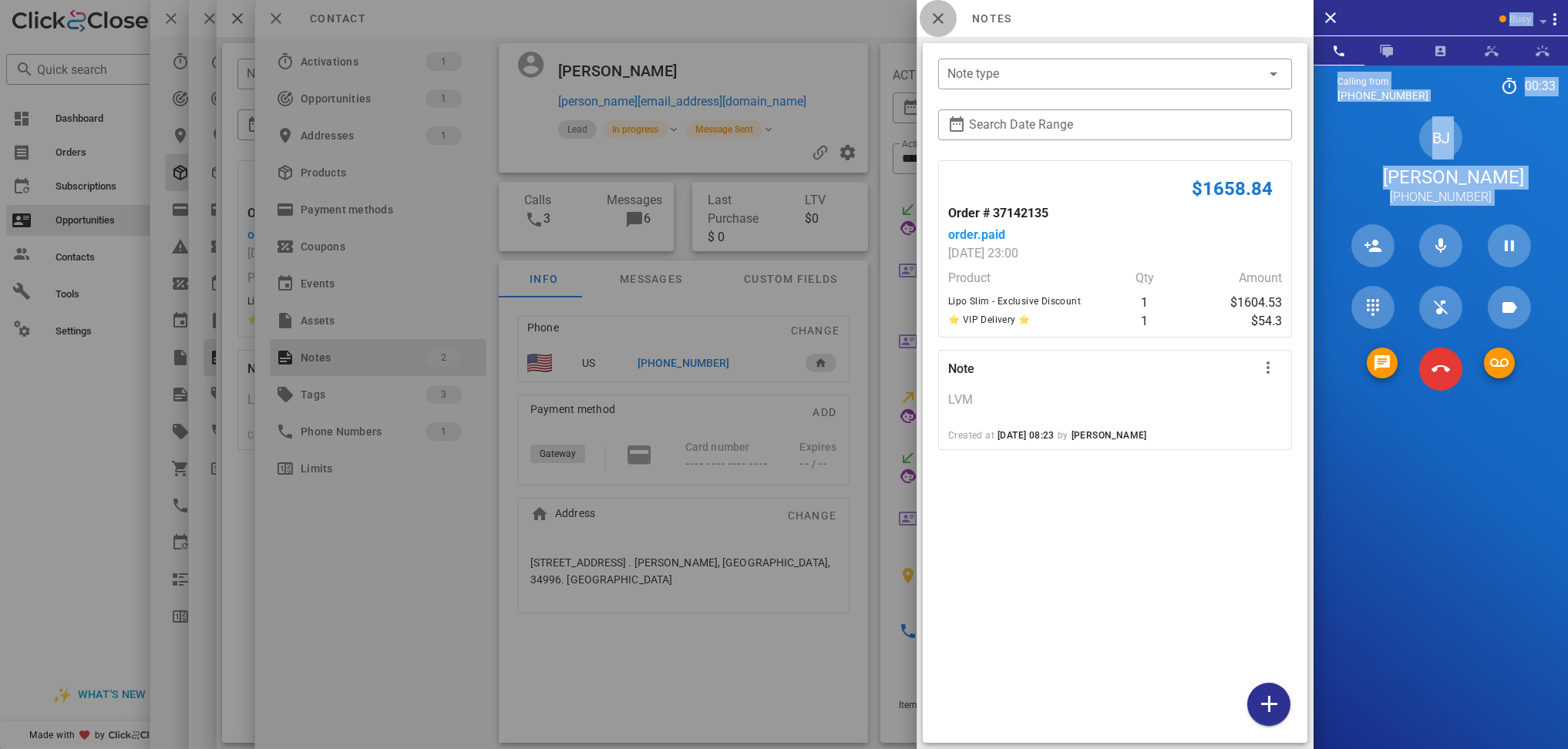 click at bounding box center [938, 18] 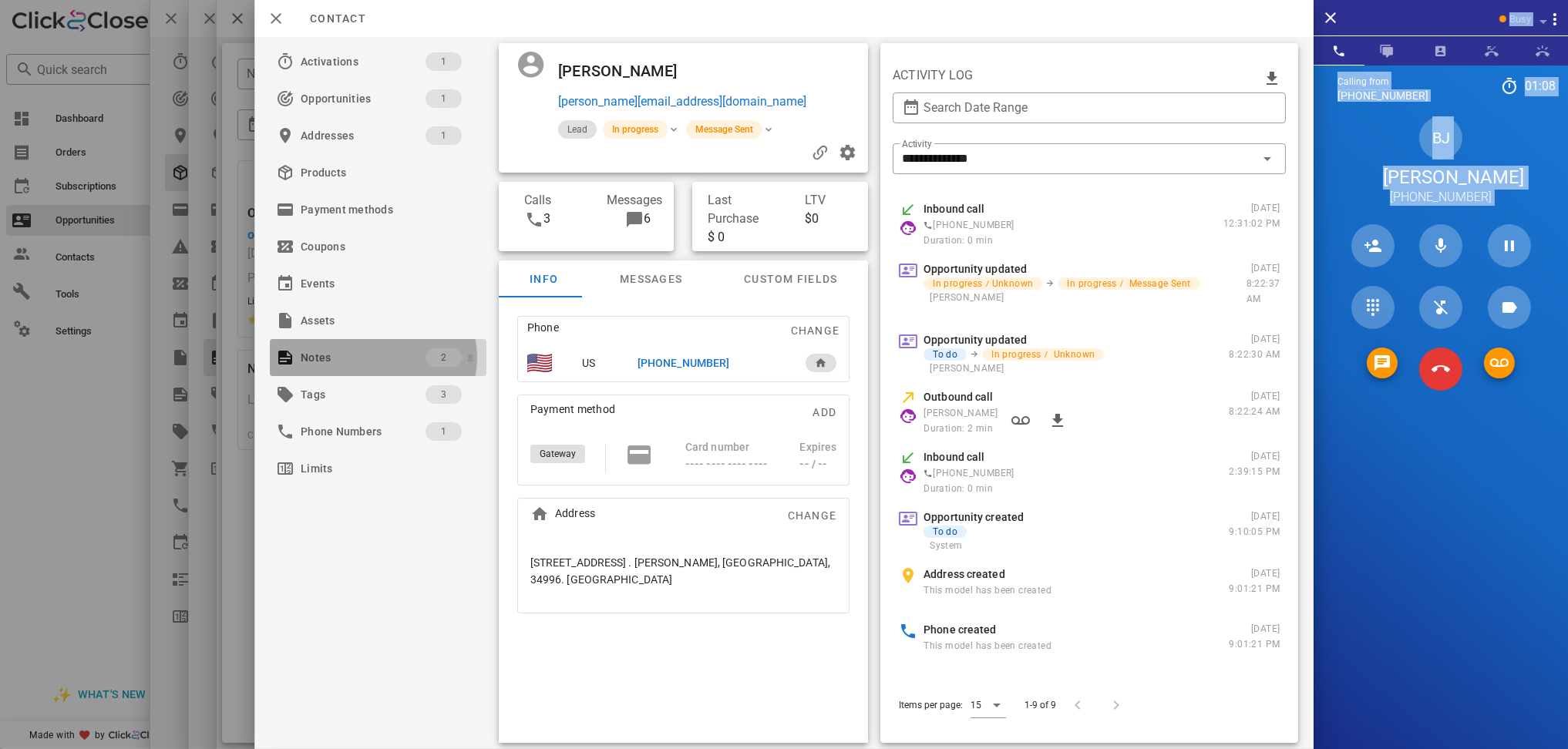 click on "Notes" at bounding box center [363, 358] 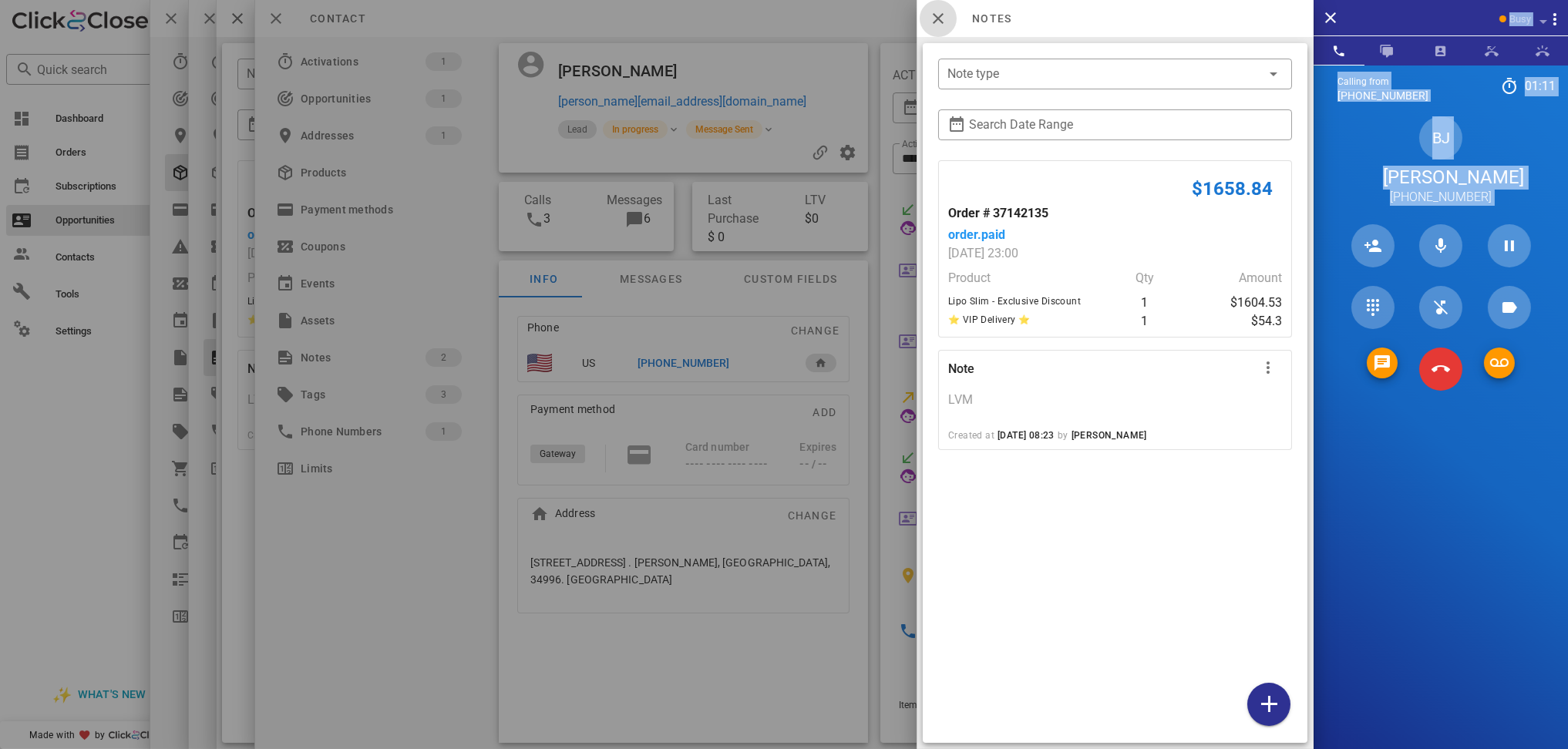 click at bounding box center [938, 18] 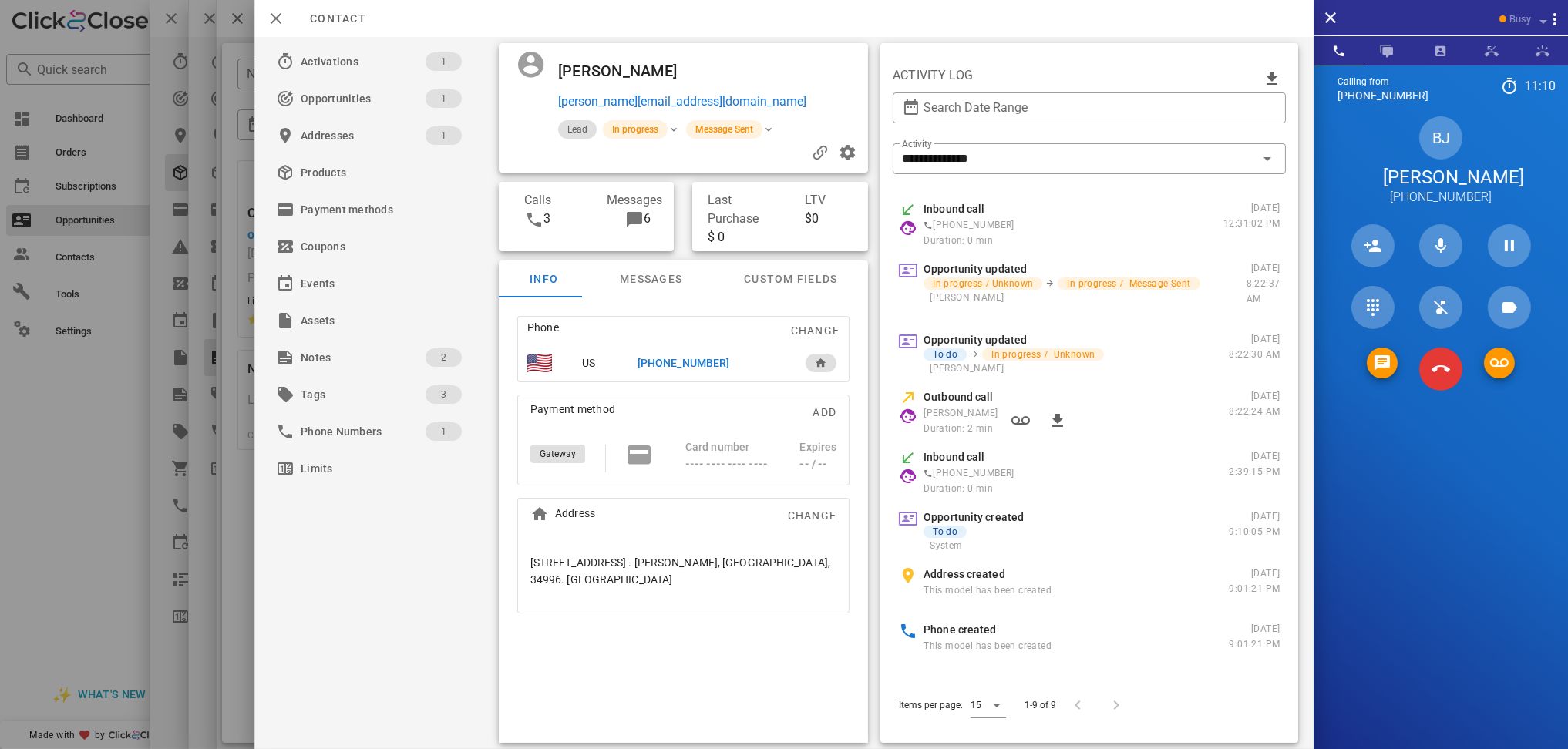click at bounding box center [795, 71] 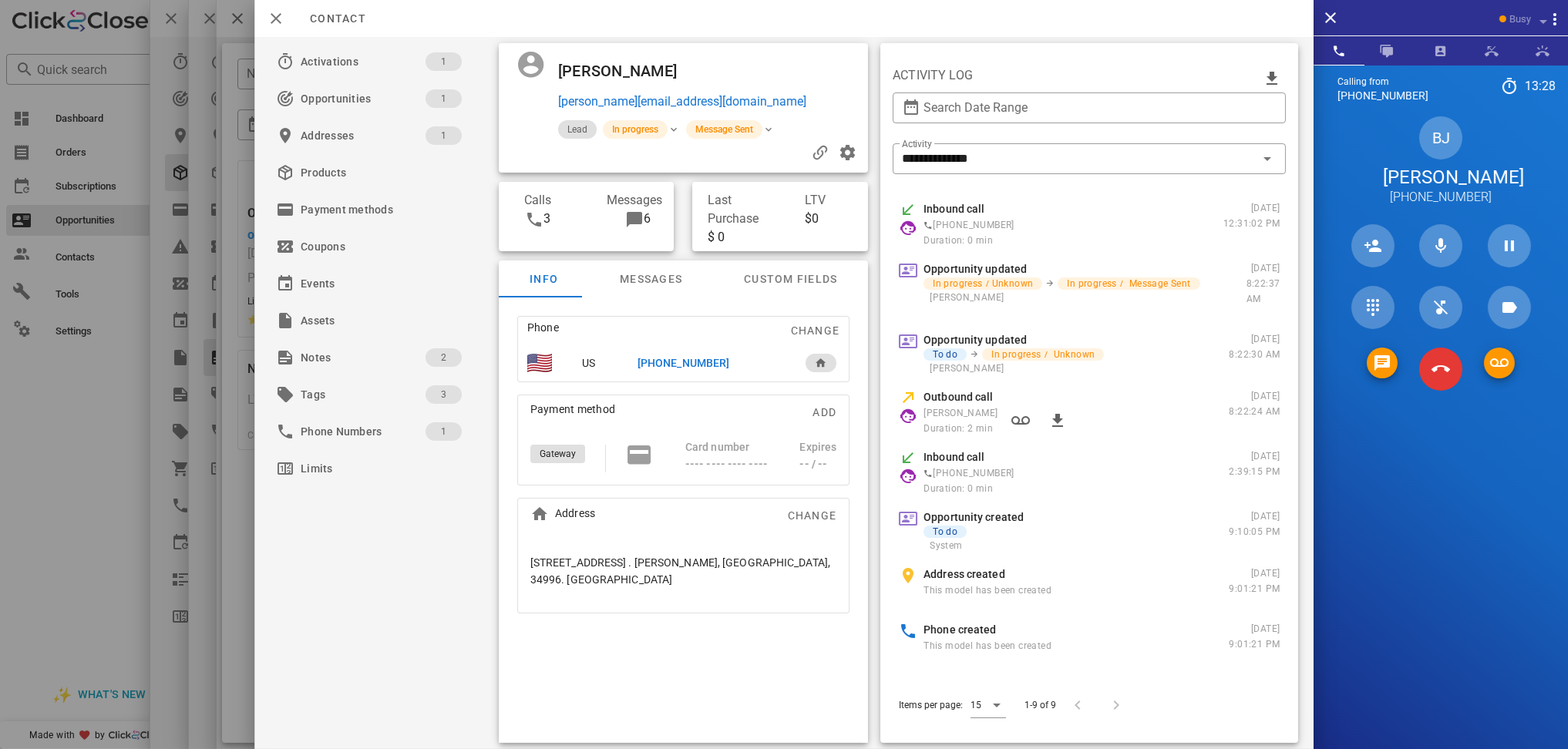 scroll, scrollTop: 154, scrollLeft: 0, axis: vertical 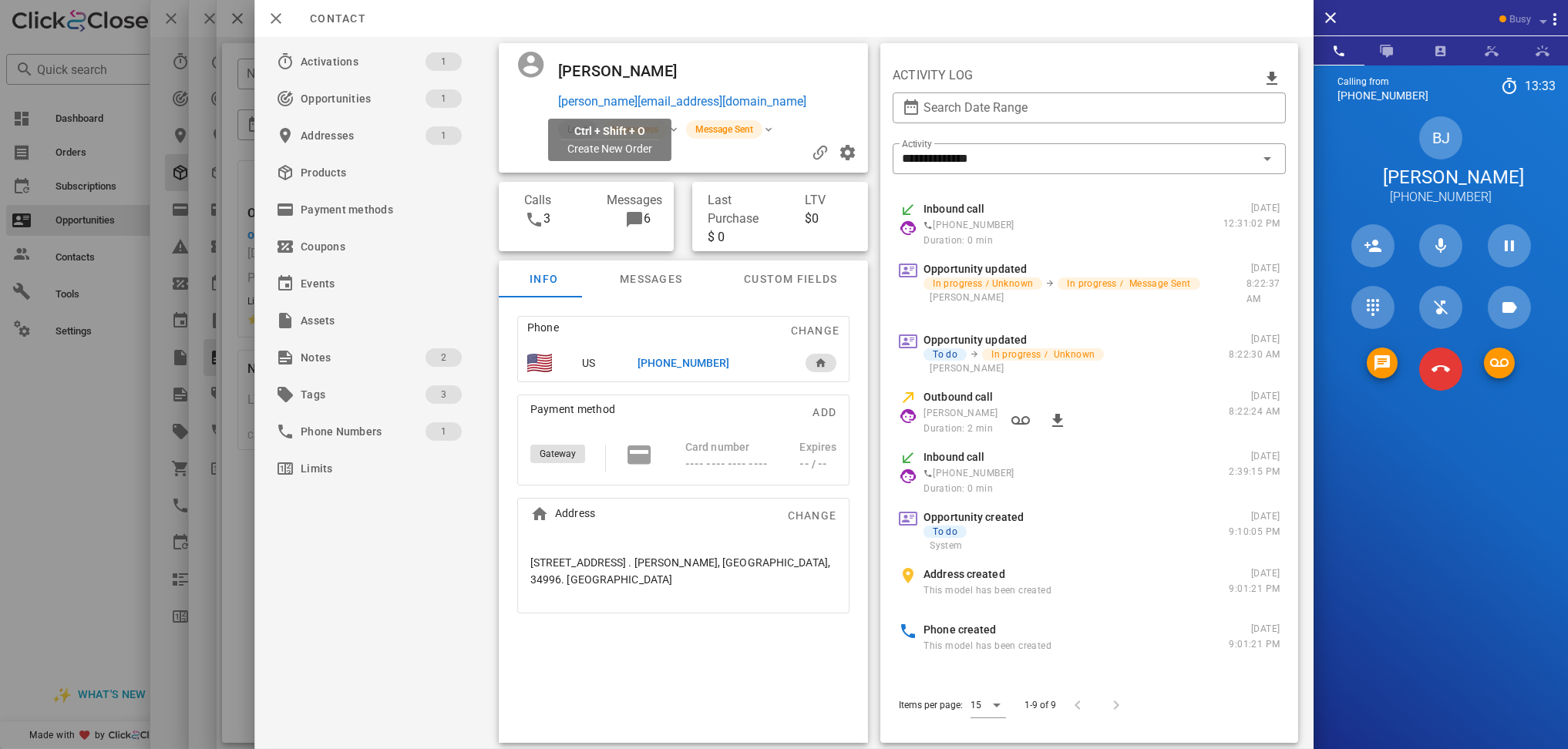 click on "beverly@bbjonespr.com" at bounding box center (682, 102) 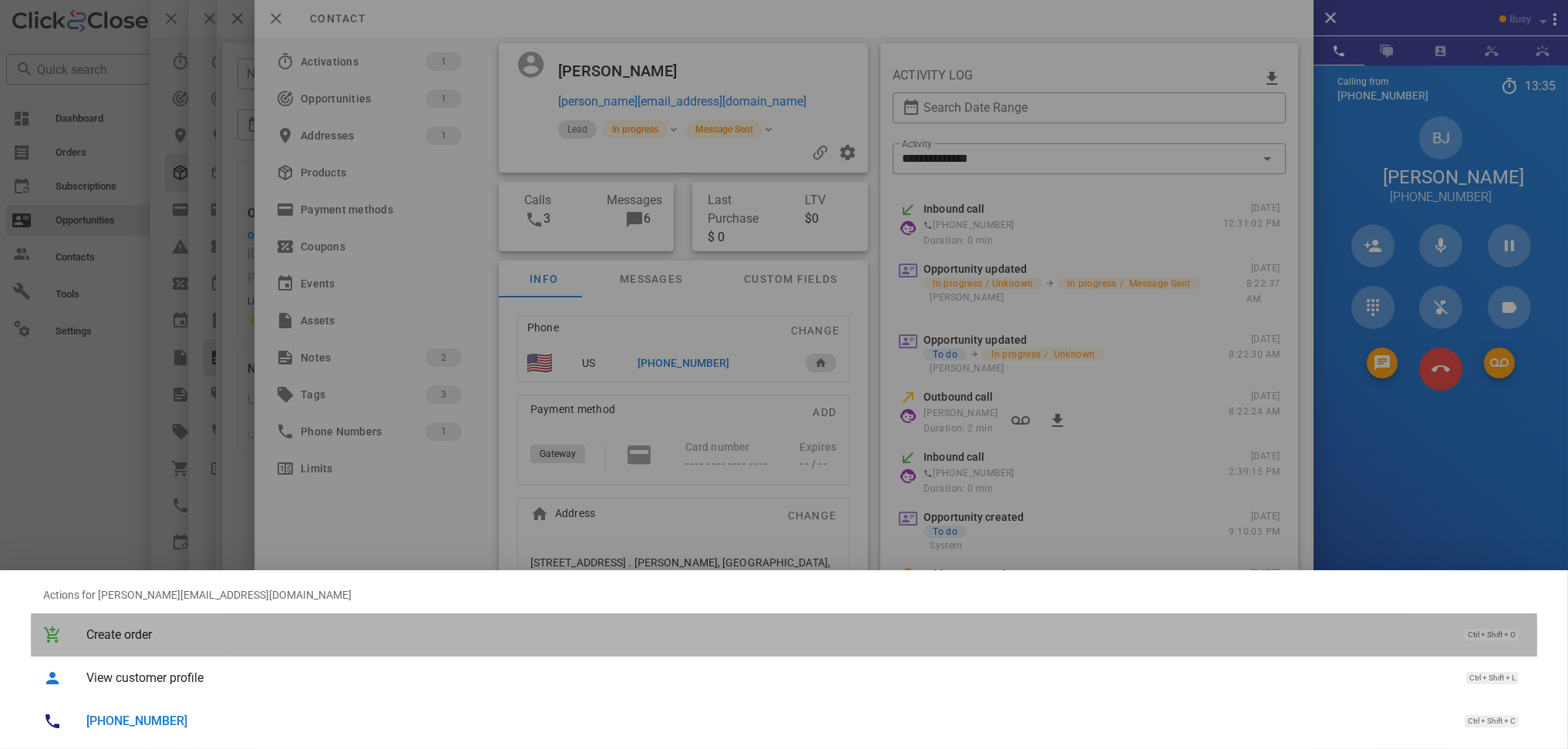 click on "Create order" at bounding box center (768, 634) 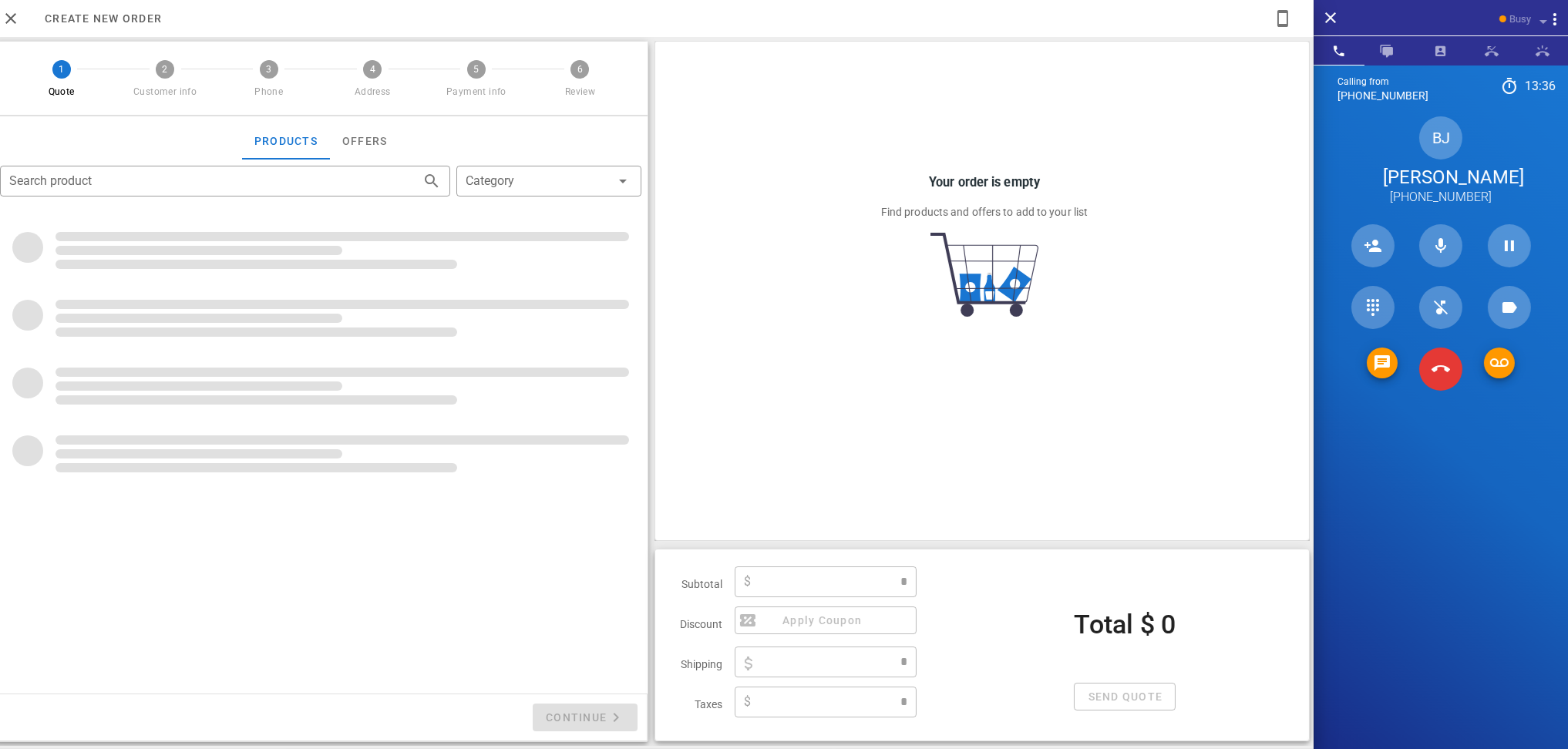 type on "**********" 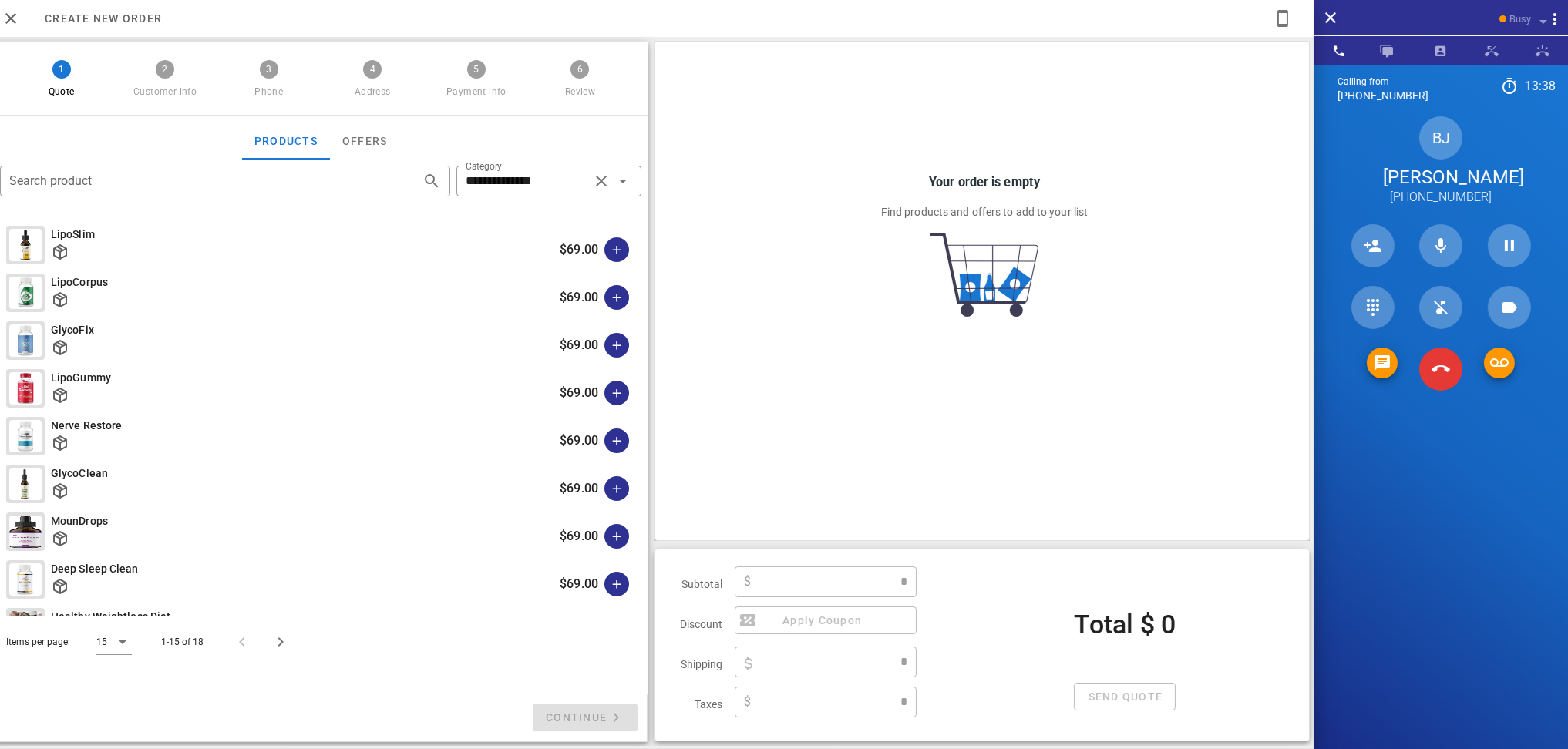 type on "****" 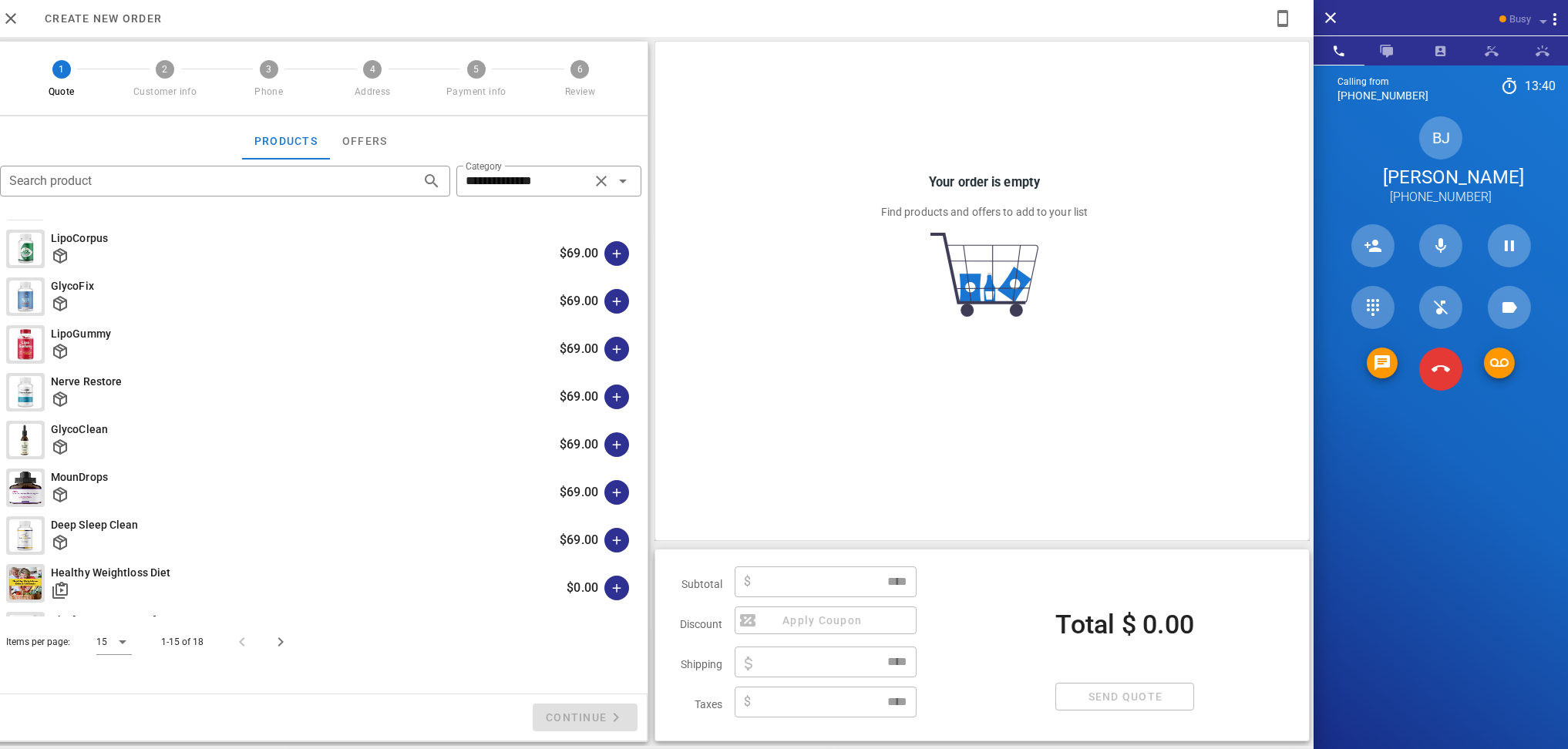 scroll, scrollTop: 0, scrollLeft: 0, axis: both 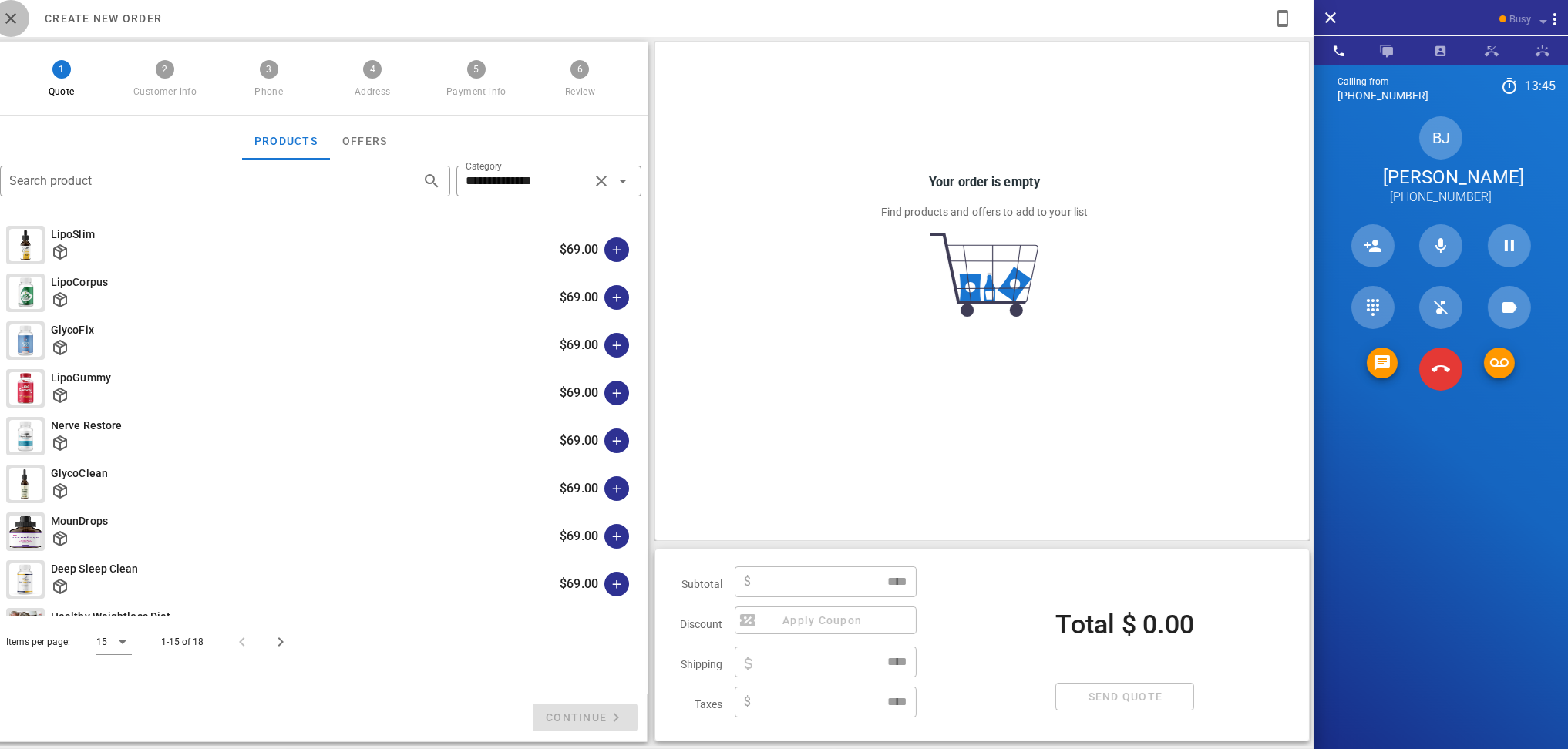 click at bounding box center (11, 18) 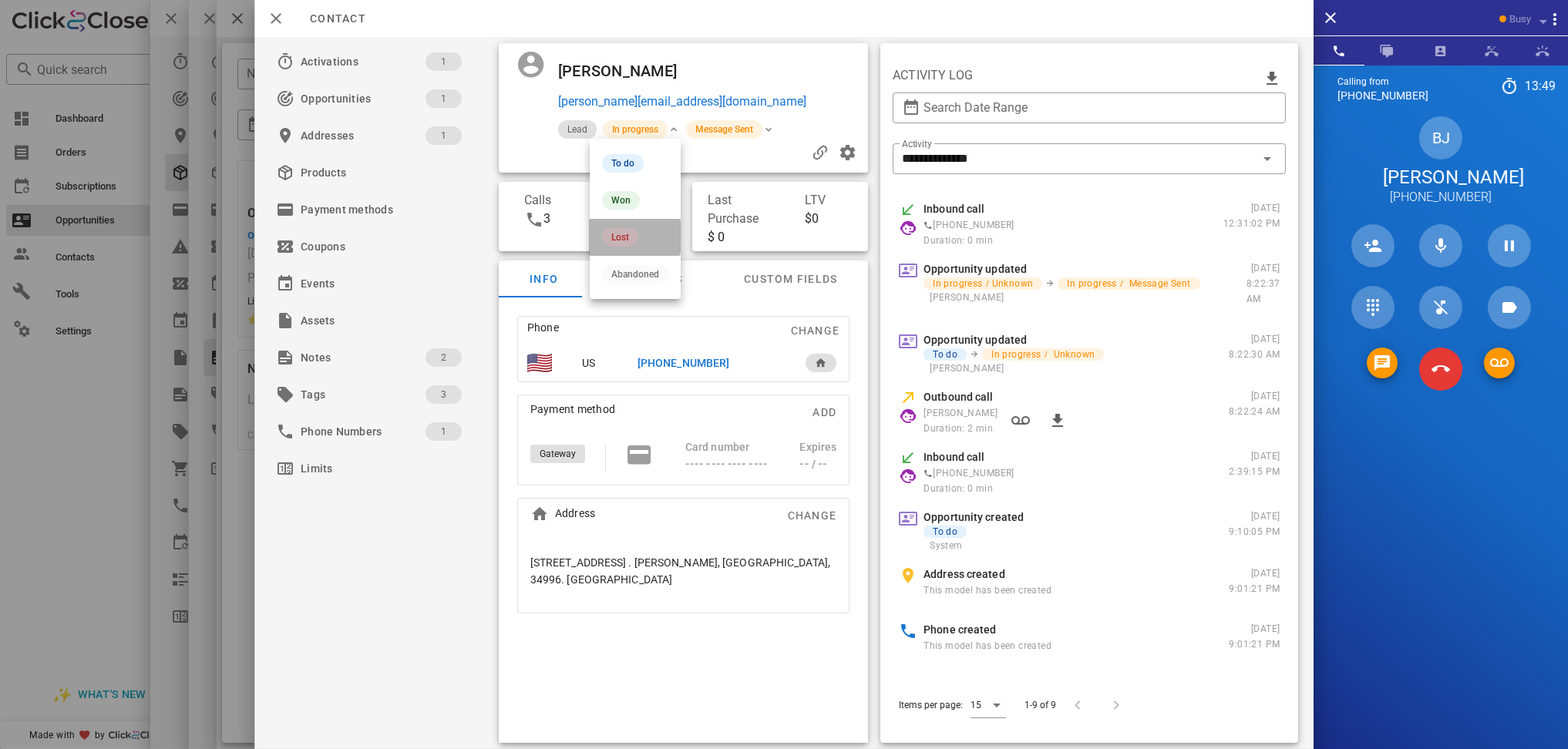 click on "Lost" at bounding box center [620, 237] 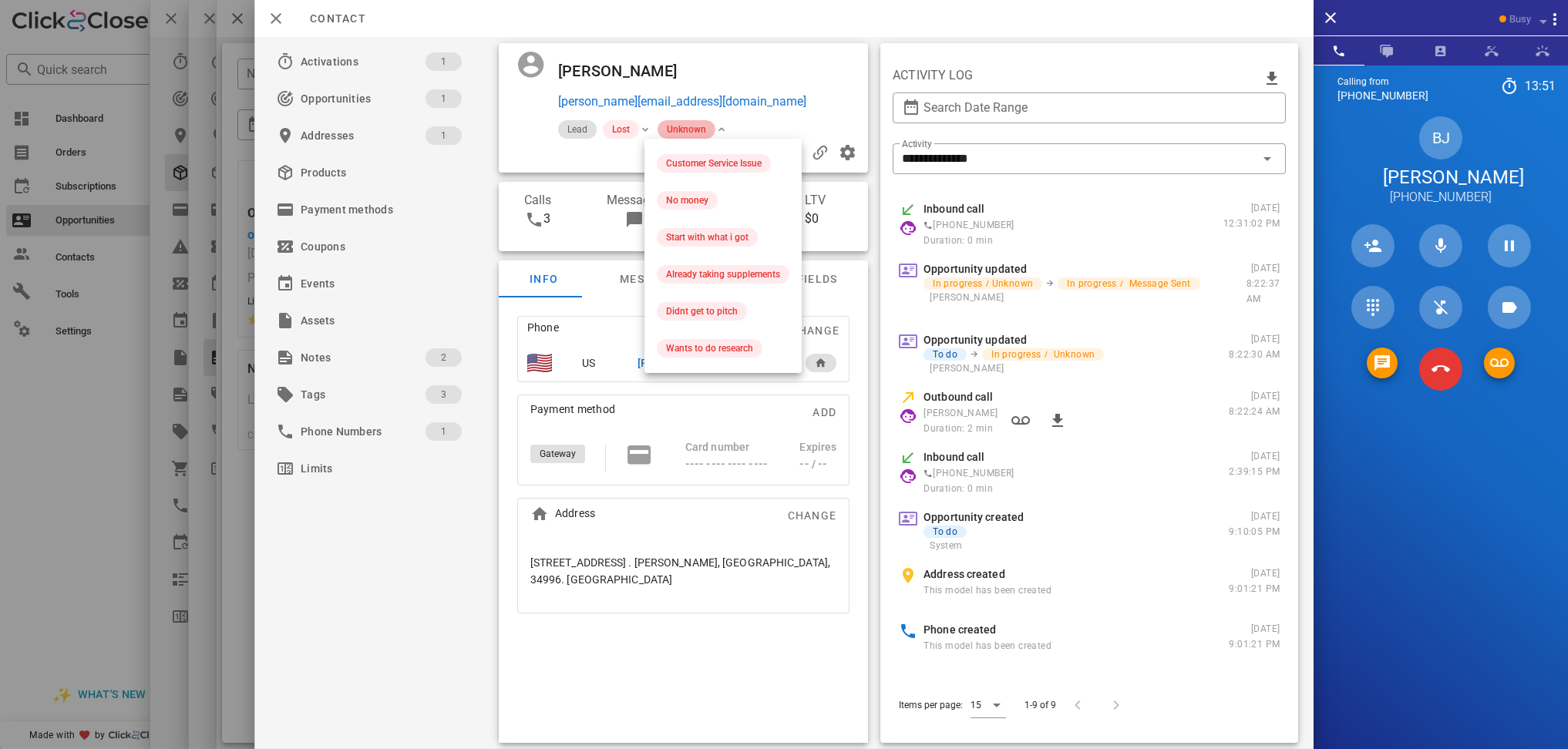 click on "Unknown" at bounding box center (686, 129) 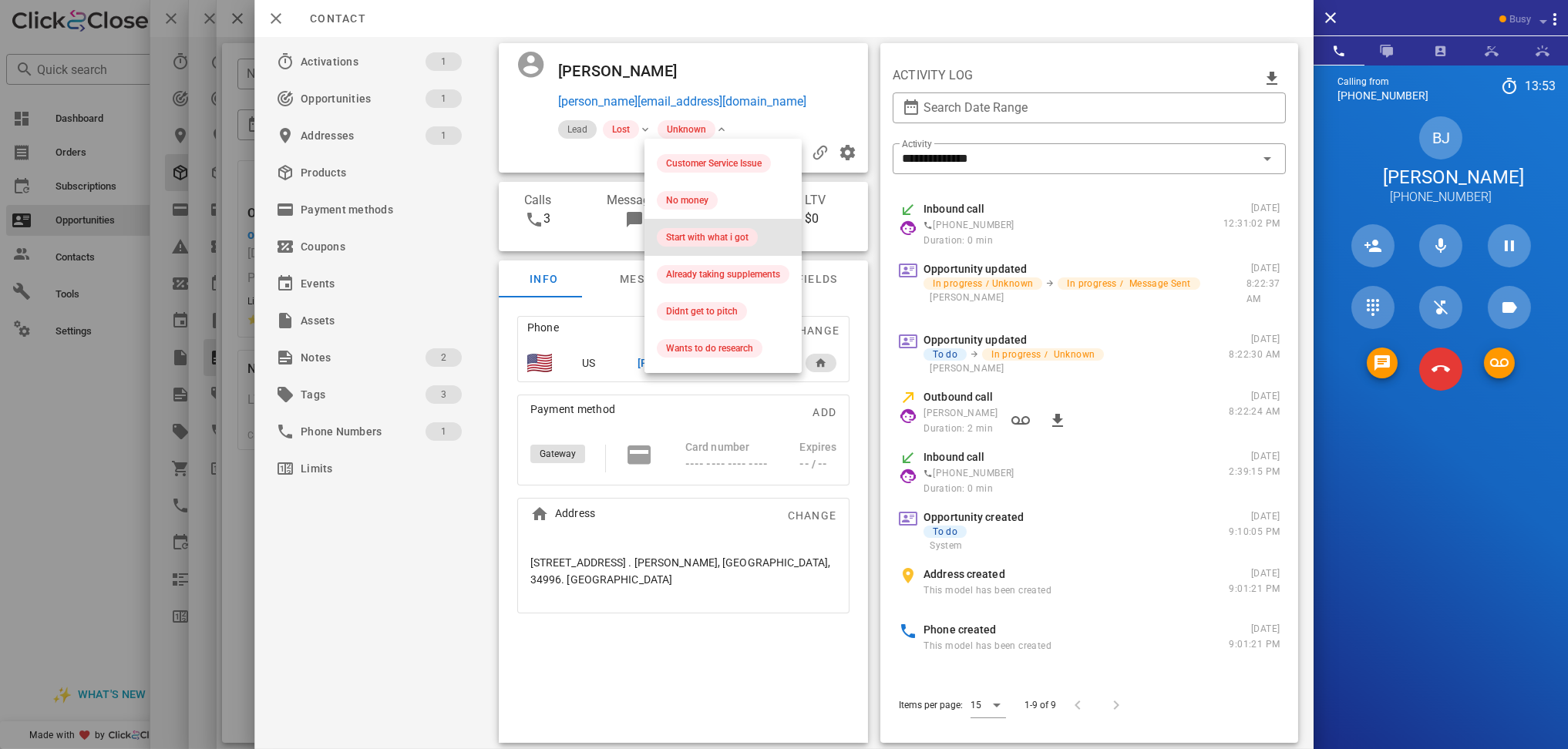 click on "Start with what i got" at bounding box center [707, 237] 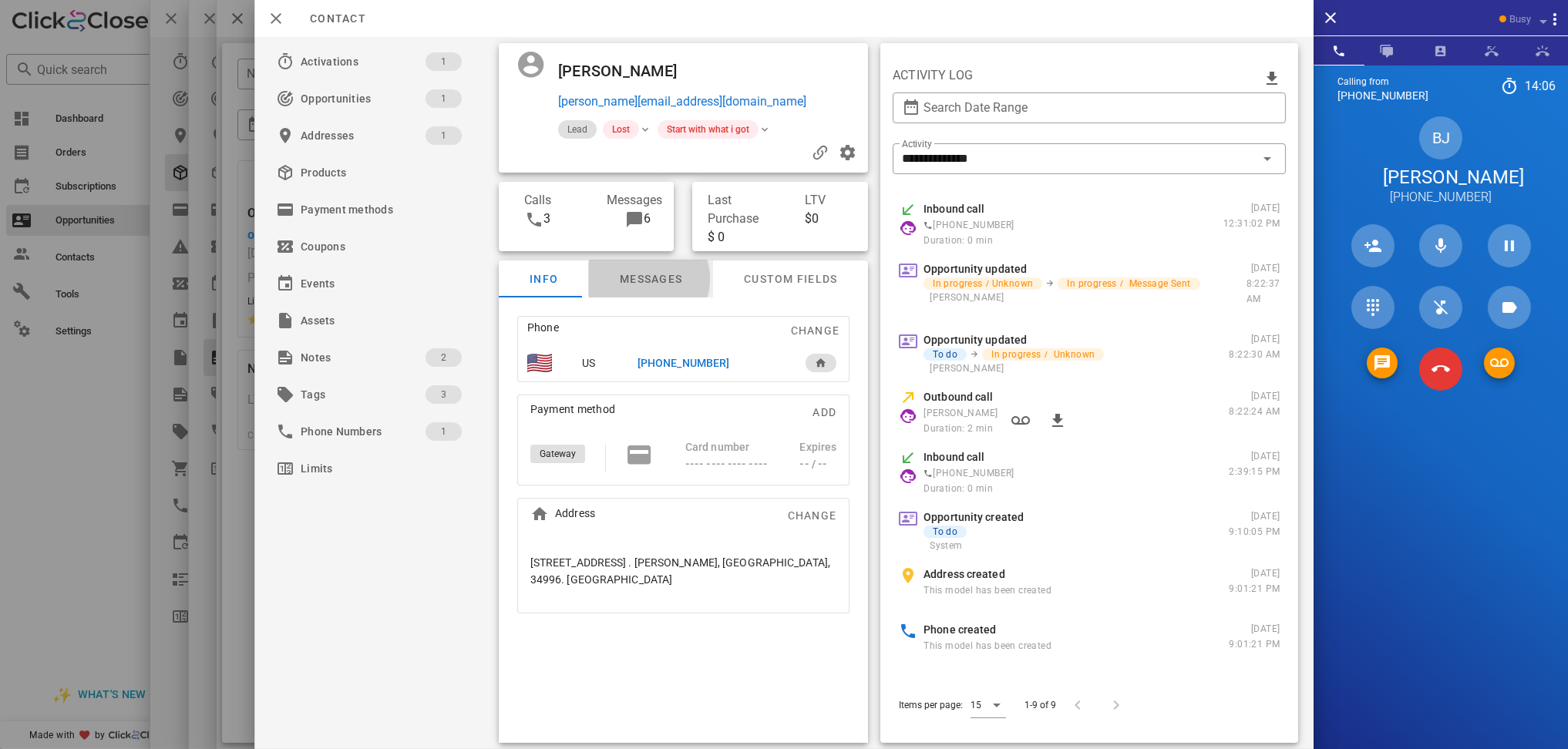 click on "Messages" at bounding box center (650, 279) 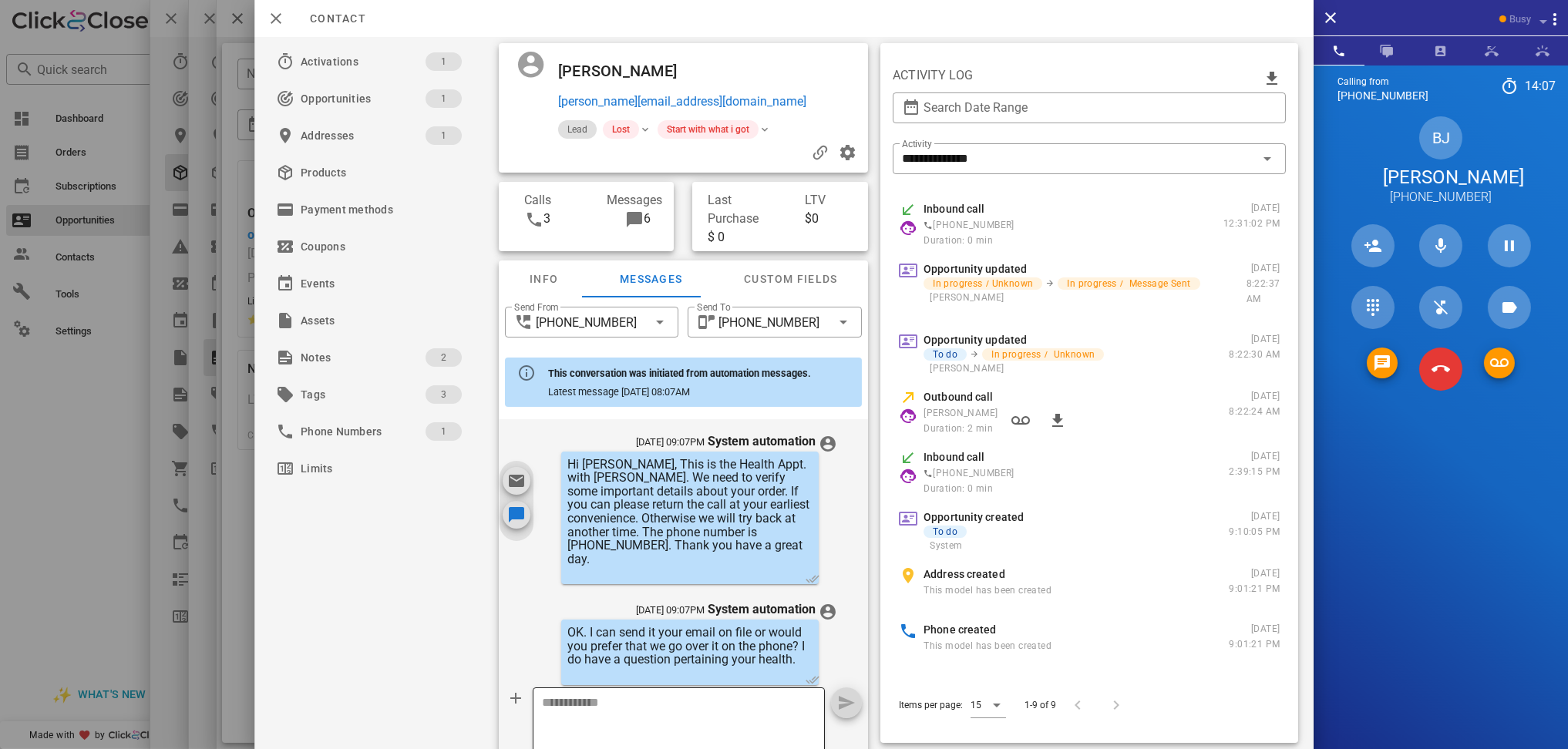 scroll, scrollTop: 478, scrollLeft: 0, axis: vertical 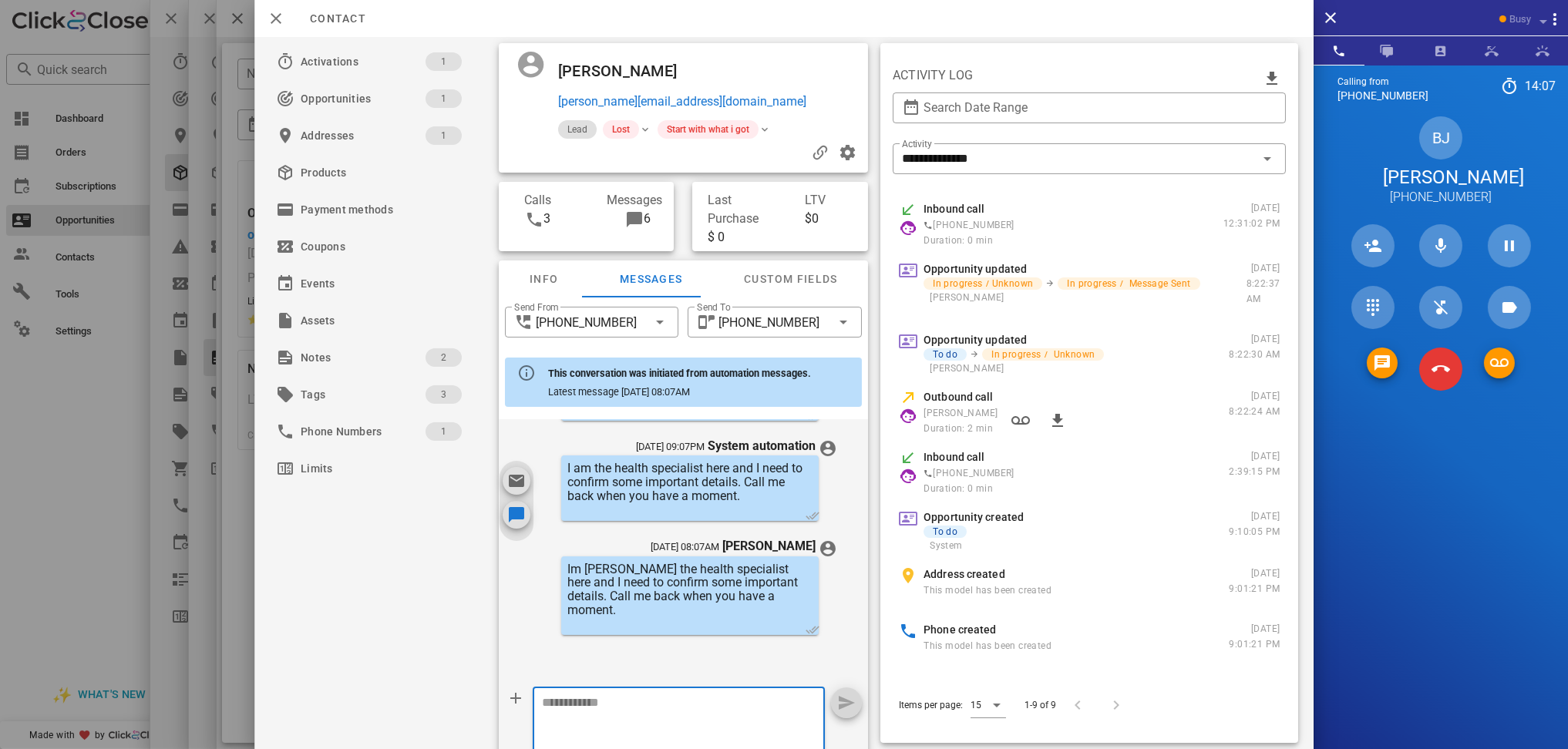 click at bounding box center [668, 728] 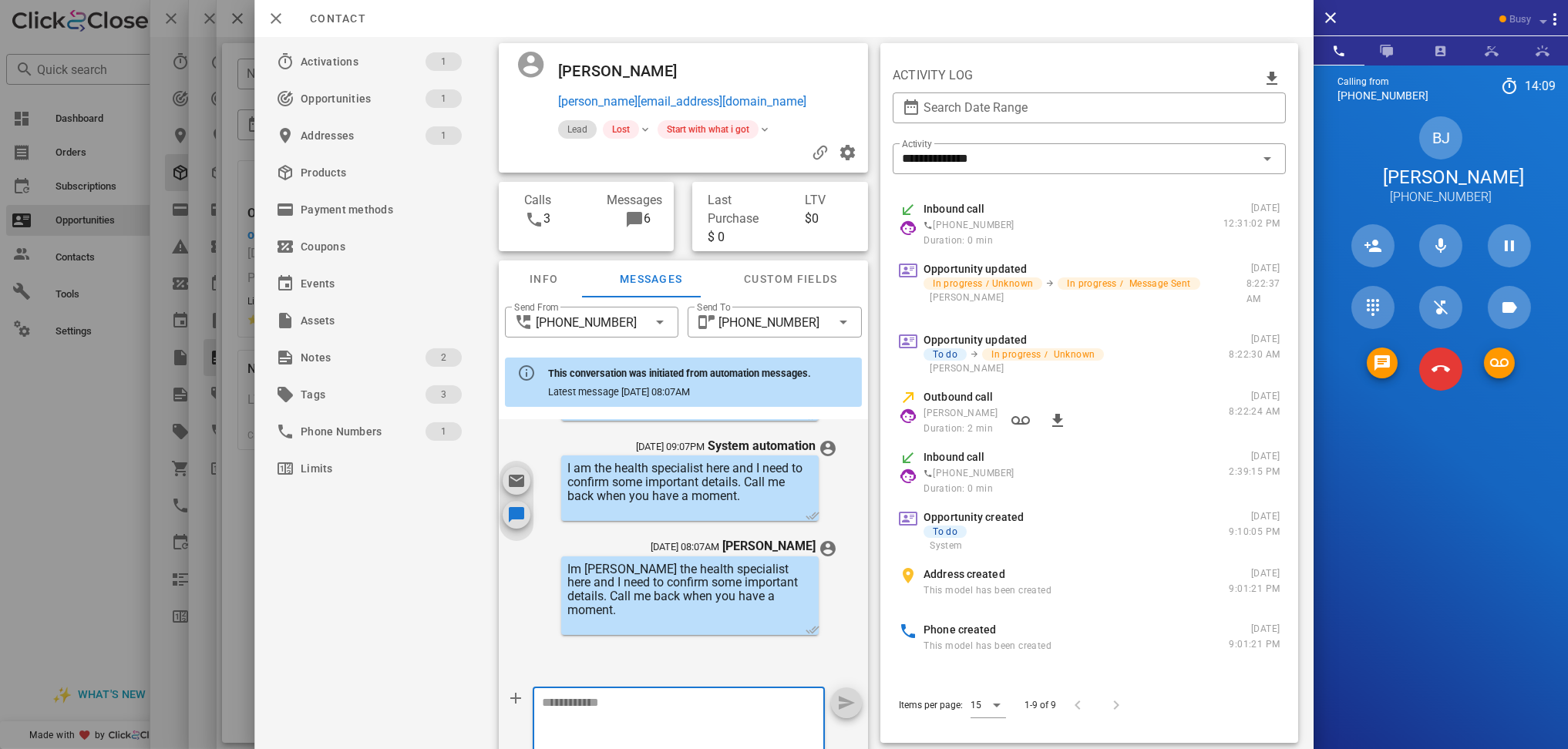 click at bounding box center [668, 728] 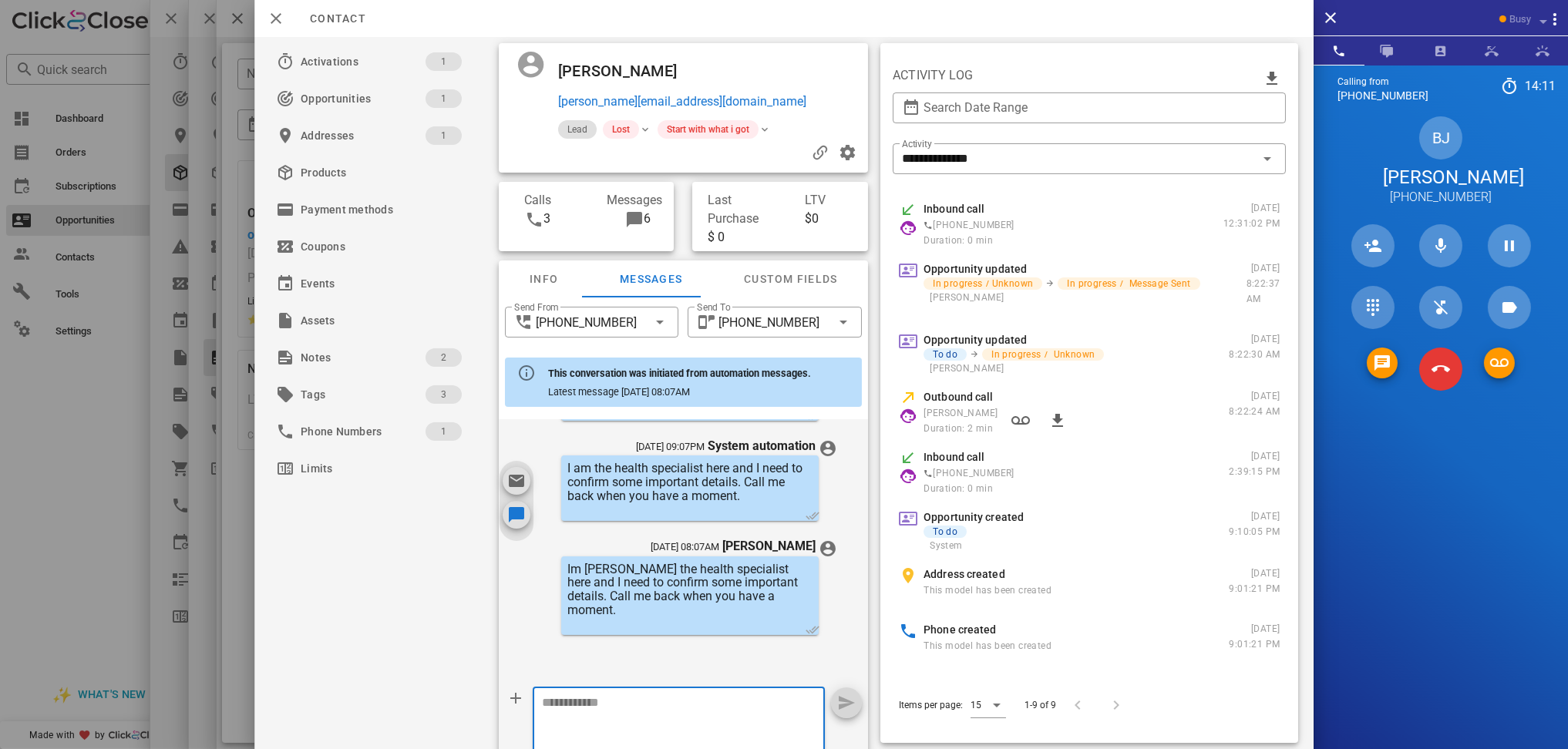 click at bounding box center [668, 728] 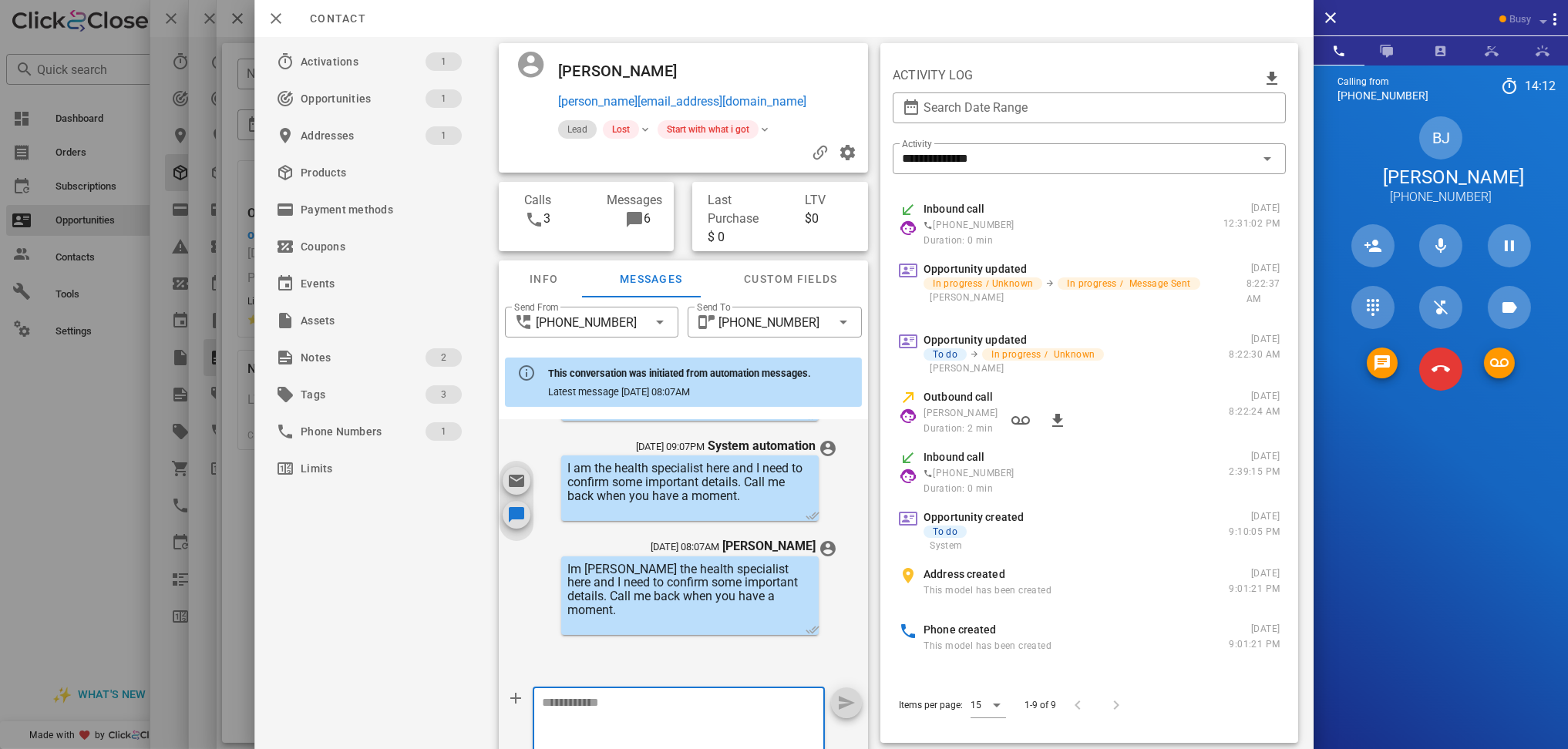 click at bounding box center (668, 728) 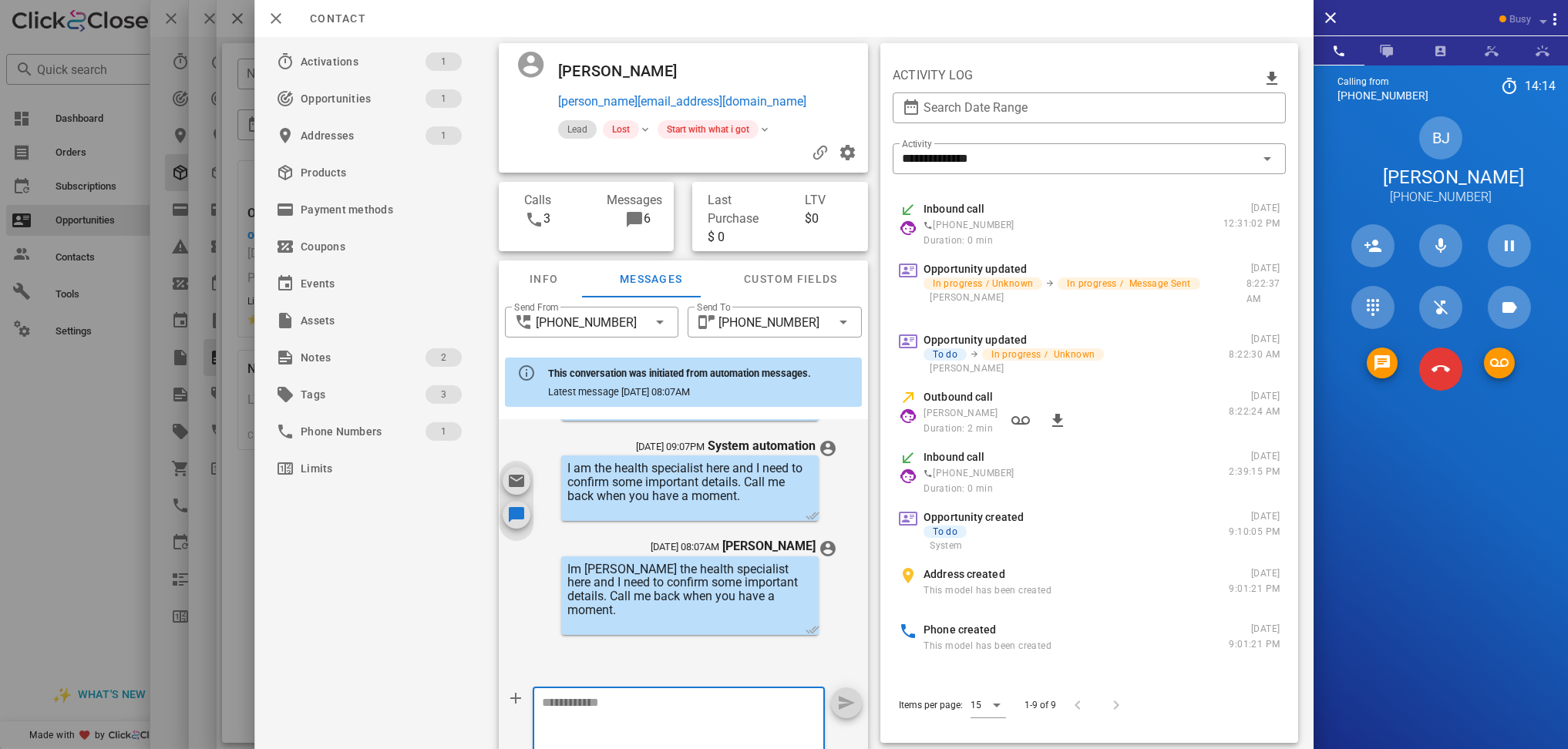 click on "beverly@bbjonespr.com" at bounding box center [682, 102] 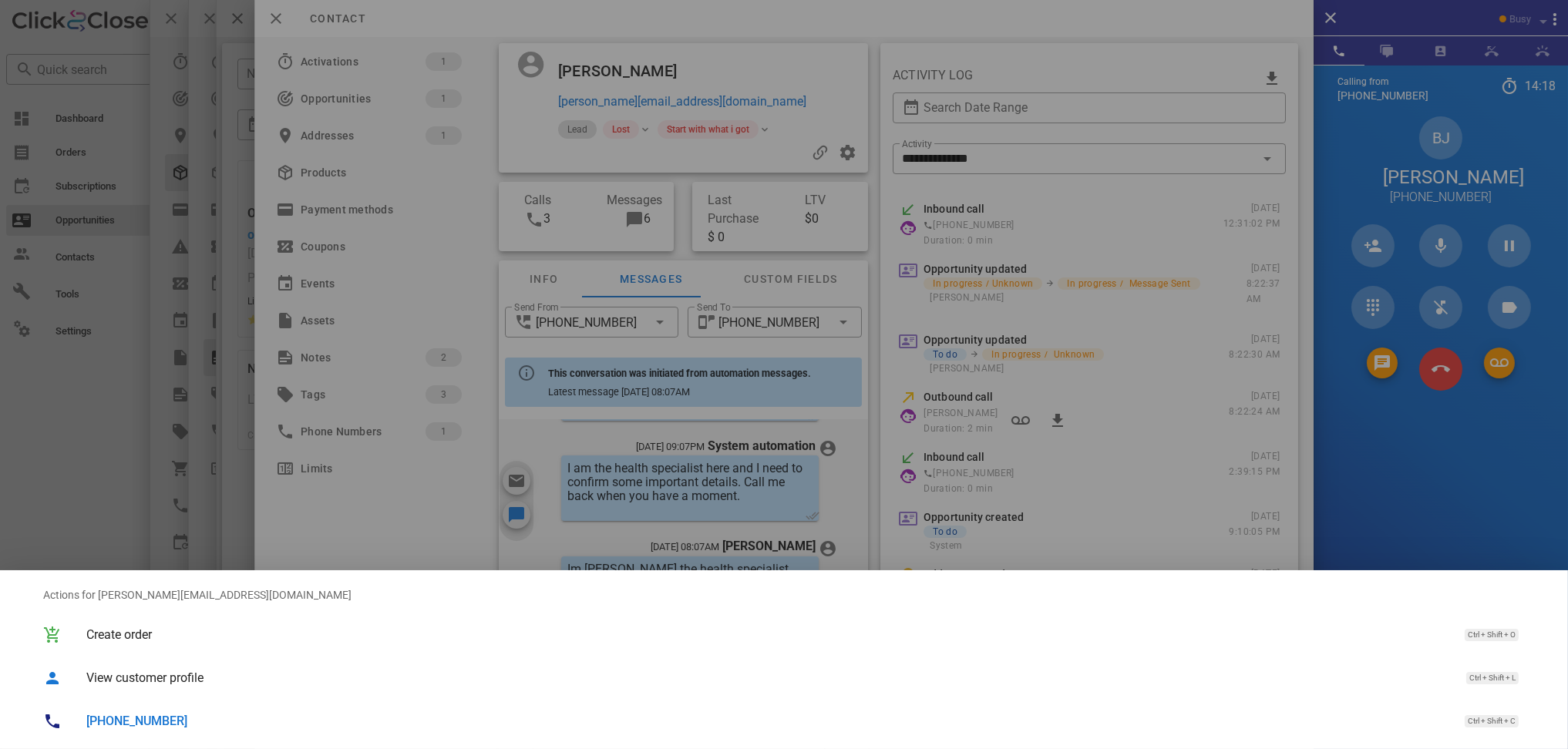 click at bounding box center (784, 374) 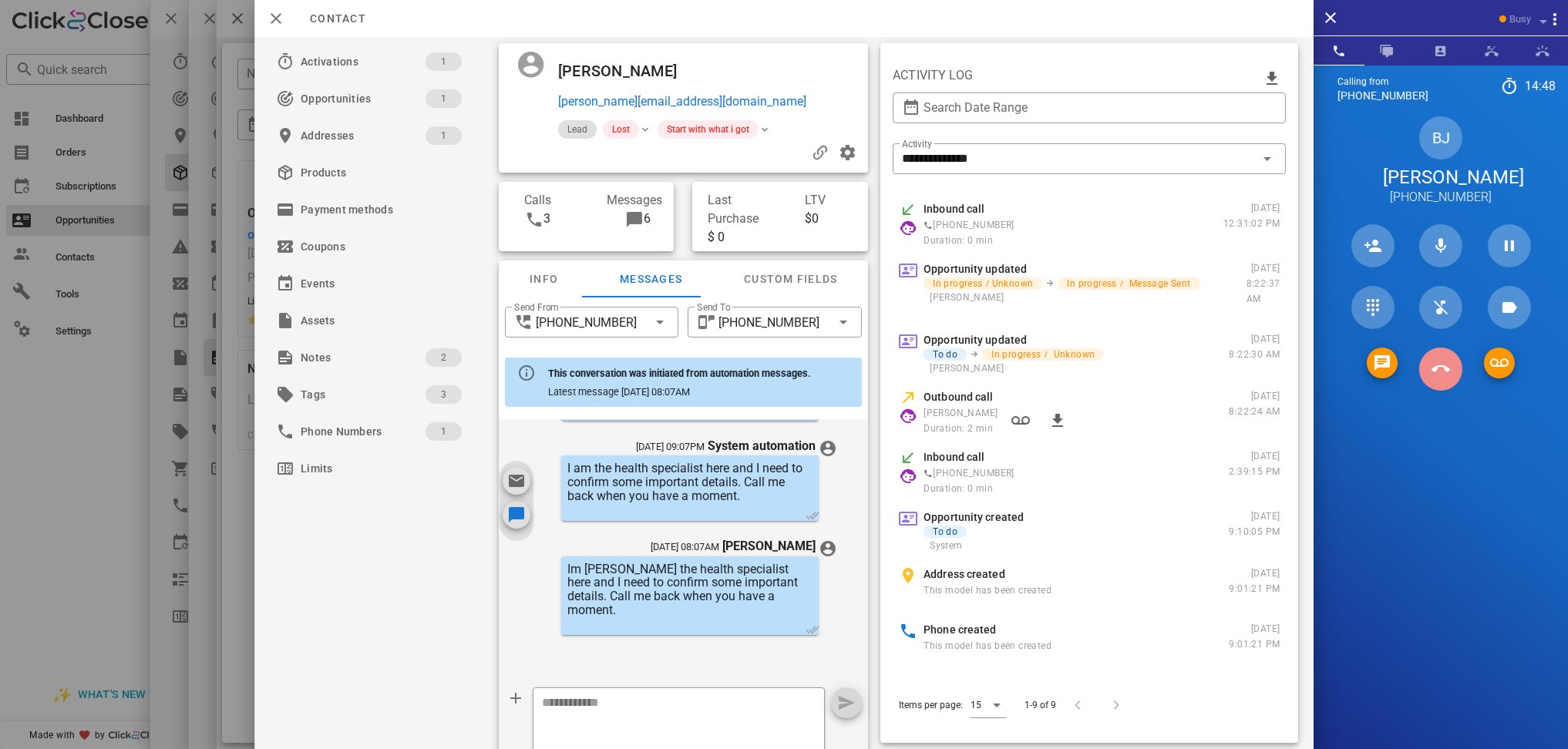 click at bounding box center (1441, 369) 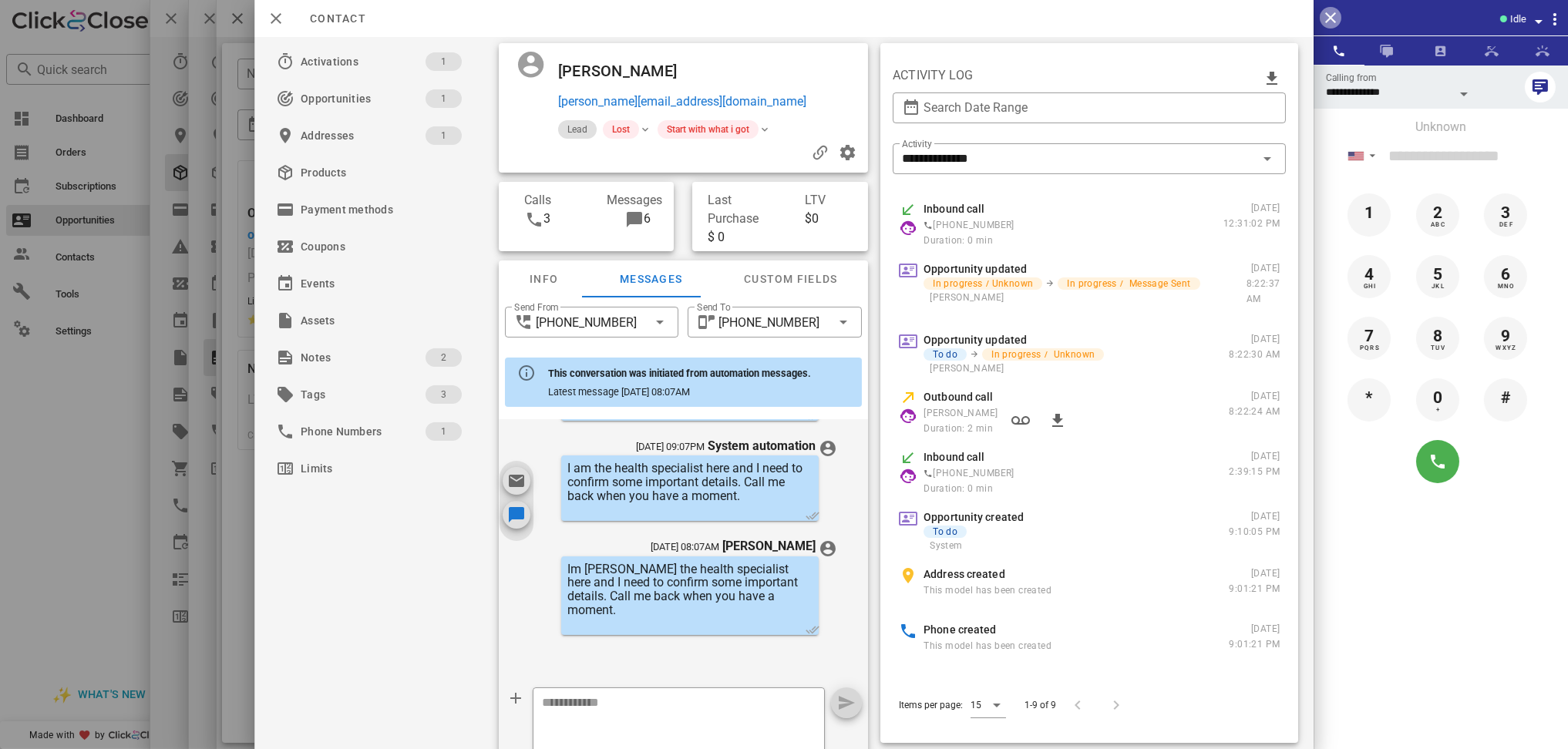 click at bounding box center [1331, 18] 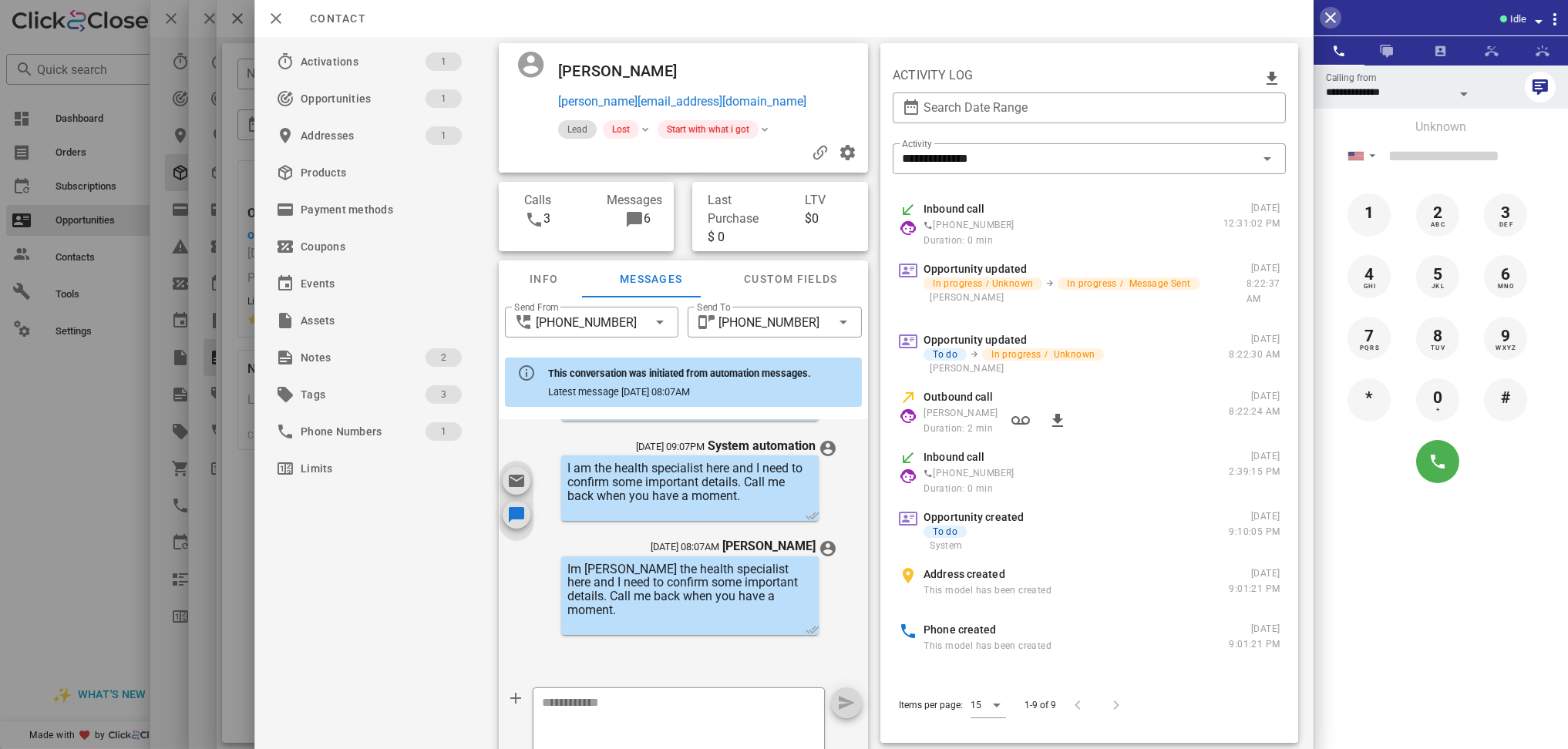 scroll, scrollTop: 370, scrollLeft: 0, axis: vertical 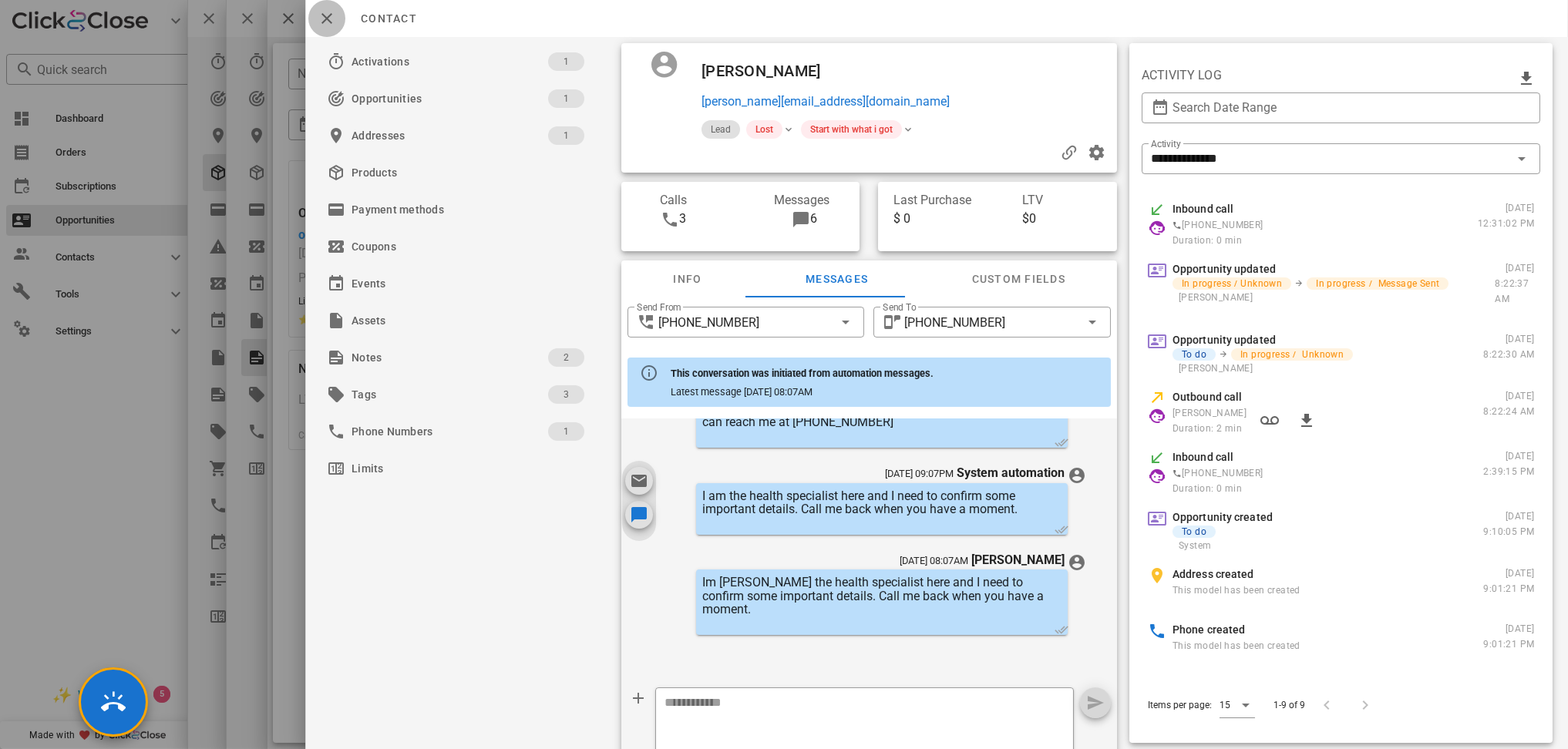 click at bounding box center [327, 18] 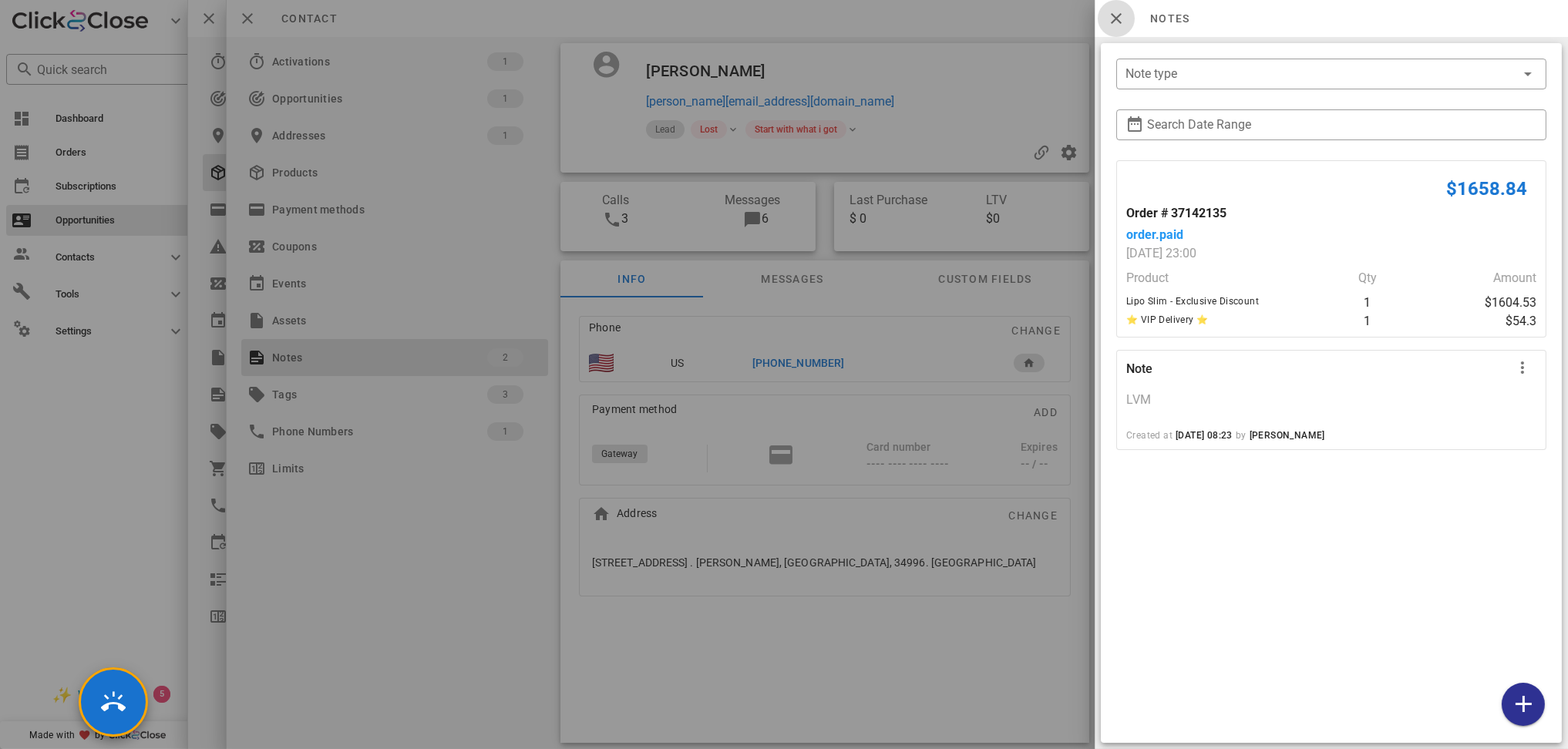 click at bounding box center (1116, 18) 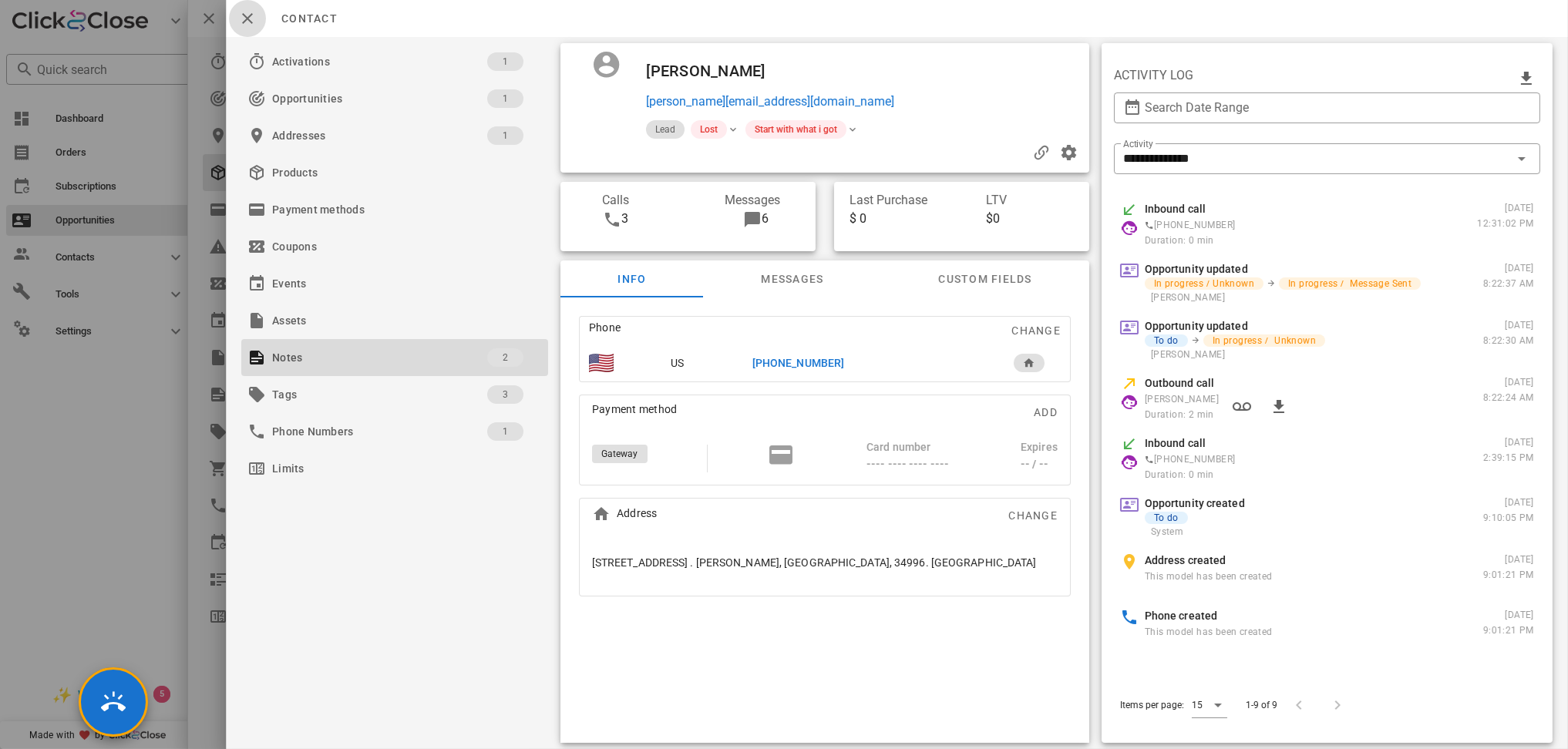 click at bounding box center (247, 18) 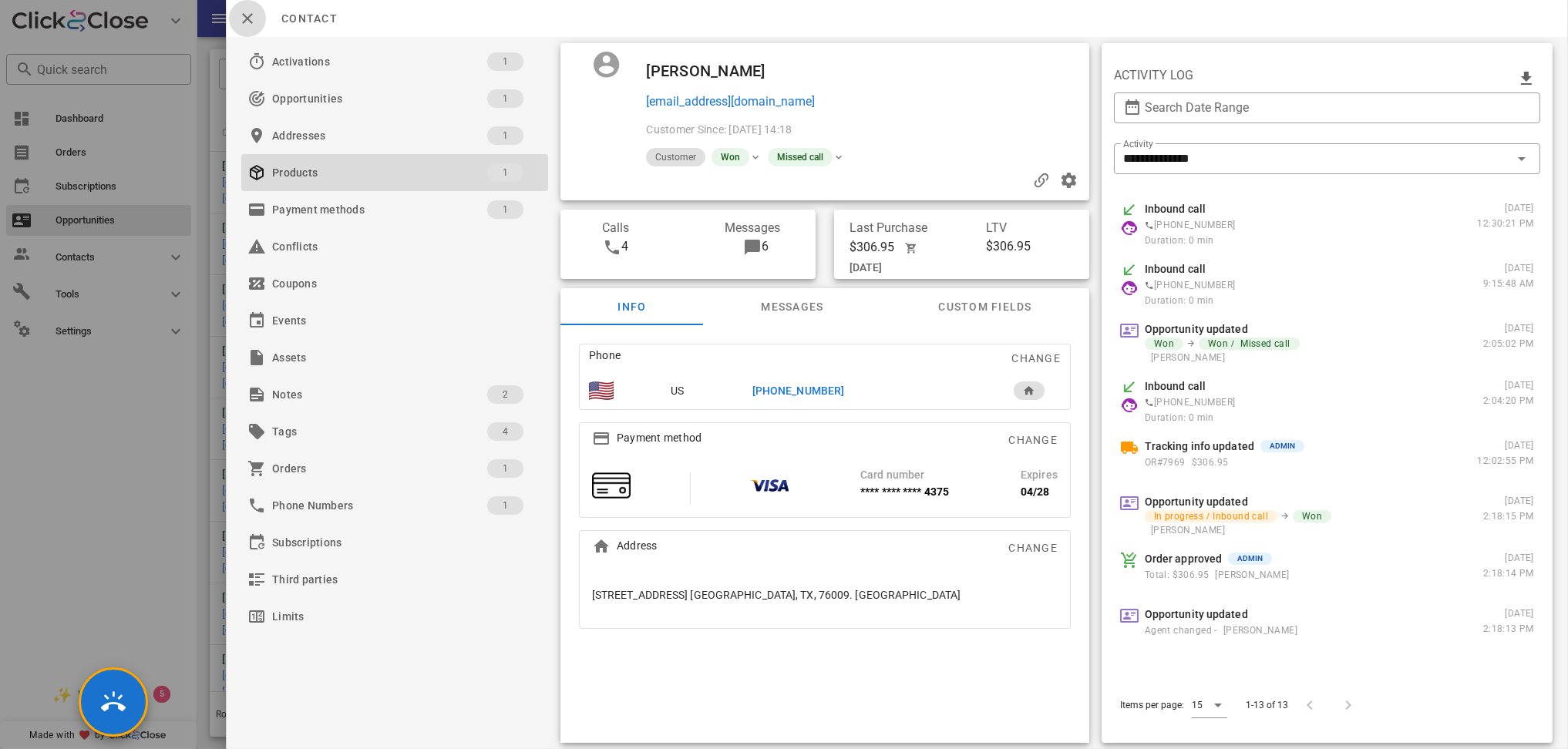 click at bounding box center [247, 18] 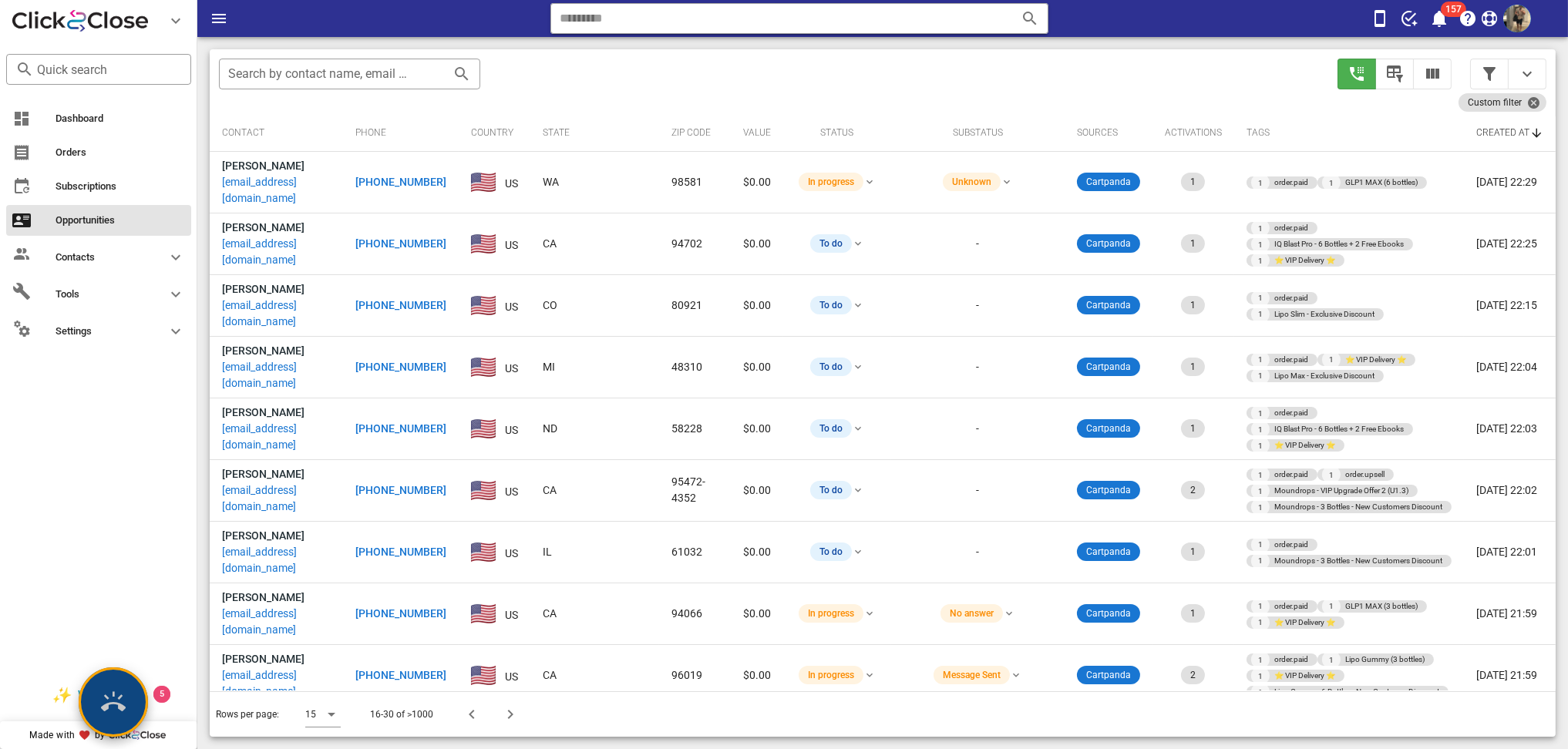 click at bounding box center [113, 702] 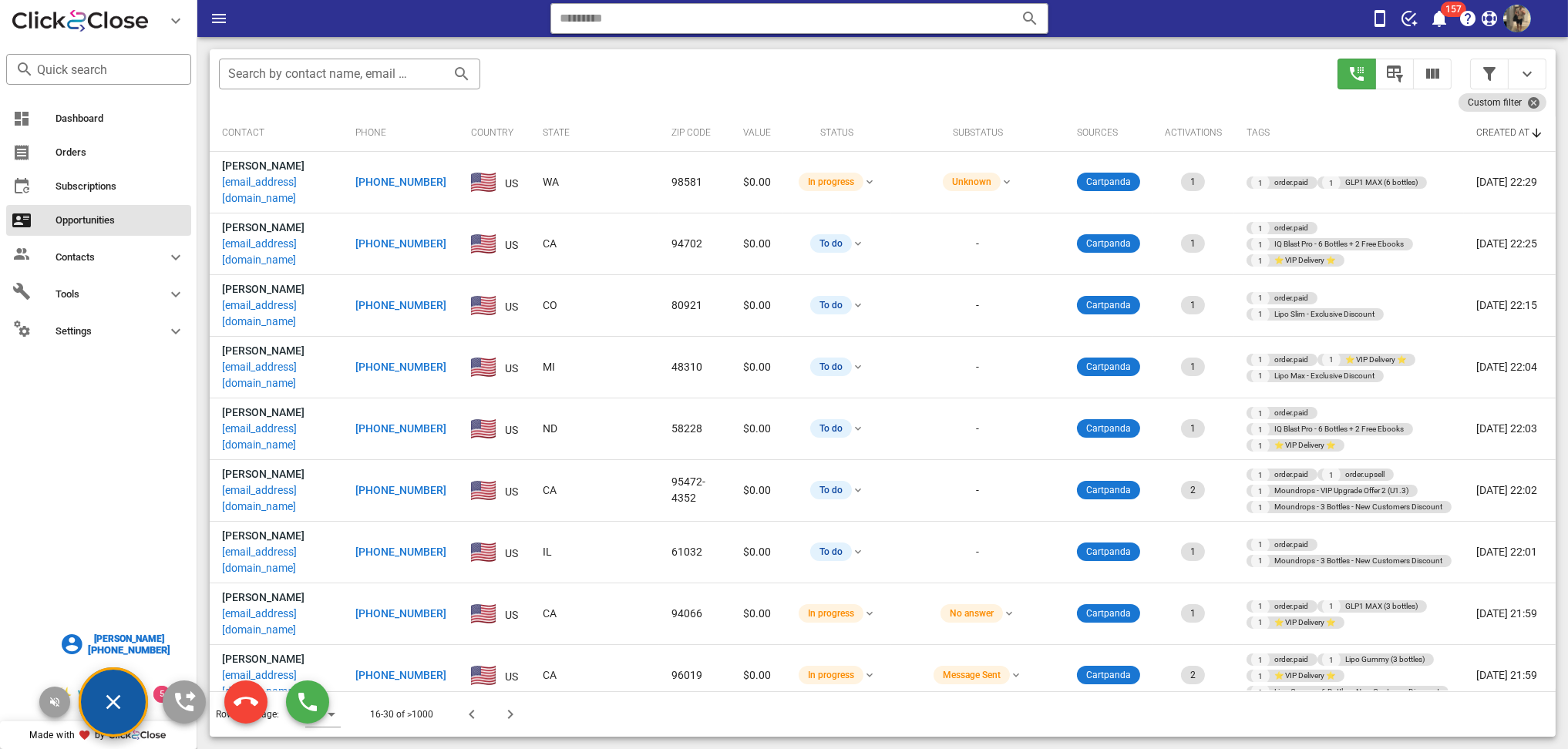 click on "Kelly Cortez" at bounding box center (129, 639) 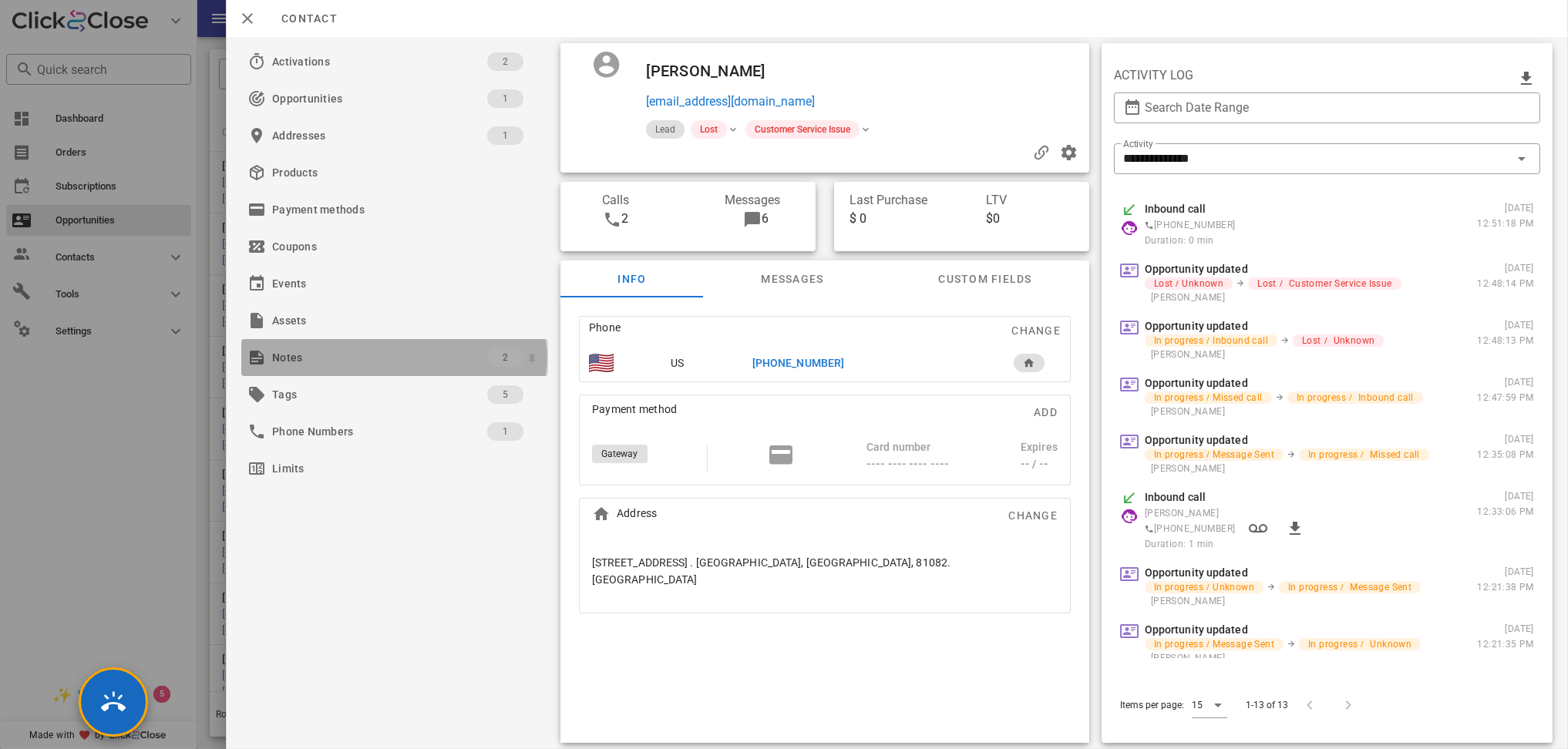 click on "Notes" at bounding box center (379, 358) 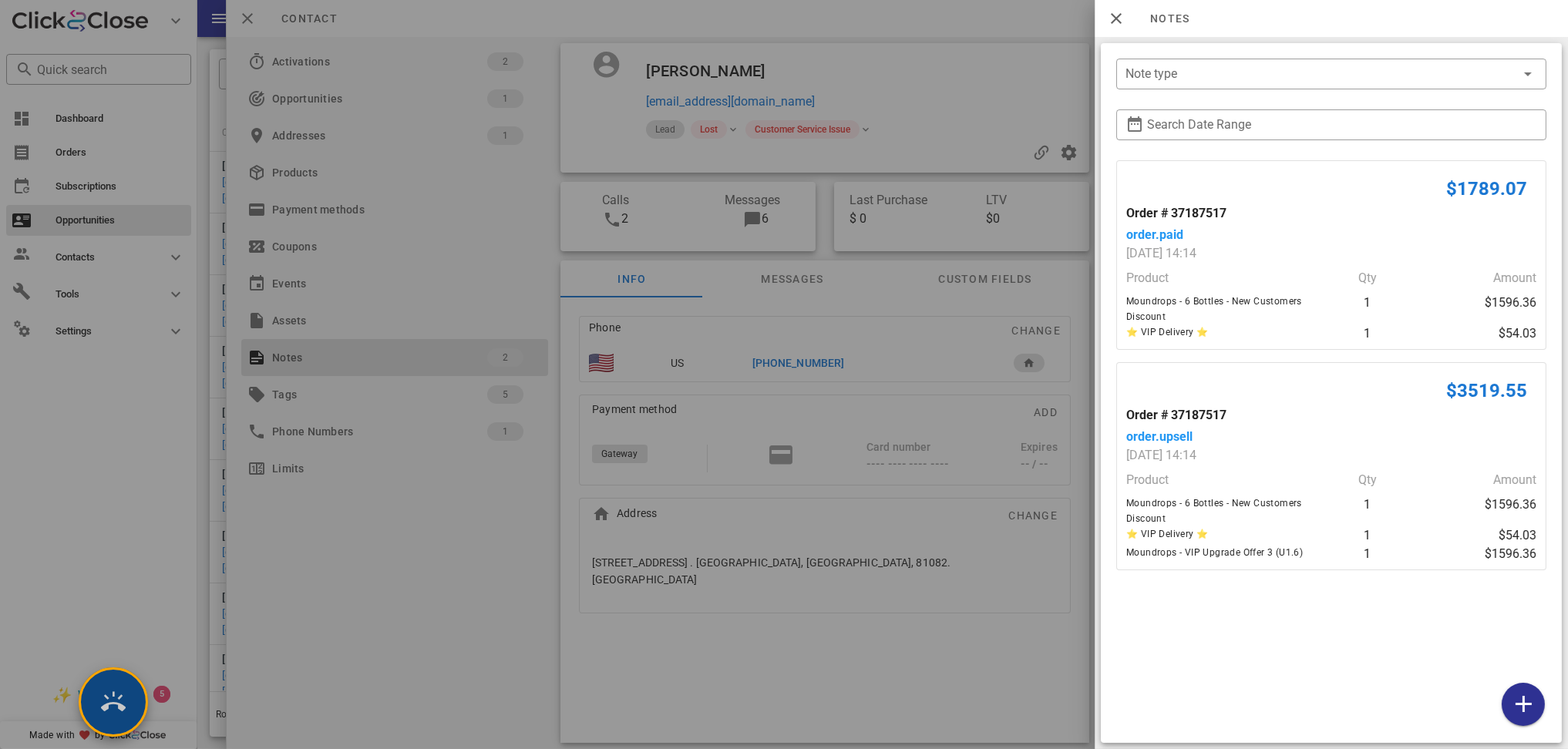 click at bounding box center [113, 702] 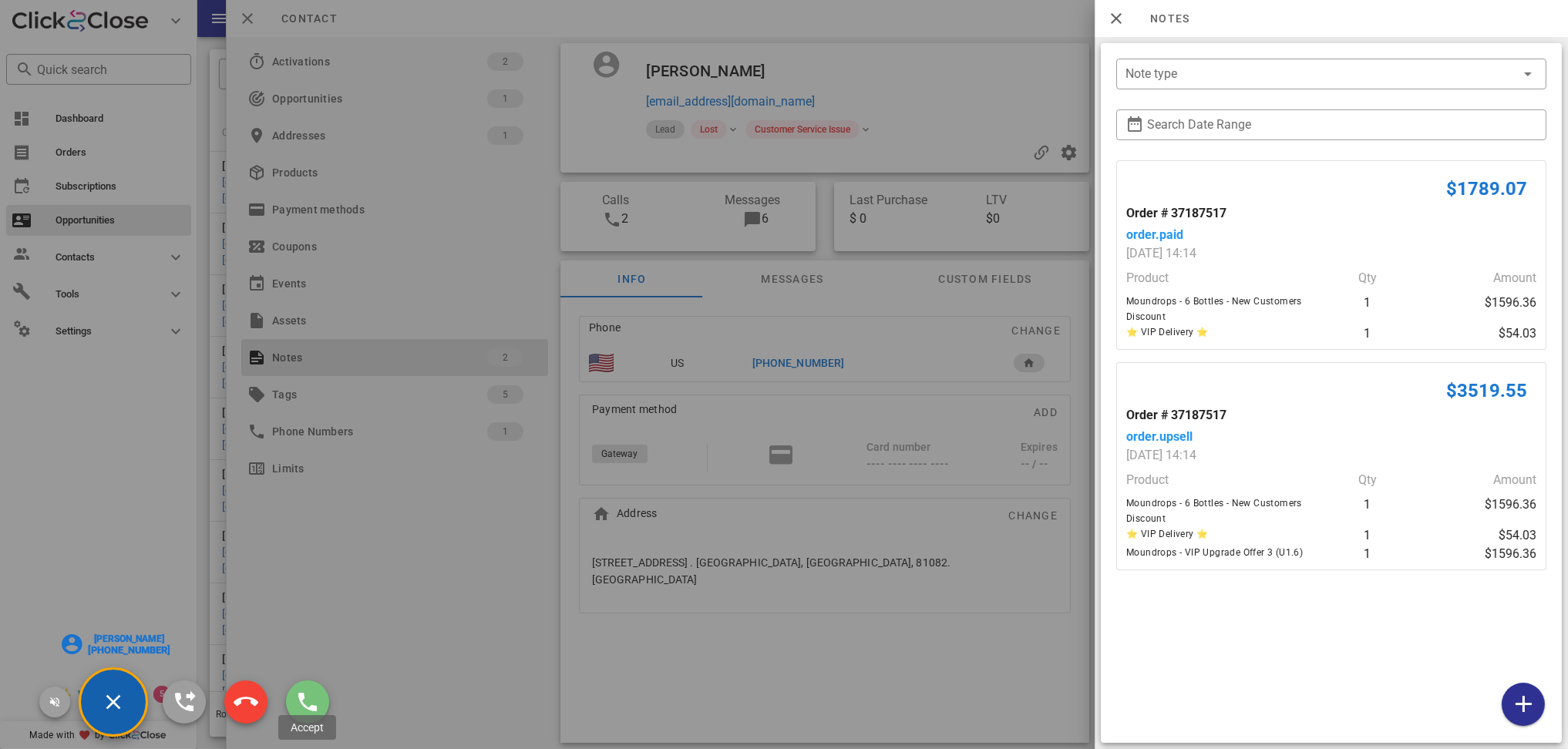 click at bounding box center [308, 702] 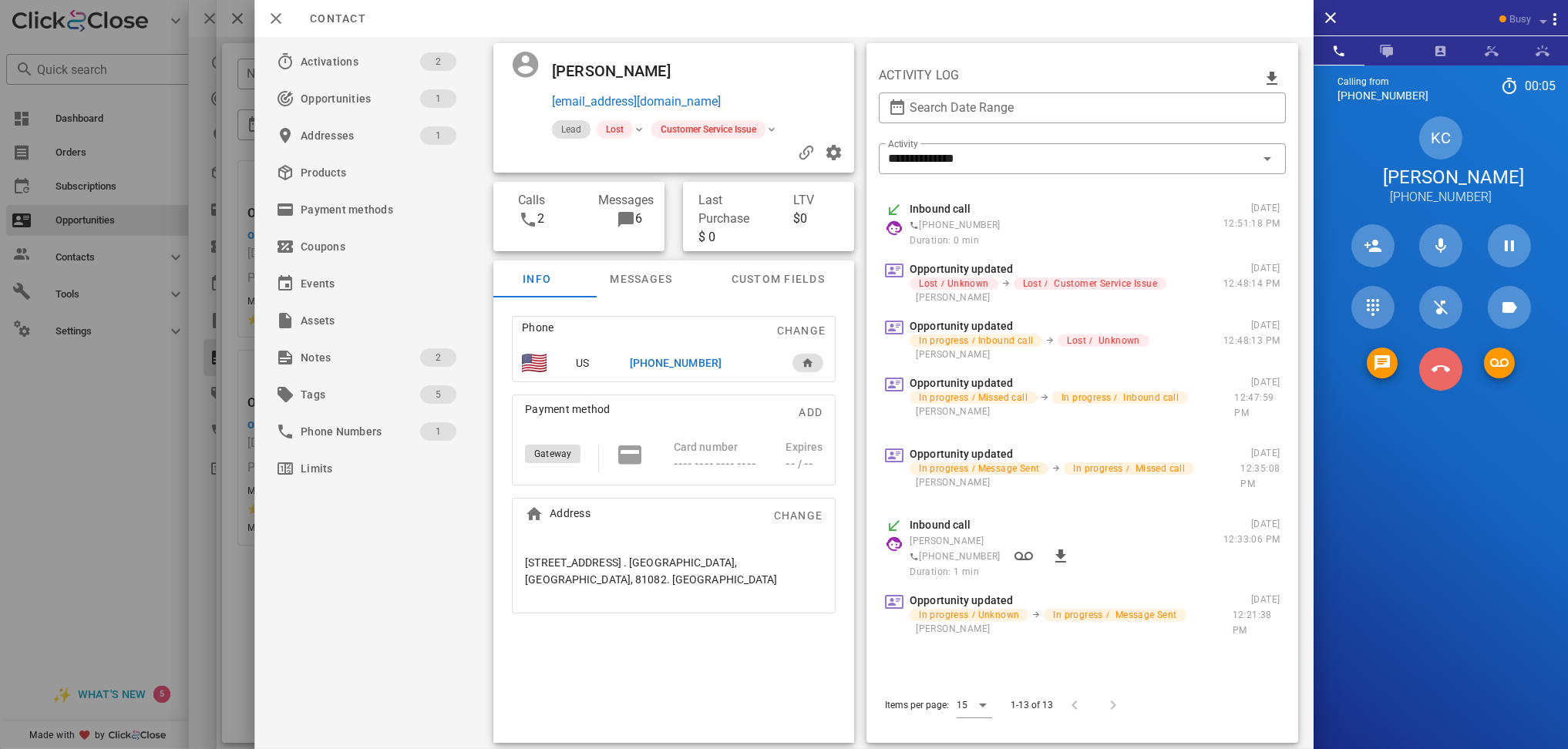 drag, startPoint x: 1433, startPoint y: 381, endPoint x: 1048, endPoint y: 433, distance: 388.4958 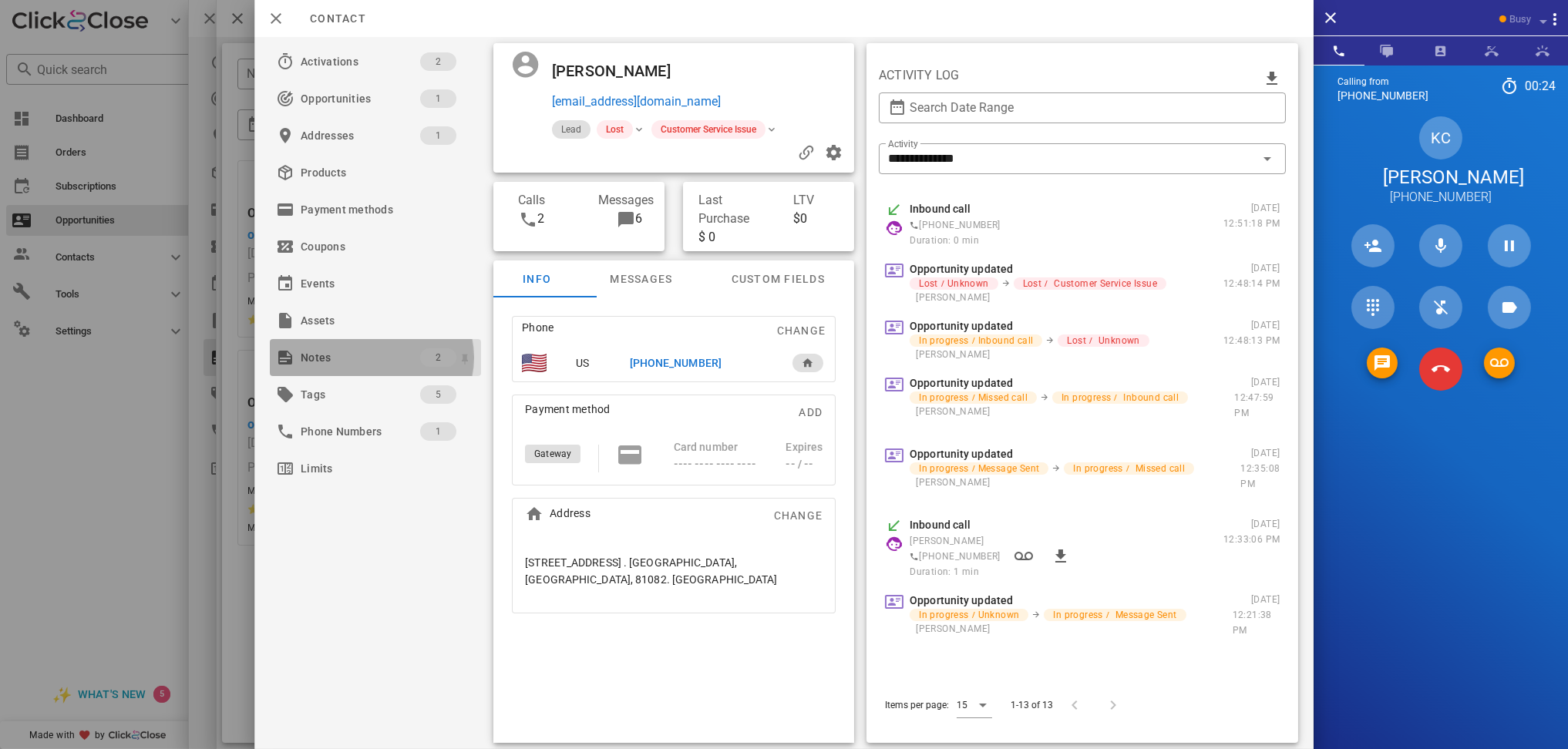 click on "Notes" at bounding box center (360, 358) 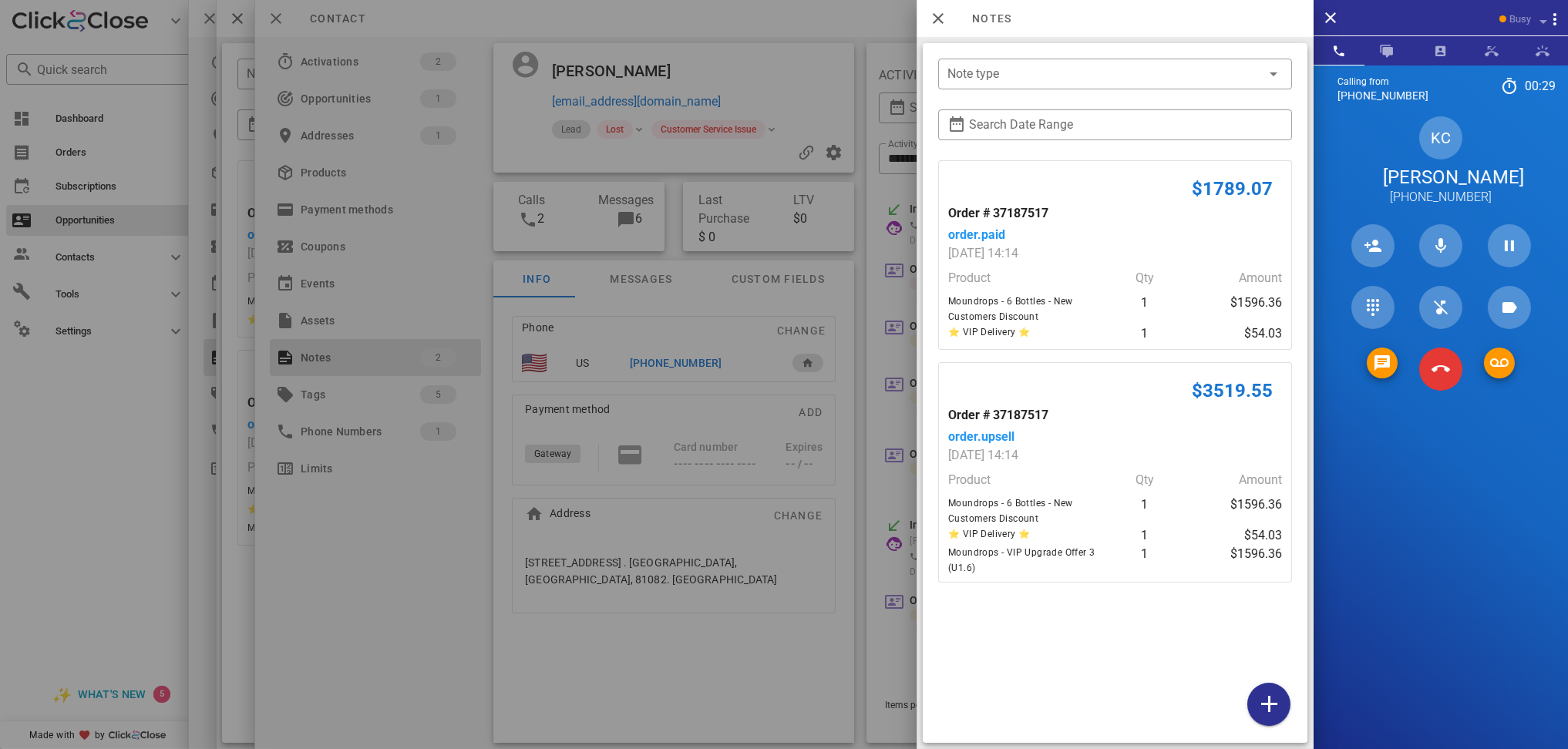 click at bounding box center [1441, 369] 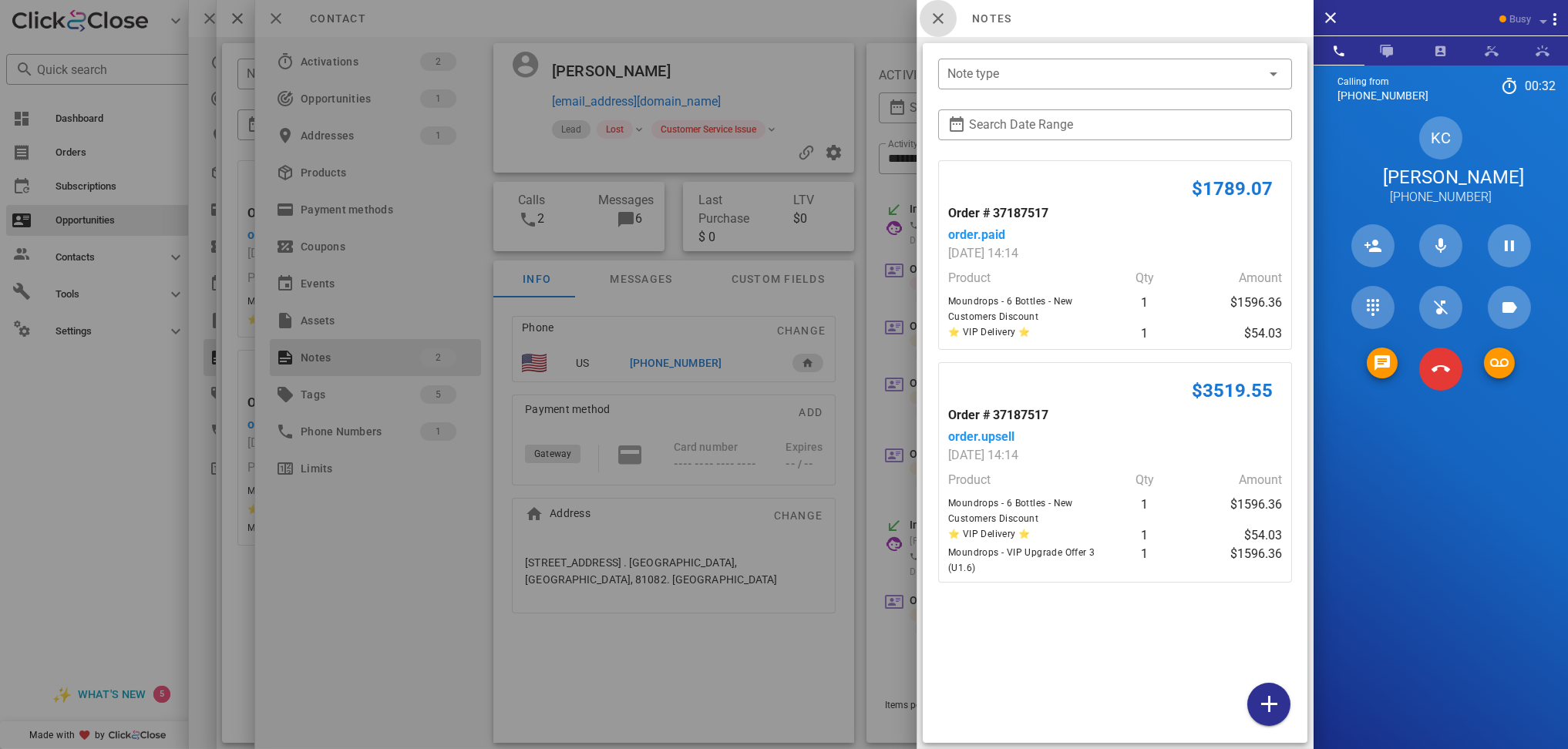 click at bounding box center [938, 18] 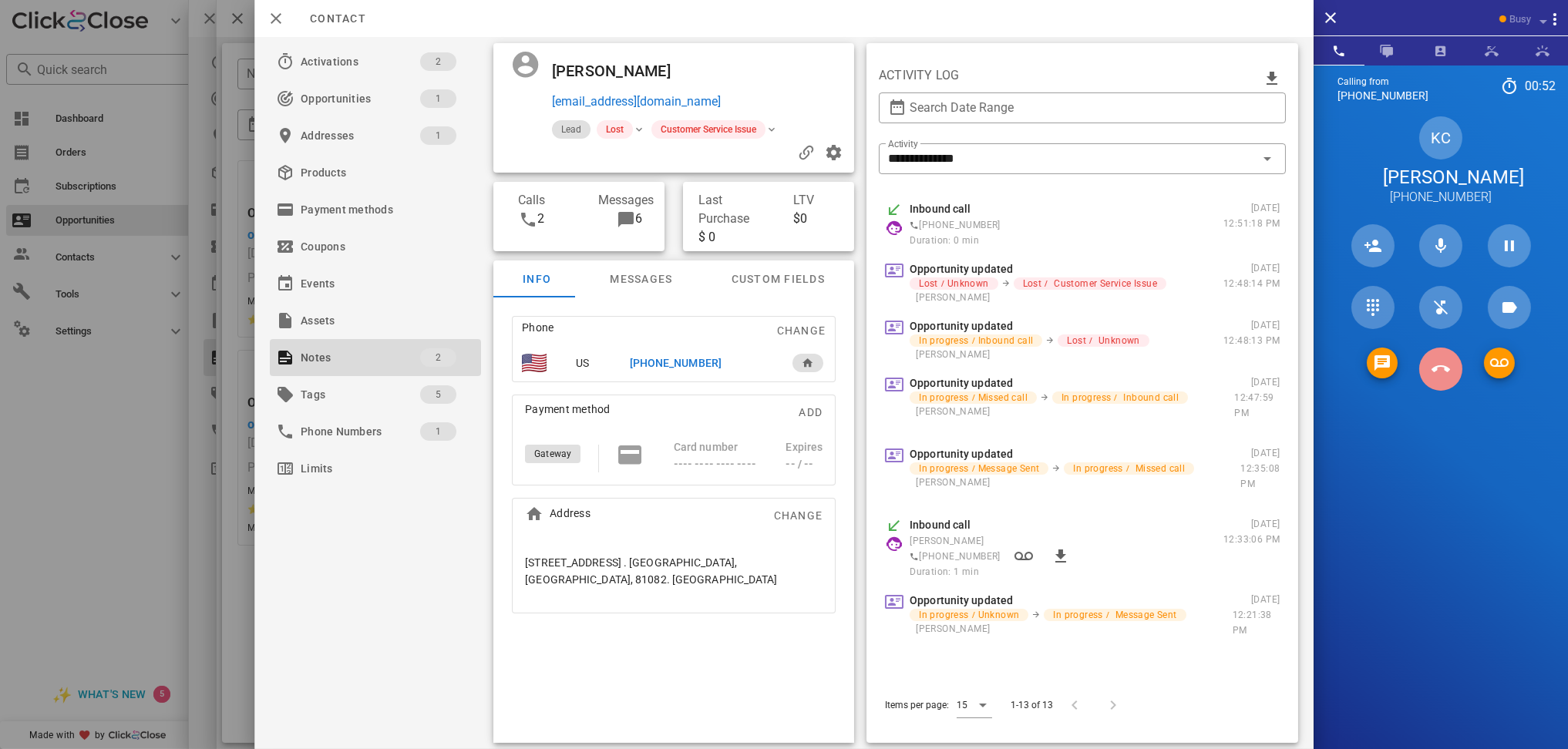 click at bounding box center [1441, 369] 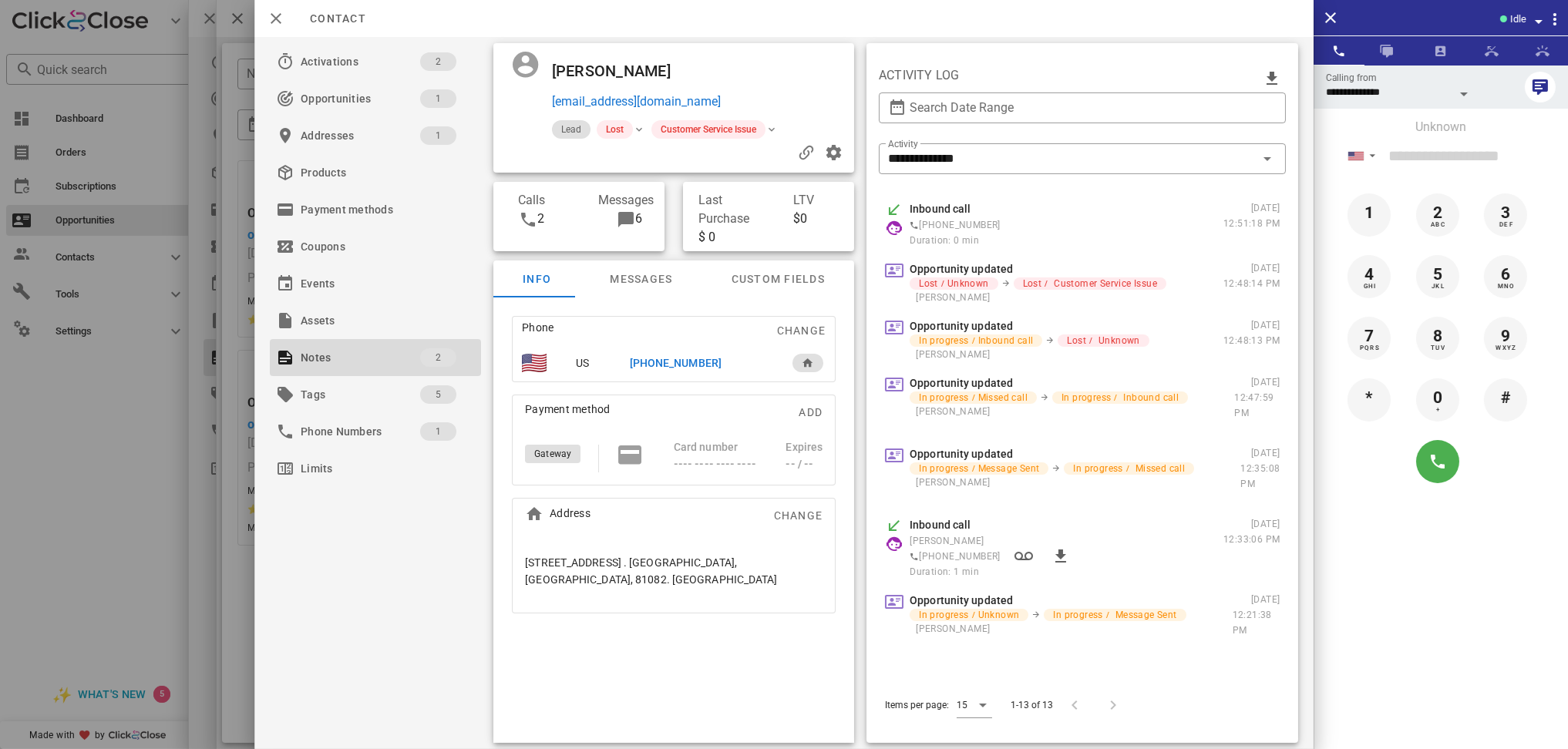 drag, startPoint x: 1318, startPoint y: 6, endPoint x: 1149, endPoint y: 25, distance: 170.06469 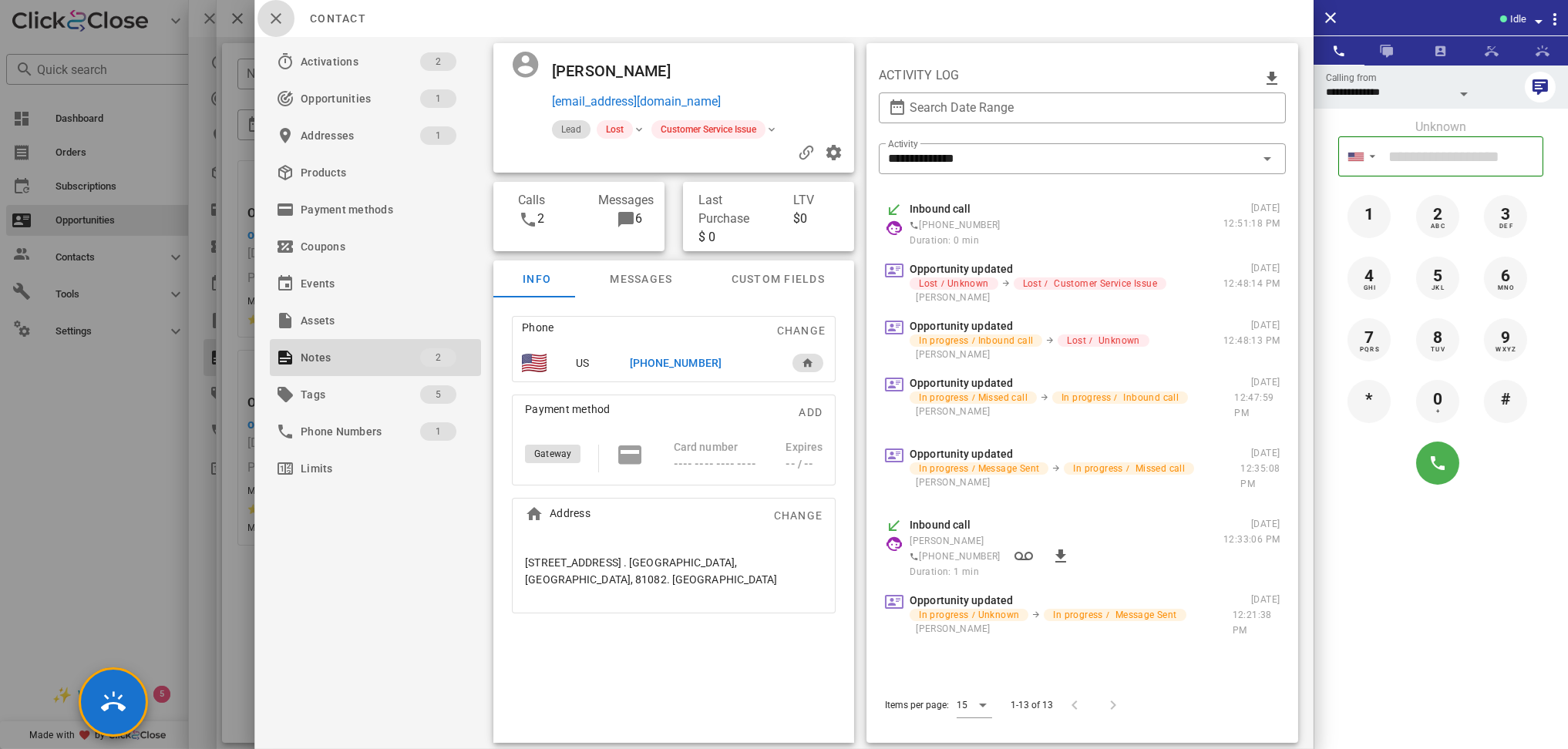 click at bounding box center (276, 18) 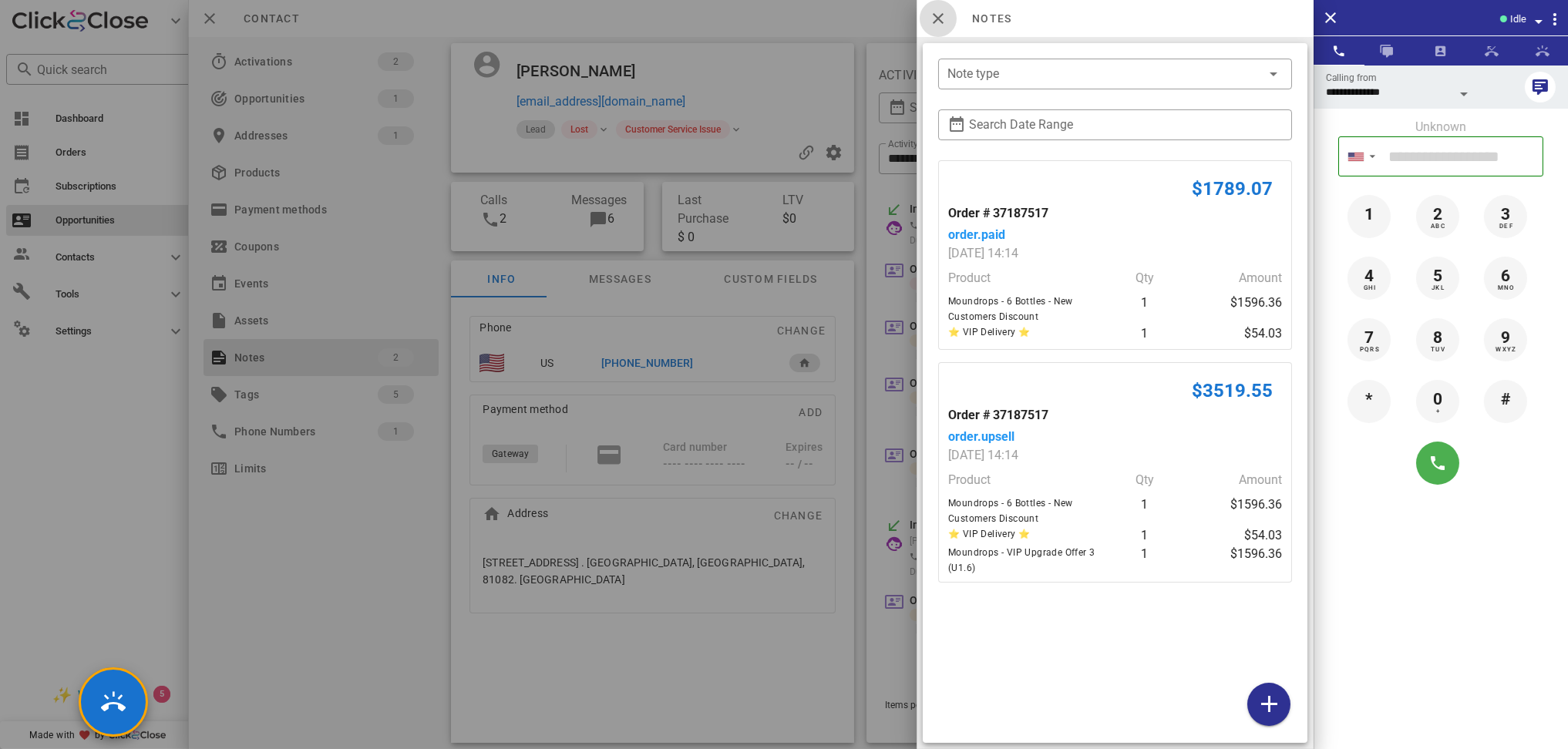 click at bounding box center [938, 18] 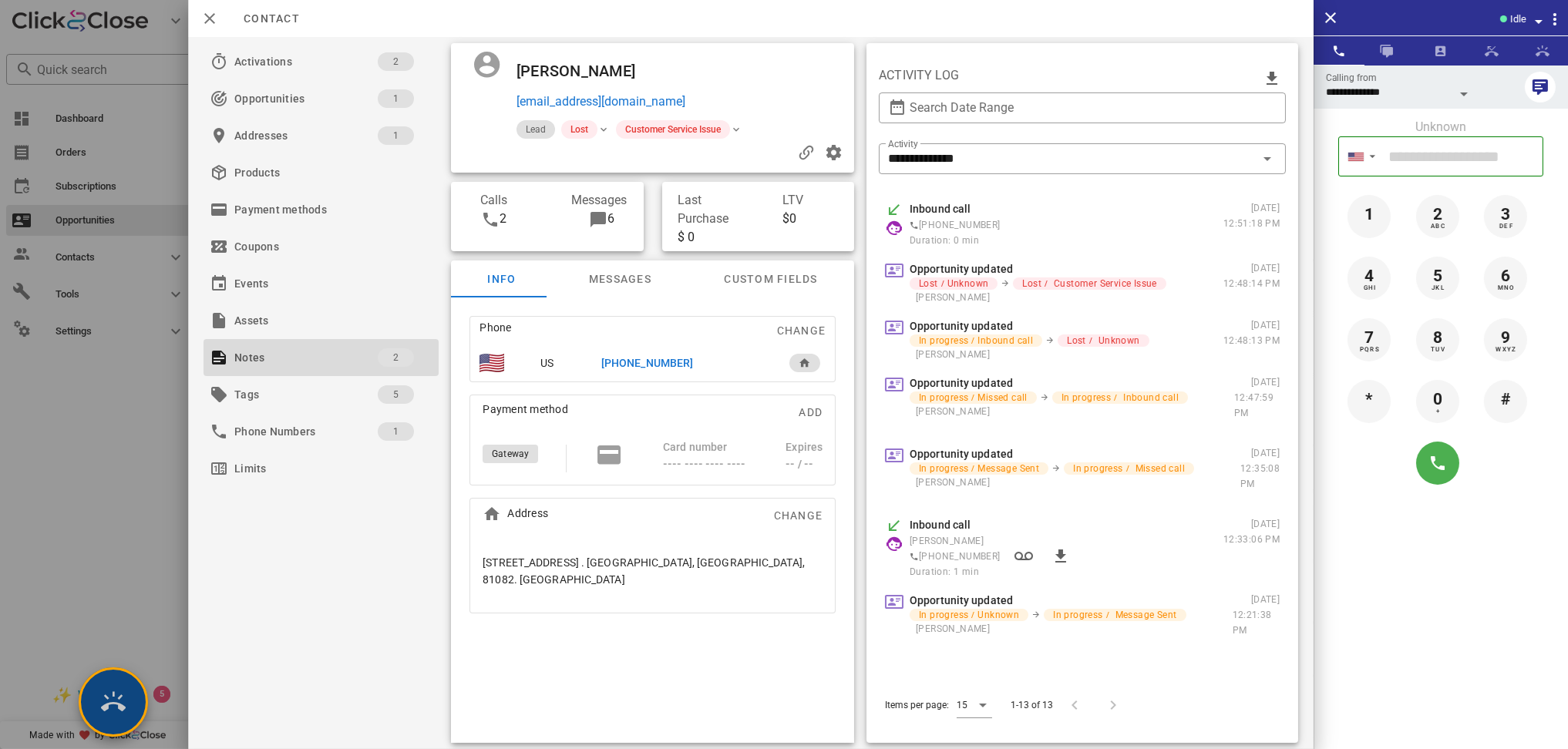 click at bounding box center (113, 702) 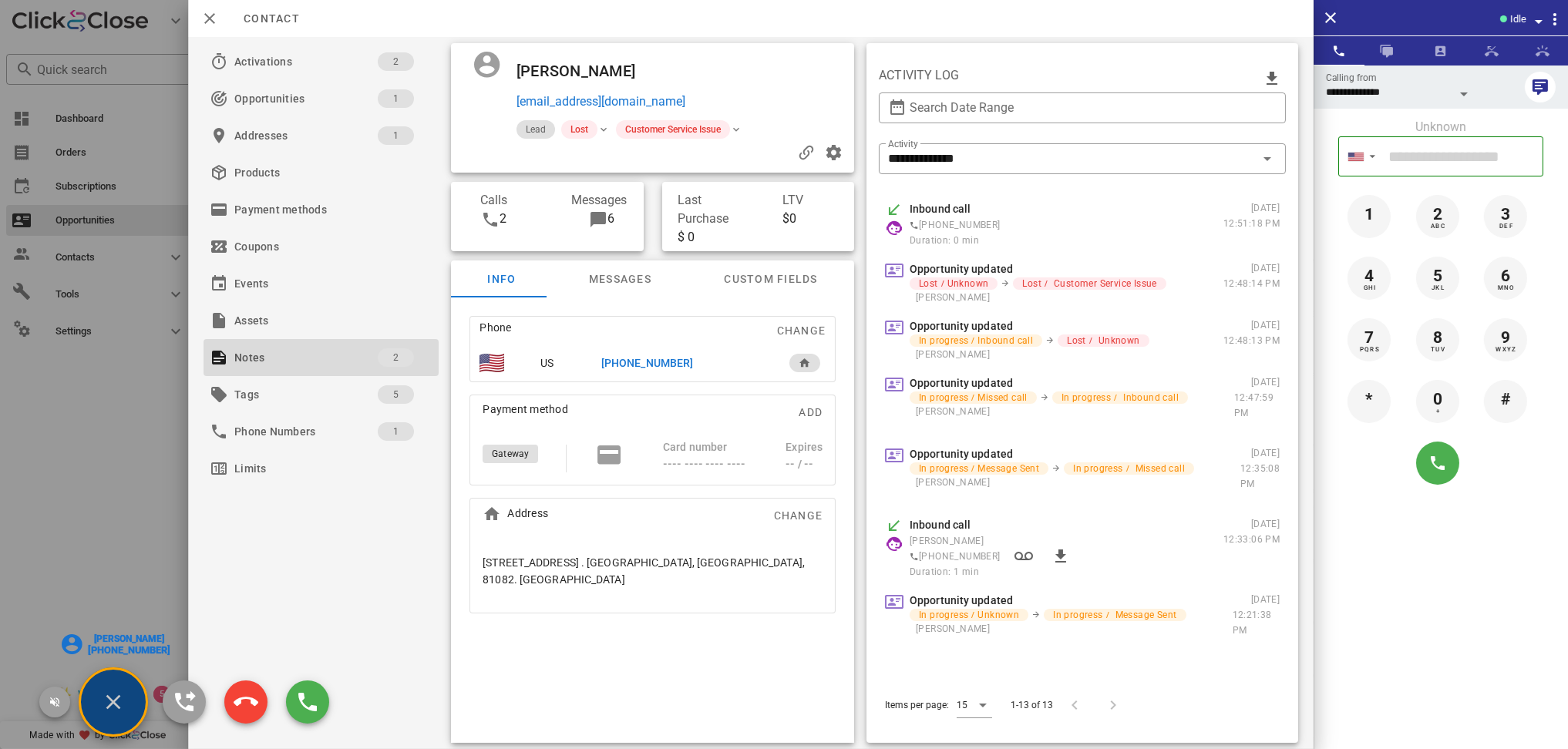 click on "Patricia Richardson" at bounding box center (129, 639) 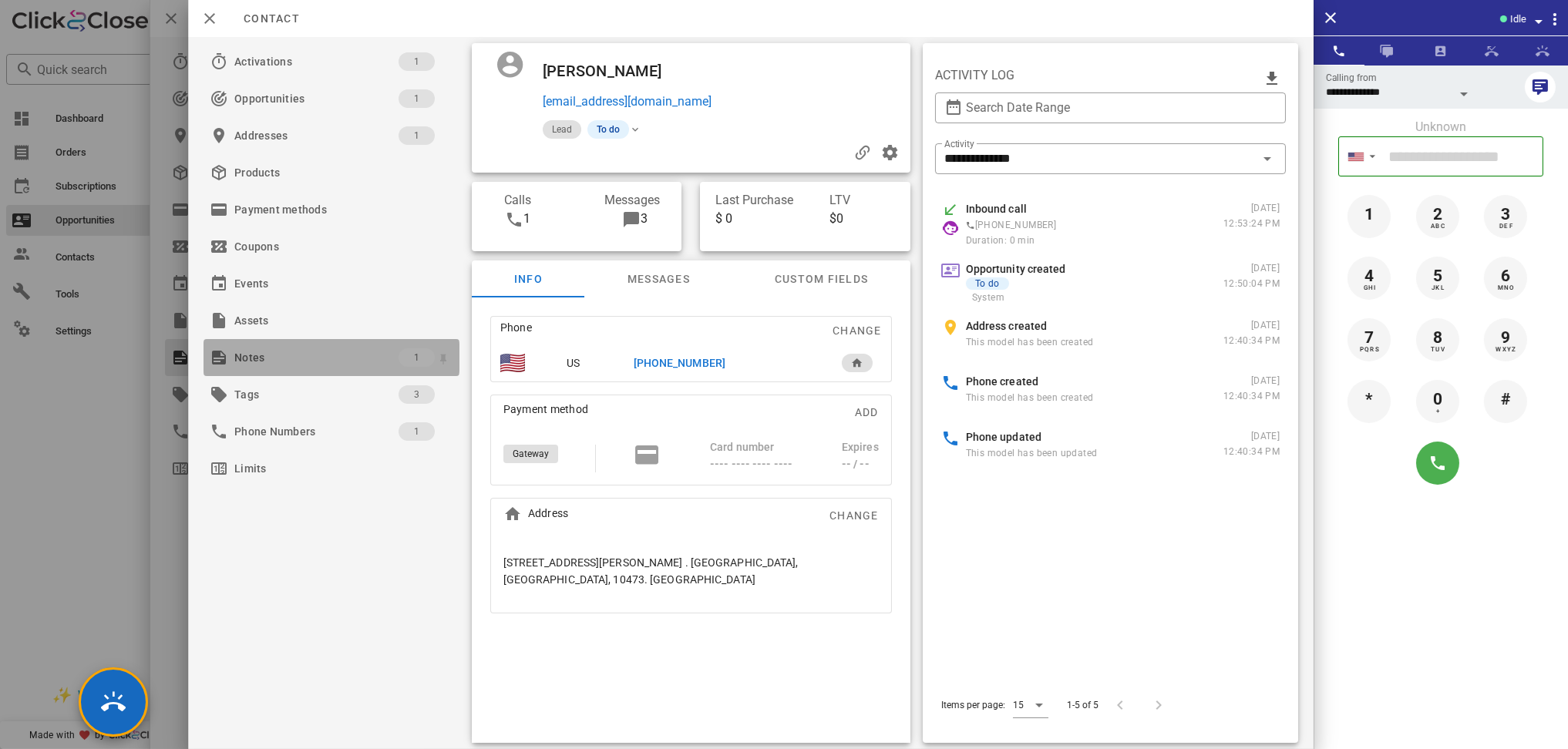 click on "Notes" at bounding box center [316, 358] 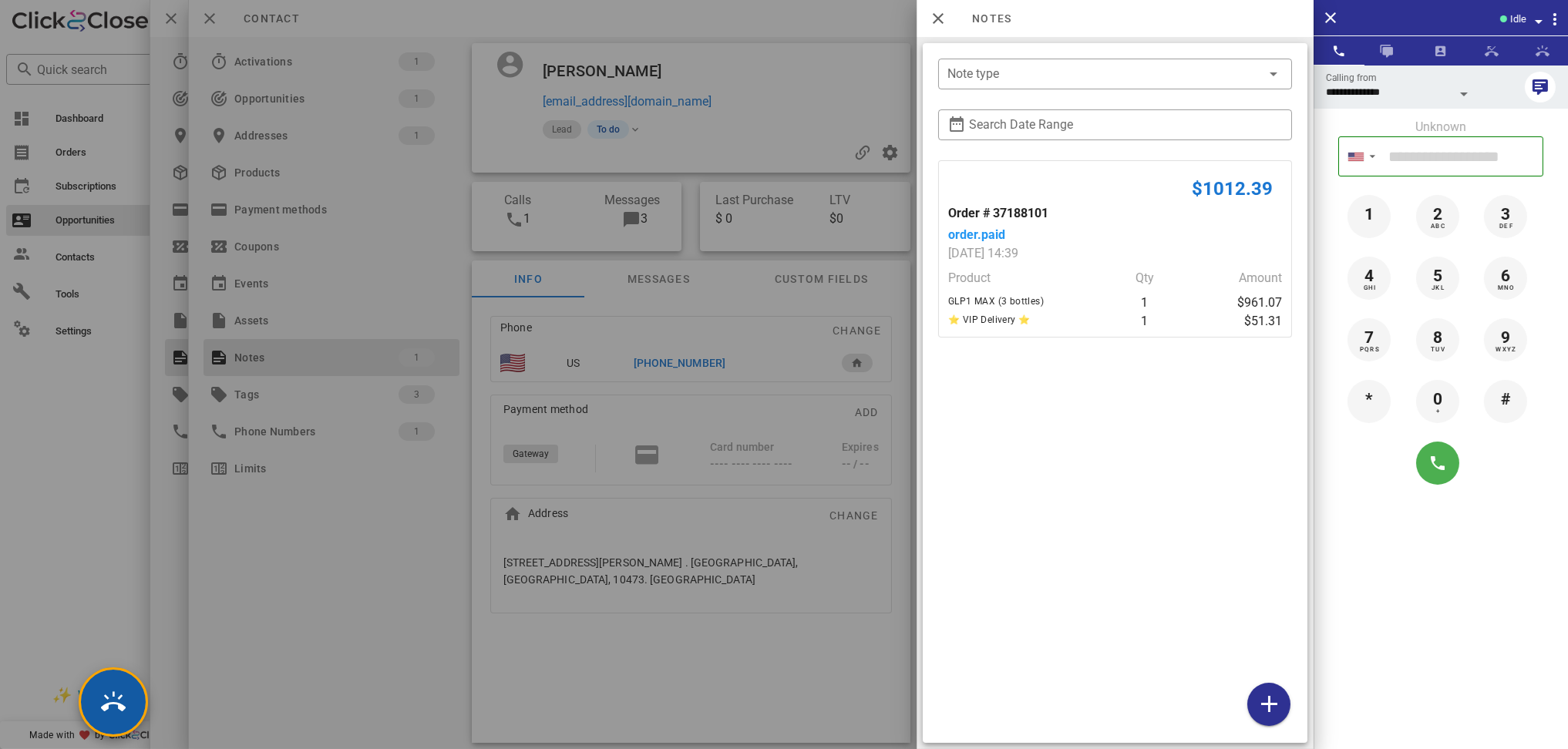 click at bounding box center [113, 702] 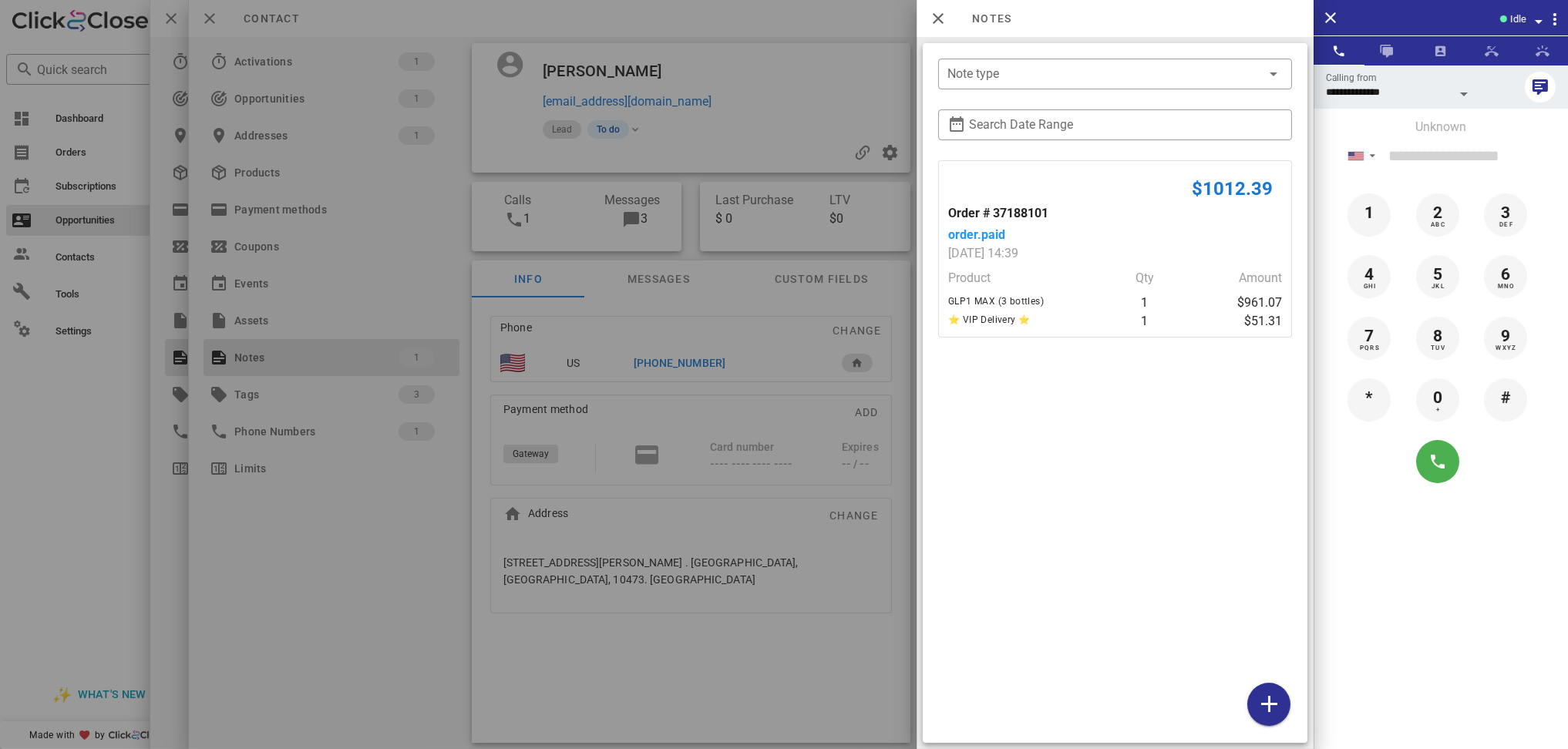 click at bounding box center (784, 374) 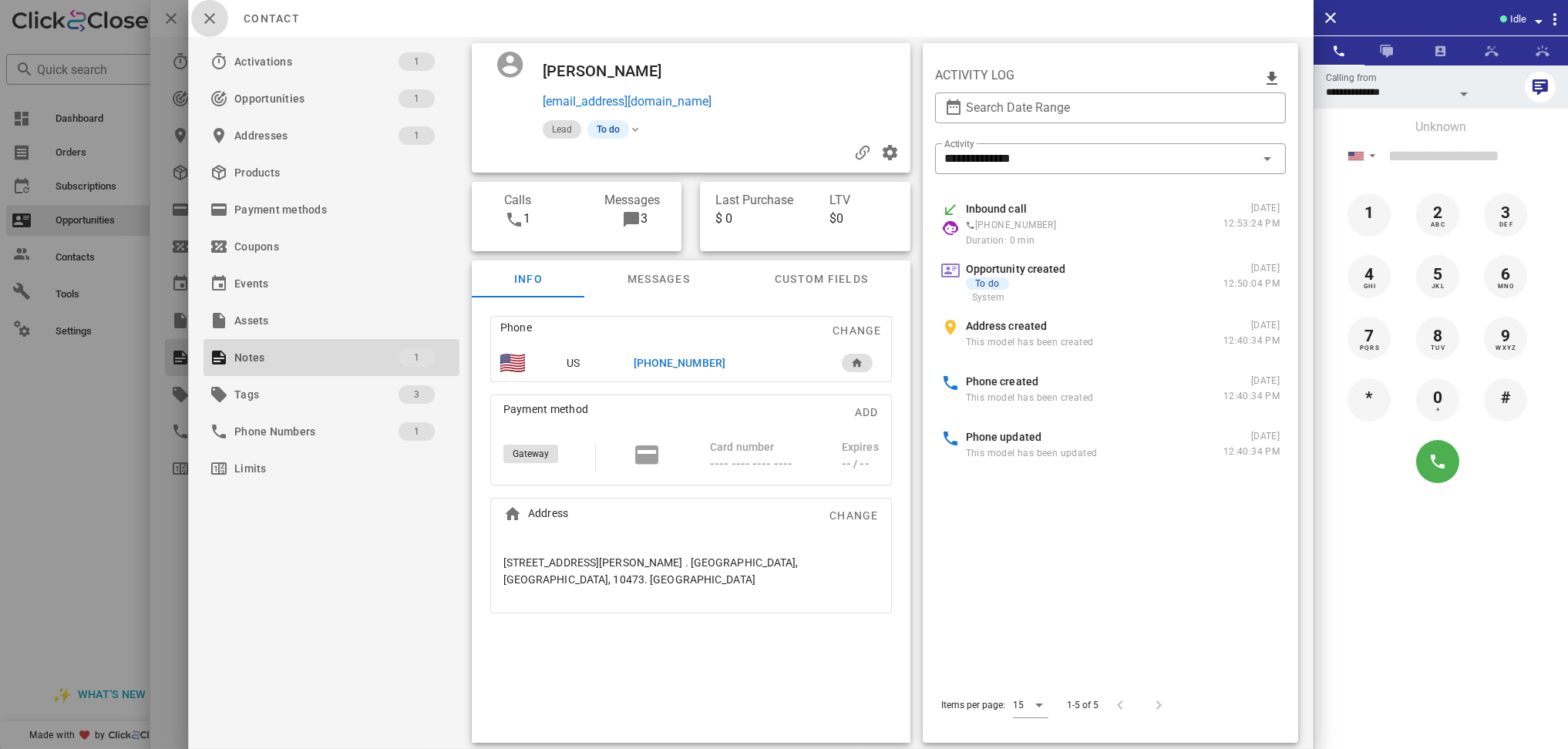 click at bounding box center [210, 18] 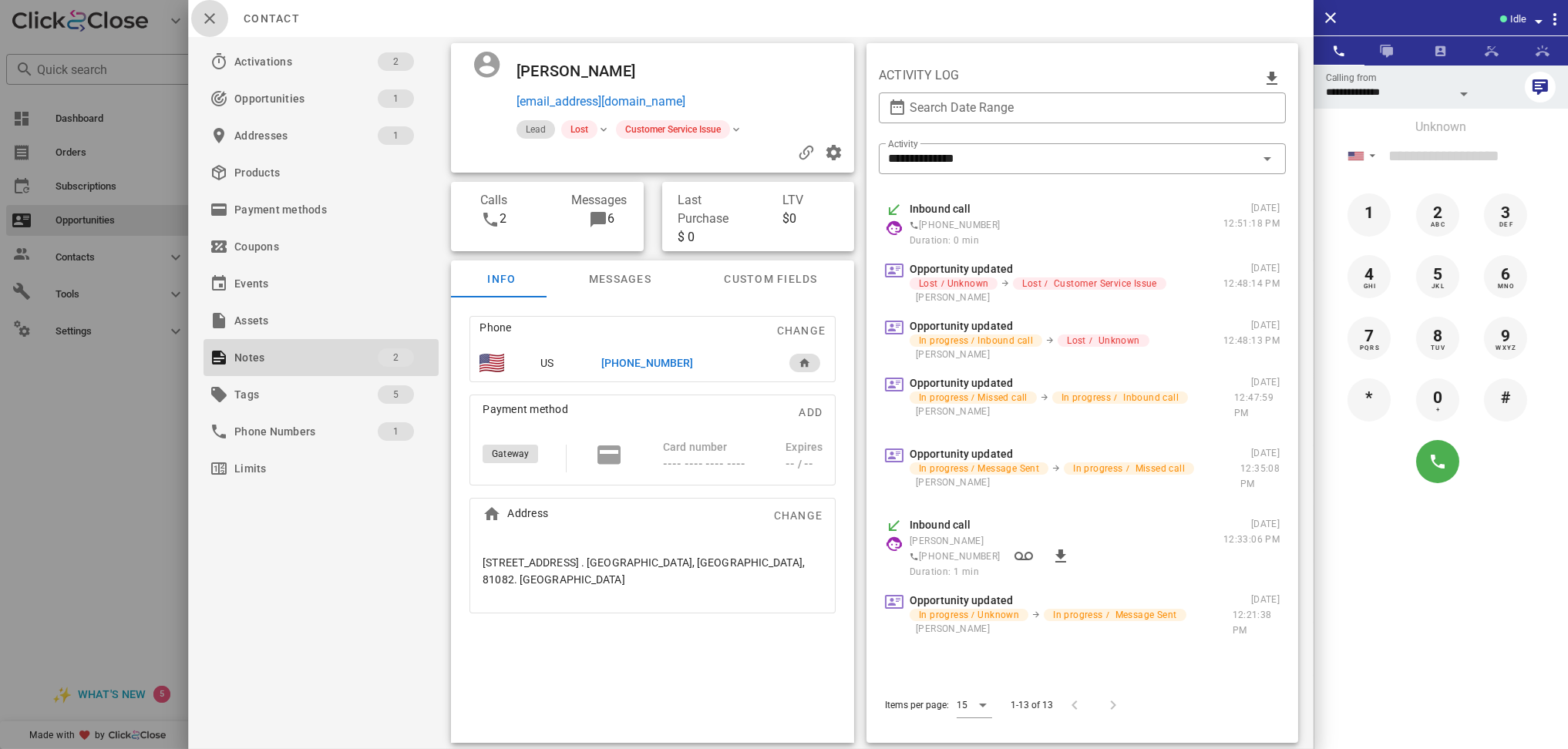 click at bounding box center [210, 18] 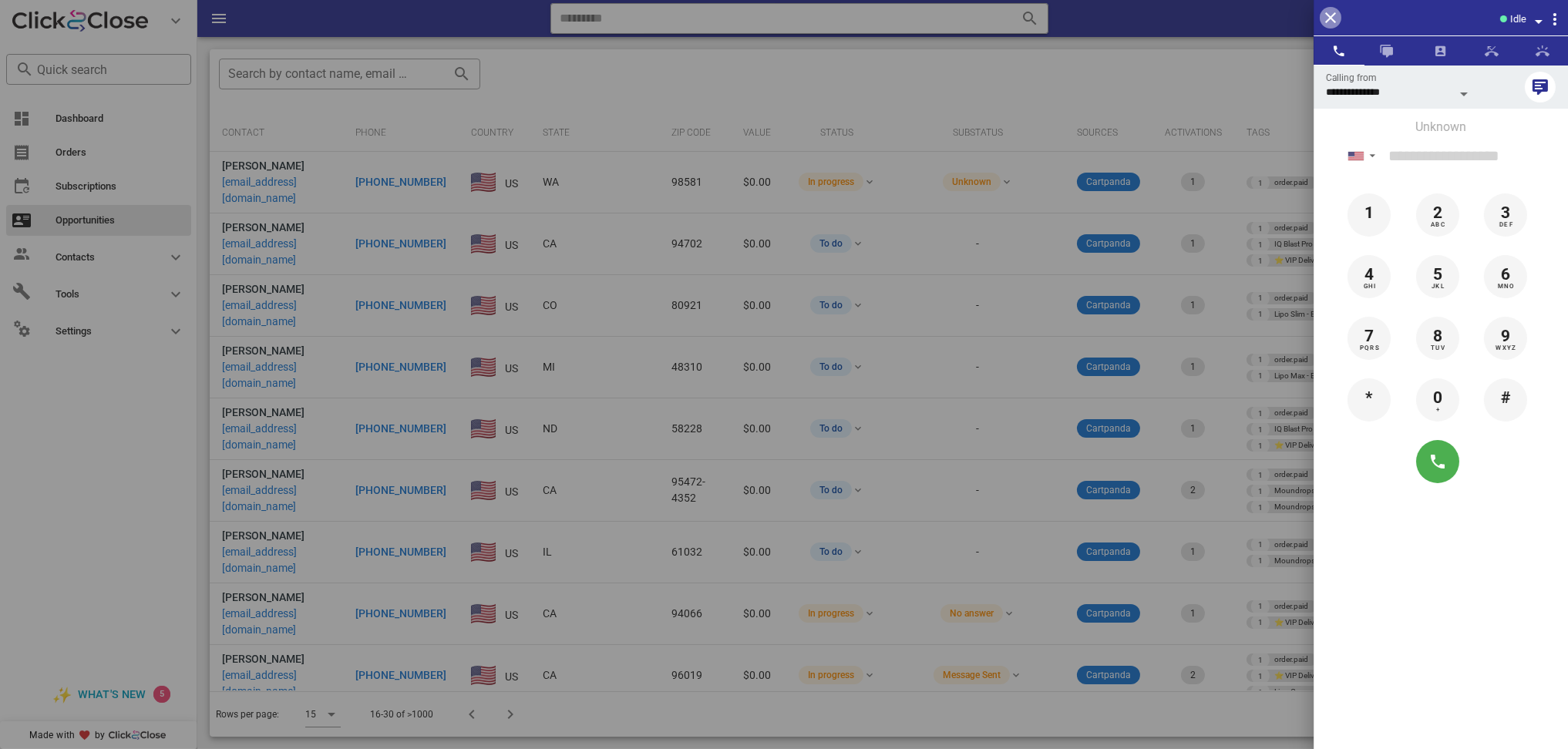 click at bounding box center (1331, 18) 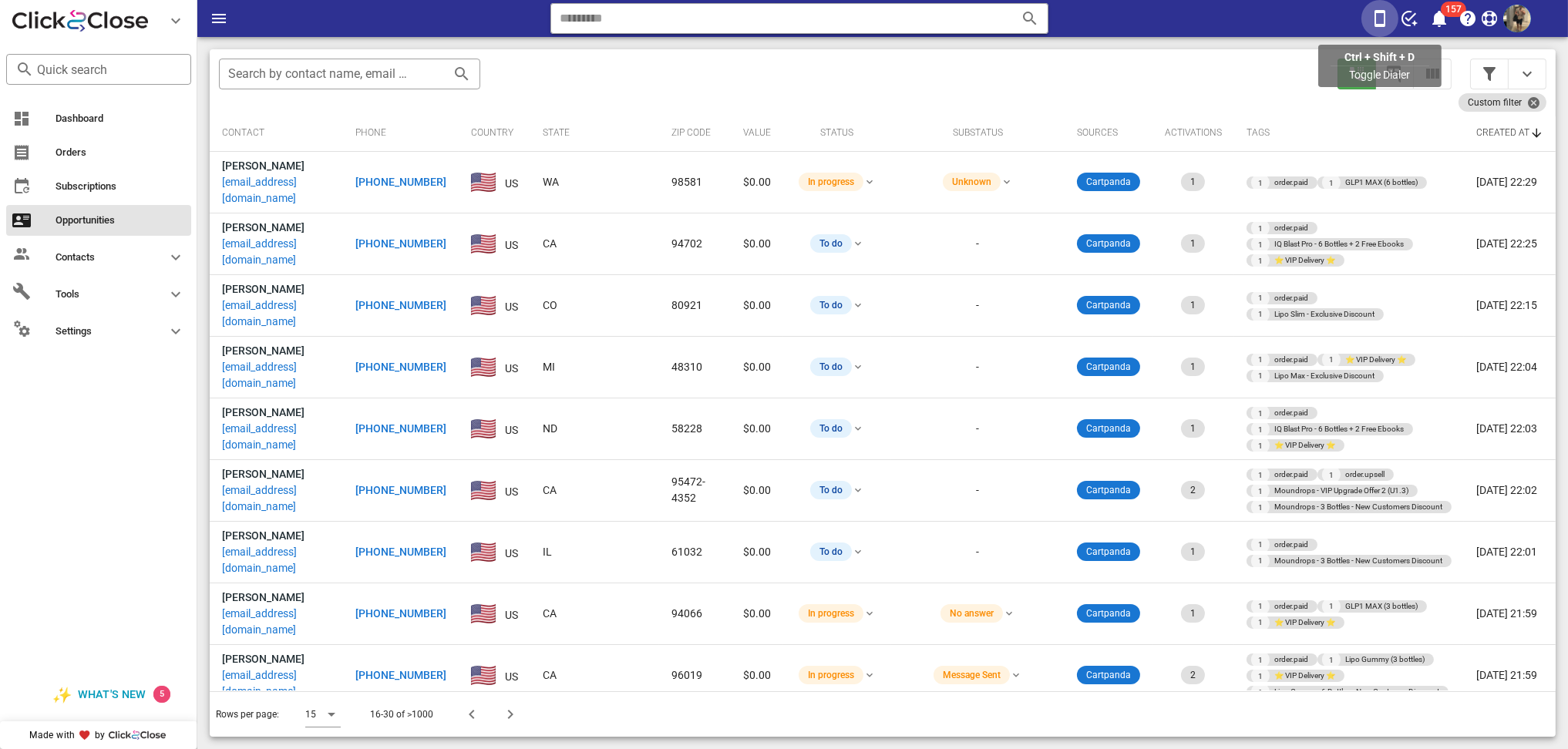 click at bounding box center (1380, 18) 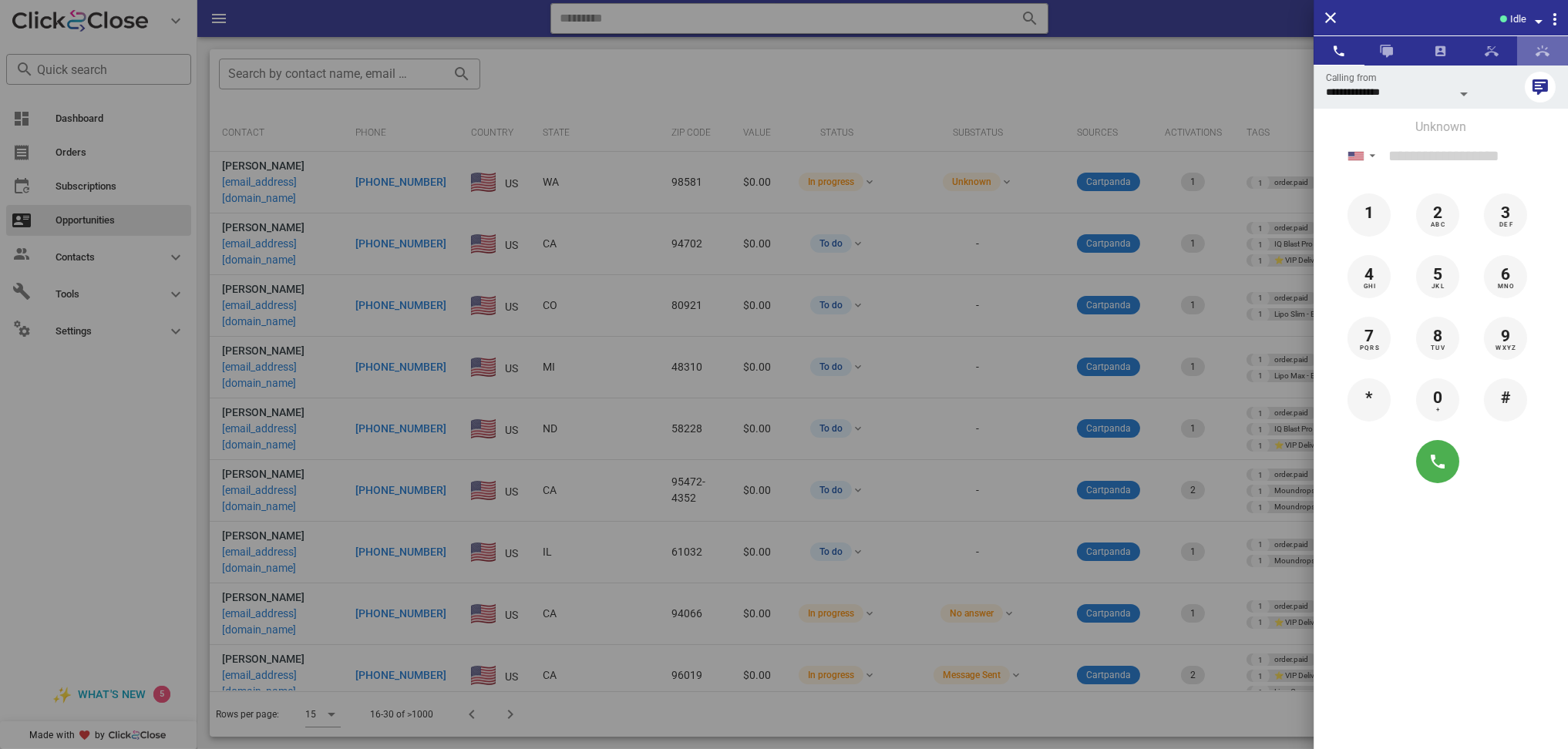 click at bounding box center [1543, 51] 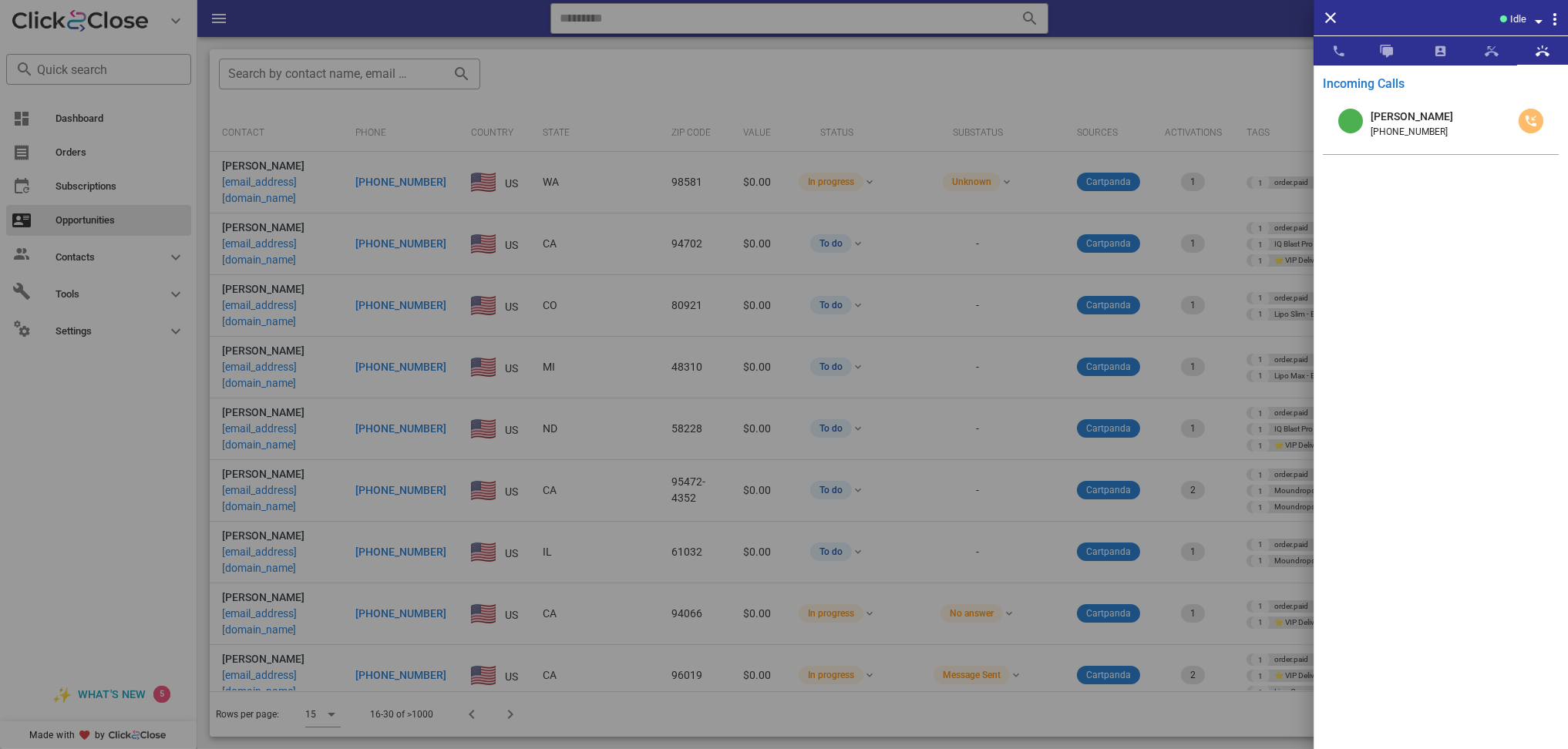 click at bounding box center [1531, 121] 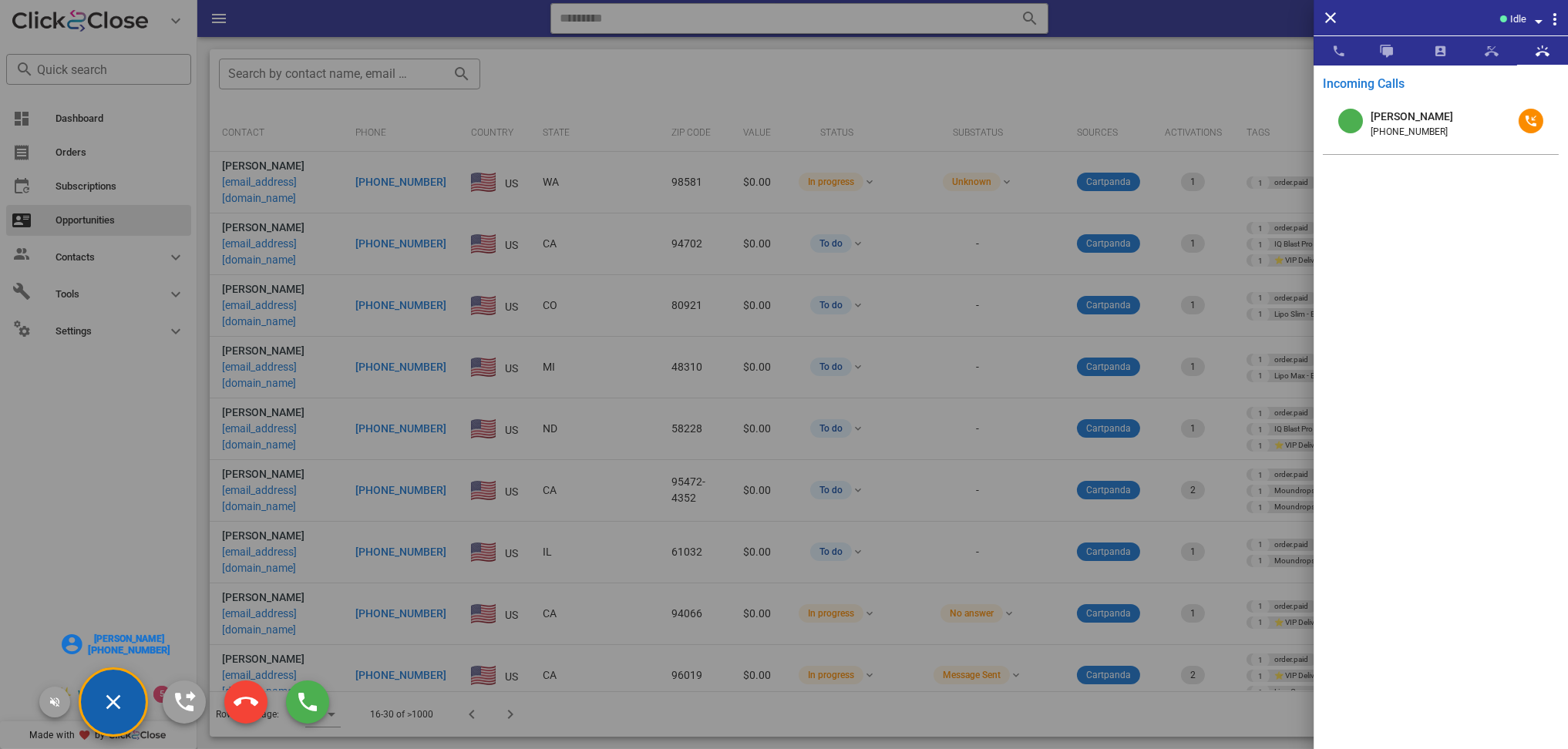 click at bounding box center [784, 374] 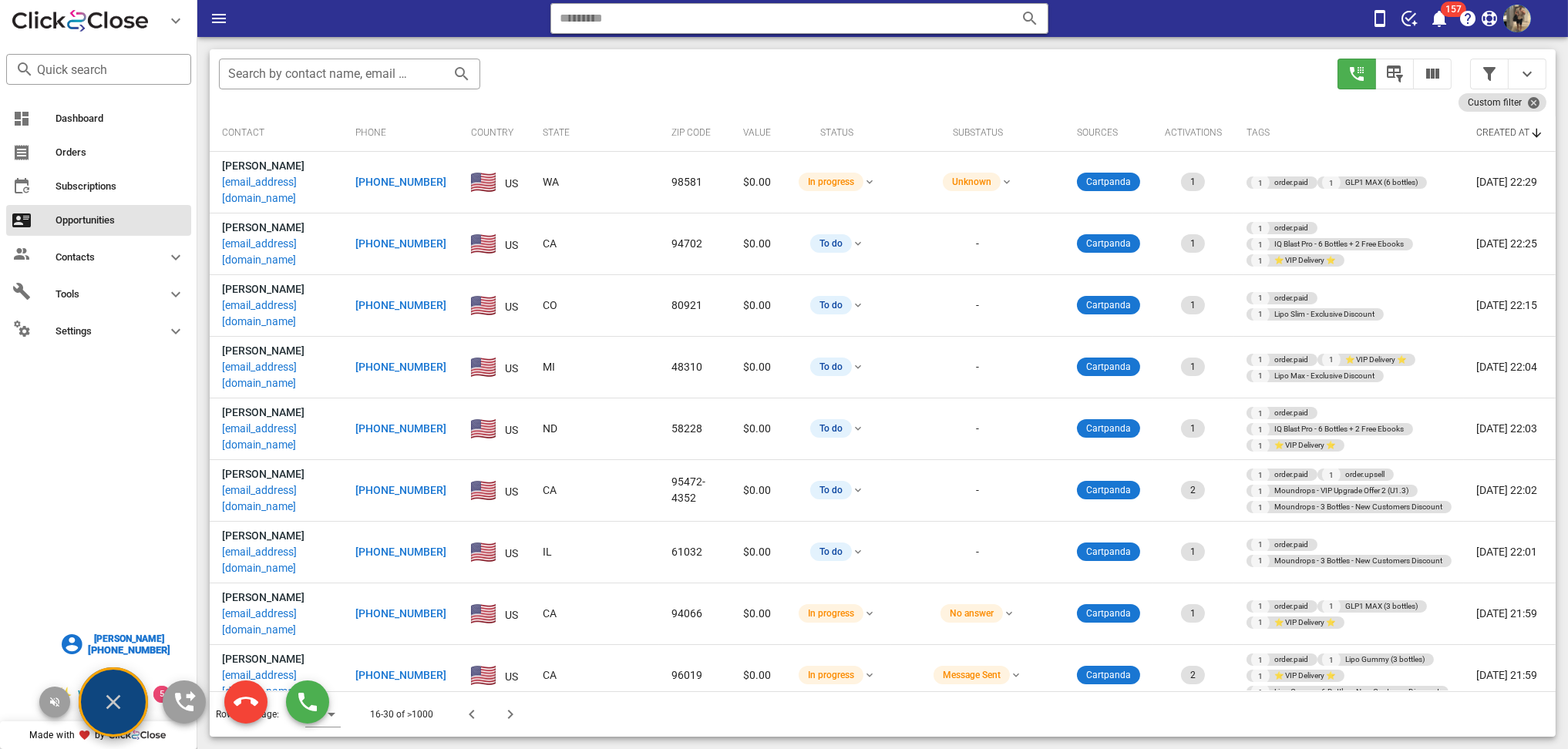 click on "Gene Waters" at bounding box center (129, 639) 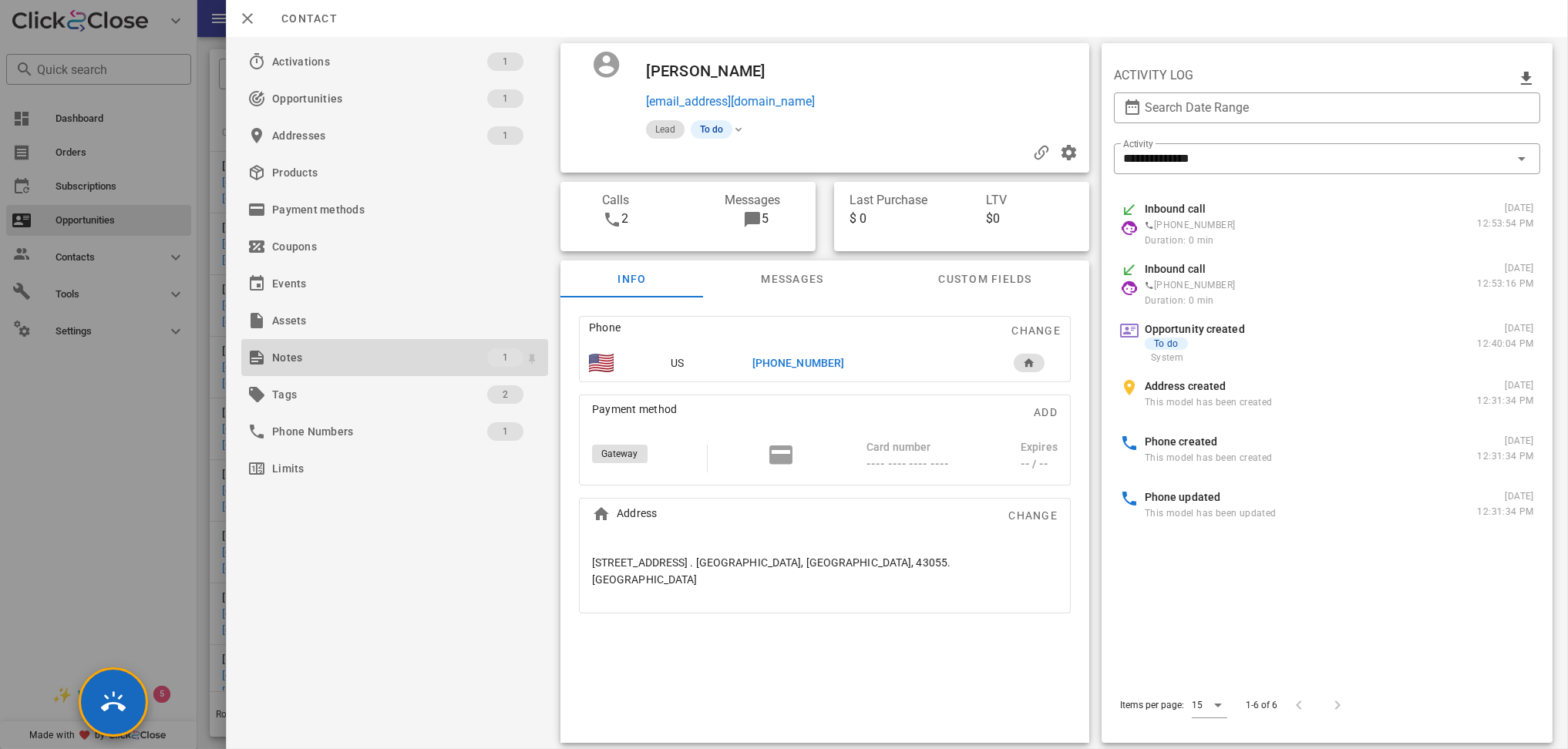 click on "Notes" at bounding box center [379, 358] 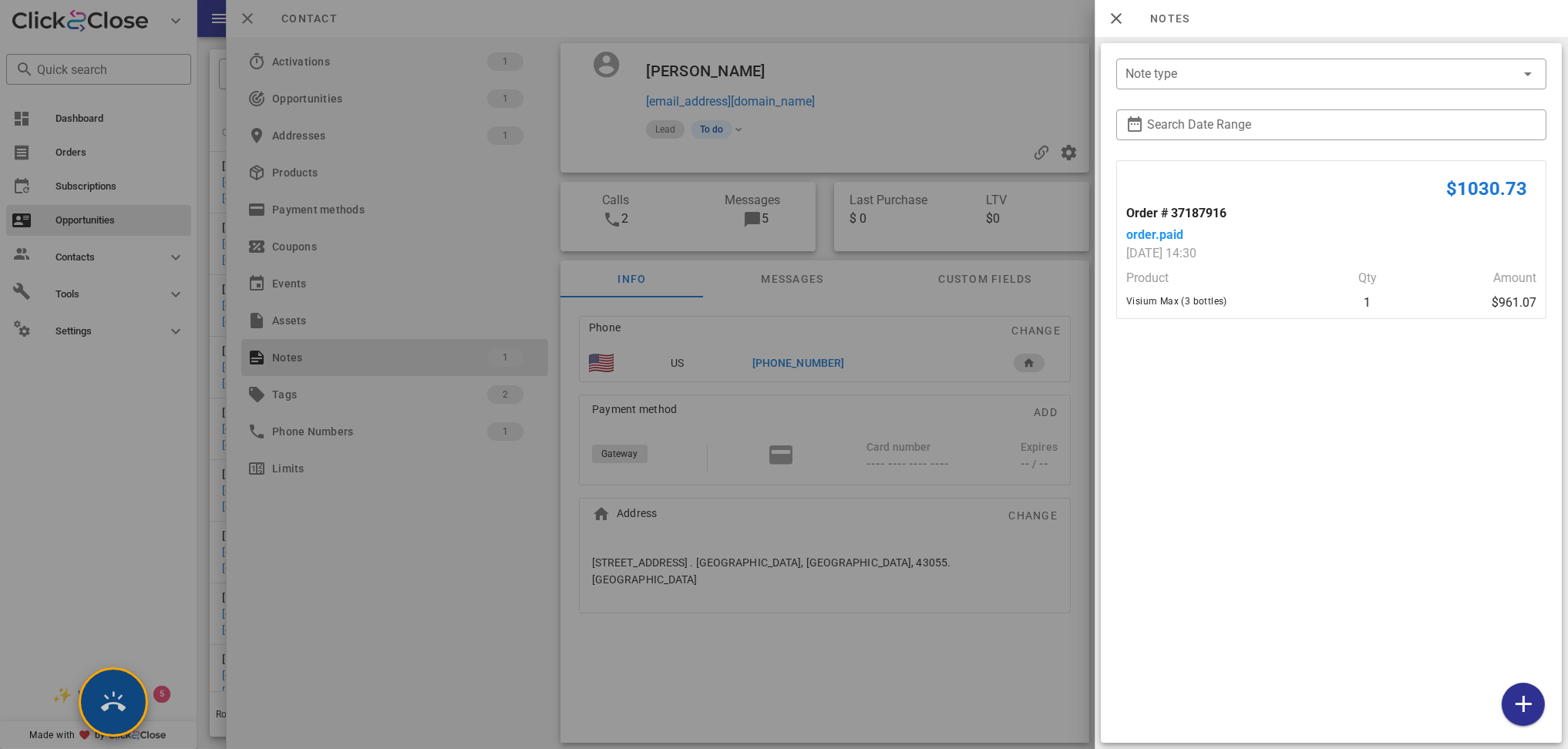 click at bounding box center (113, 702) 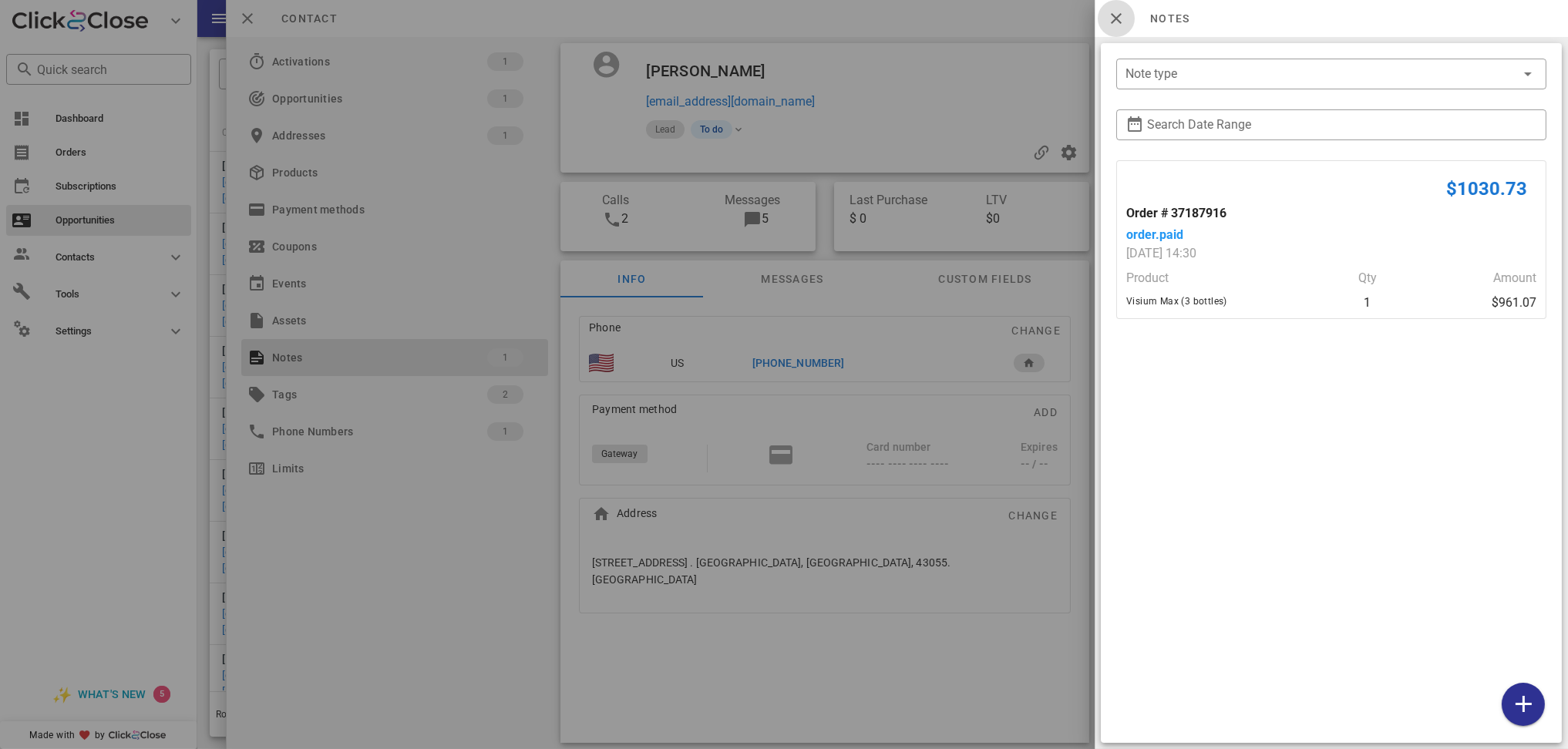 click at bounding box center [1116, 18] 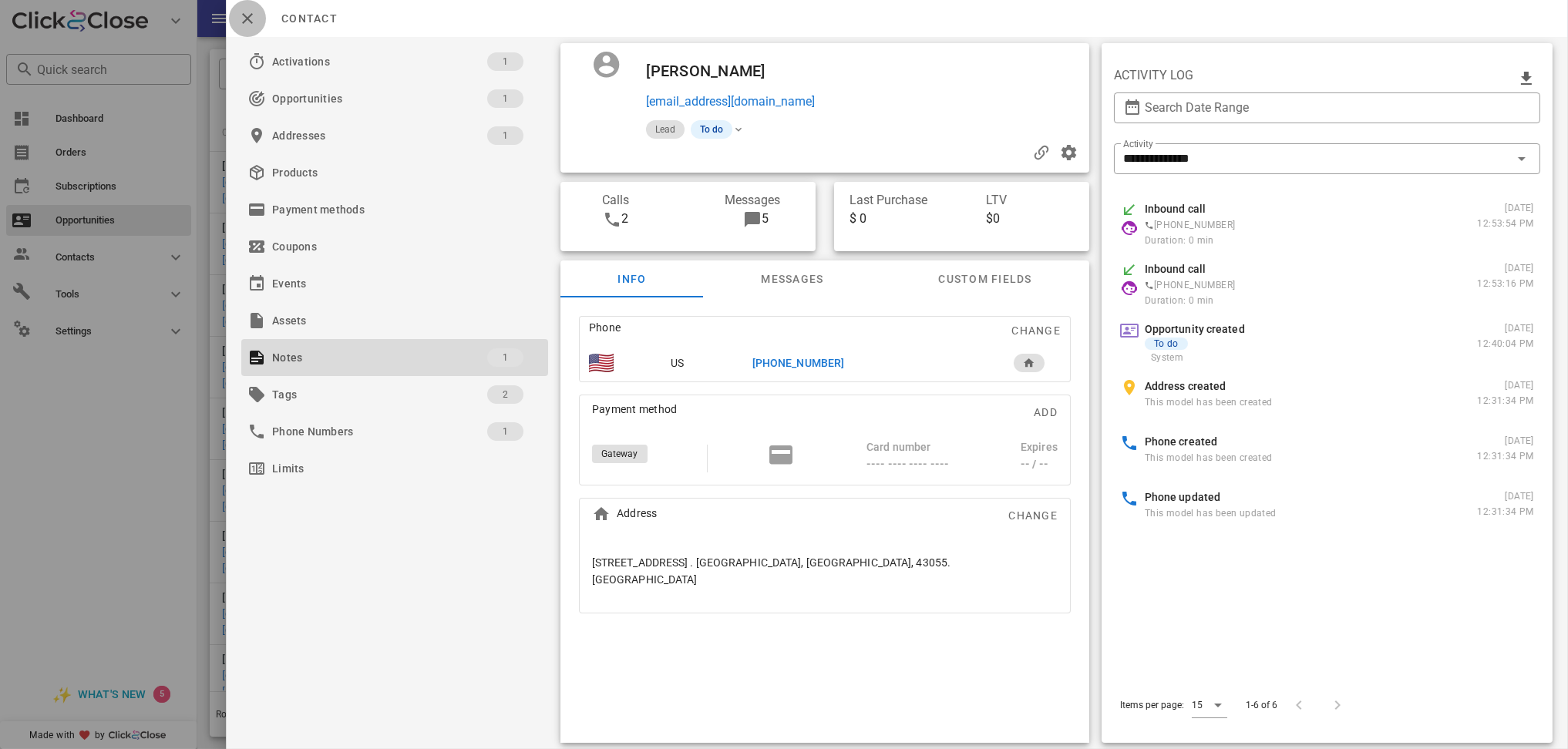 click at bounding box center (247, 18) 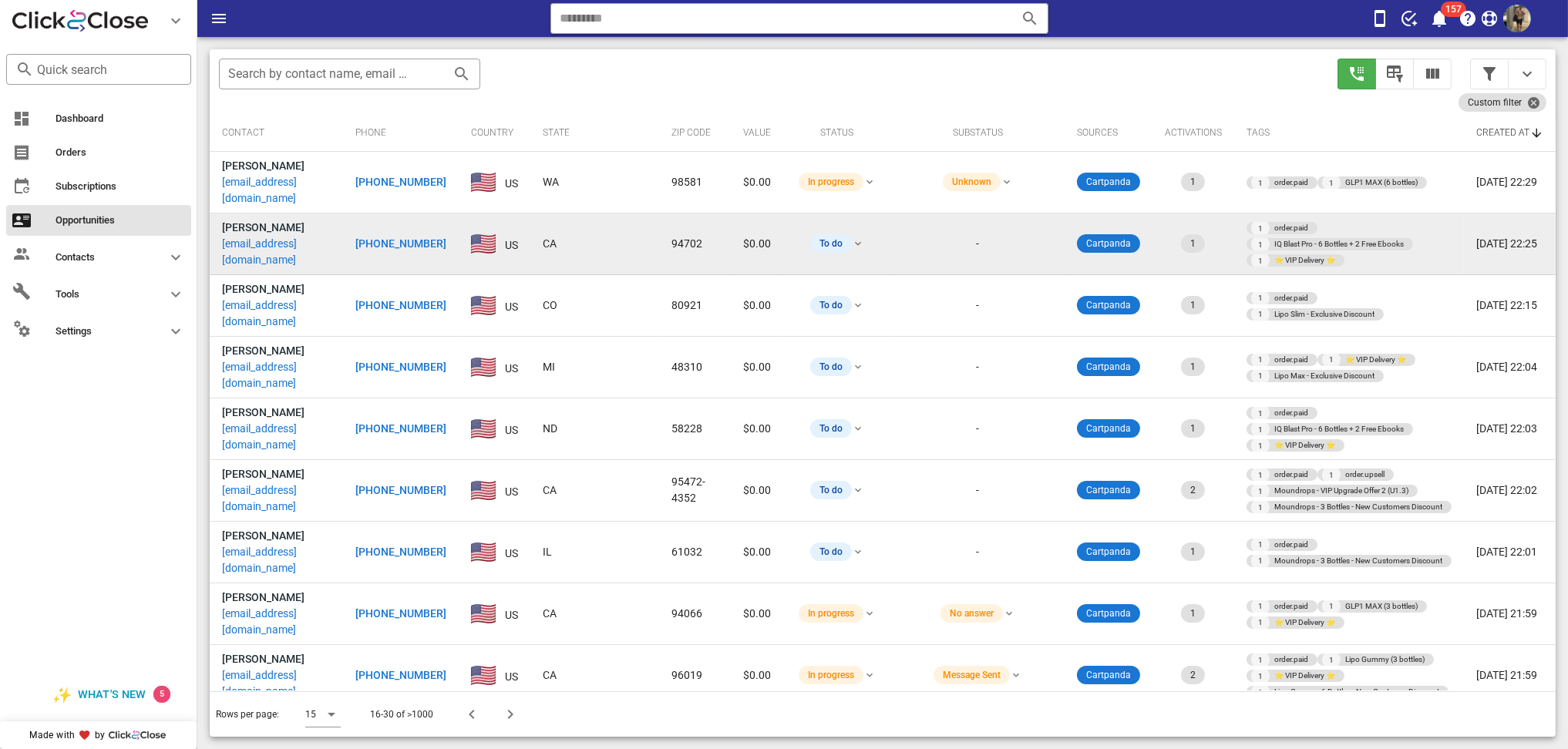 click on "+15106313574" at bounding box center [401, 244] 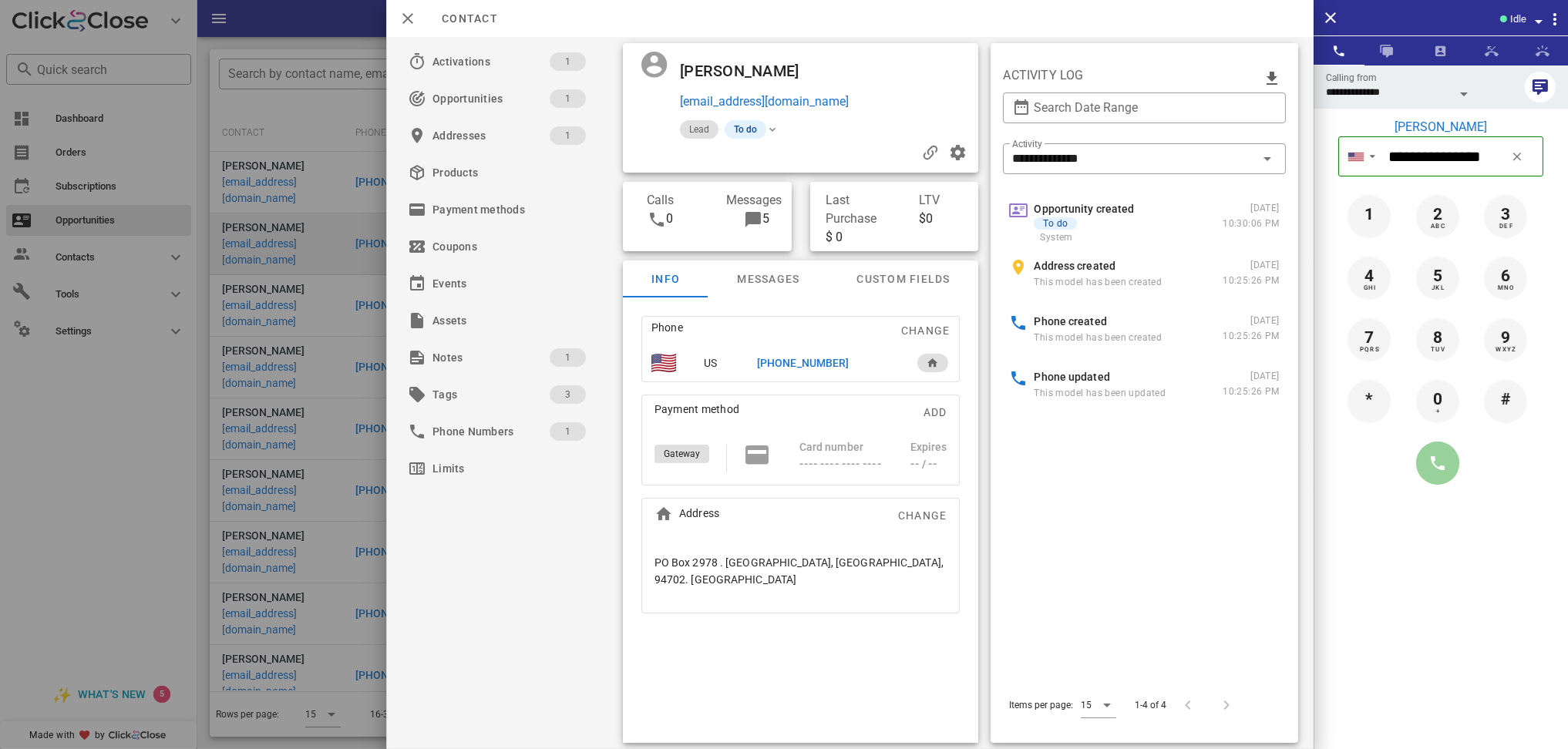 click at bounding box center [1438, 463] 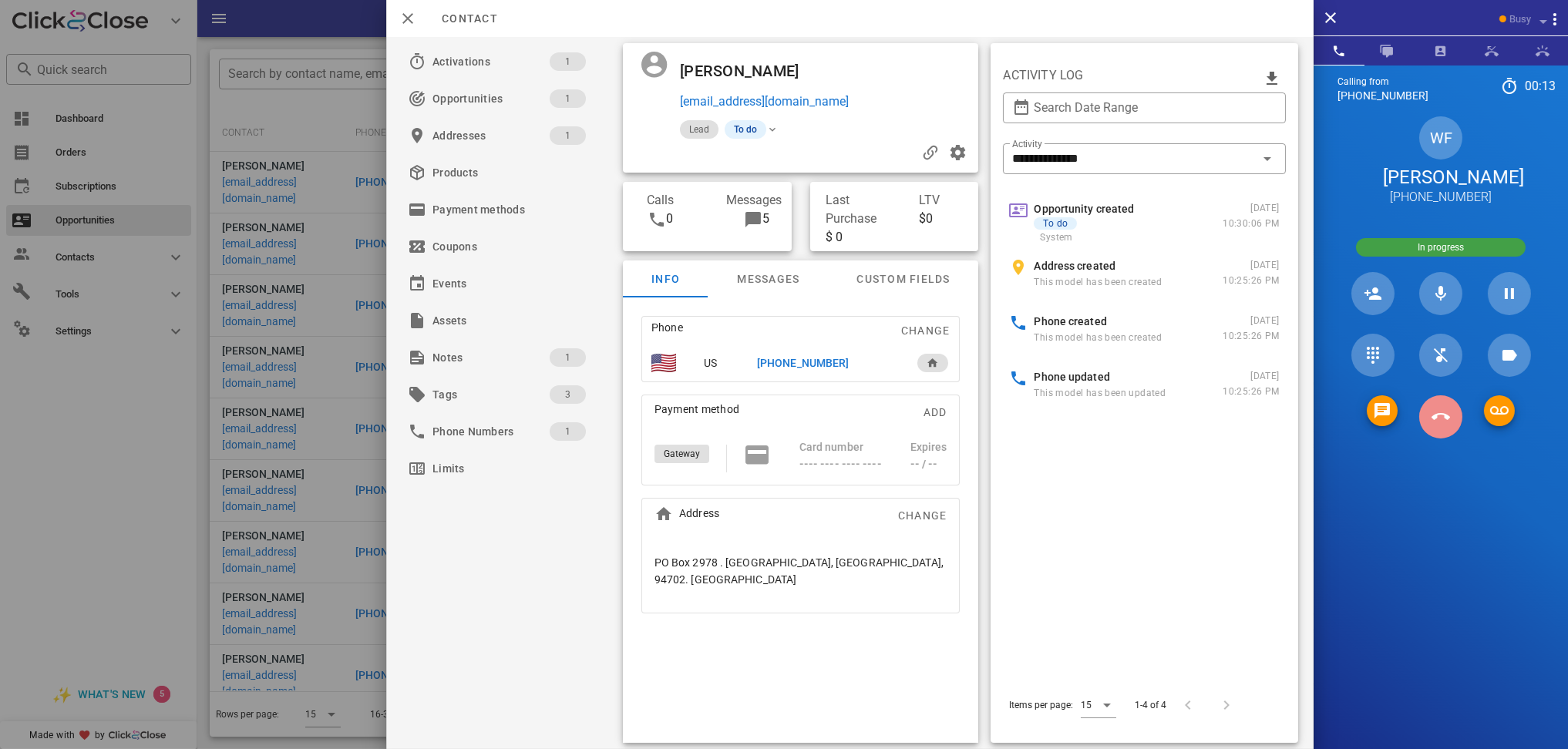 click at bounding box center (1441, 417) 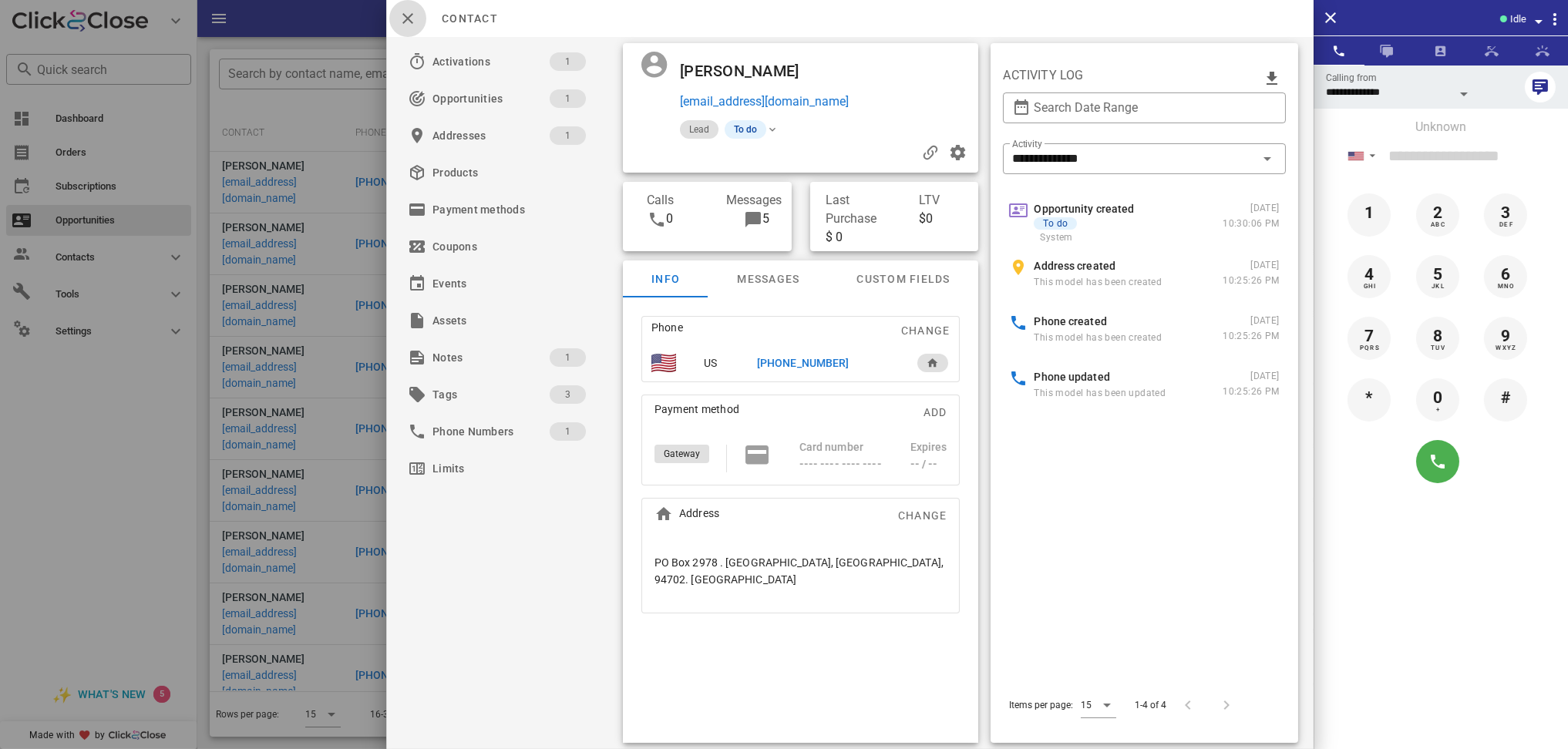 click at bounding box center (408, 18) 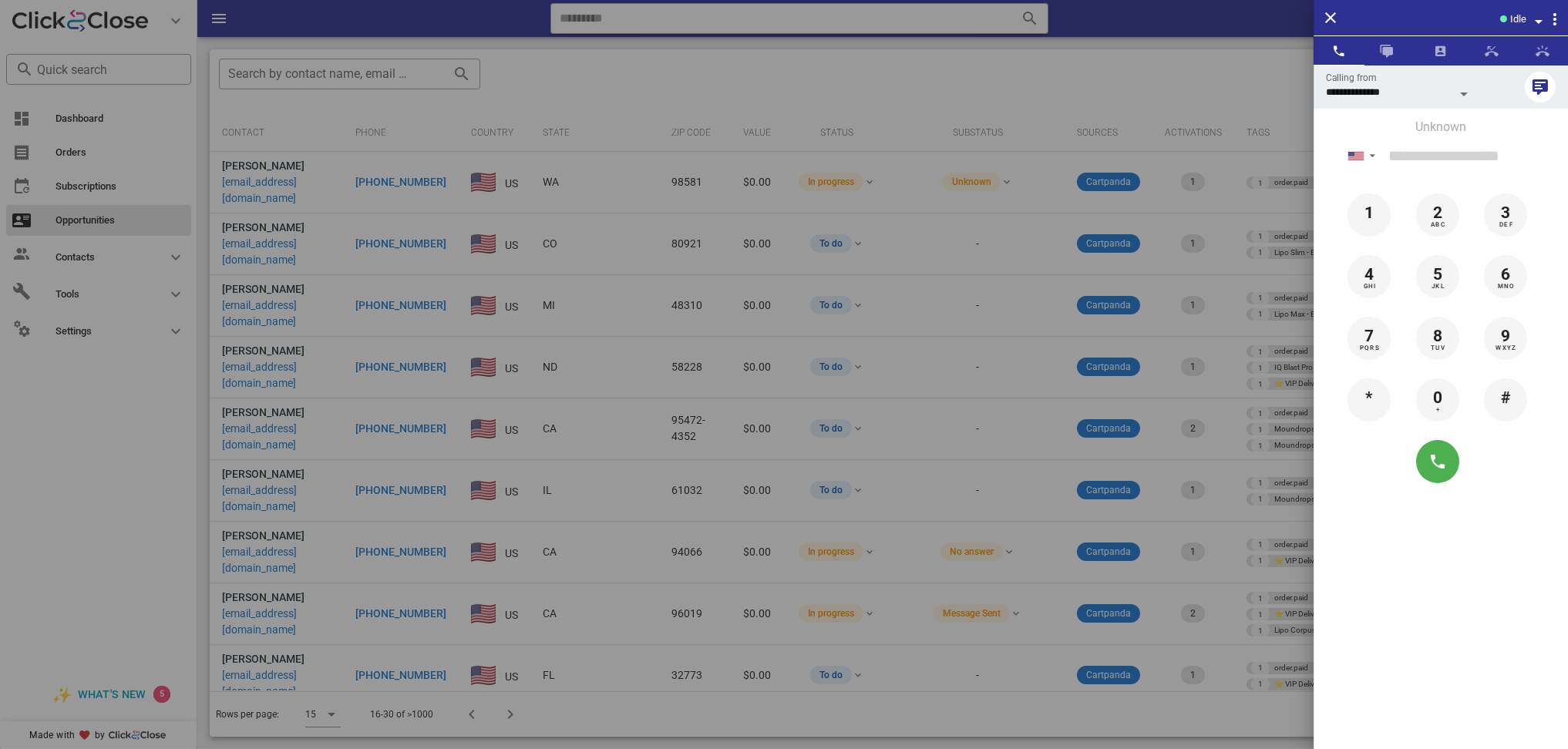 click at bounding box center (784, 374) 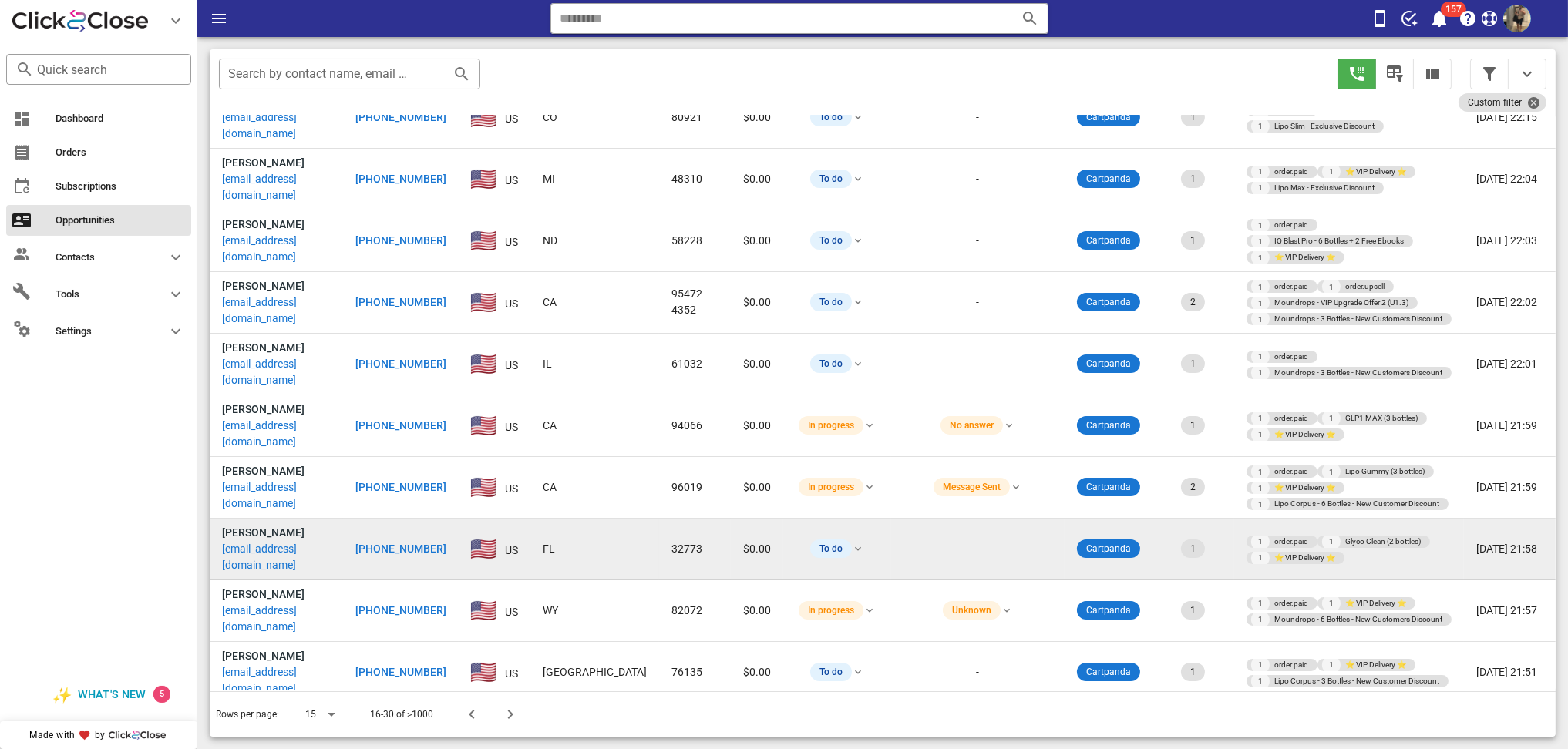 scroll, scrollTop: 133, scrollLeft: 0, axis: vertical 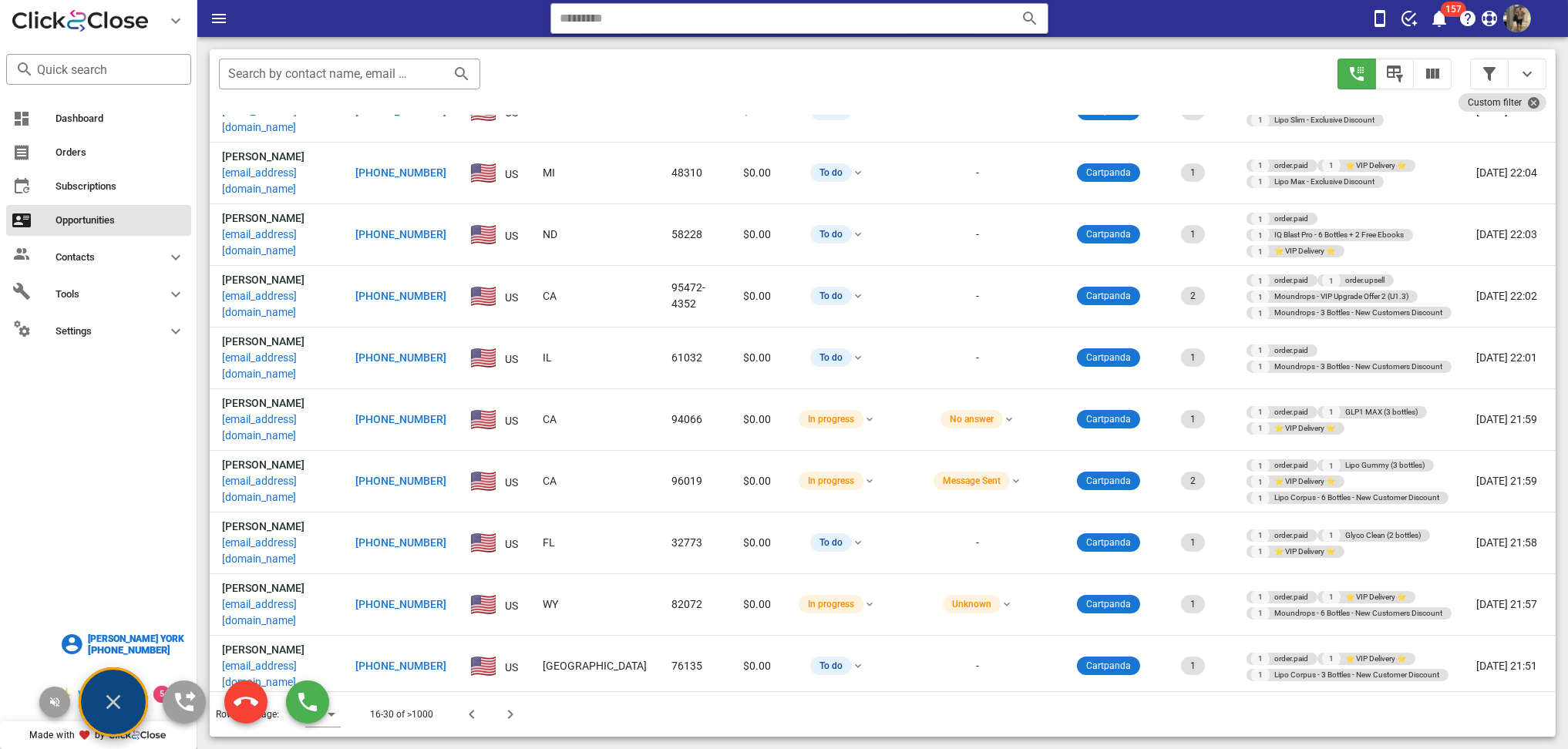 click on "Roseana York" at bounding box center [136, 639] 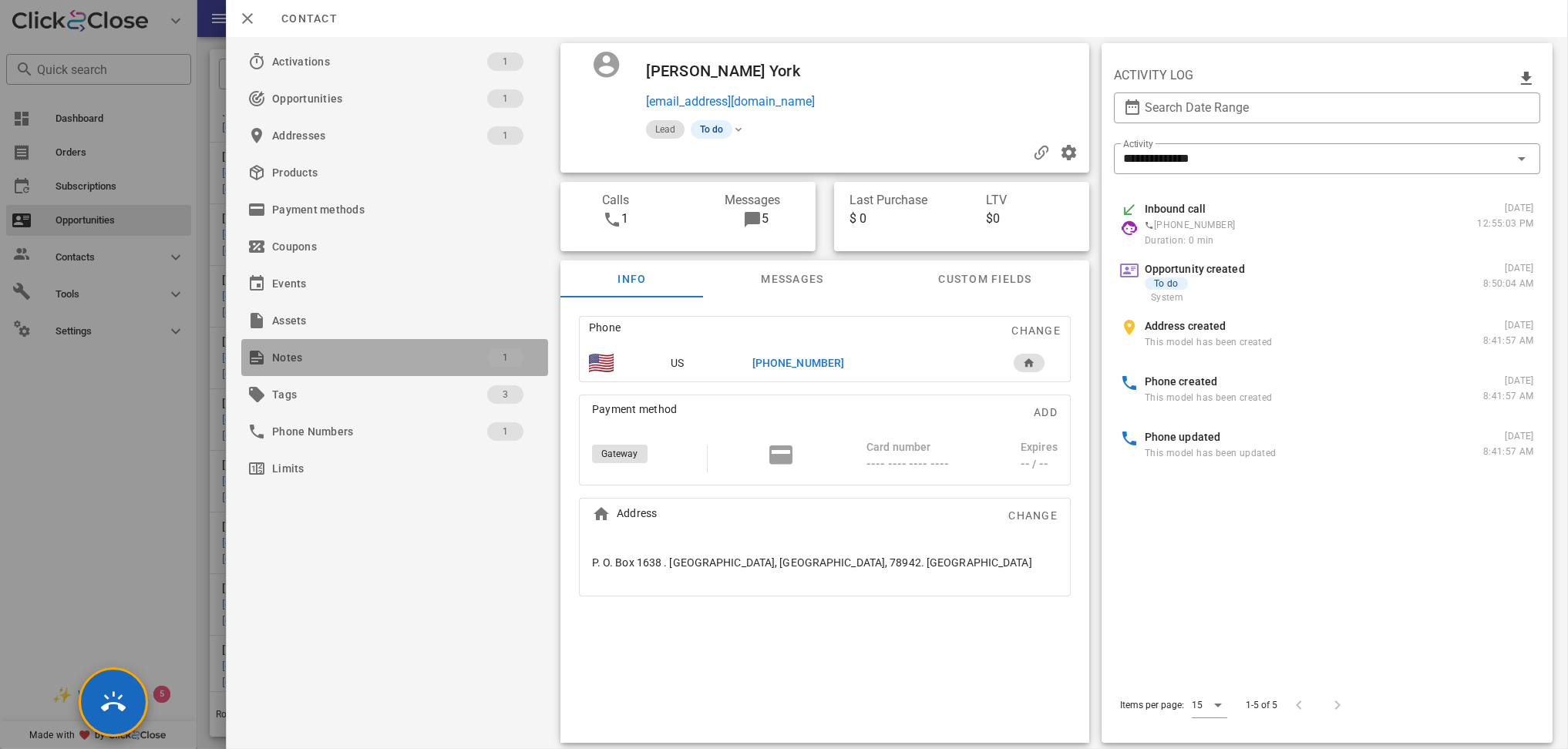 click on "Notes" at bounding box center [379, 358] 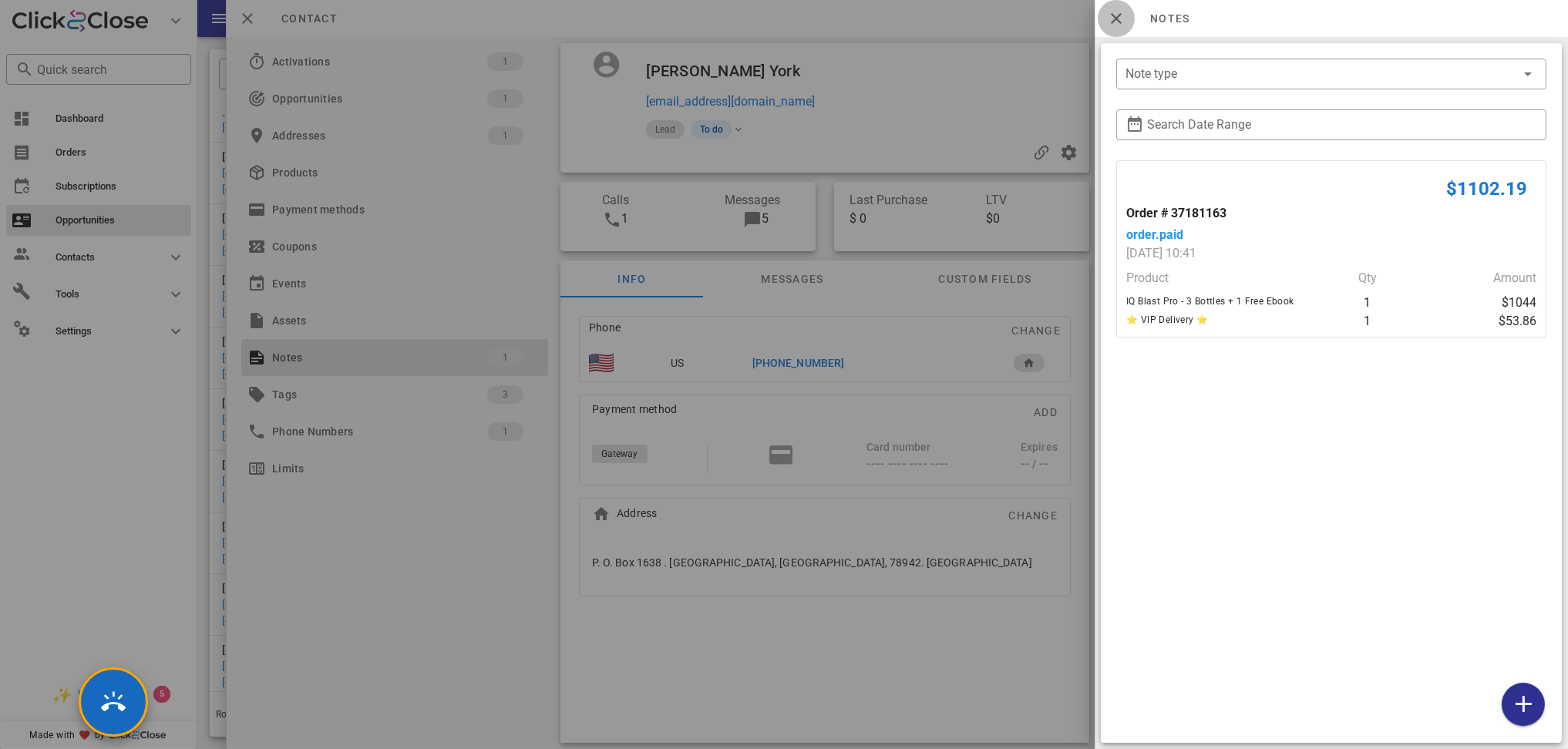 click at bounding box center (1116, 18) 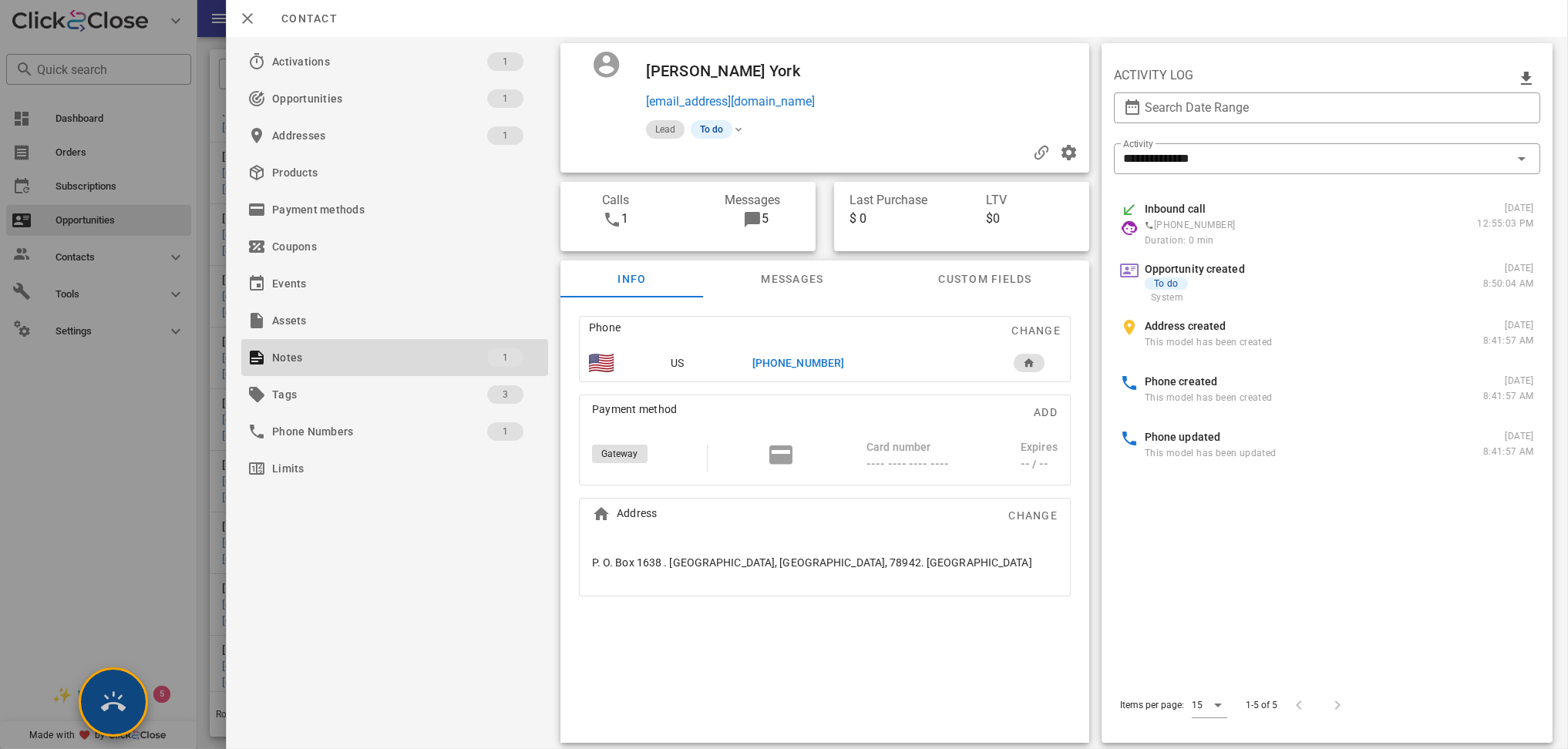 click at bounding box center [113, 702] 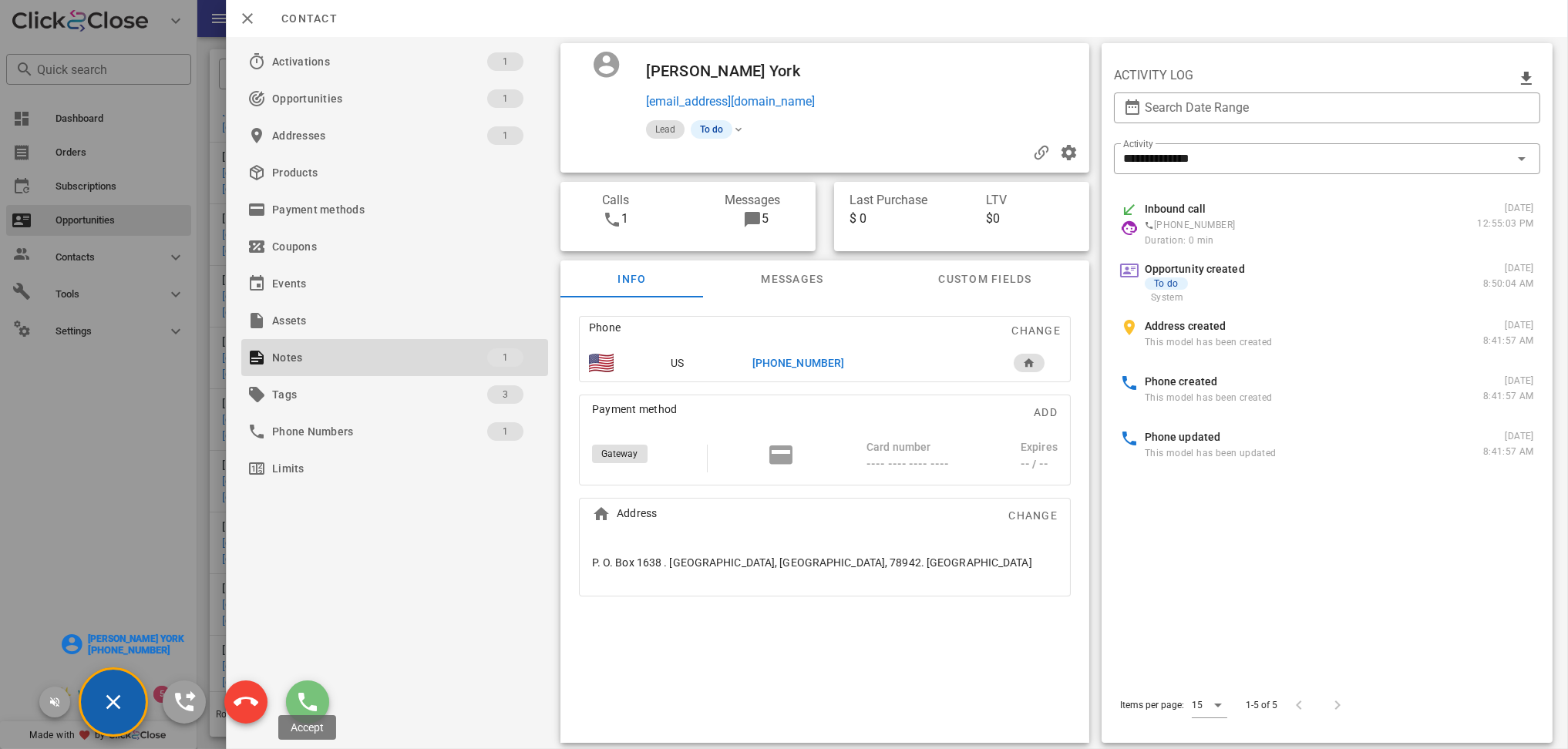 click at bounding box center [308, 702] 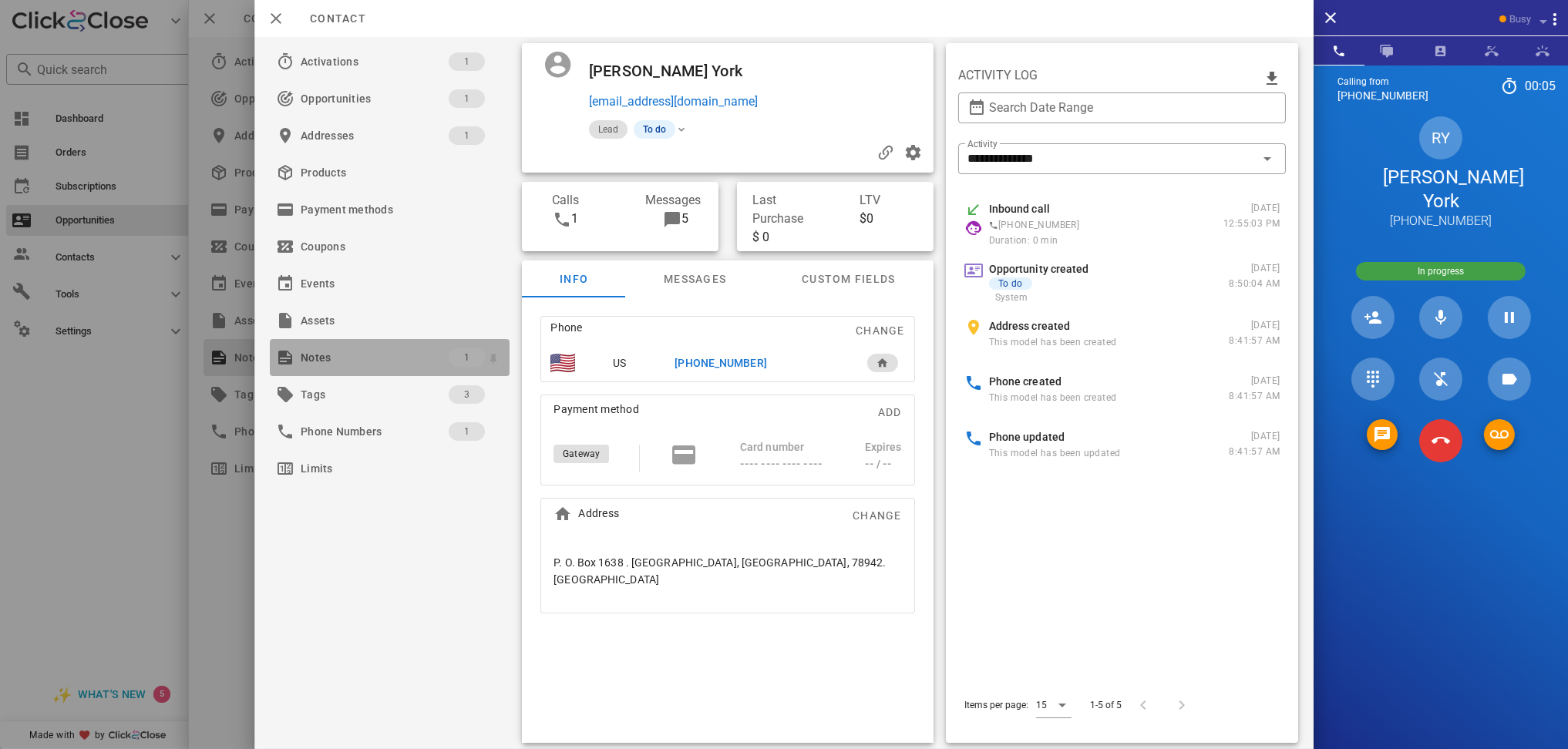 click on "Notes" at bounding box center [375, 358] 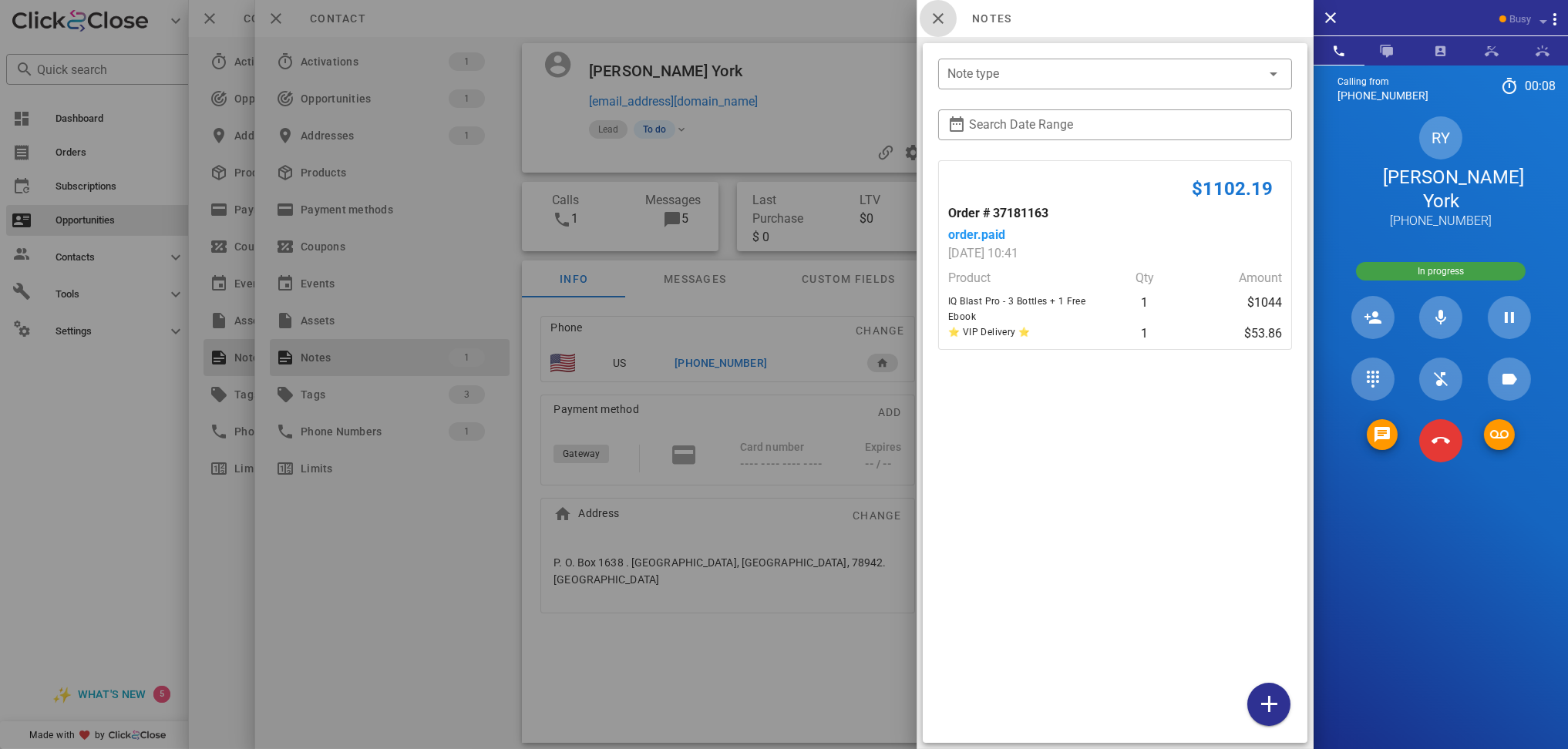 click at bounding box center [938, 18] 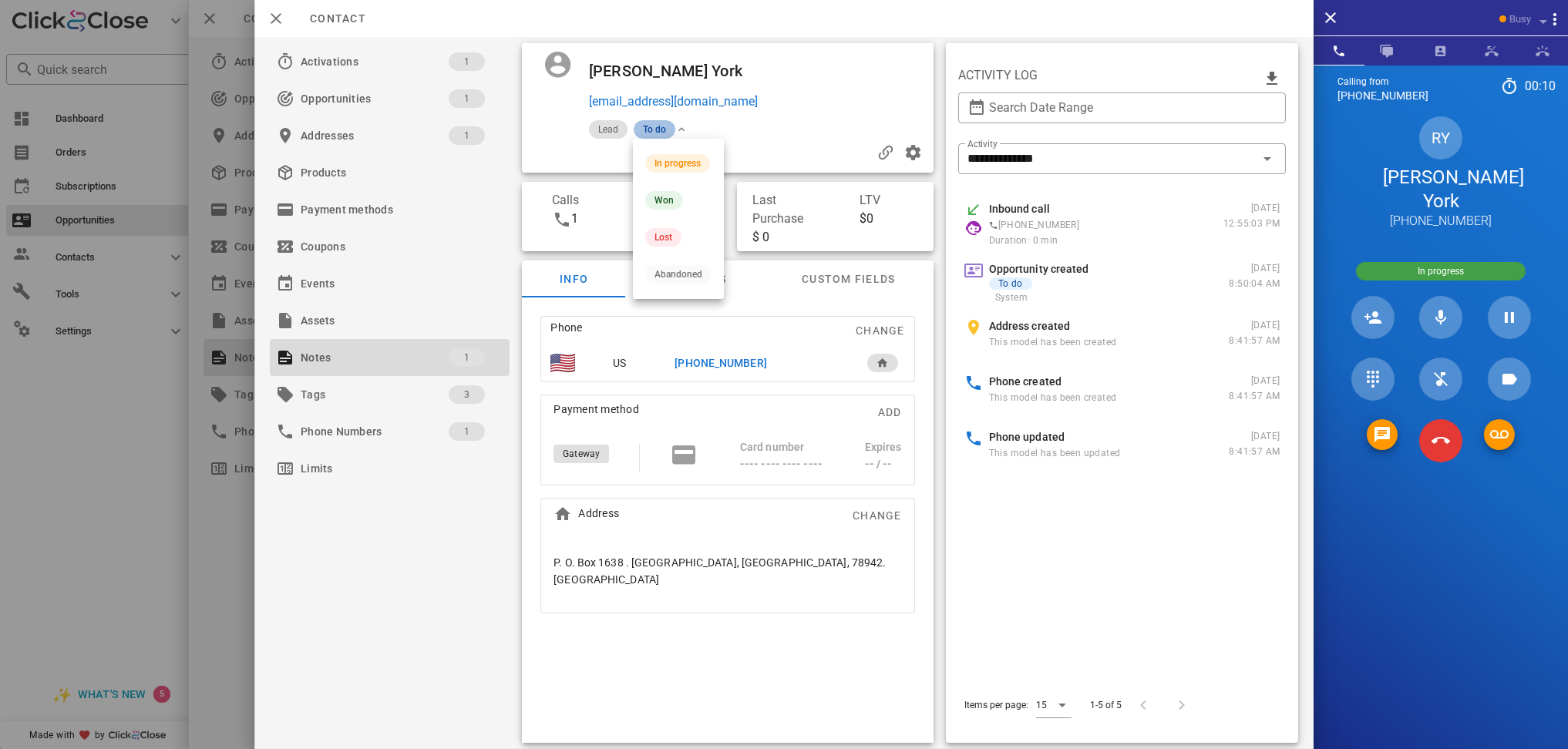 click on "To do" at bounding box center (654, 129) 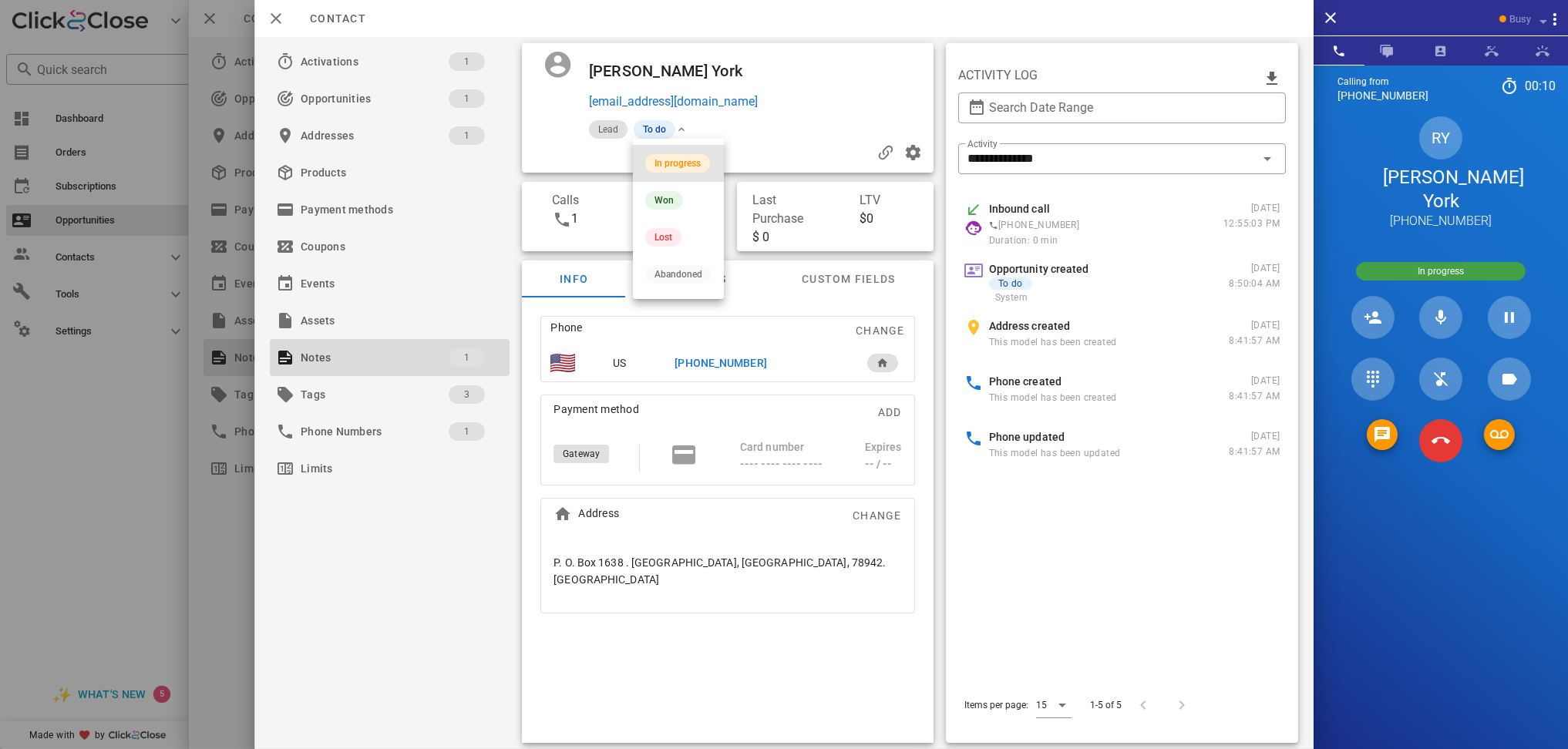 click on "In progress" at bounding box center [678, 163] 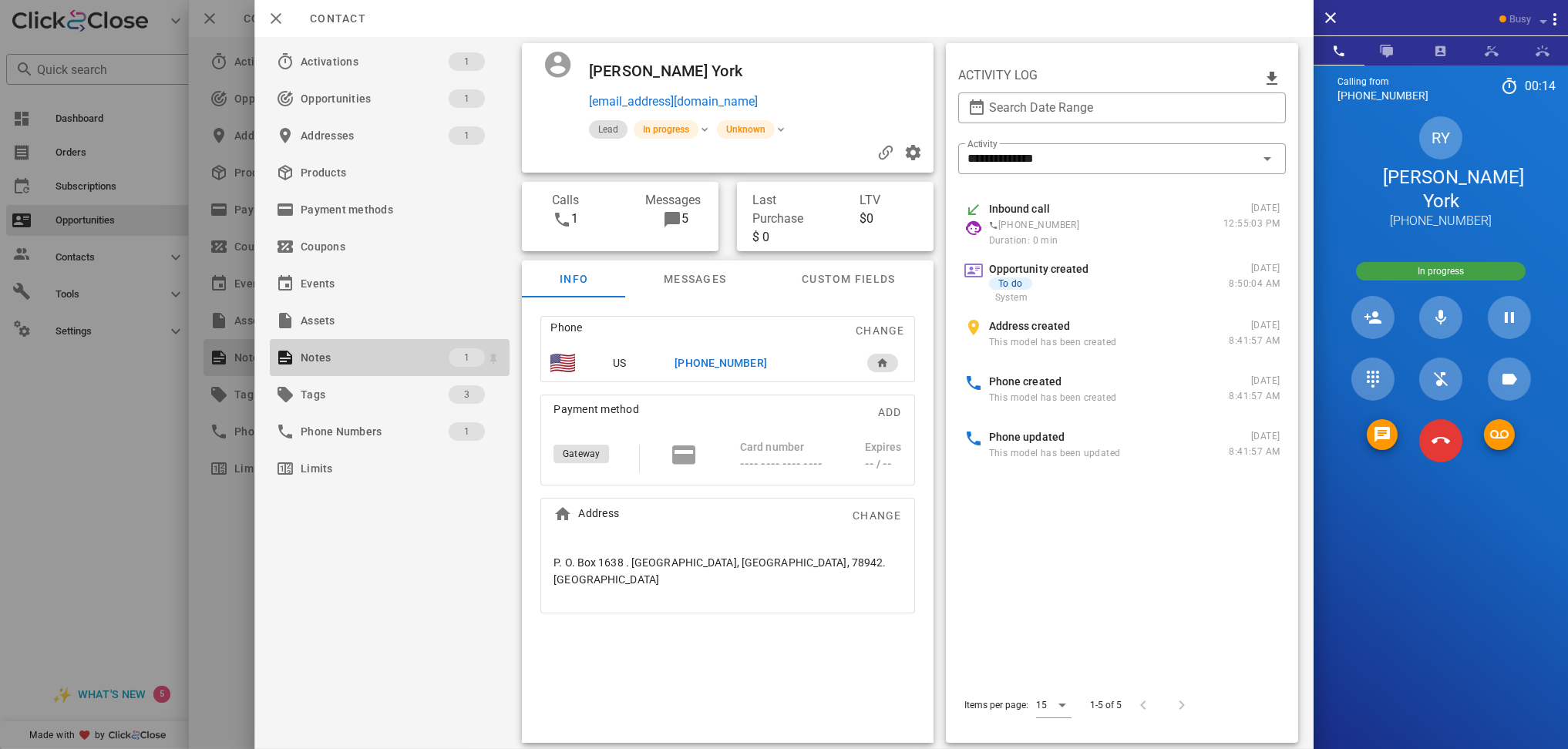click on "Notes" at bounding box center (375, 358) 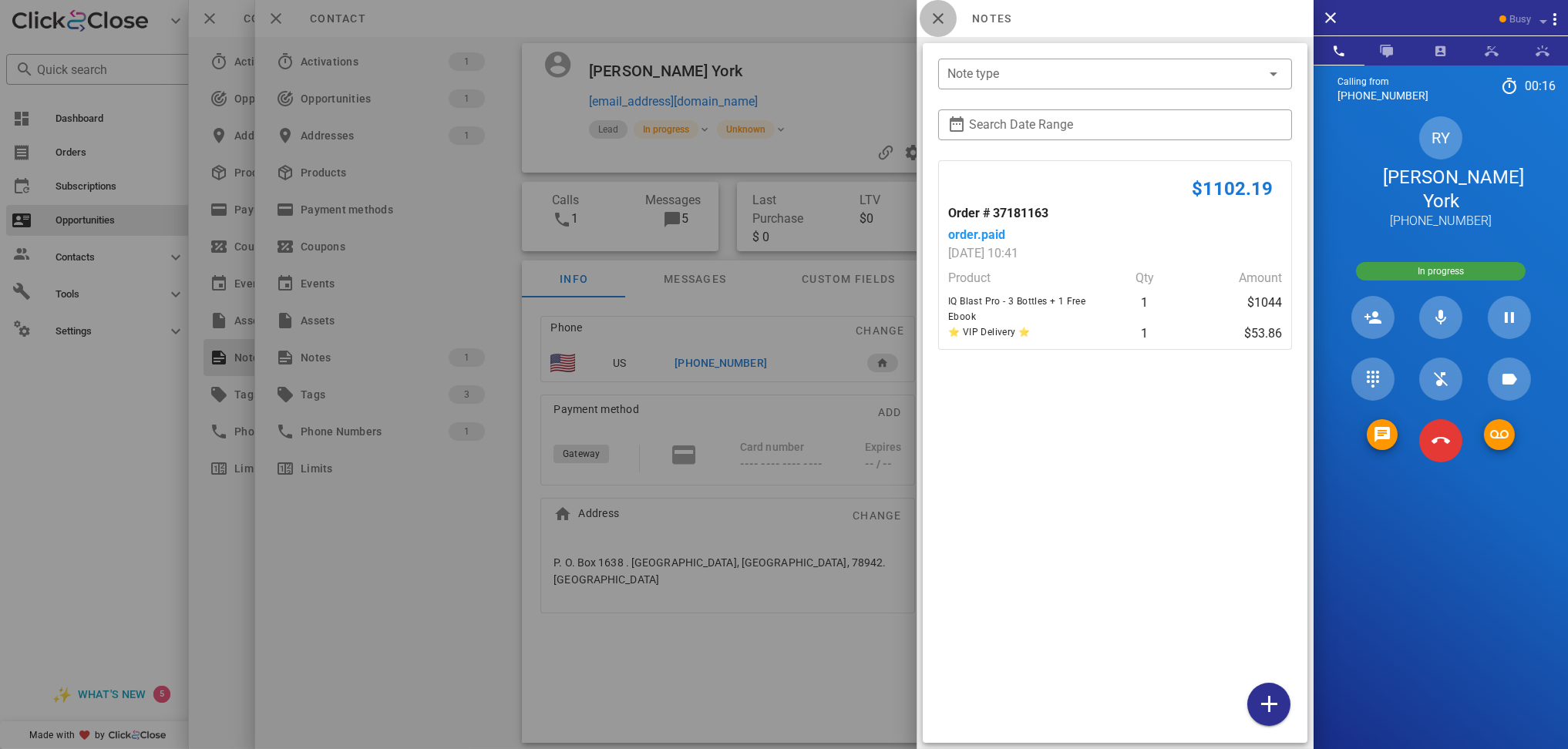 click at bounding box center [938, 18] 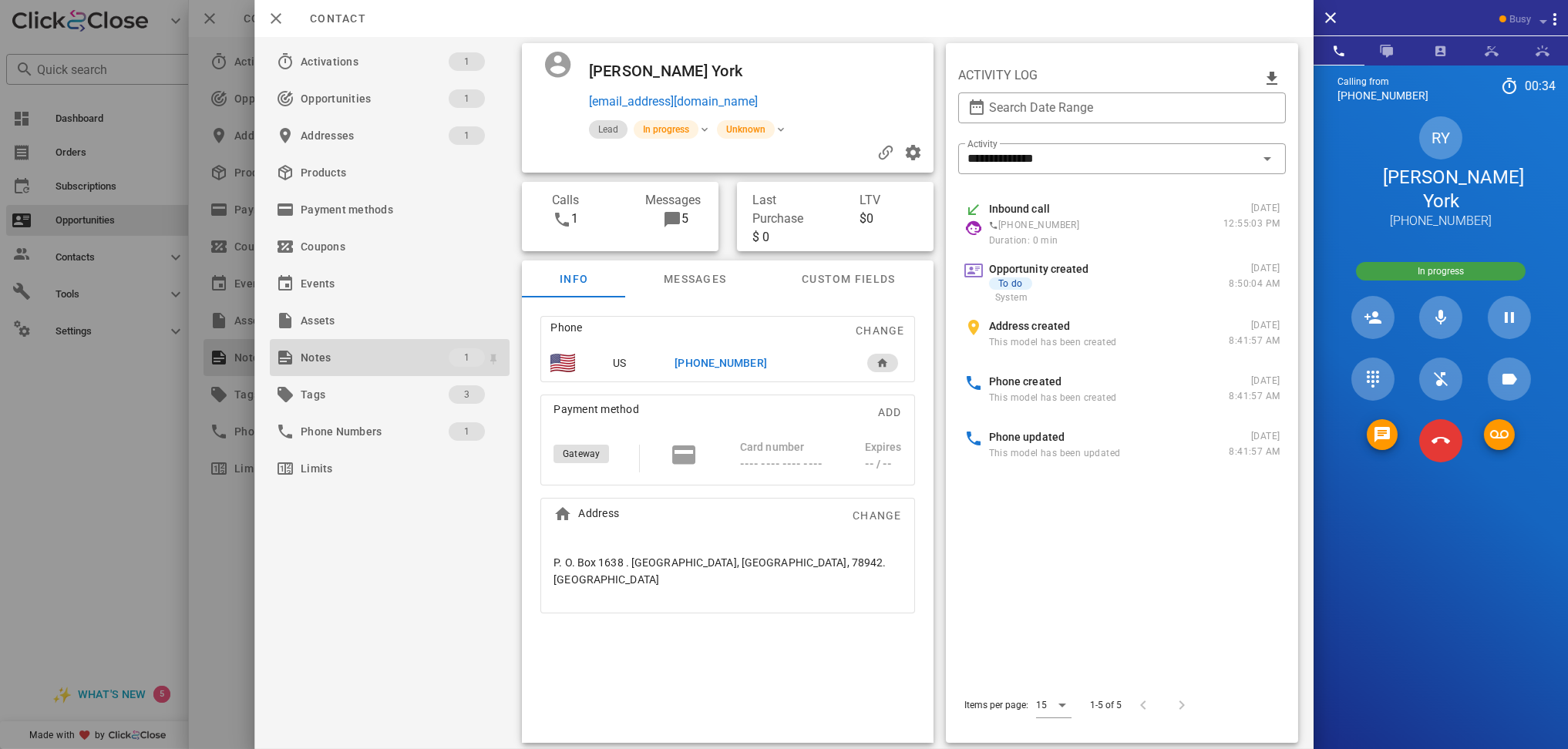 click on "Notes" at bounding box center (375, 358) 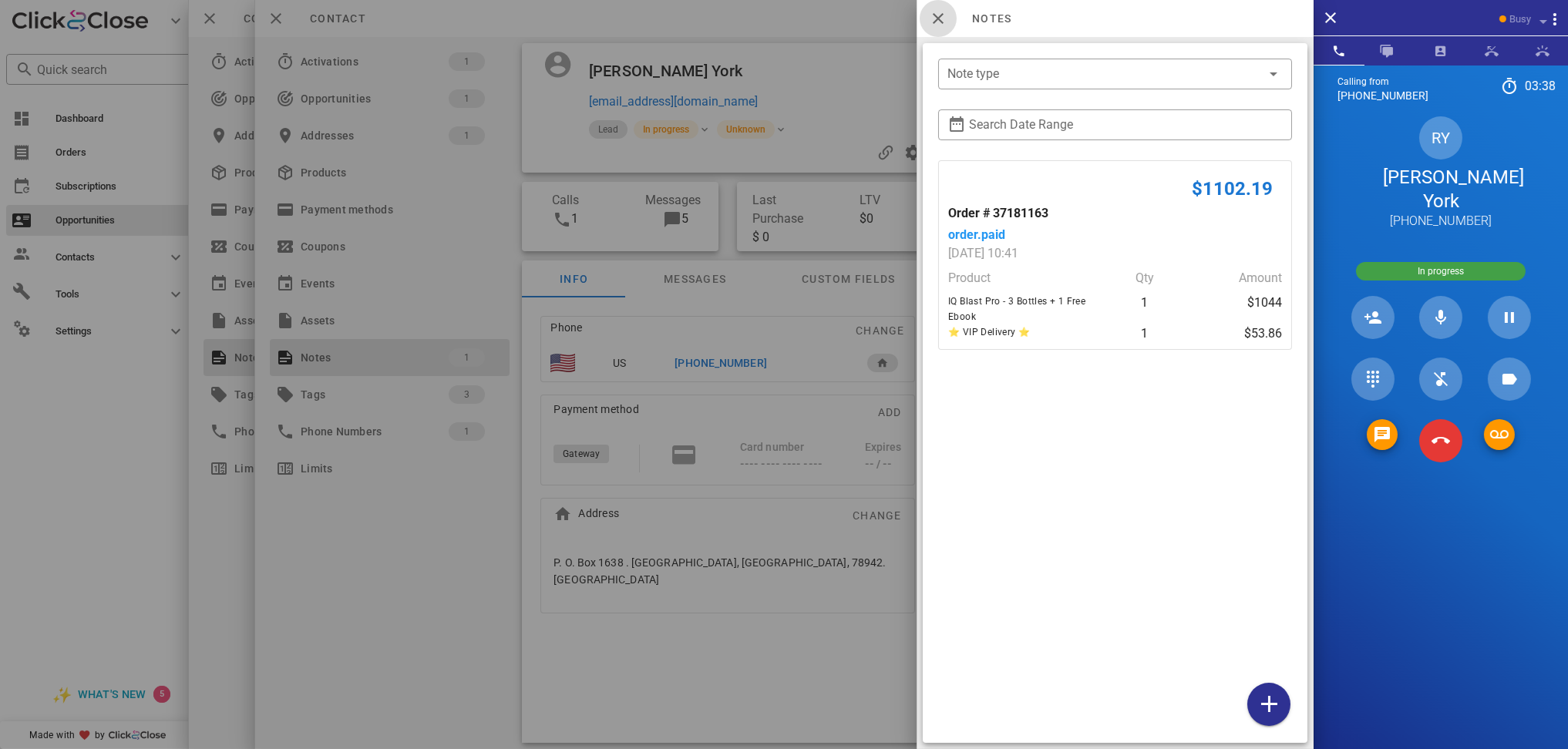 click at bounding box center (938, 18) 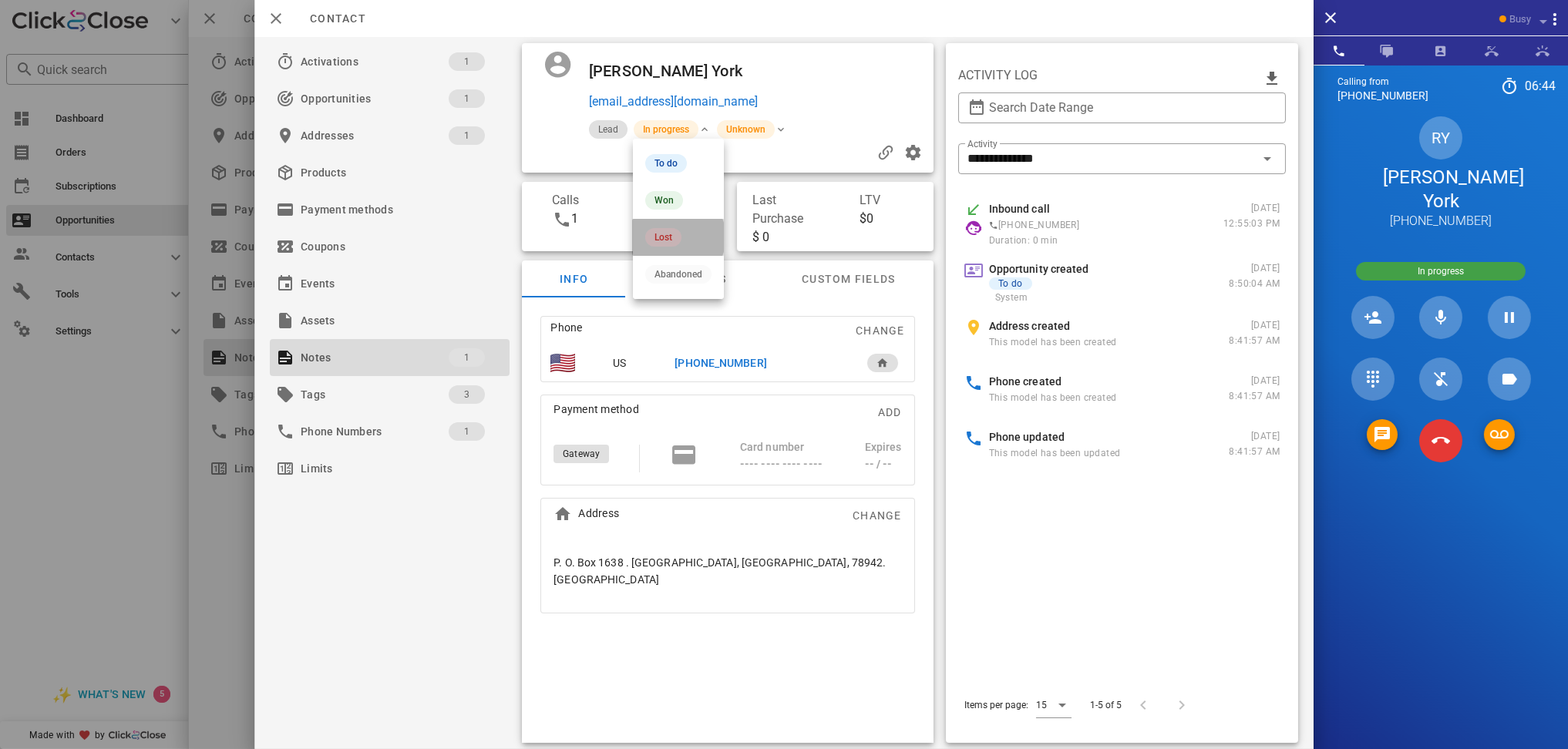 click on "Lost" at bounding box center [663, 237] 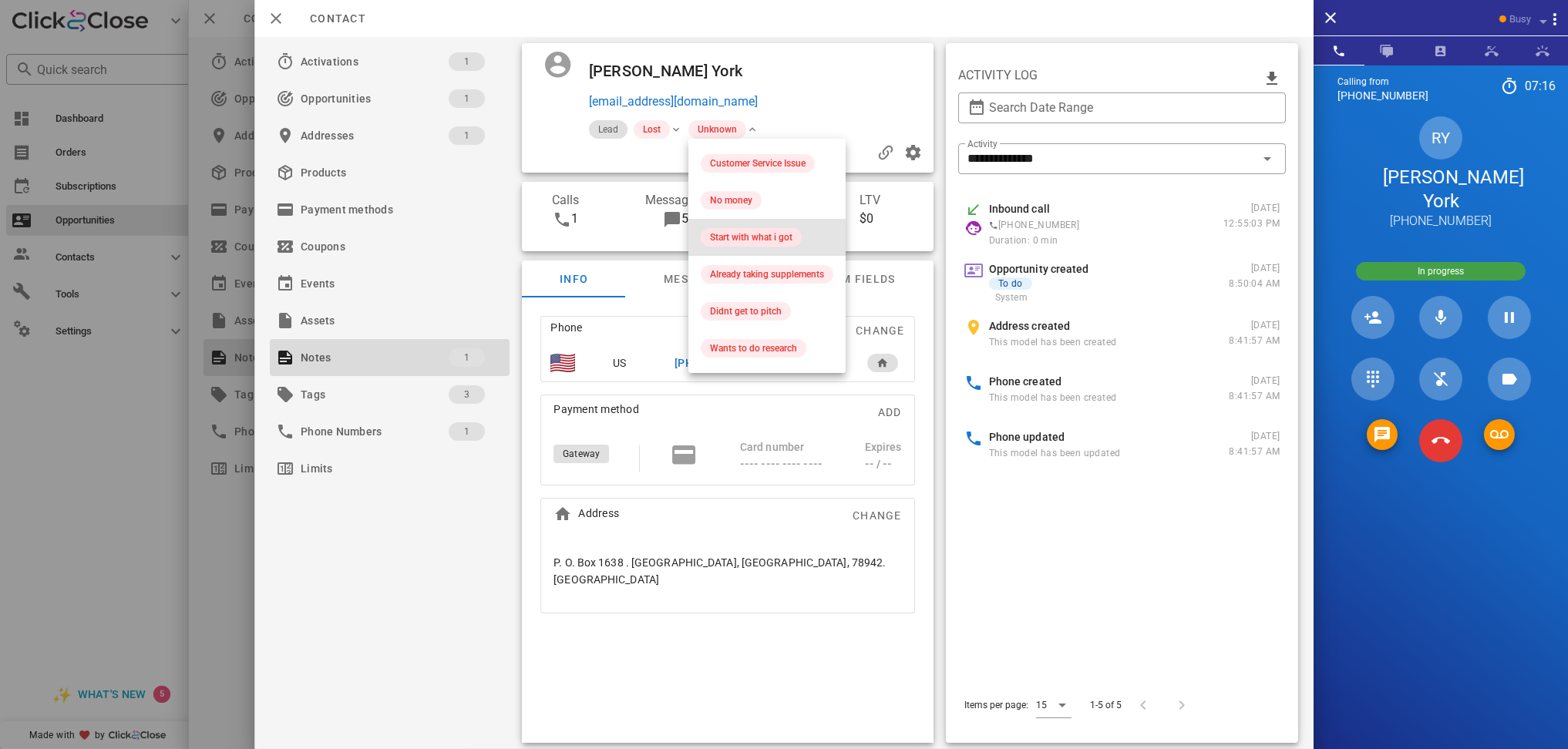 click on "Start with what i got" at bounding box center (751, 237) 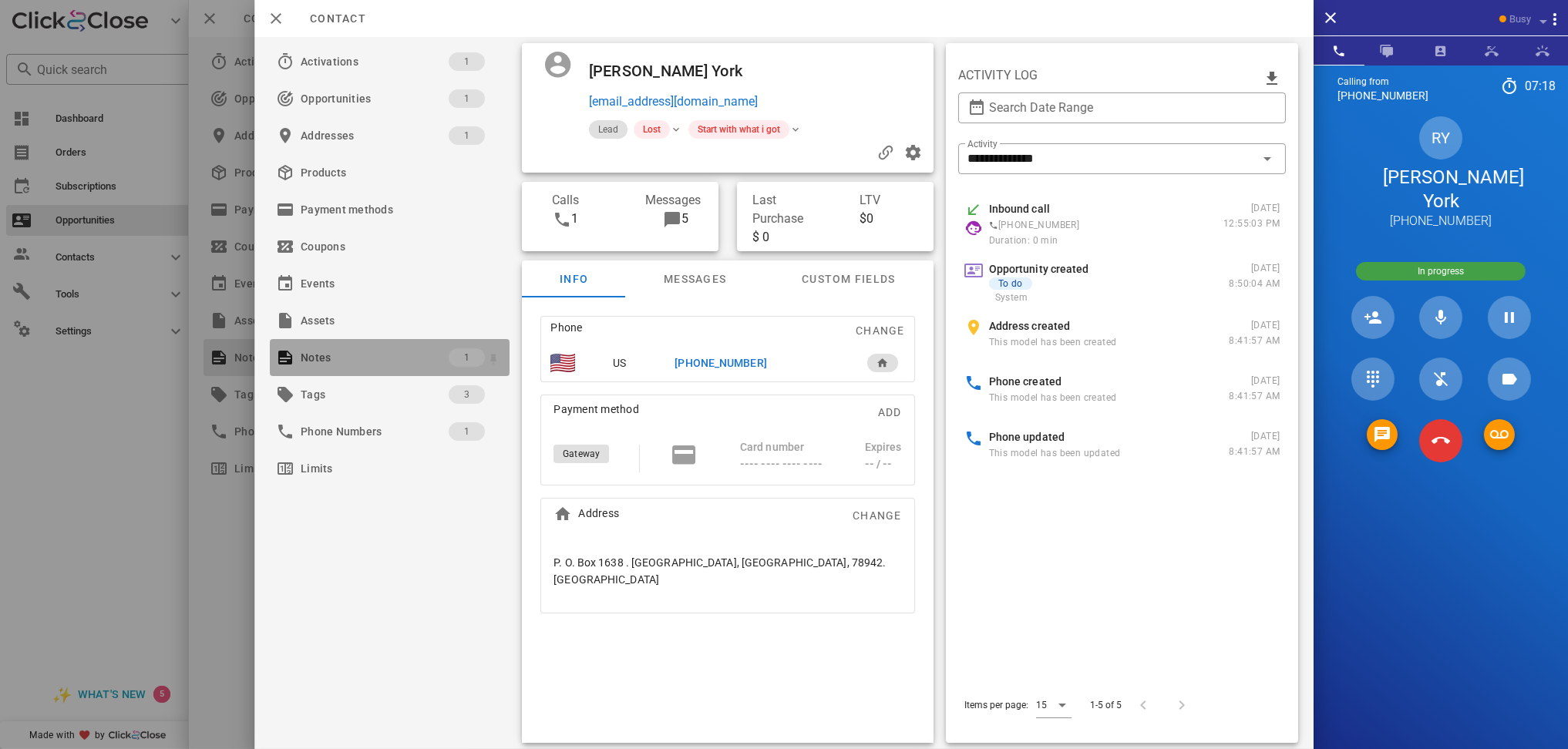 click on "Notes" at bounding box center (375, 358) 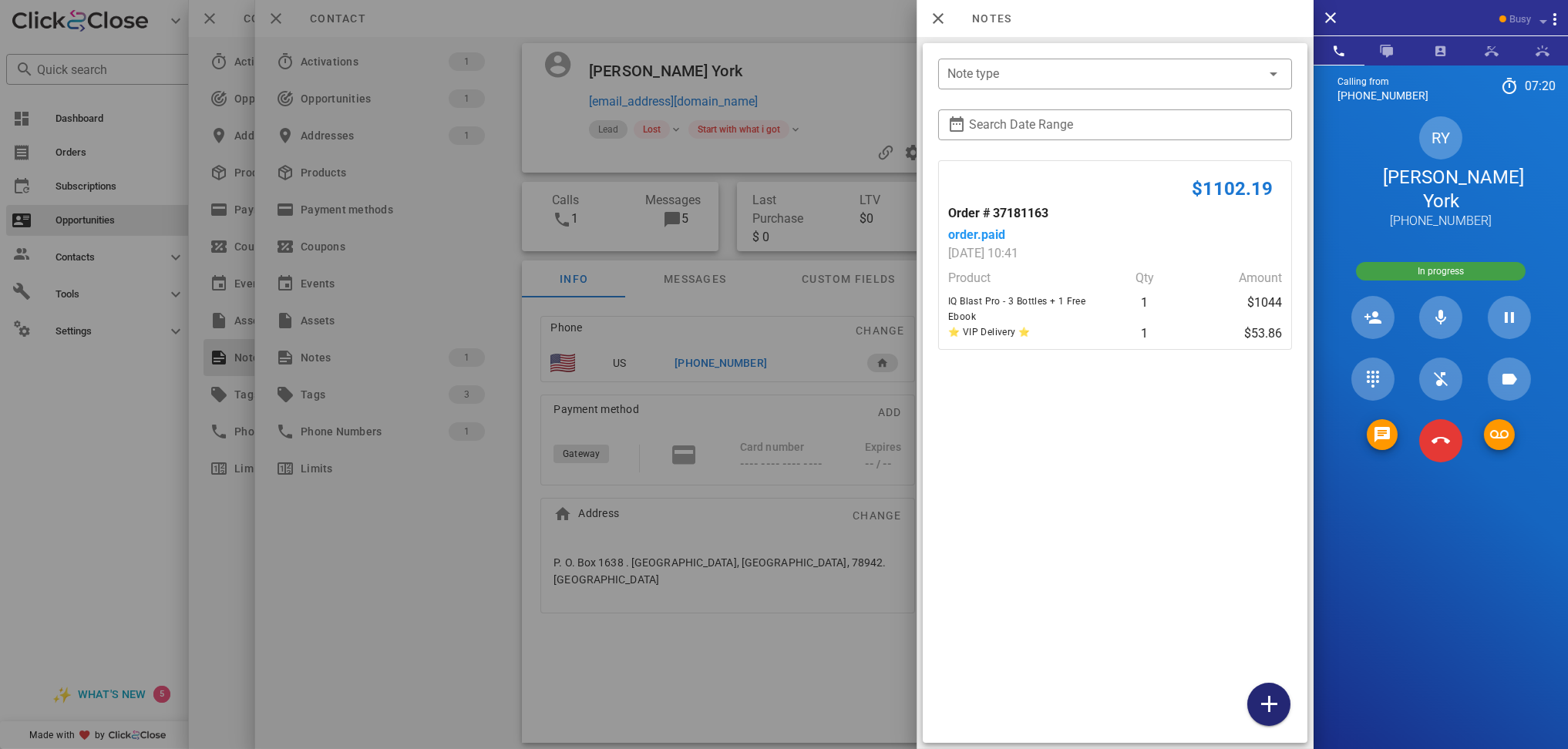 click at bounding box center [1269, 704] 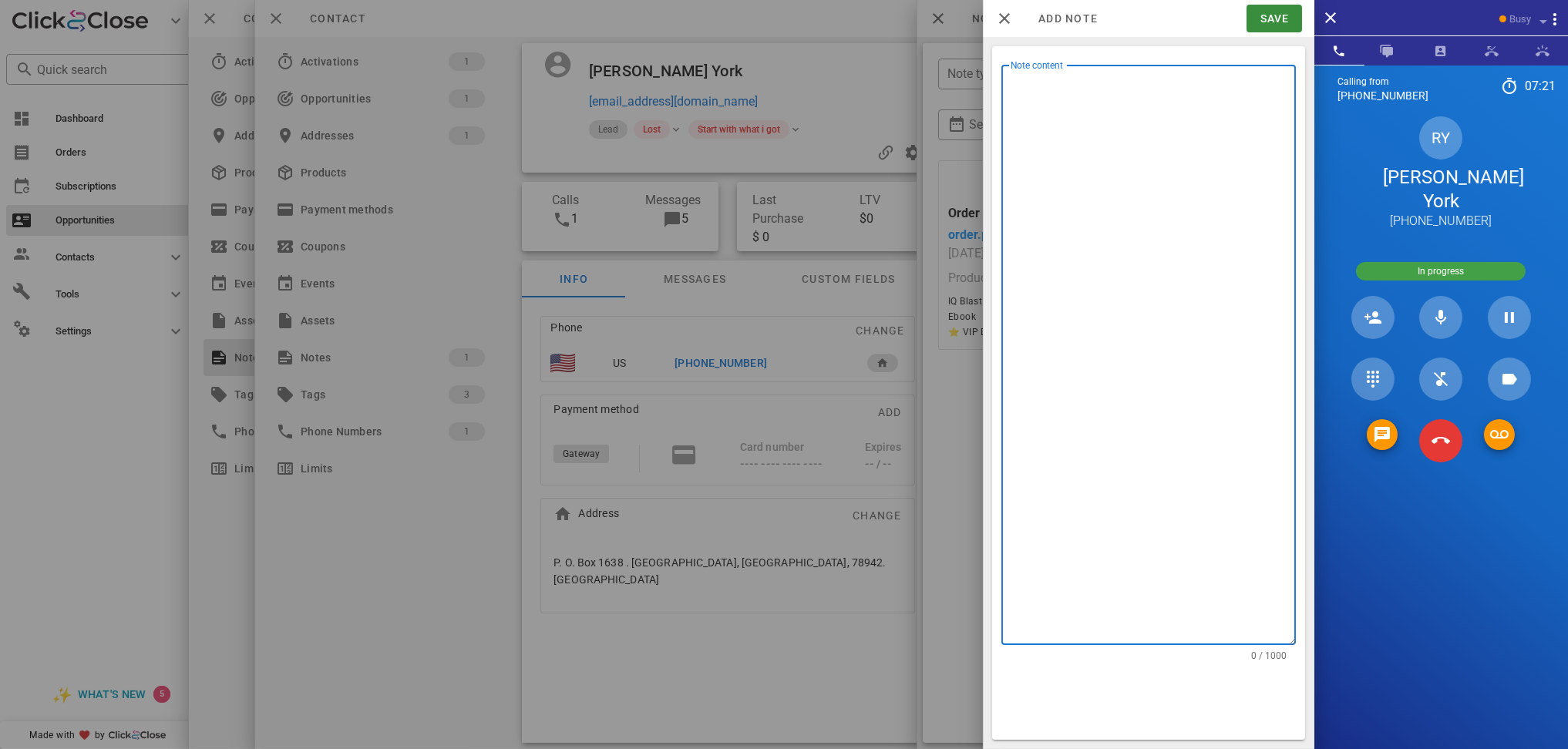 click on "Note content" at bounding box center (1153, 358) 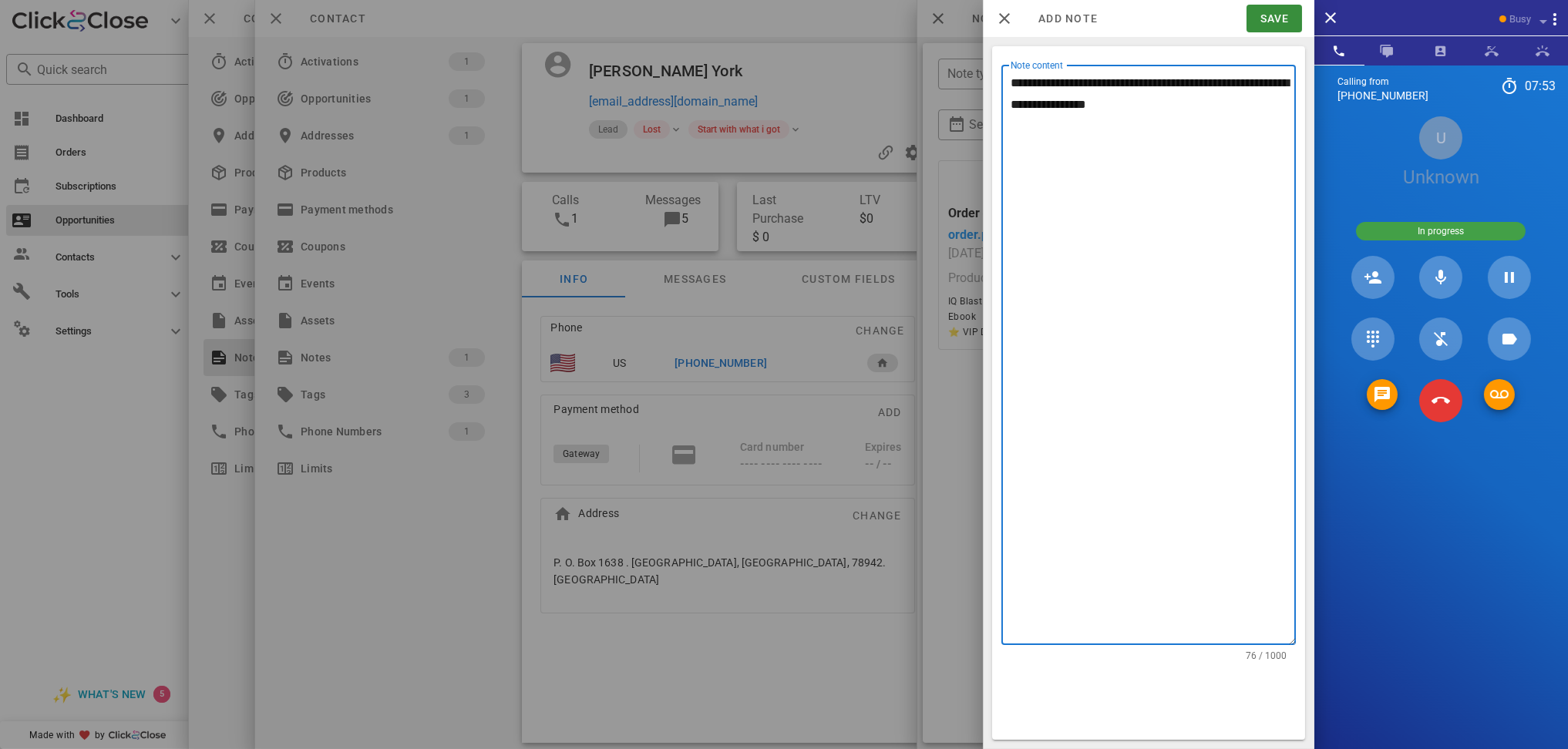 type on "**********" 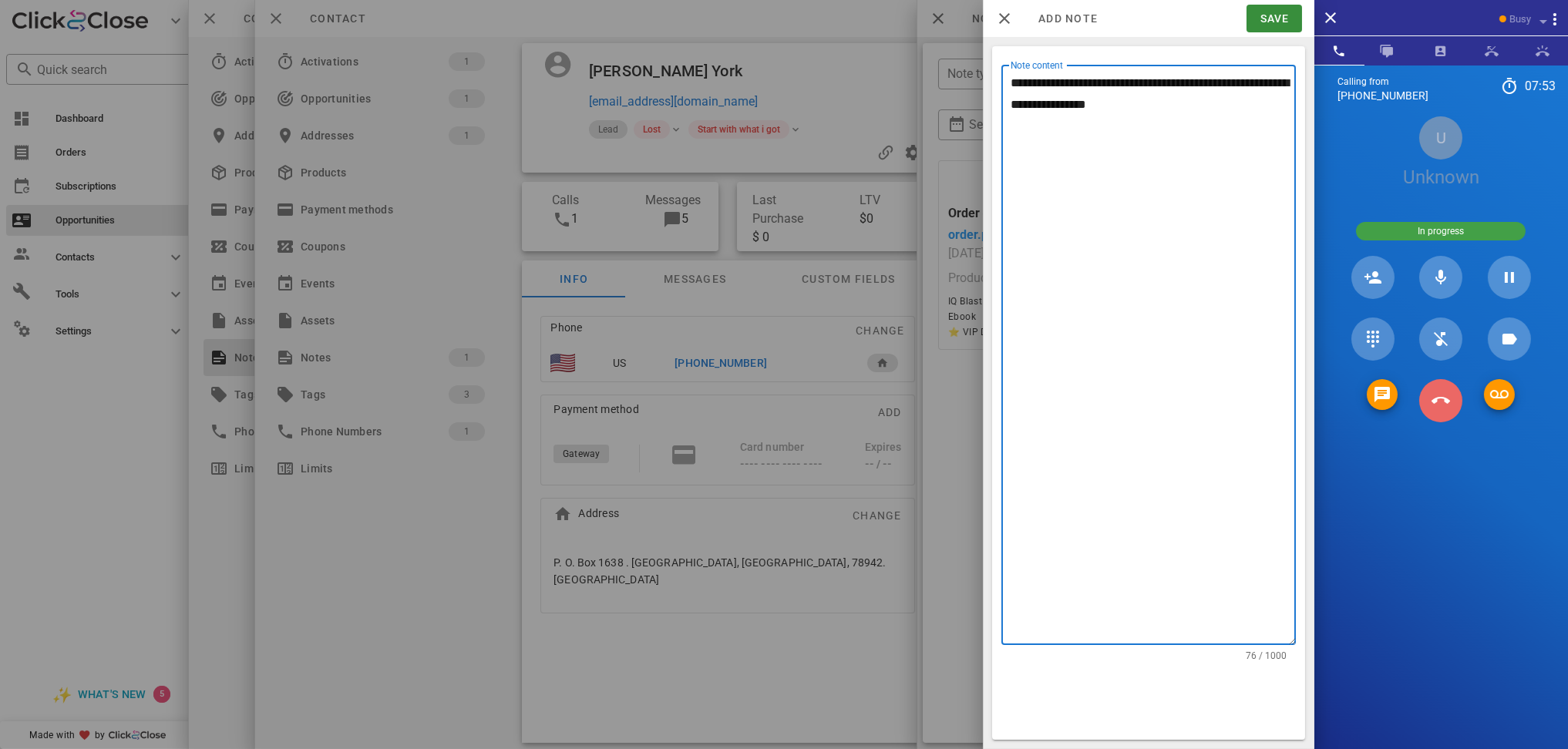 click at bounding box center (1441, 401) 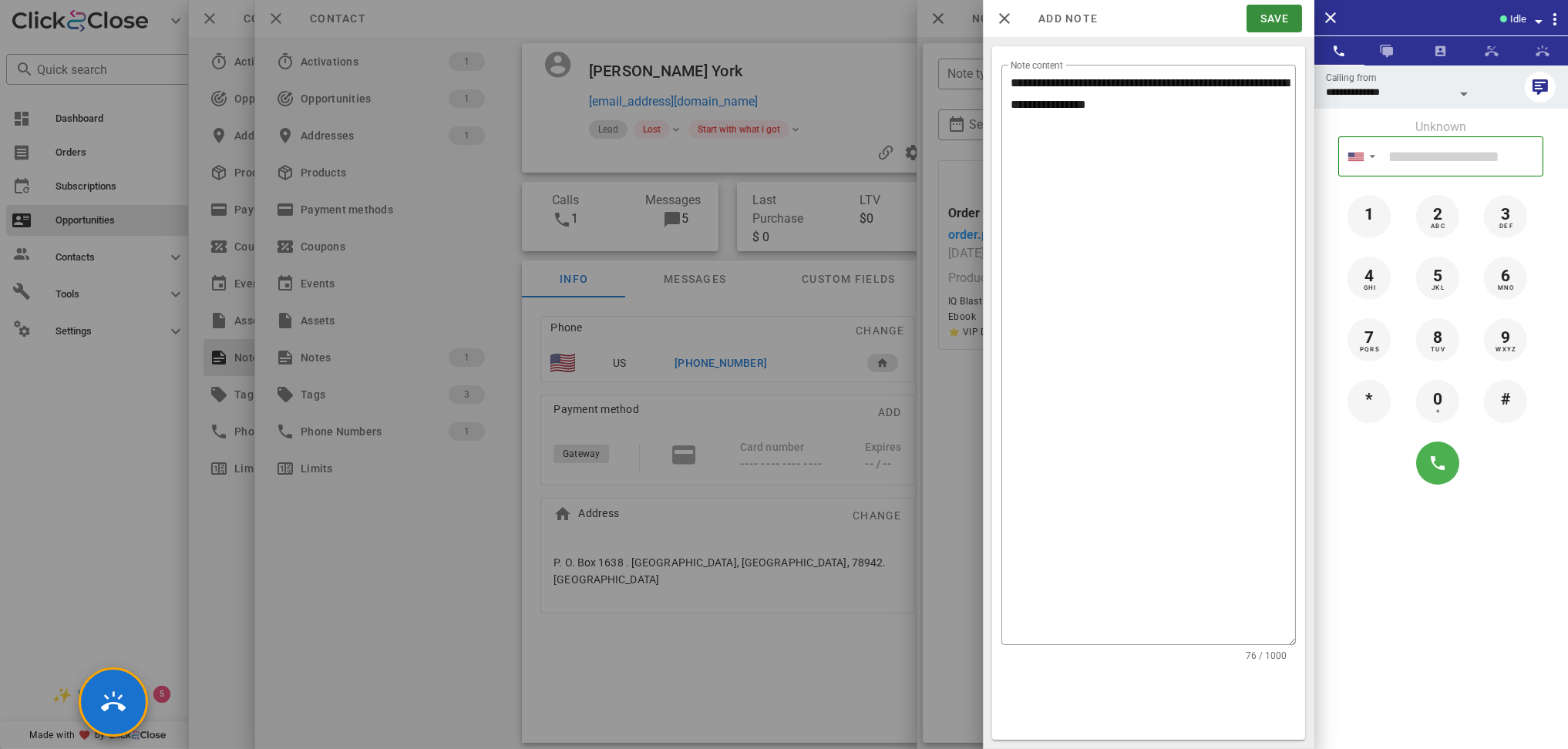 drag, startPoint x: 1308, startPoint y: 553, endPoint x: 479, endPoint y: 606, distance: 830.6925 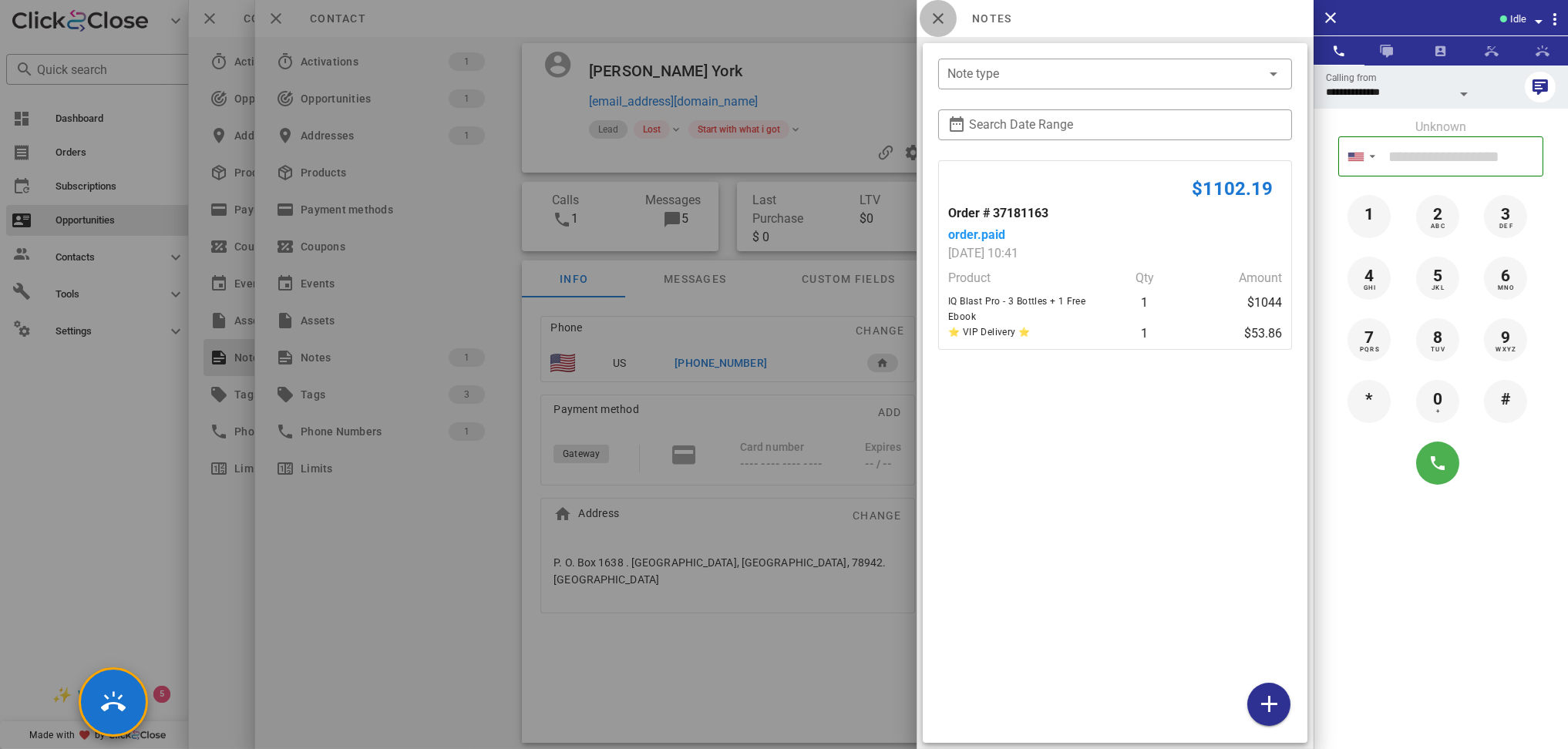 click at bounding box center [938, 18] 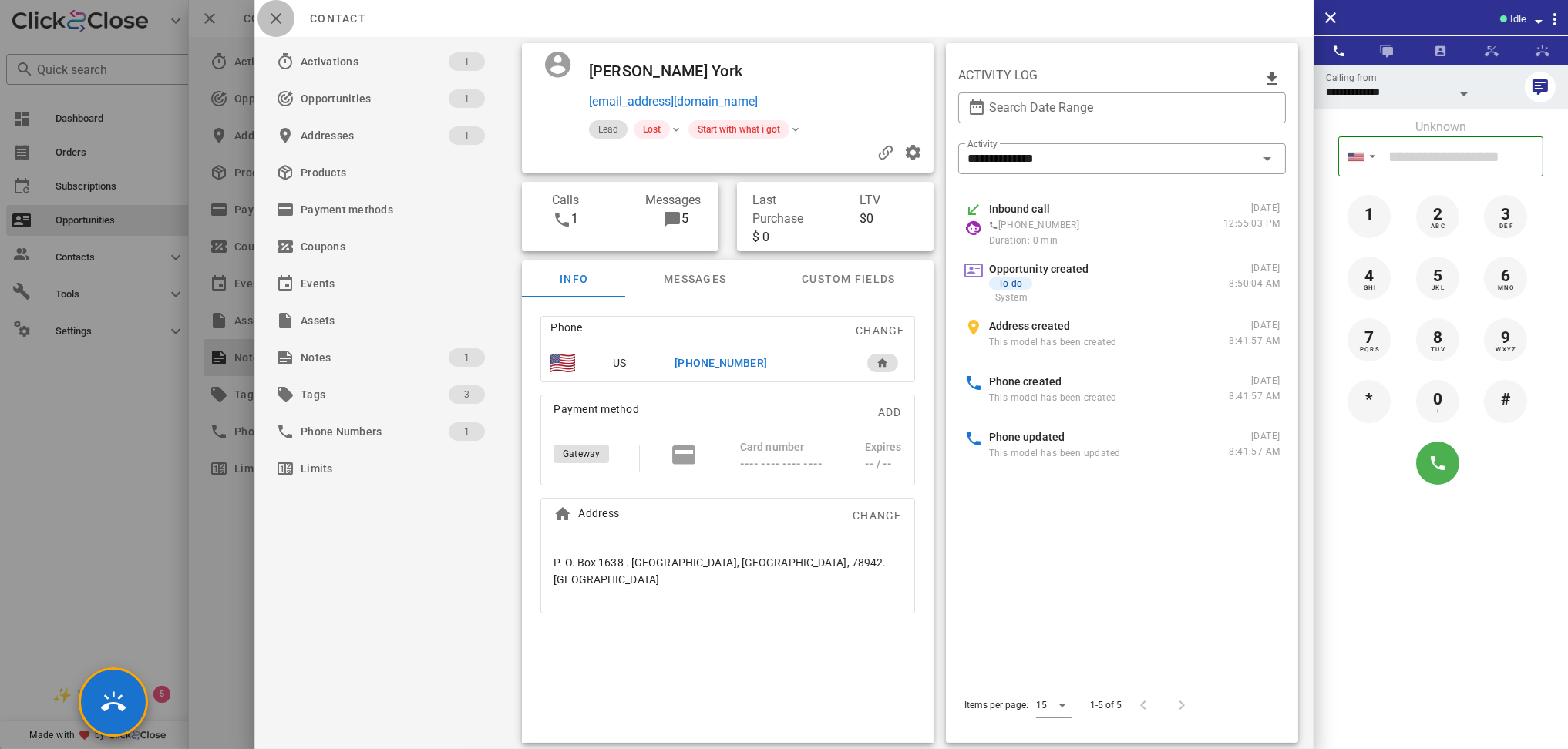 click at bounding box center (276, 18) 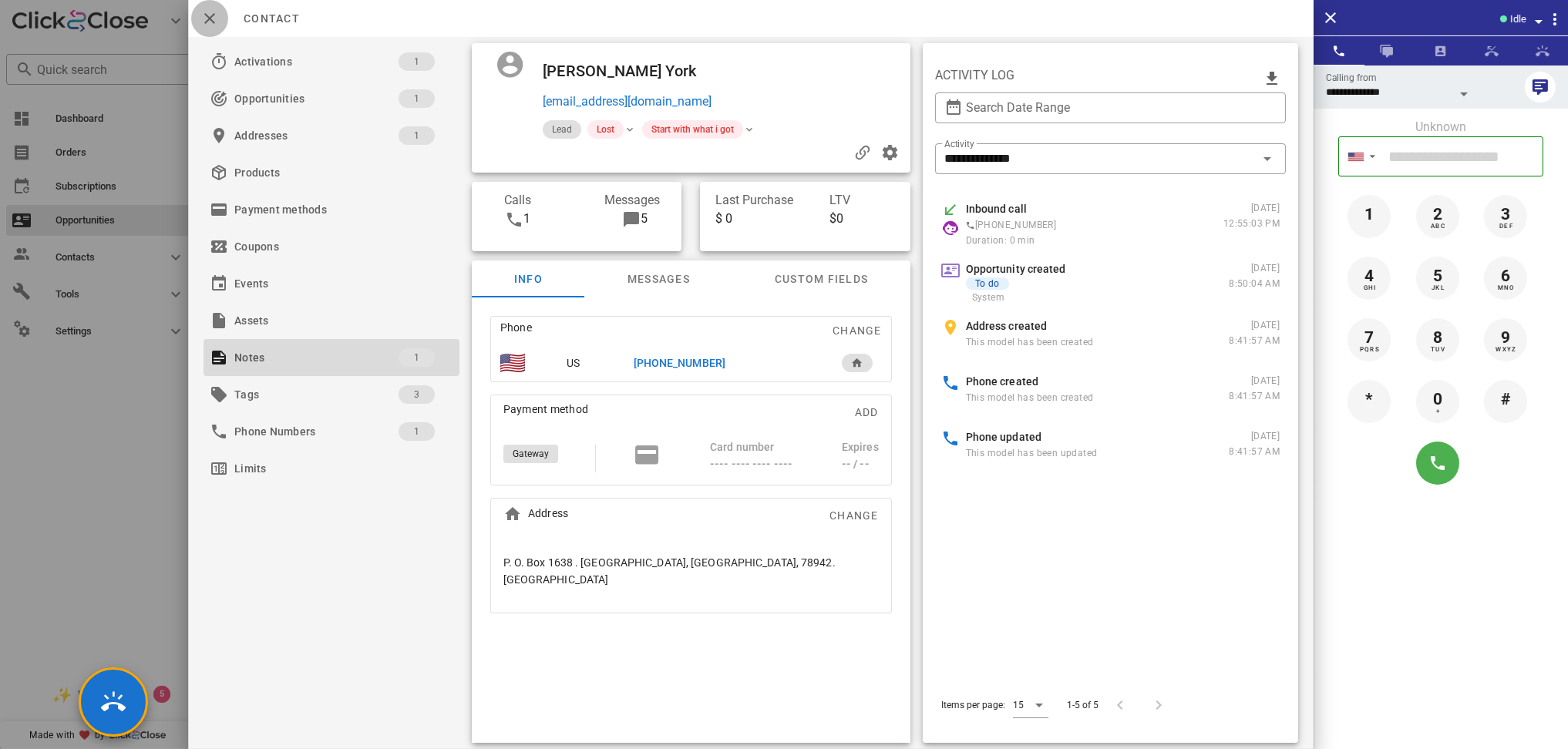 click at bounding box center [210, 18] 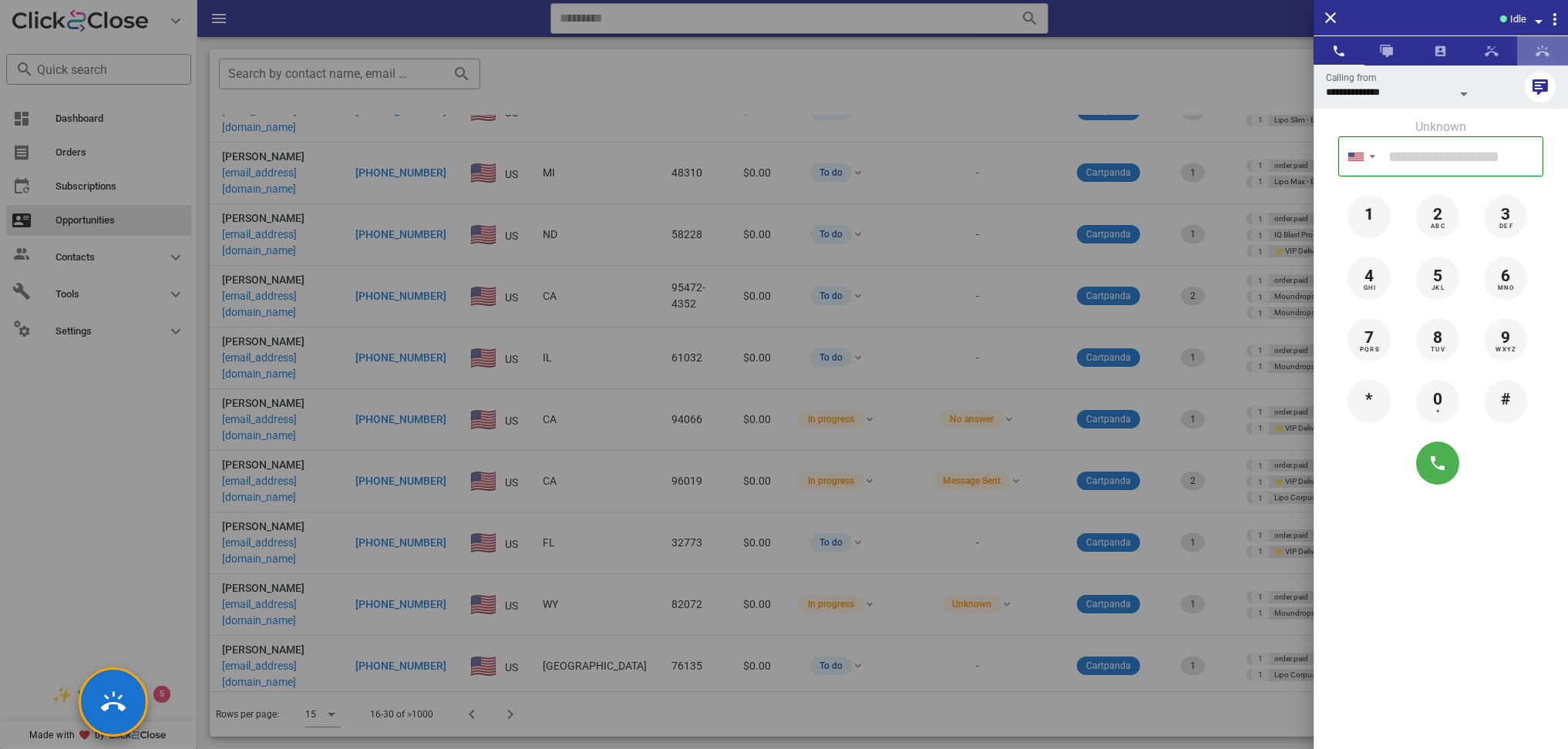 click at bounding box center (1543, 51) 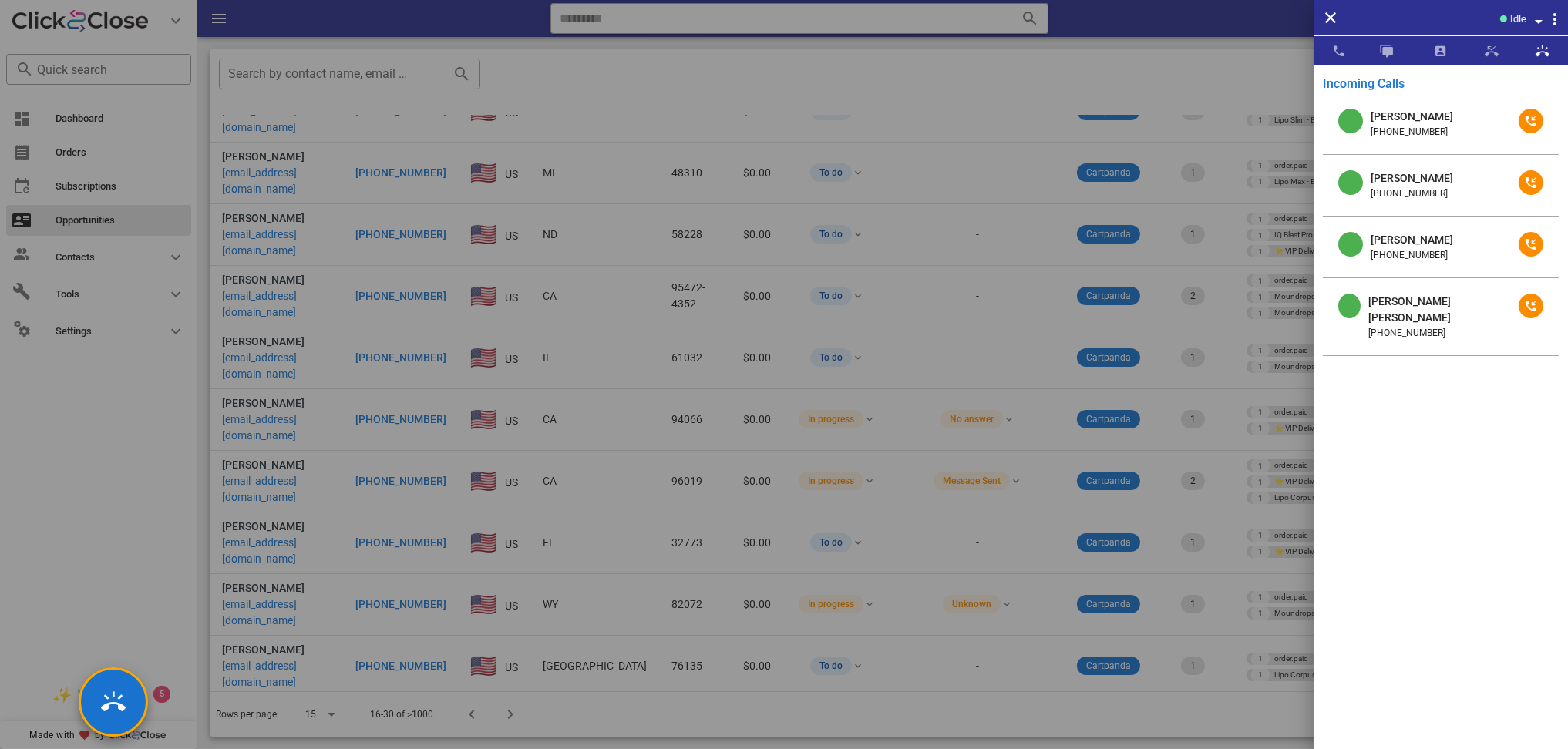 click on "Idle" at bounding box center (1441, 18) 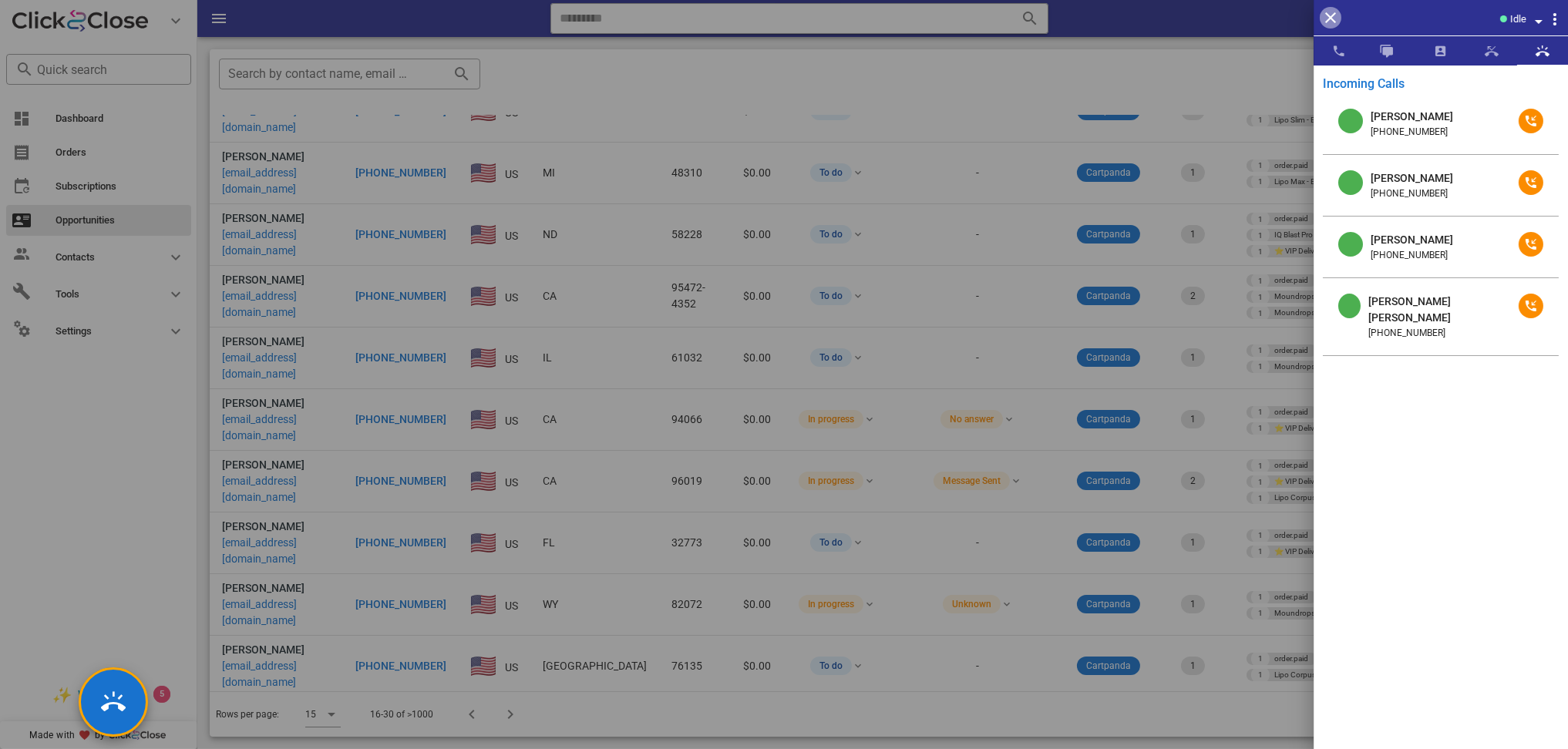 click at bounding box center [1331, 18] 